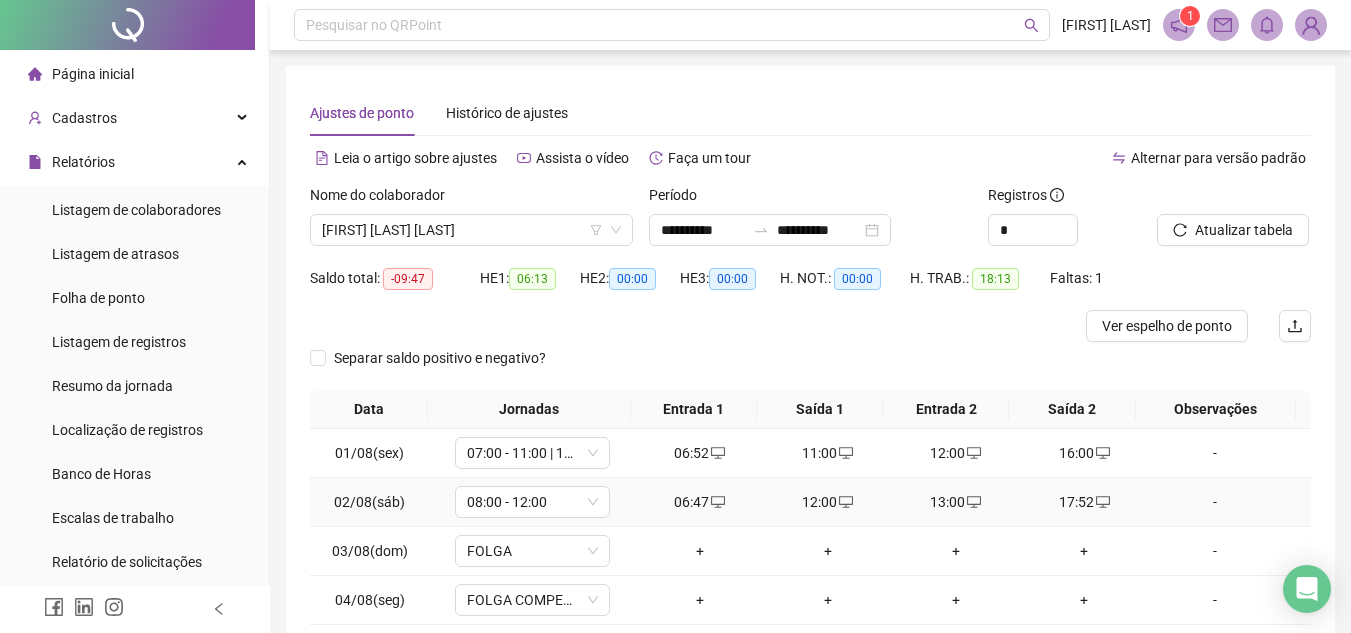 scroll, scrollTop: 0, scrollLeft: 0, axis: both 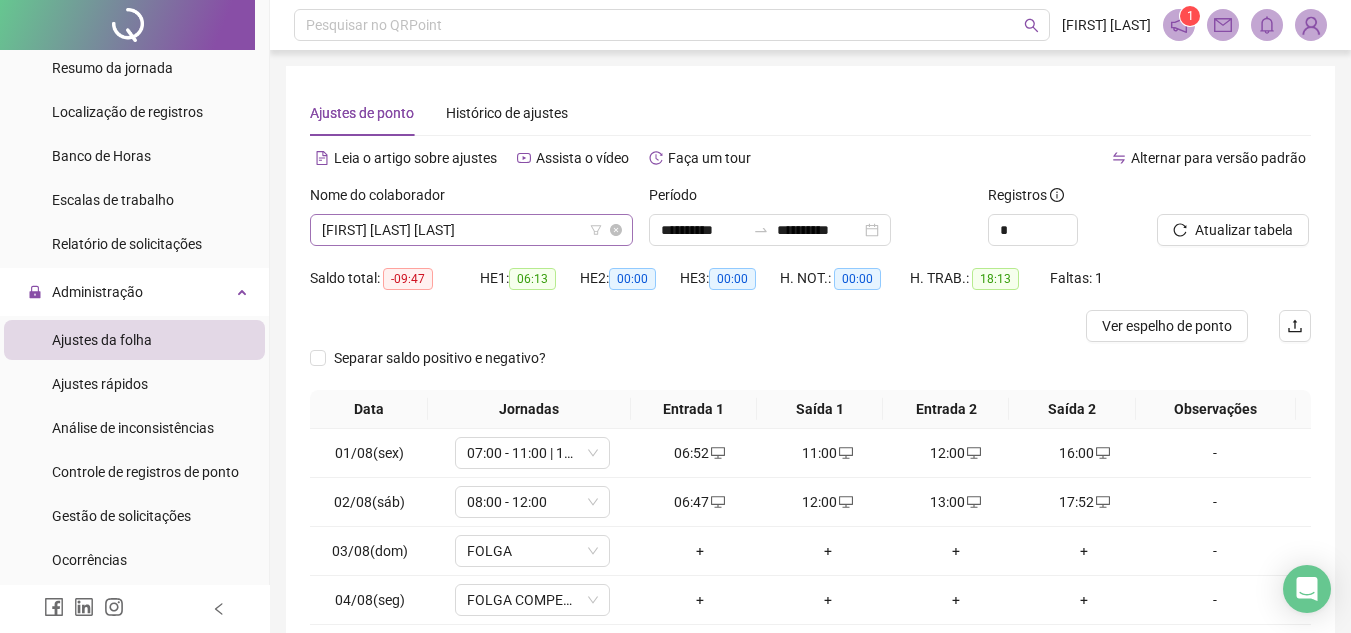 click on "[FIRST] [LAST] [LAST]" at bounding box center [471, 230] 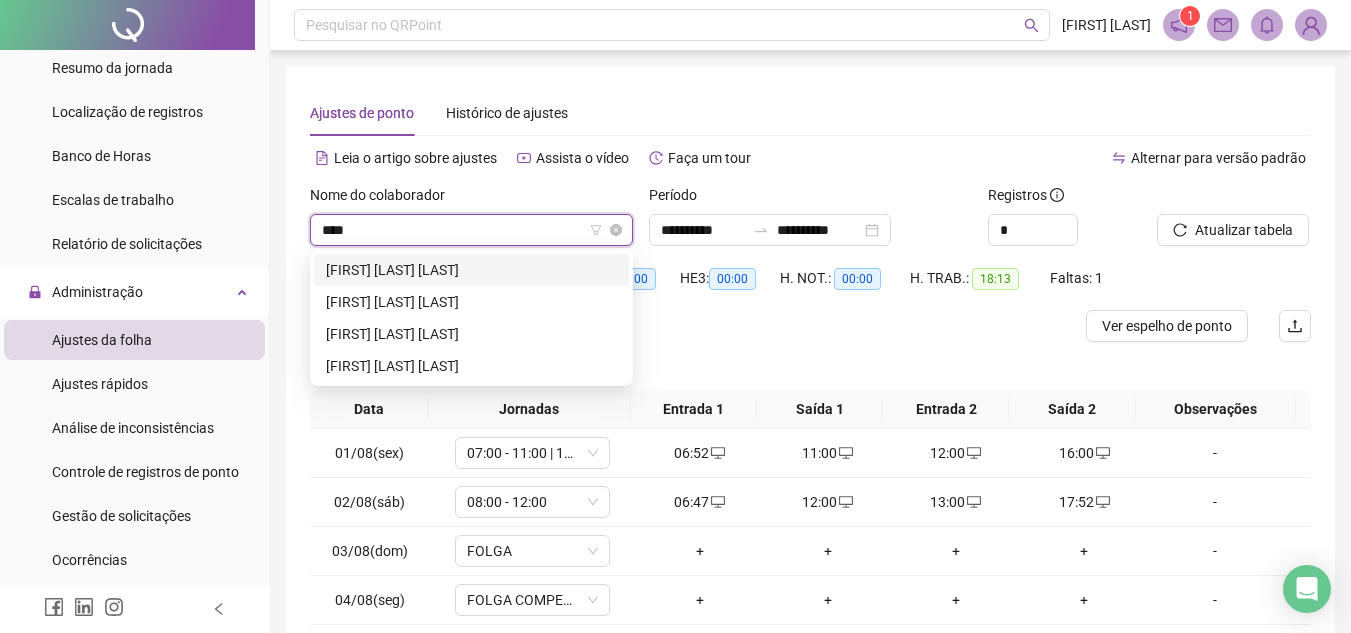 scroll, scrollTop: 0, scrollLeft: 0, axis: both 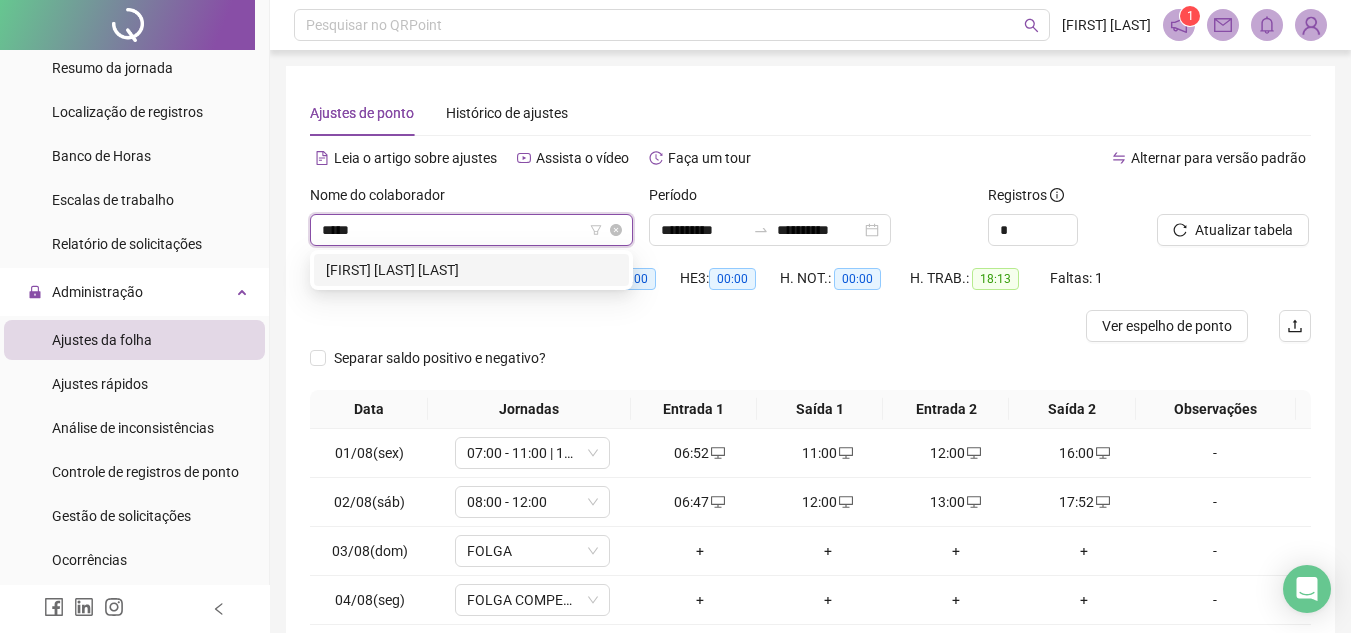 type on "*****" 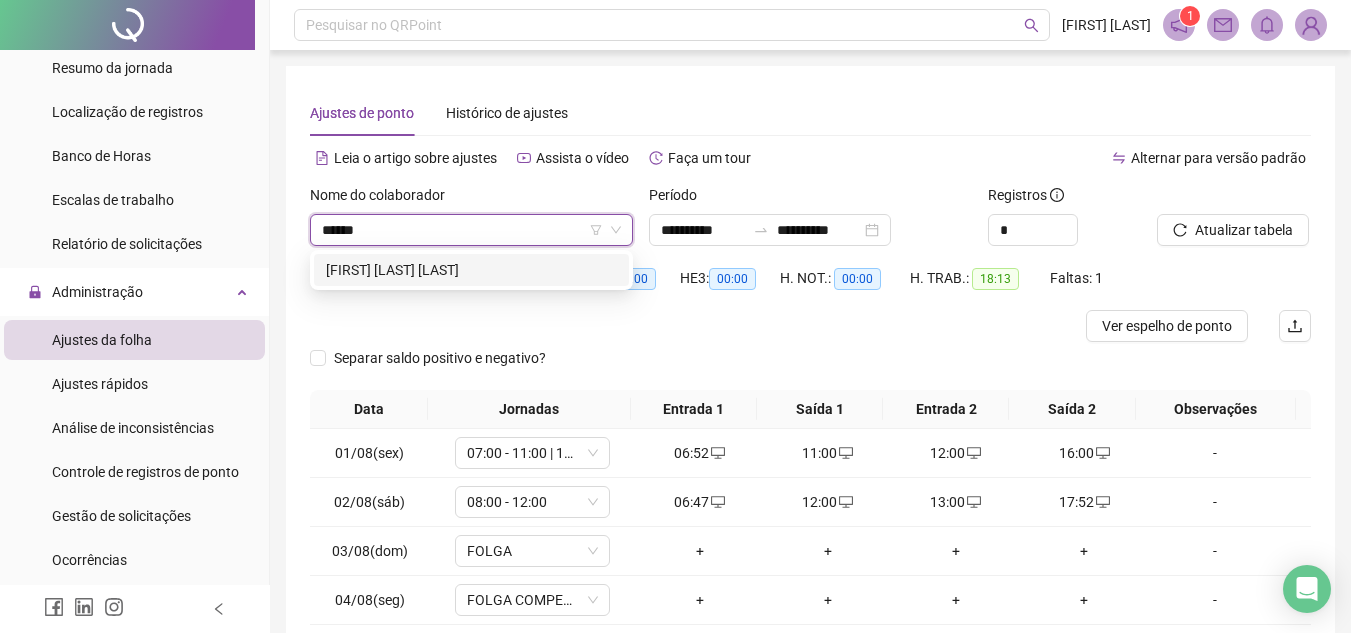 drag, startPoint x: 381, startPoint y: 263, endPoint x: 360, endPoint y: 265, distance: 21.095022 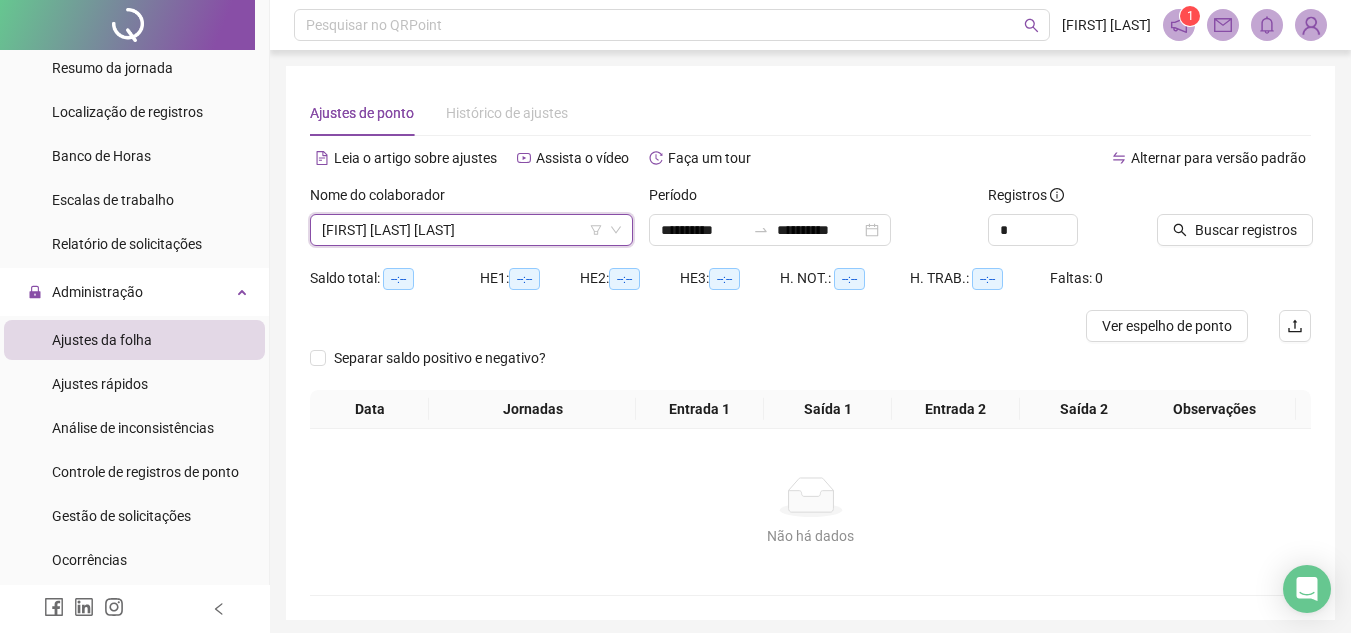 click at bounding box center (1209, 199) 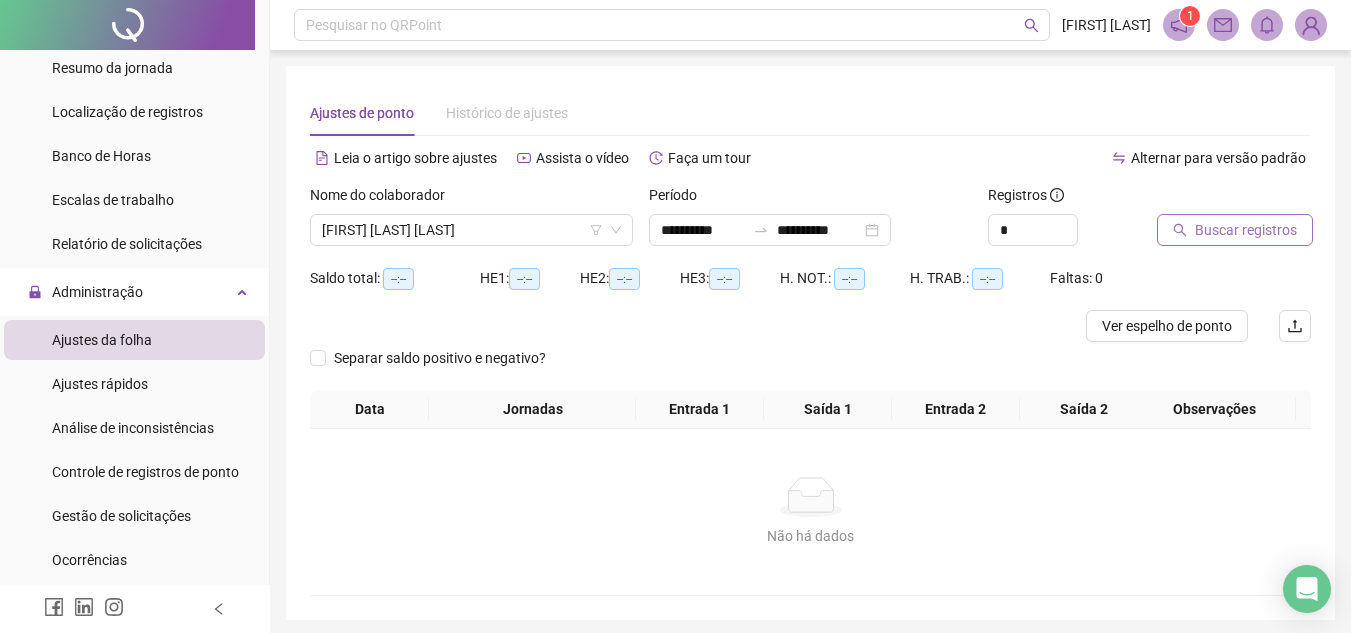 click on "Buscar registros" at bounding box center [1246, 230] 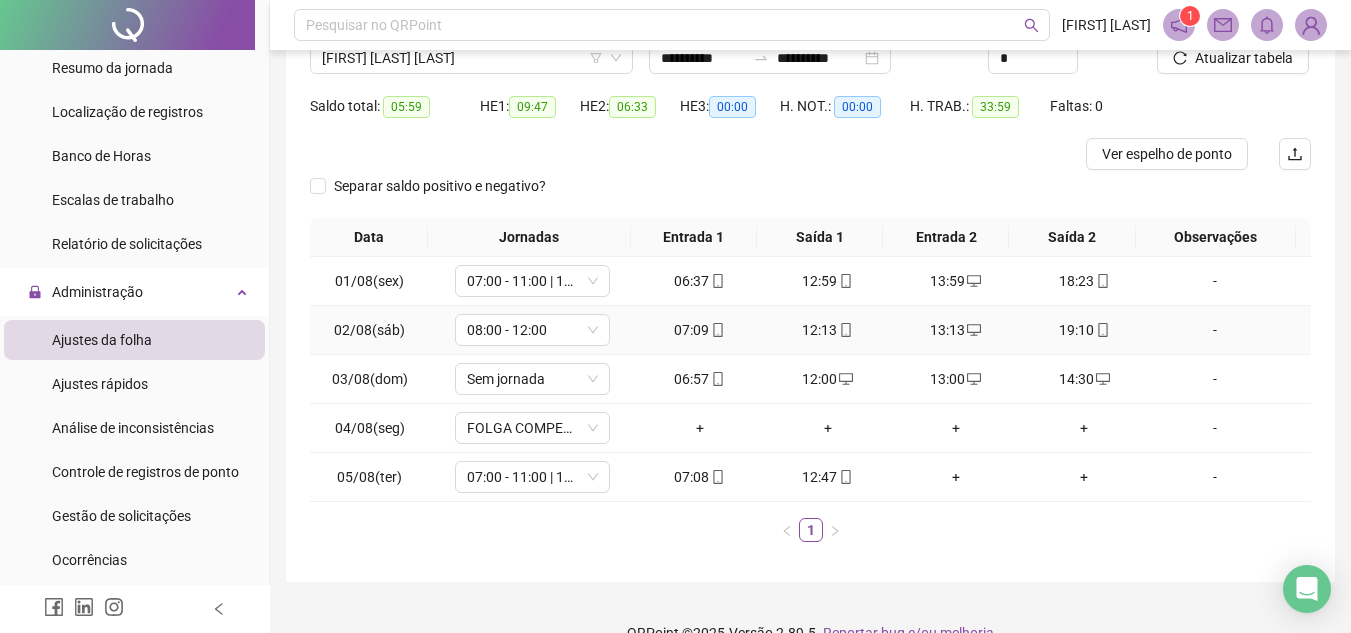 scroll, scrollTop: 207, scrollLeft: 0, axis: vertical 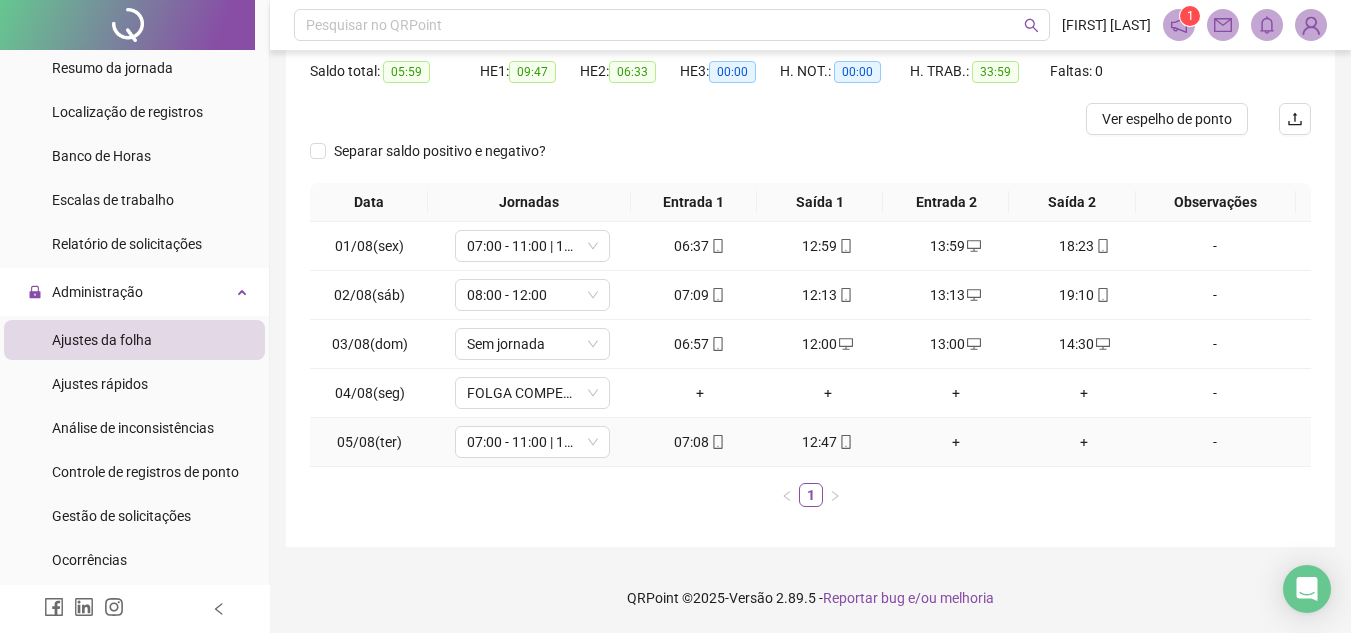 click on "+" at bounding box center (956, 442) 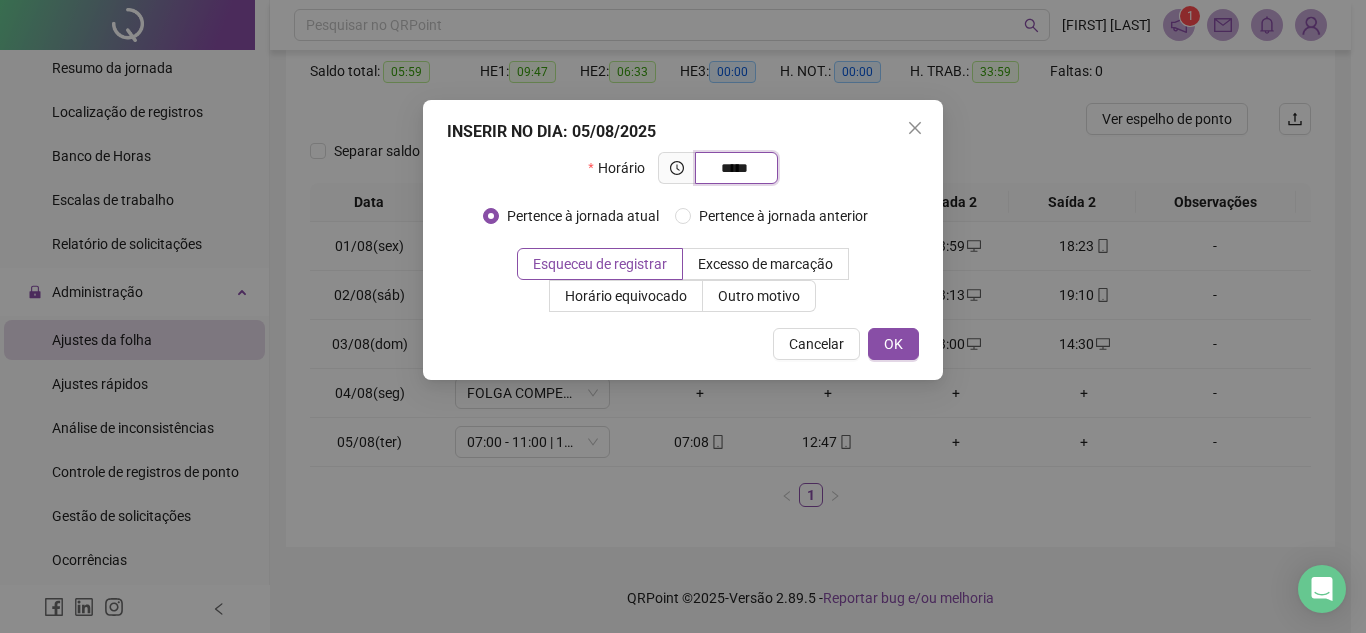 type on "*****" 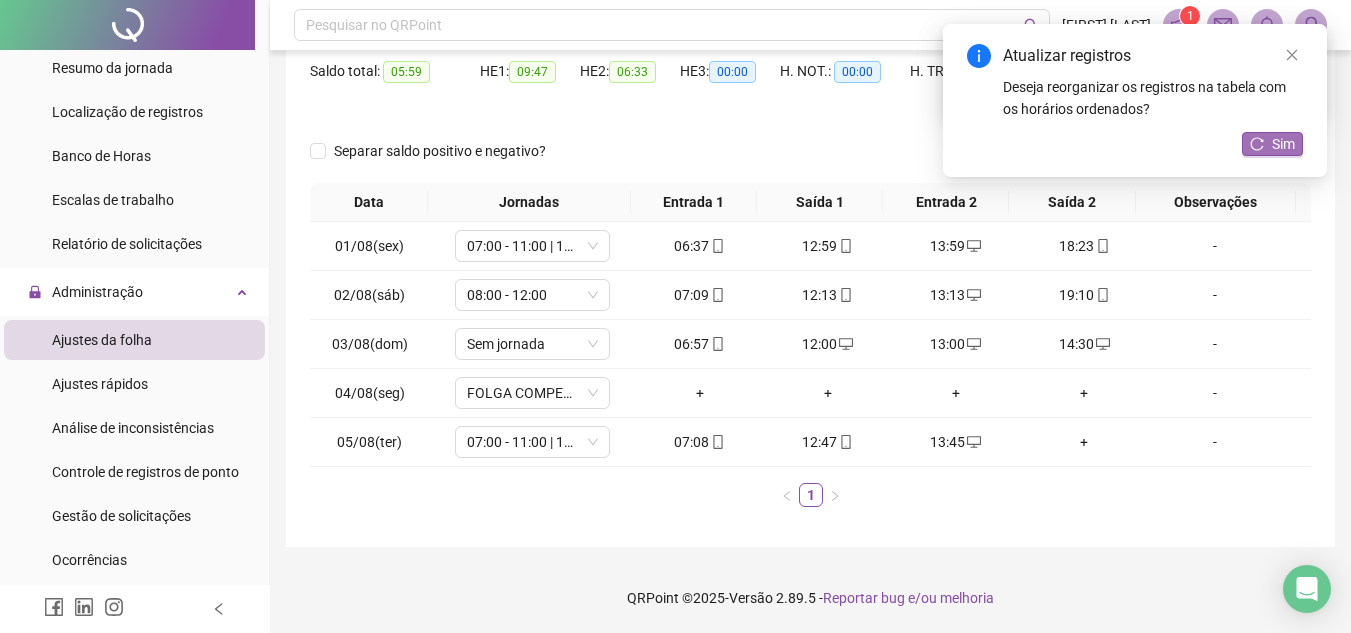 click on "Sim" at bounding box center (1283, 144) 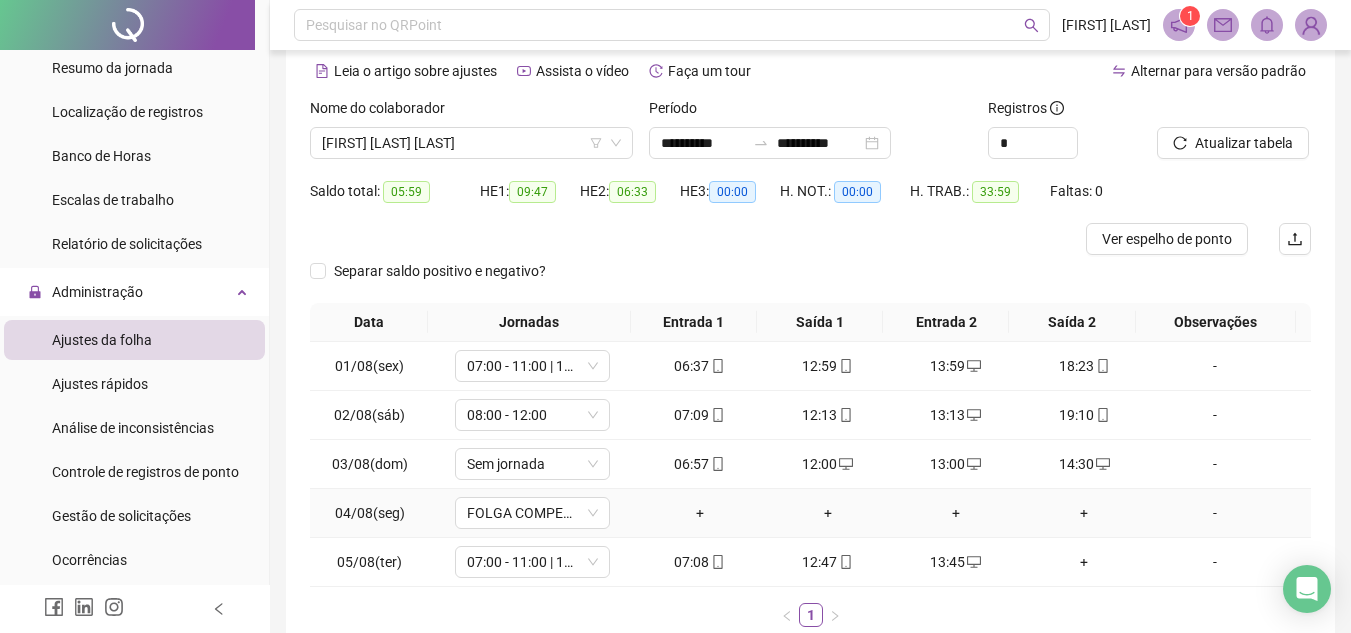 scroll, scrollTop: 0, scrollLeft: 0, axis: both 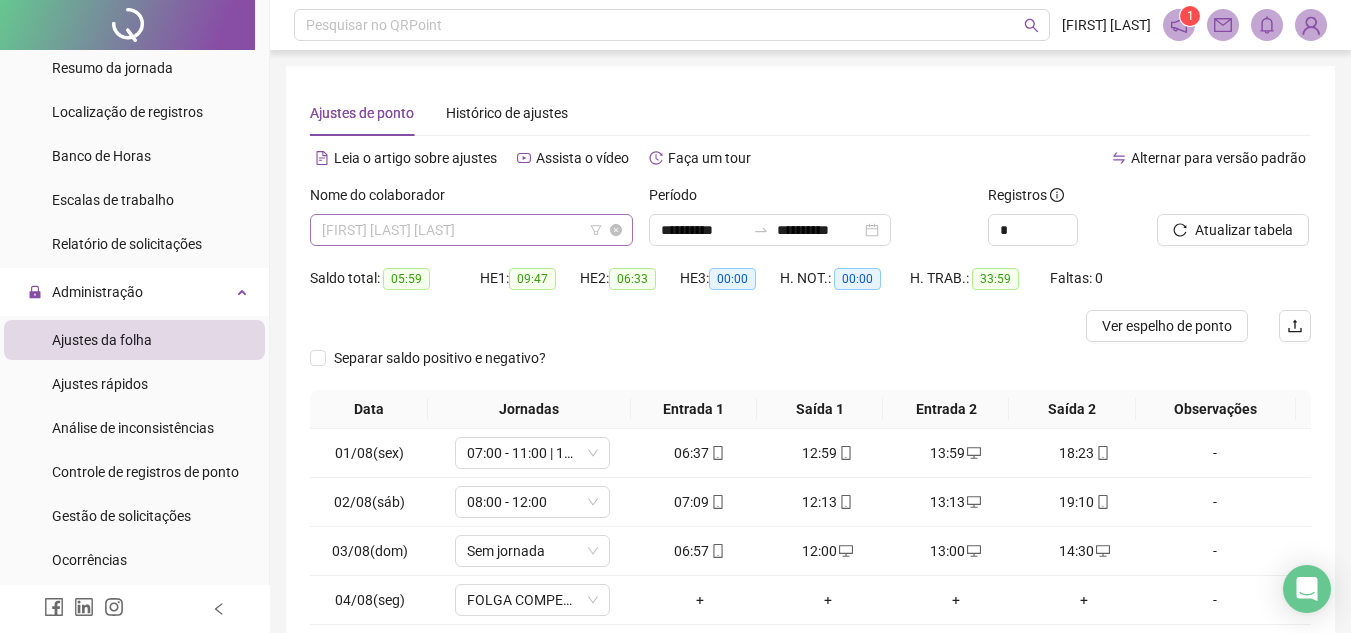 click on "ELIAS SANTANA SOUZA JUNIOR" at bounding box center [471, 230] 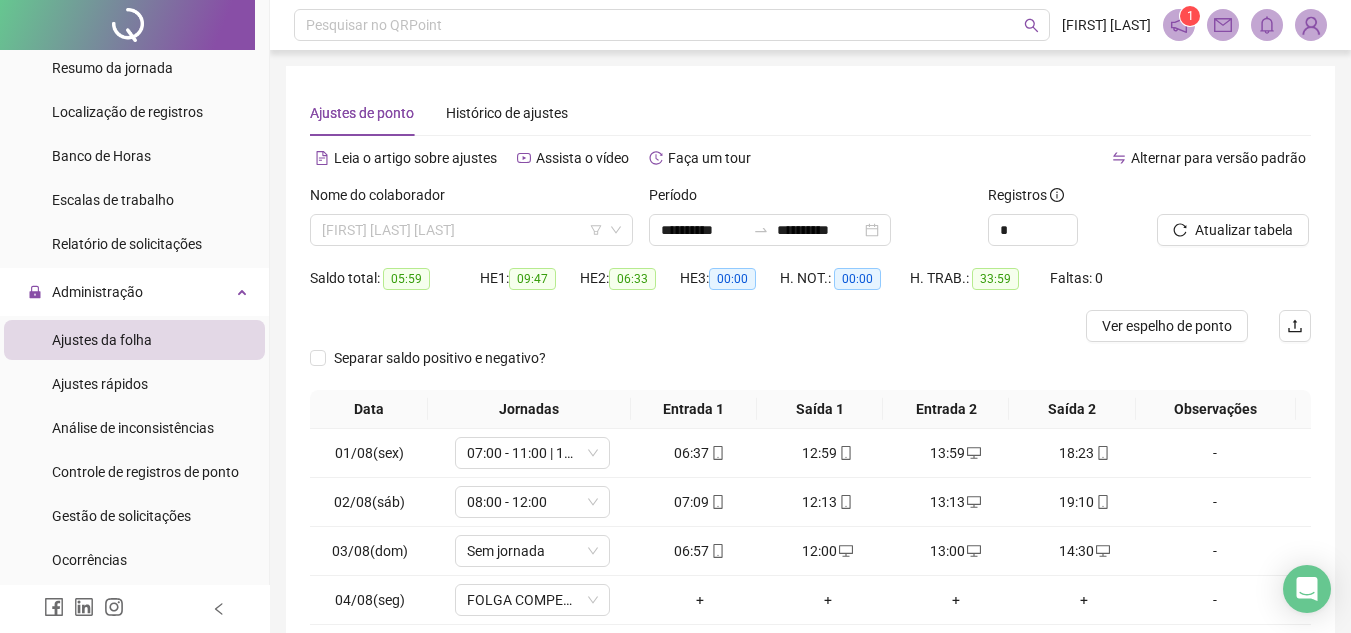 scroll, scrollTop: 992, scrollLeft: 0, axis: vertical 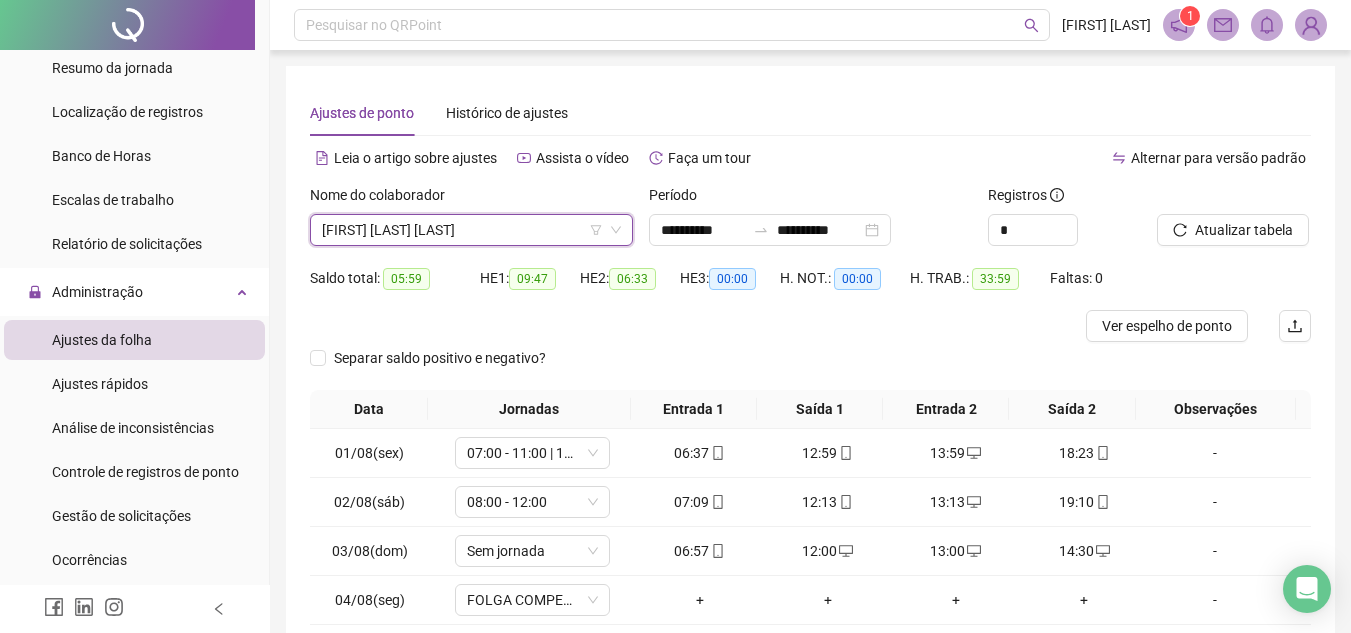 click on "**********" at bounding box center (810, 410) 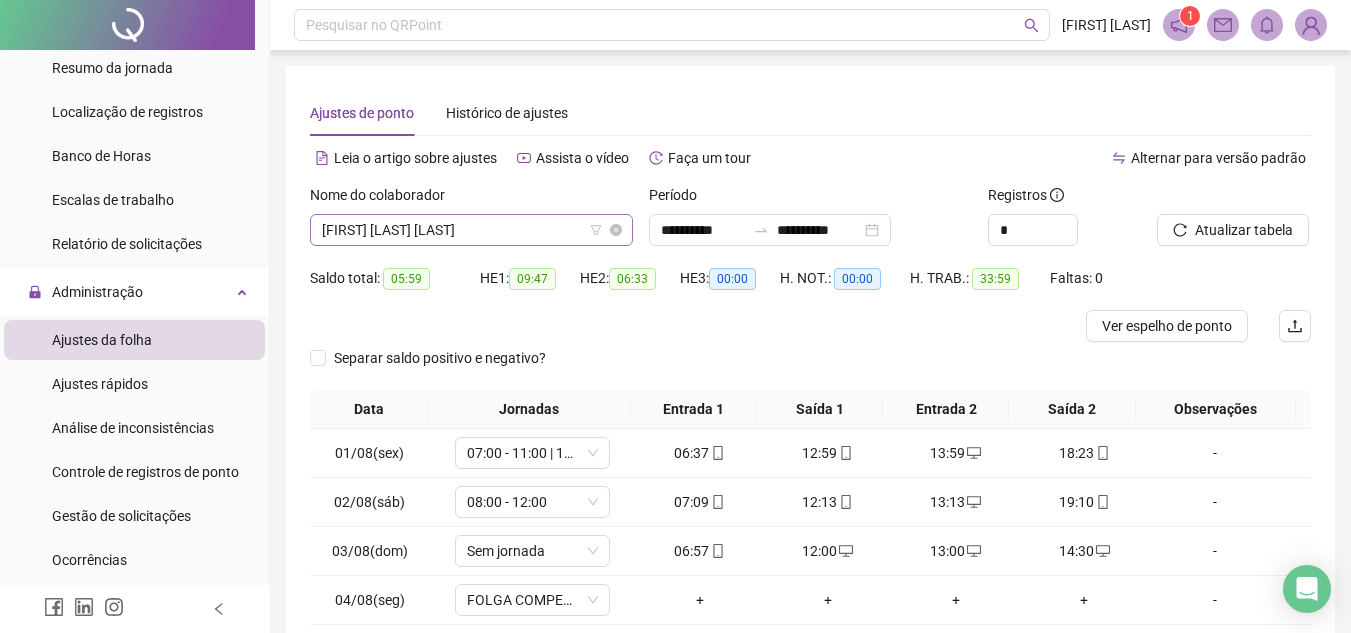 click on "ELIAS SANTANA SOUZA JUNIOR" at bounding box center [471, 230] 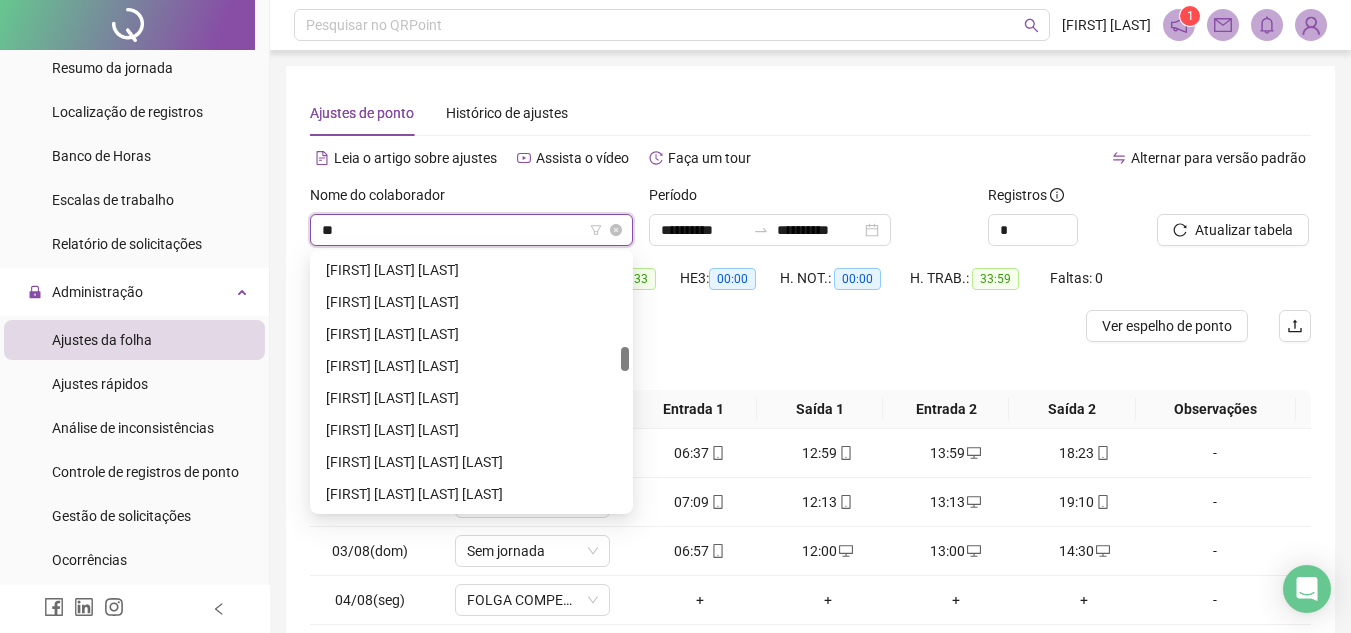scroll, scrollTop: 0, scrollLeft: 0, axis: both 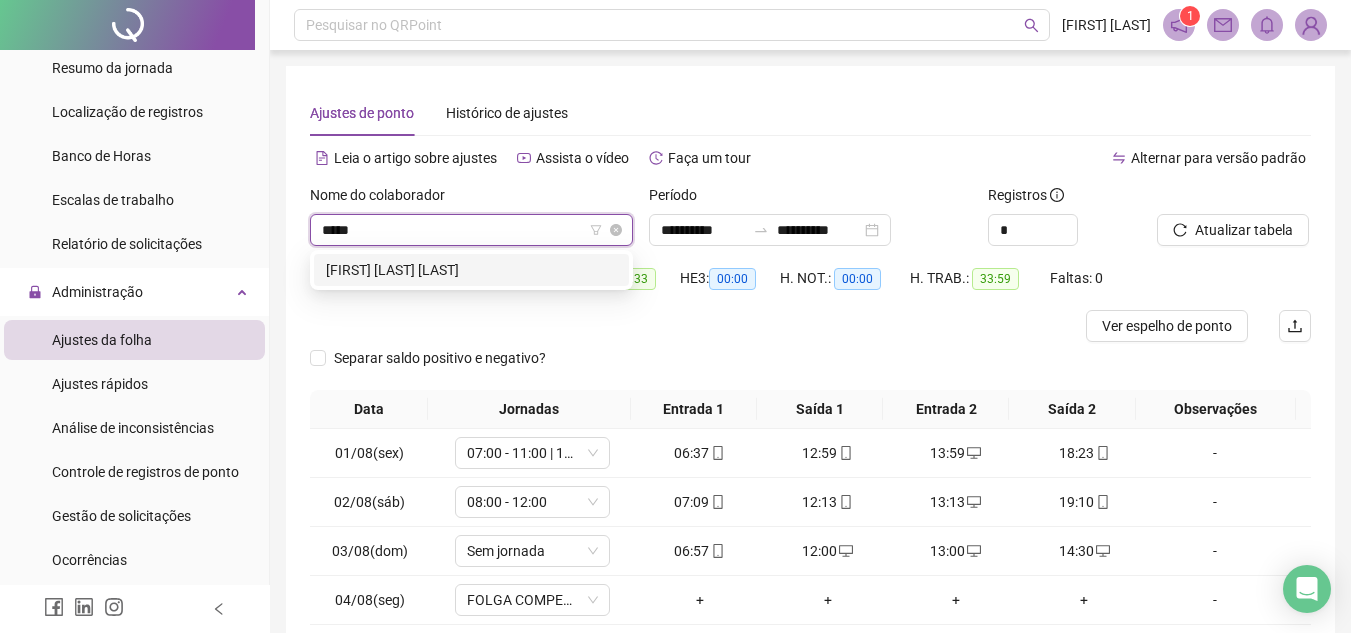 type on "******" 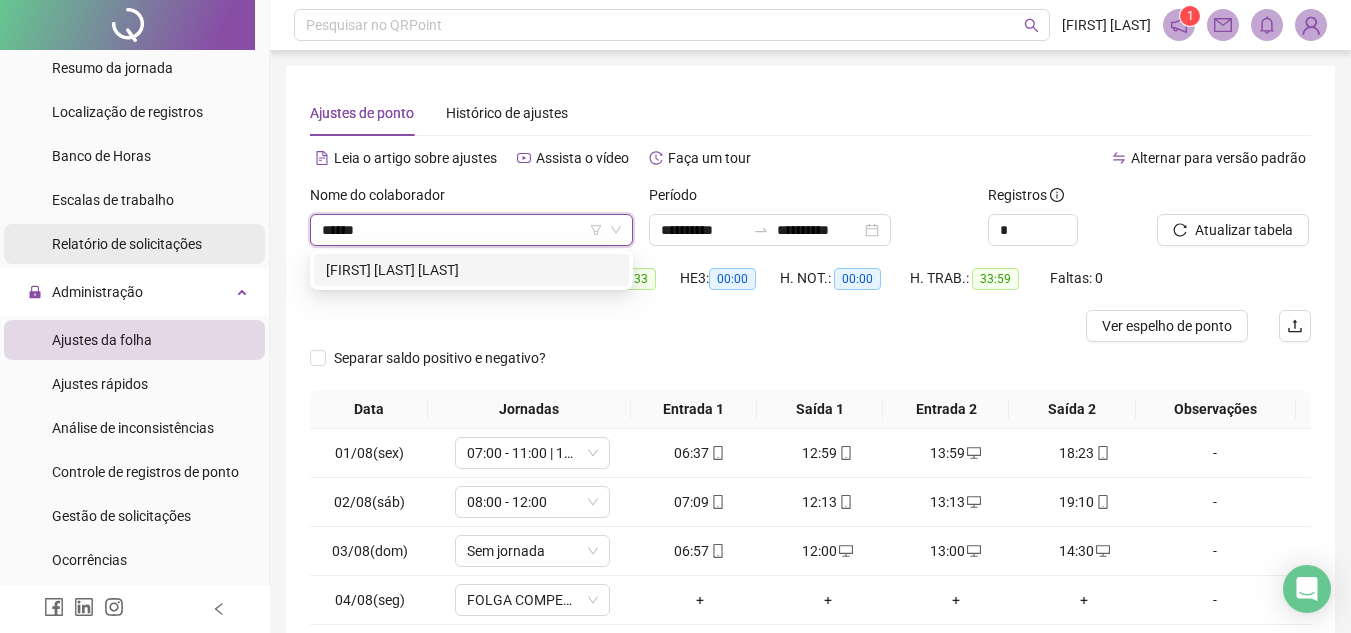 drag, startPoint x: 468, startPoint y: 228, endPoint x: 248, endPoint y: 226, distance: 220.0091 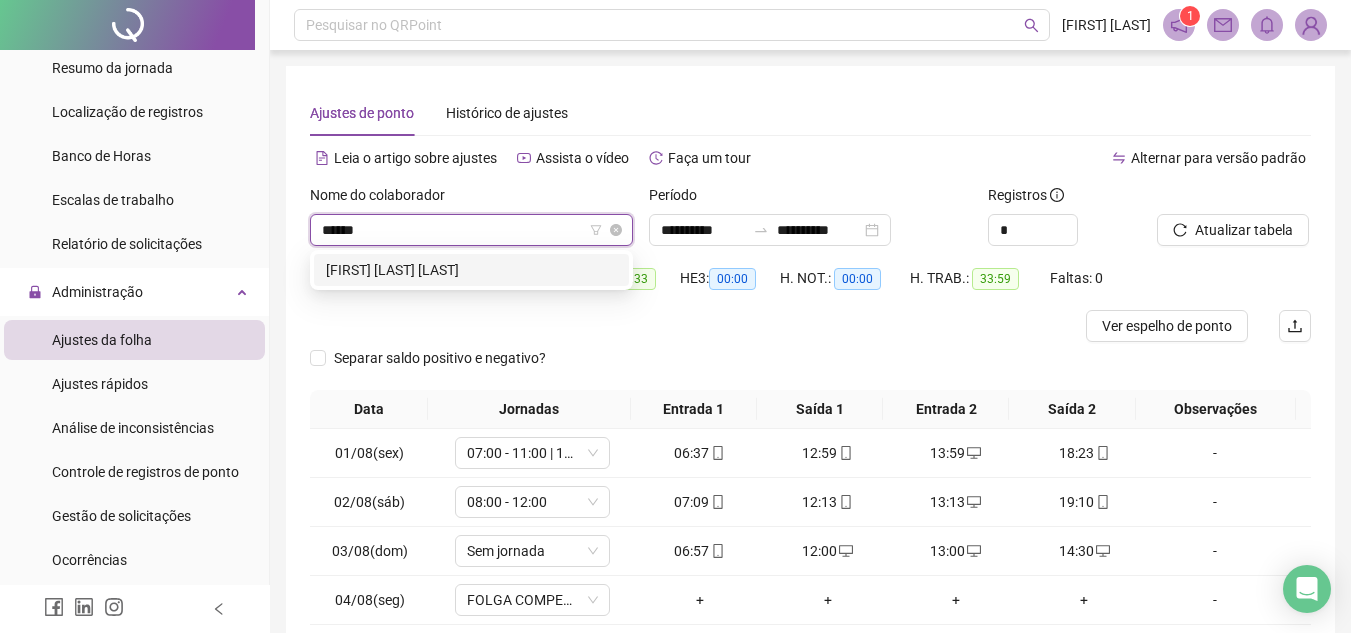 type 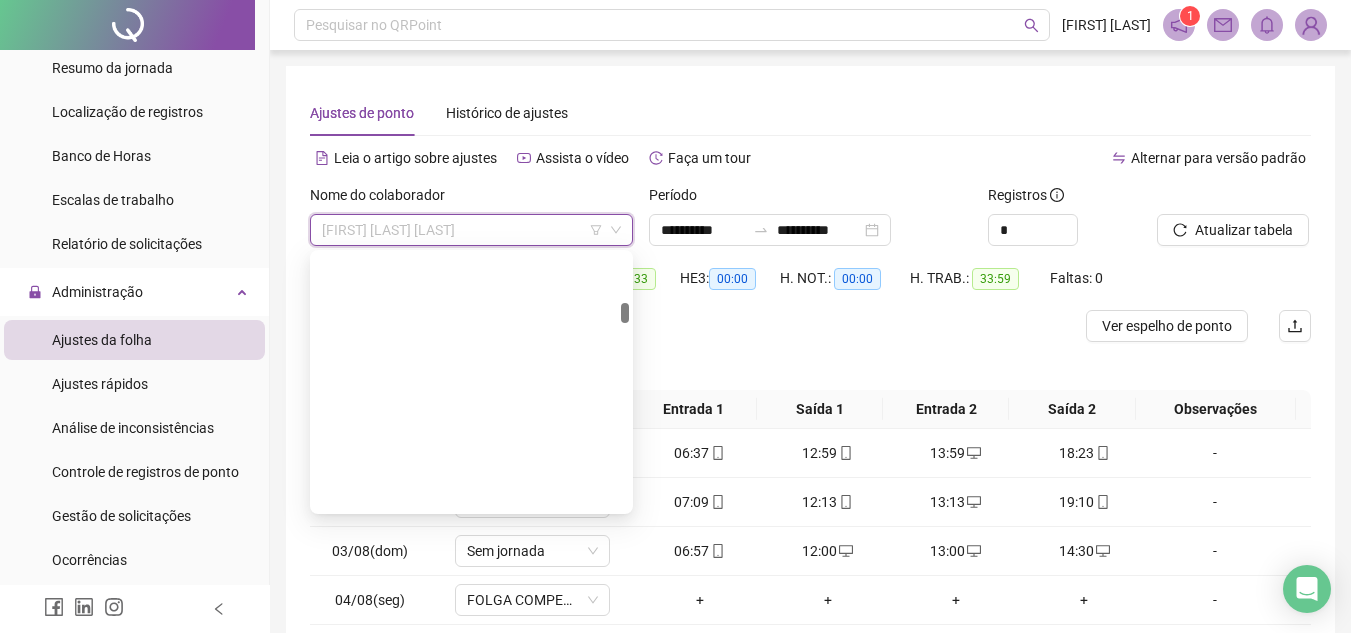 scroll, scrollTop: 992, scrollLeft: 0, axis: vertical 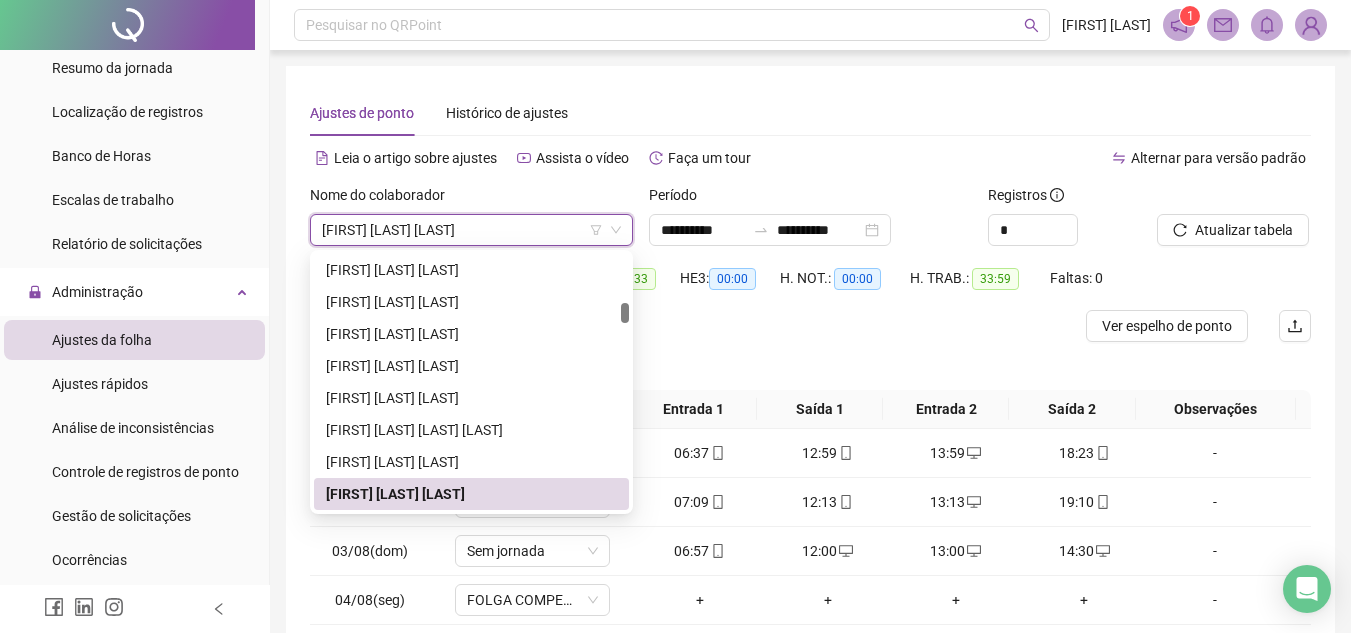click on "Ajustes de ponto Histórico de ajustes" at bounding box center (810, 113) 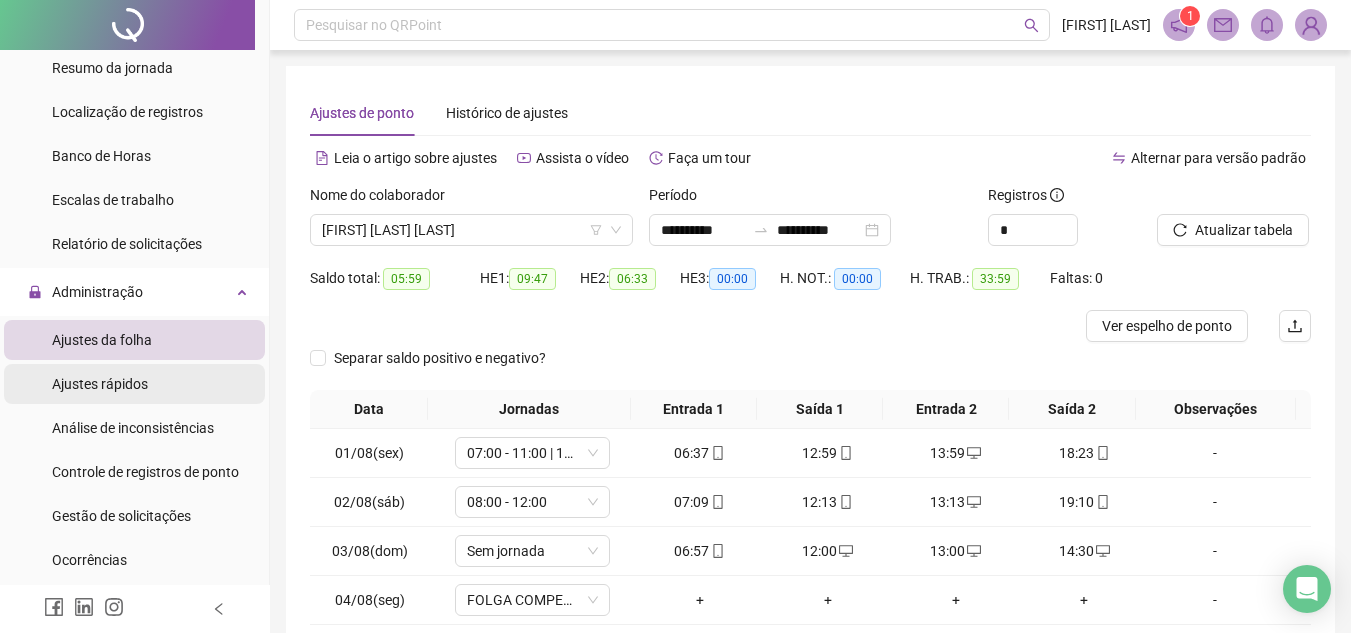 click on "Ajustes rápidos" at bounding box center (134, 384) 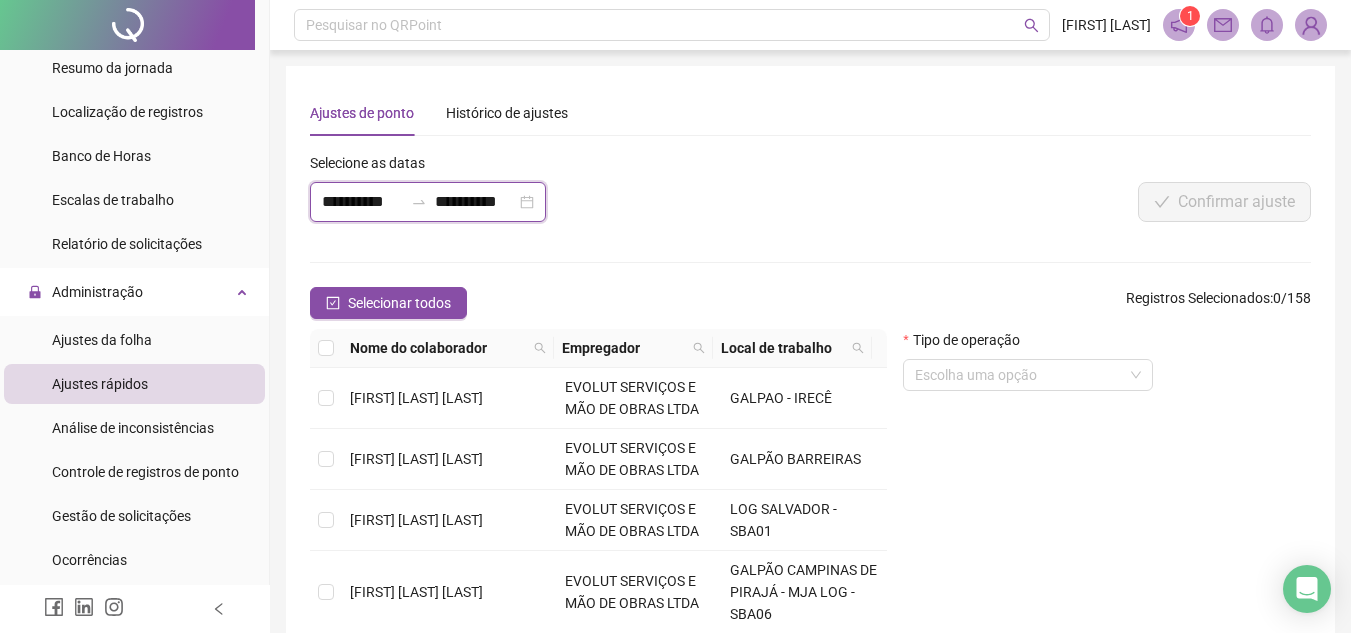 click on "**********" at bounding box center (362, 202) 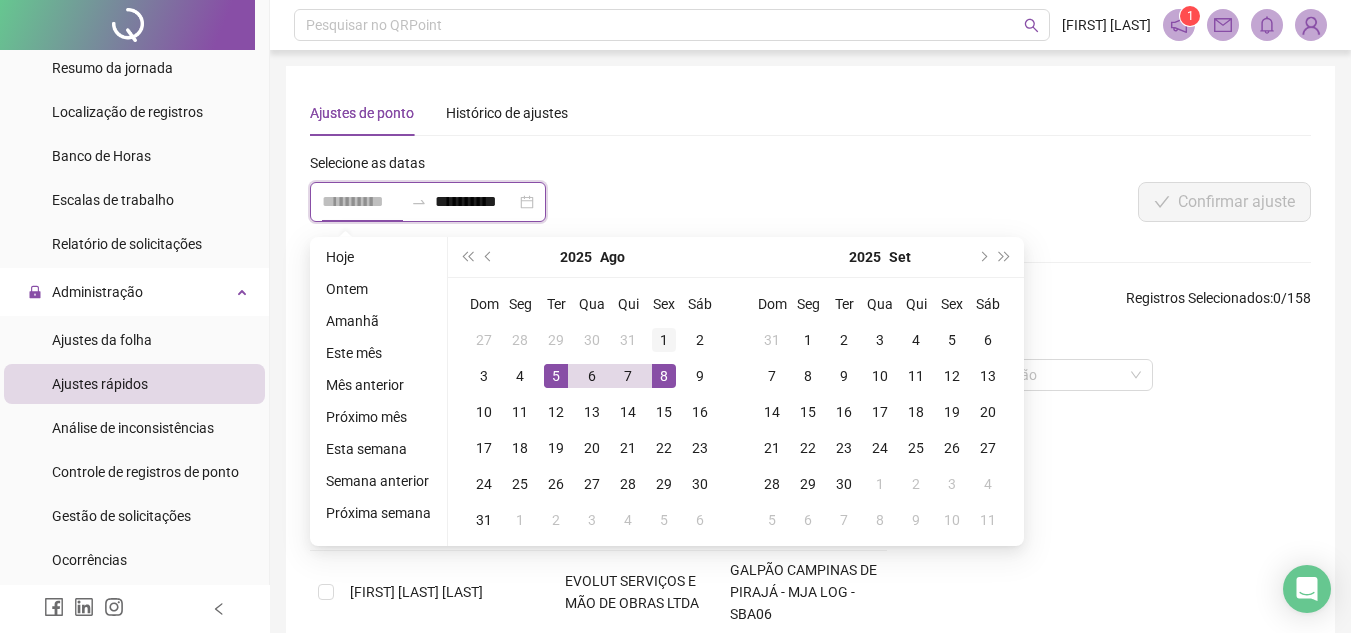 type on "**********" 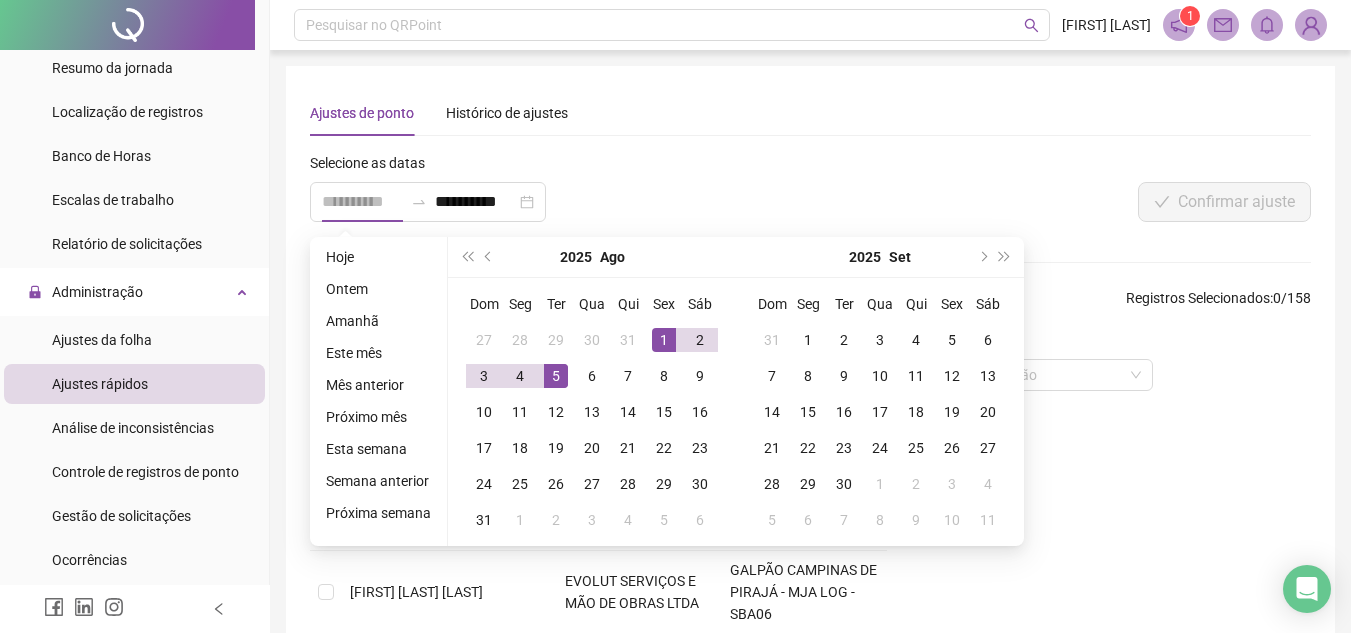 click on "1" at bounding box center [664, 340] 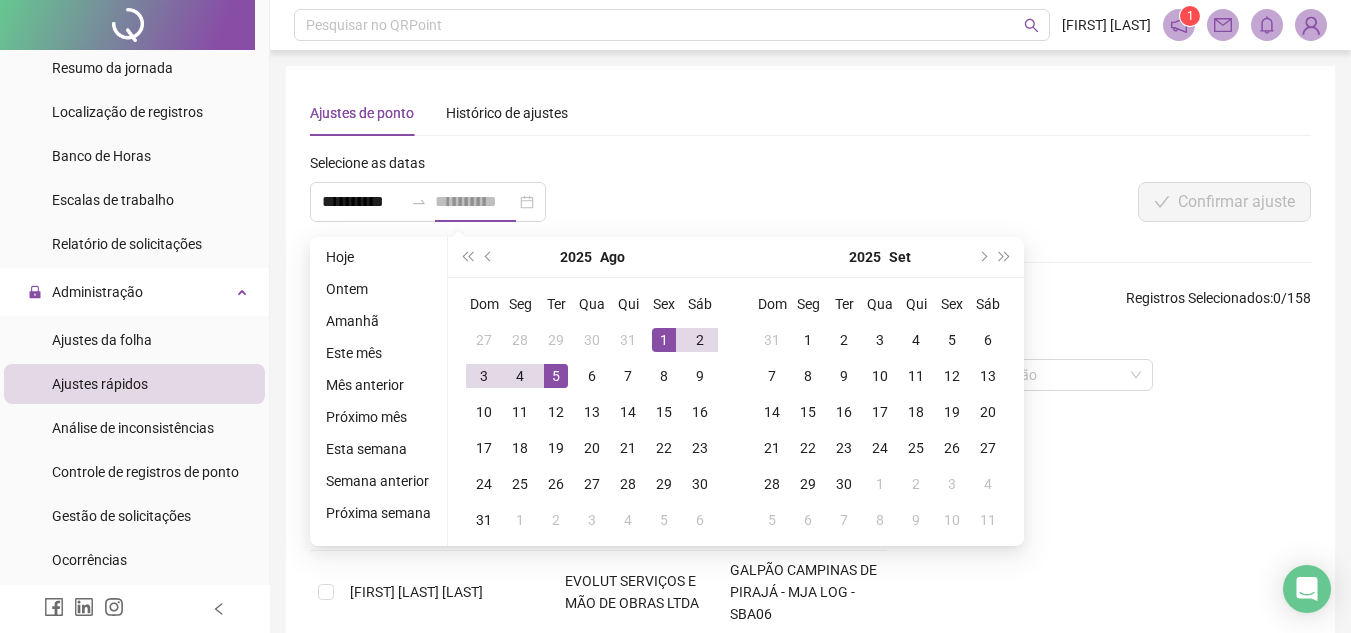 click on "1" at bounding box center (664, 340) 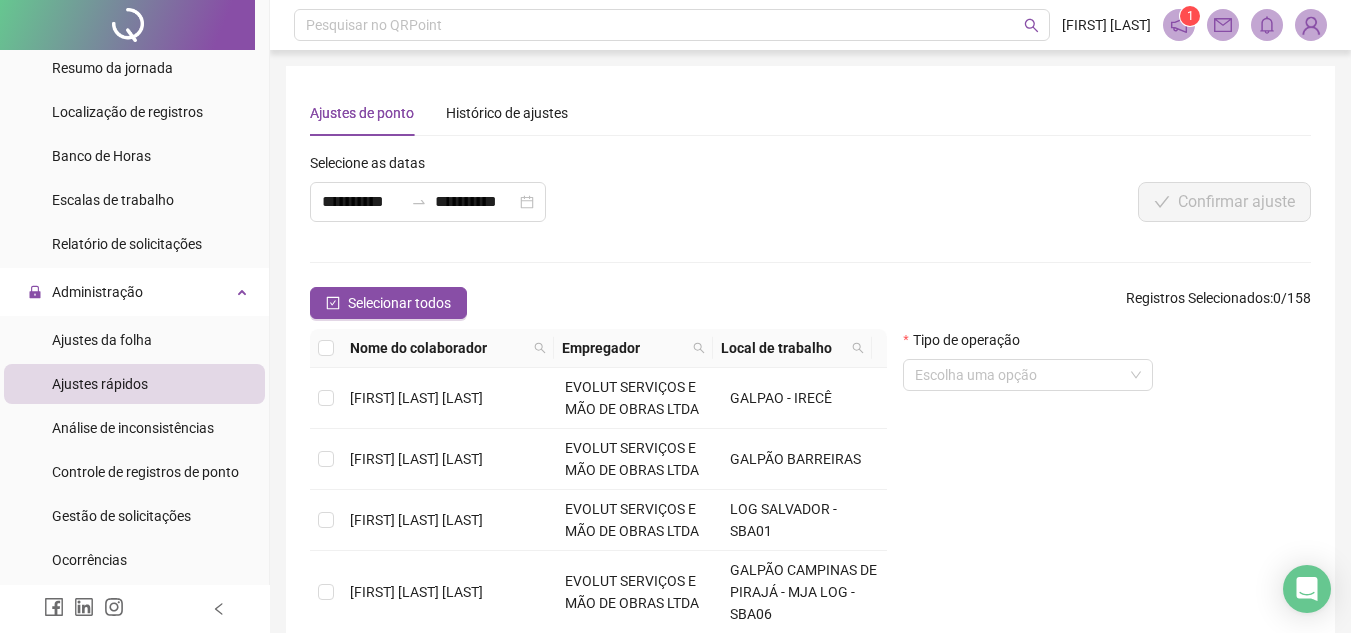click on "**********" at bounding box center (602, 195) 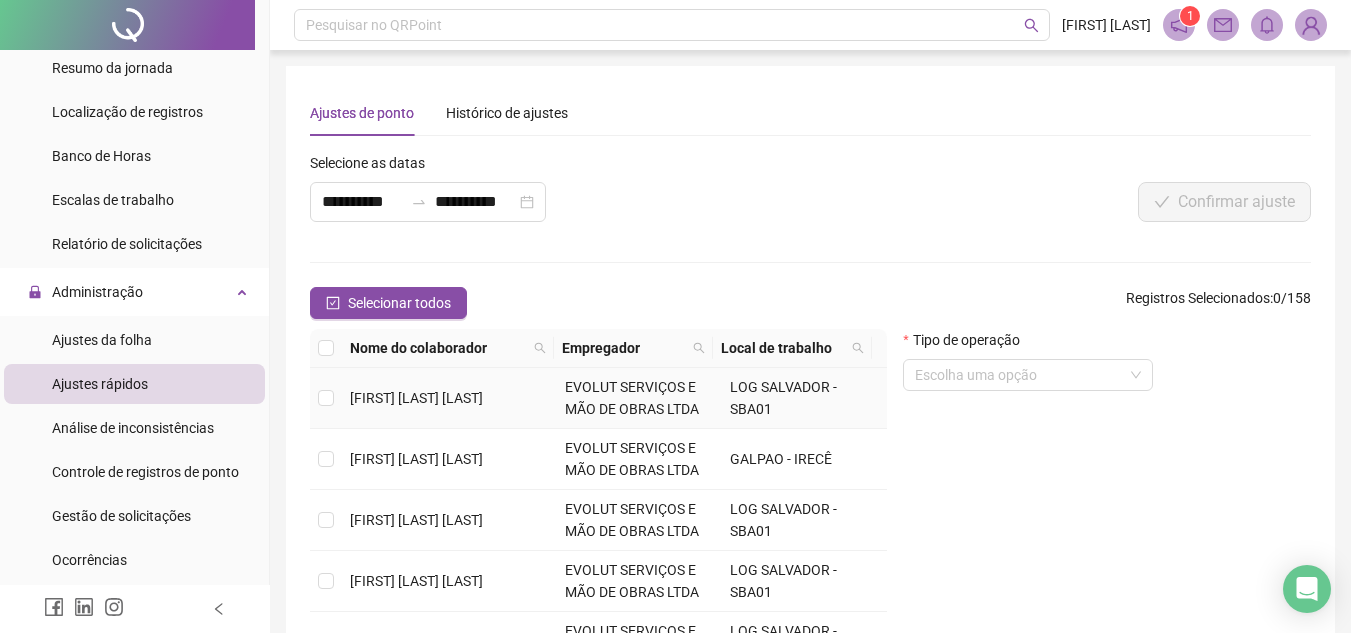 scroll, scrollTop: 300, scrollLeft: 0, axis: vertical 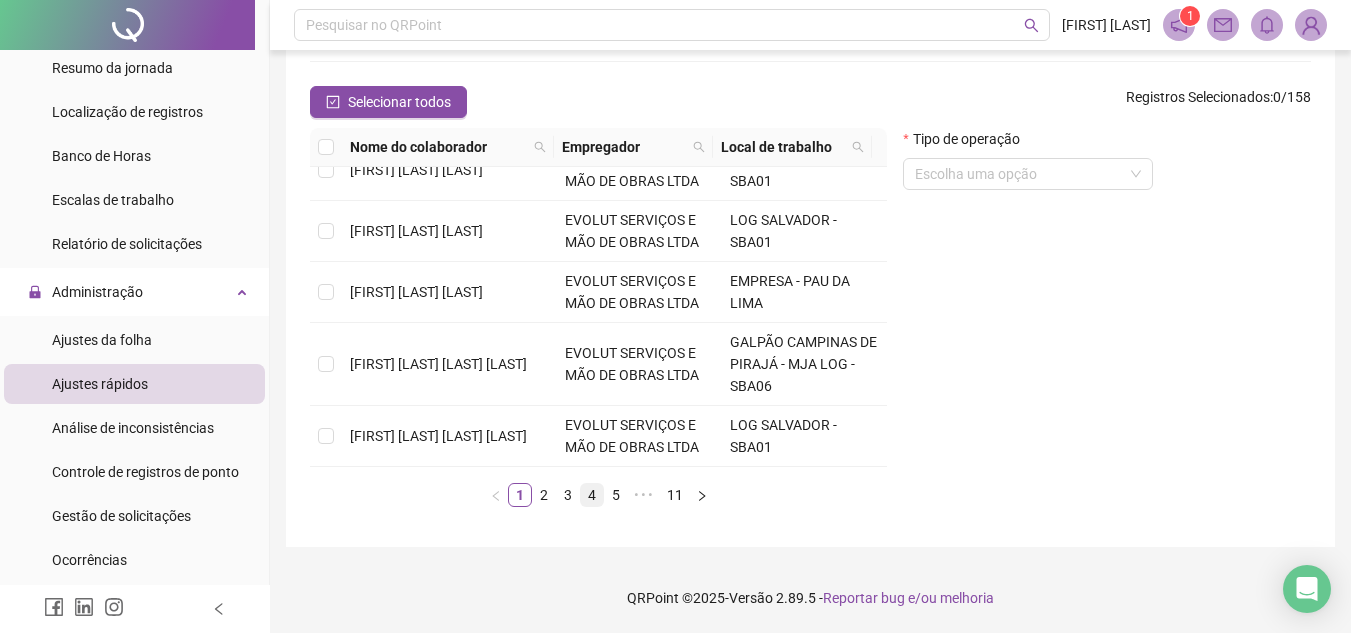 click on "4" at bounding box center (592, 495) 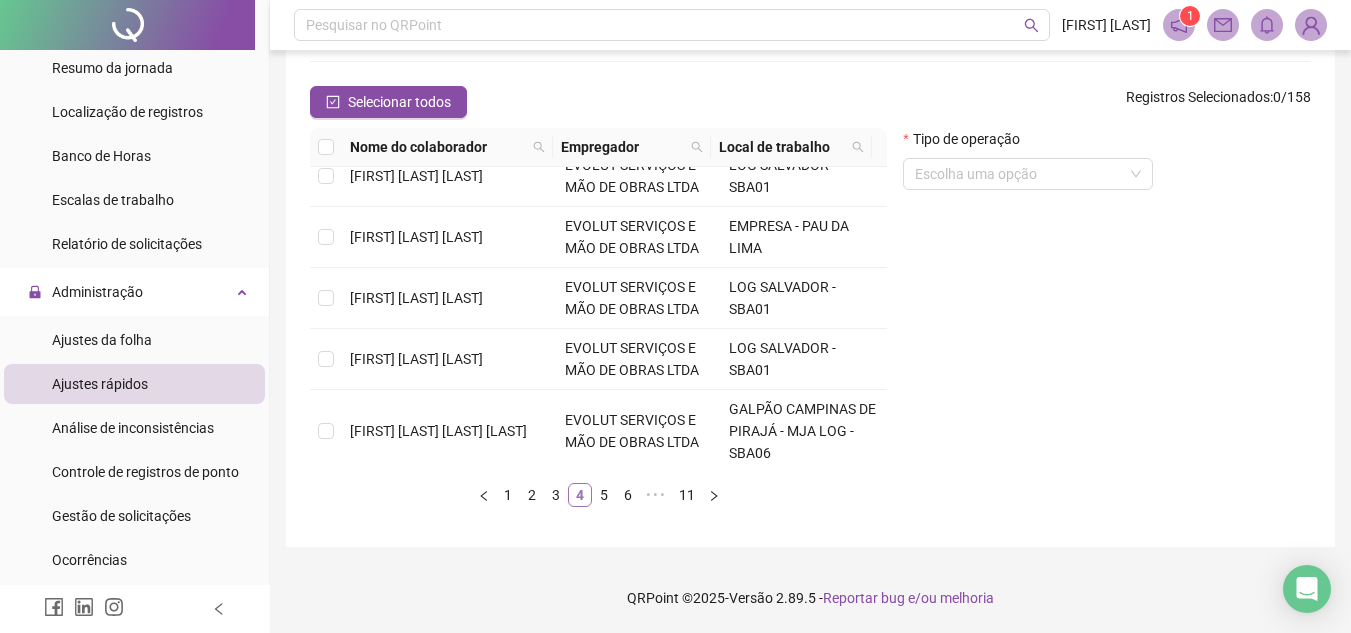 scroll, scrollTop: 0, scrollLeft: 0, axis: both 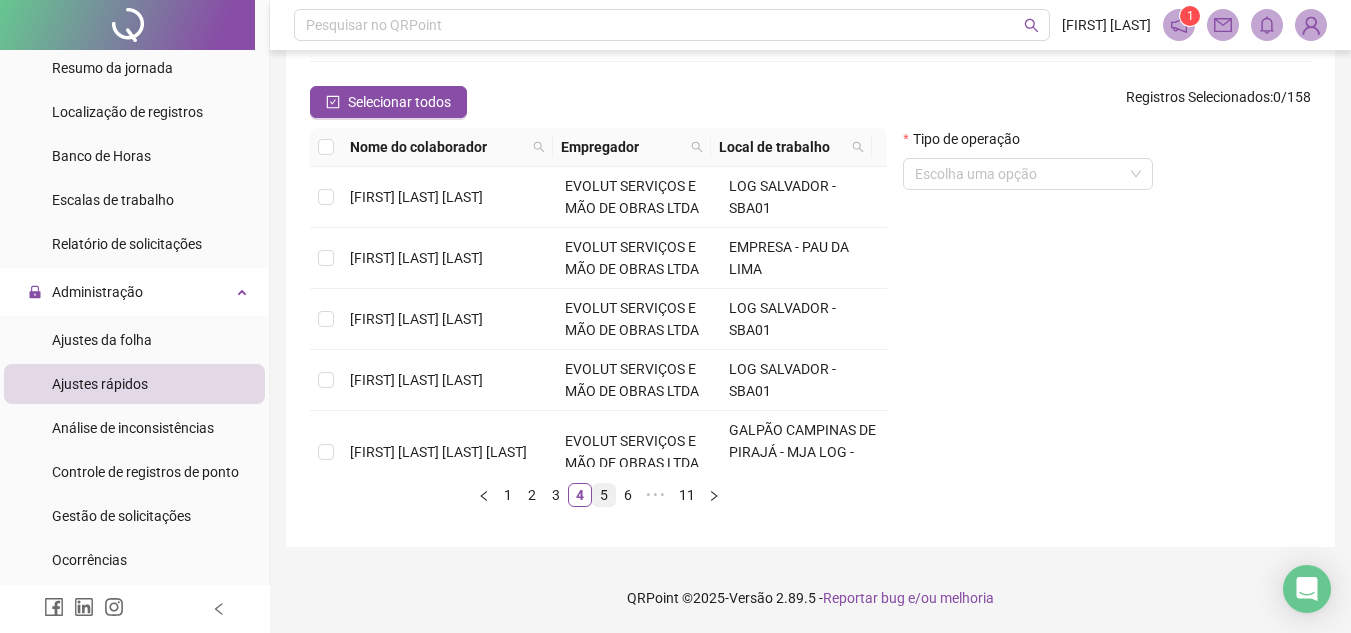 click on "5" at bounding box center [604, 495] 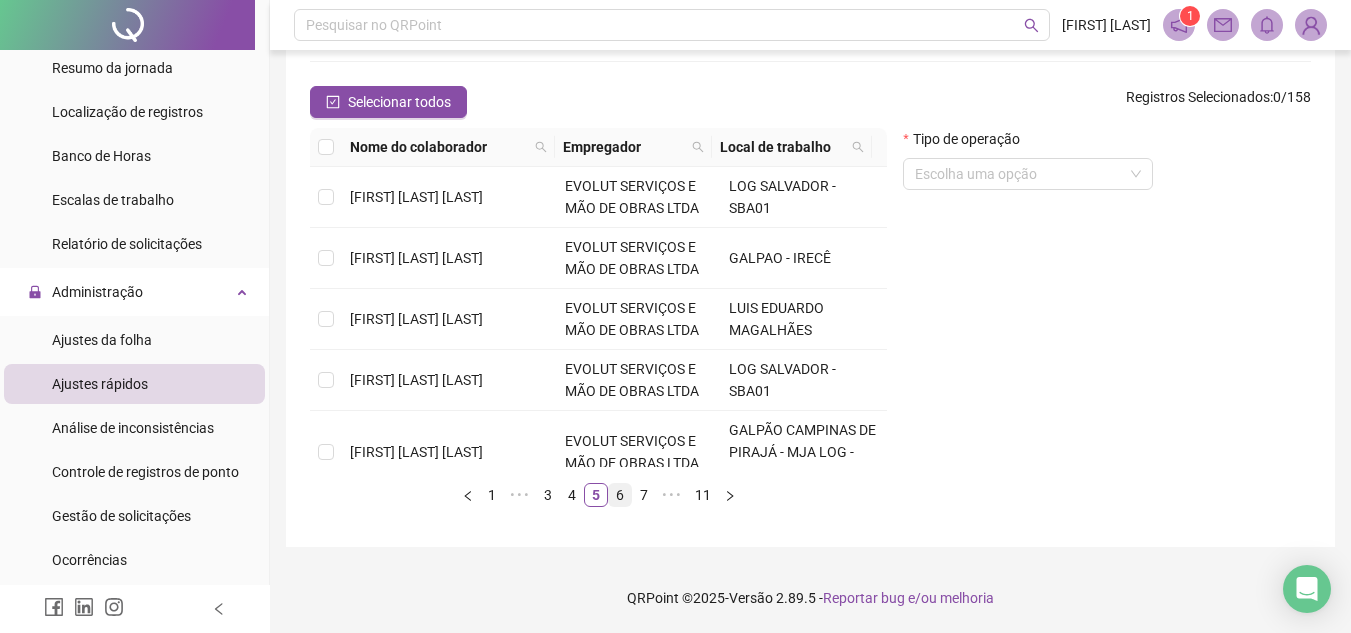 click on "6" at bounding box center (620, 495) 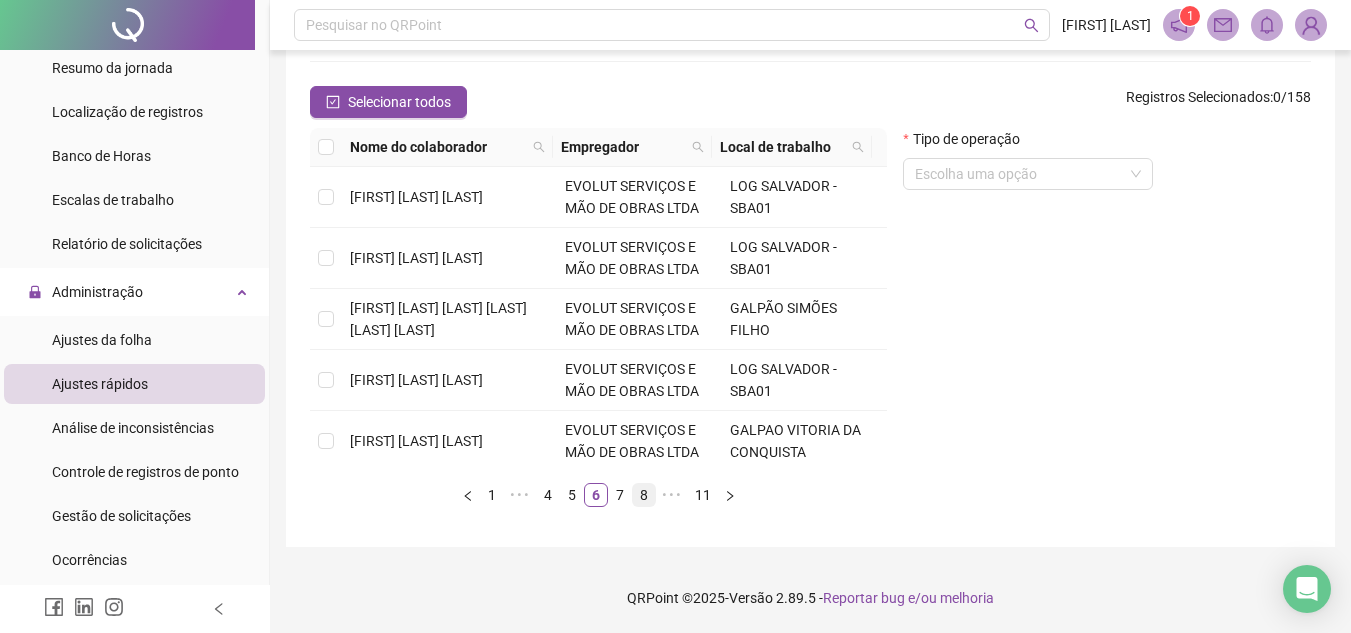 click on "8" at bounding box center [644, 495] 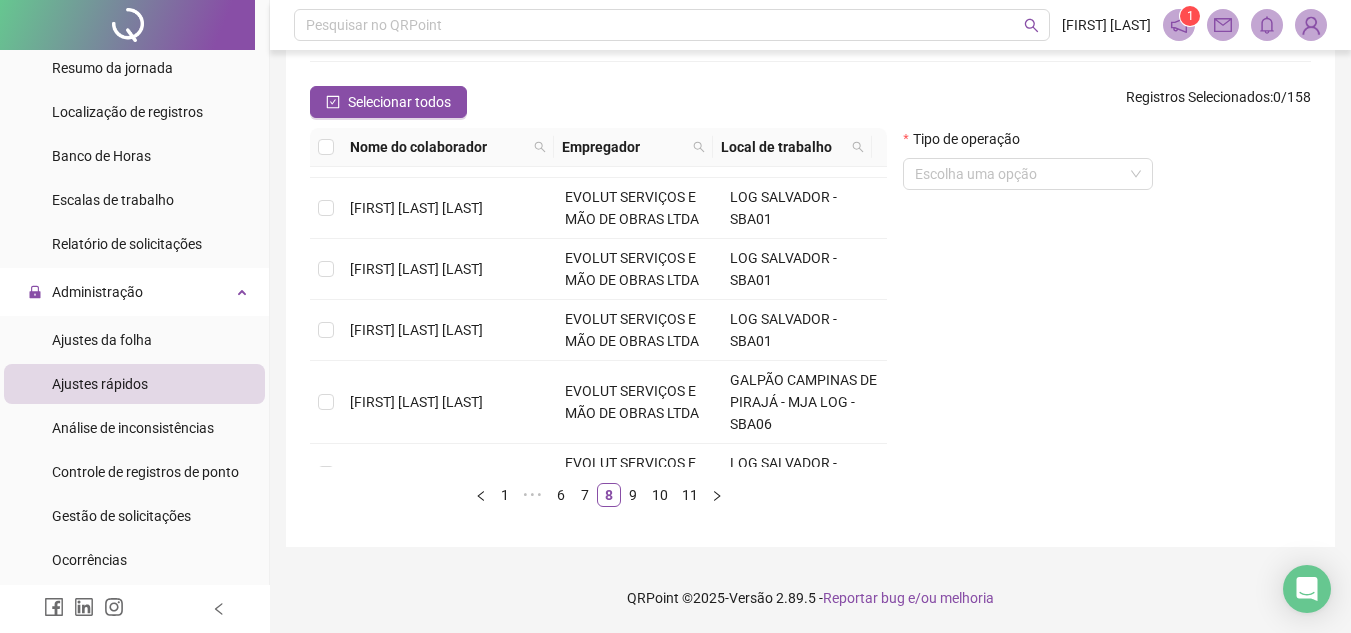 scroll, scrollTop: 703, scrollLeft: 0, axis: vertical 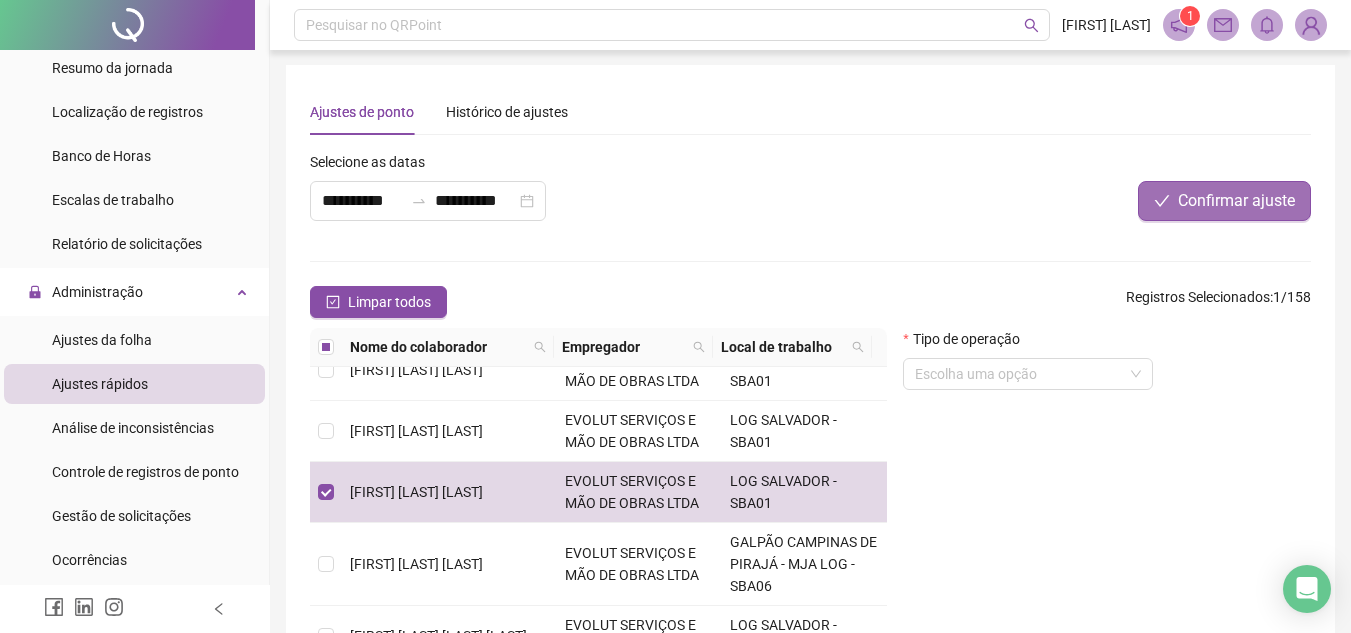 click on "Confirmar ajuste" at bounding box center (1236, 201) 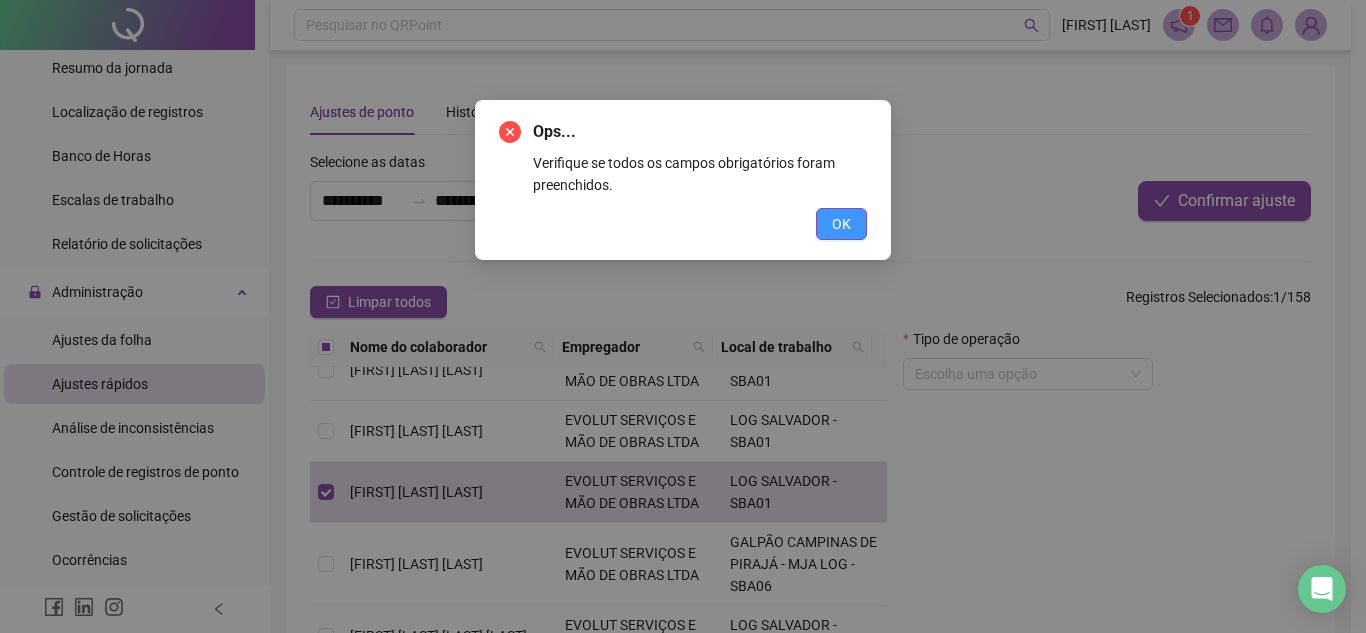 click on "OK" at bounding box center (841, 224) 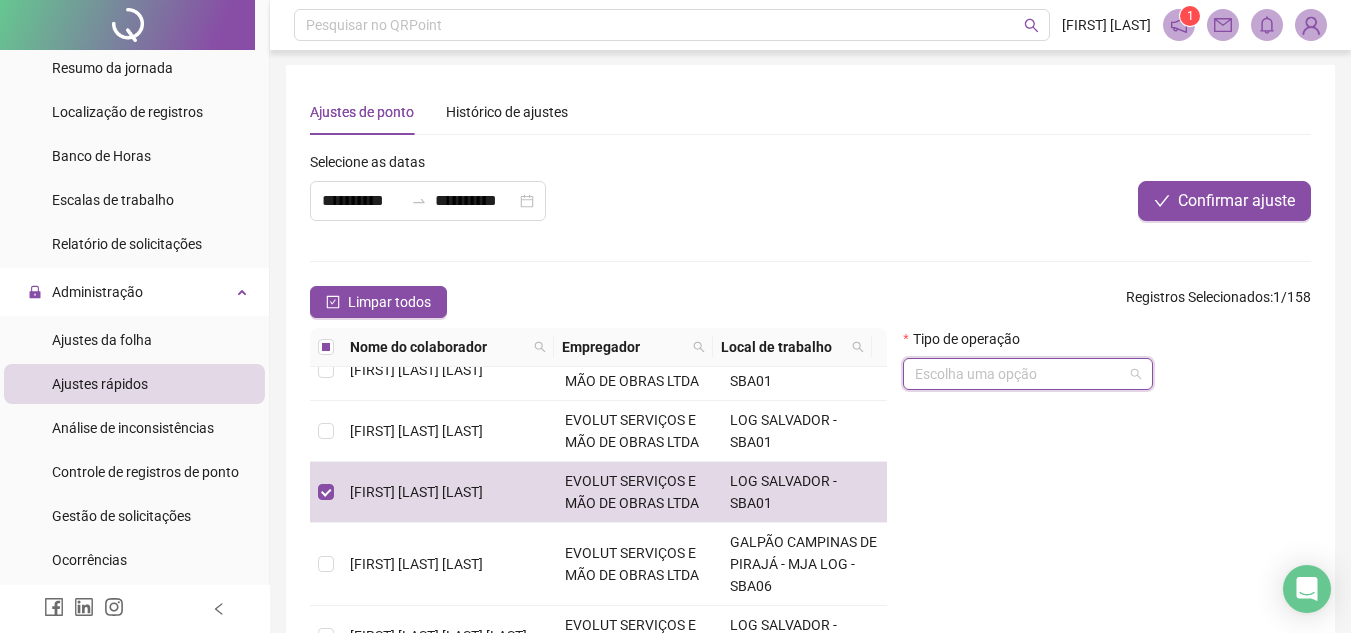 click at bounding box center [1019, 374] 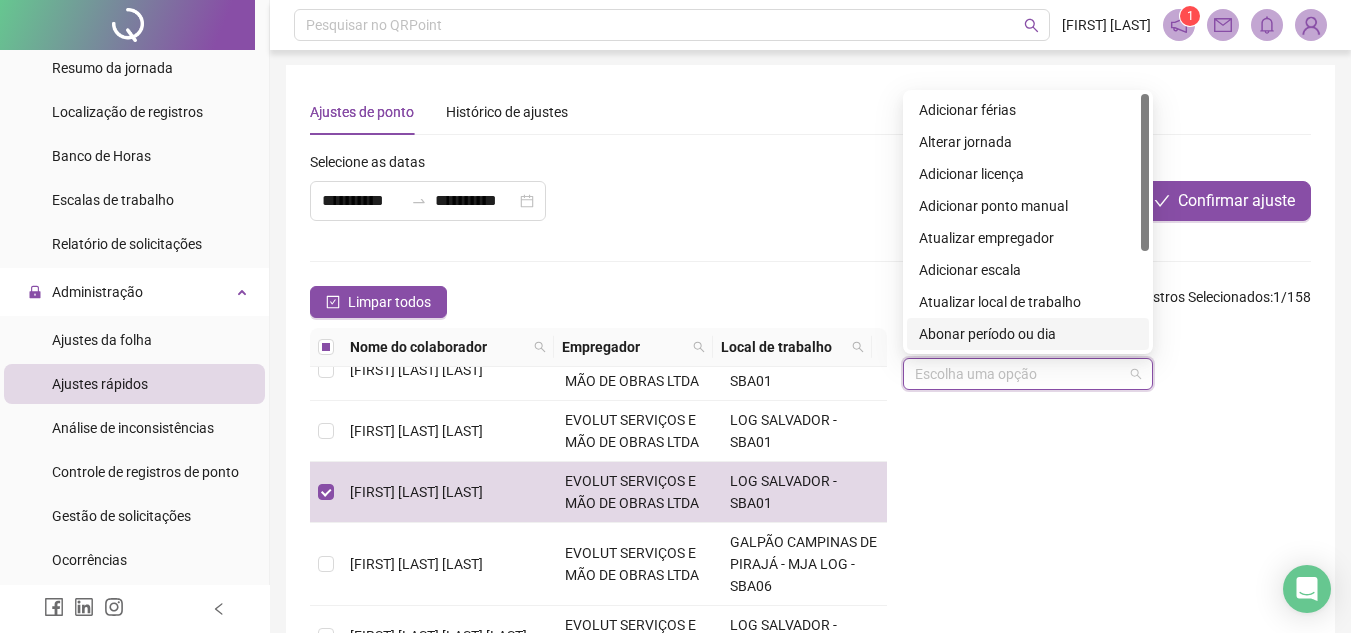 click on "Abonar período ou dia" at bounding box center (1028, 334) 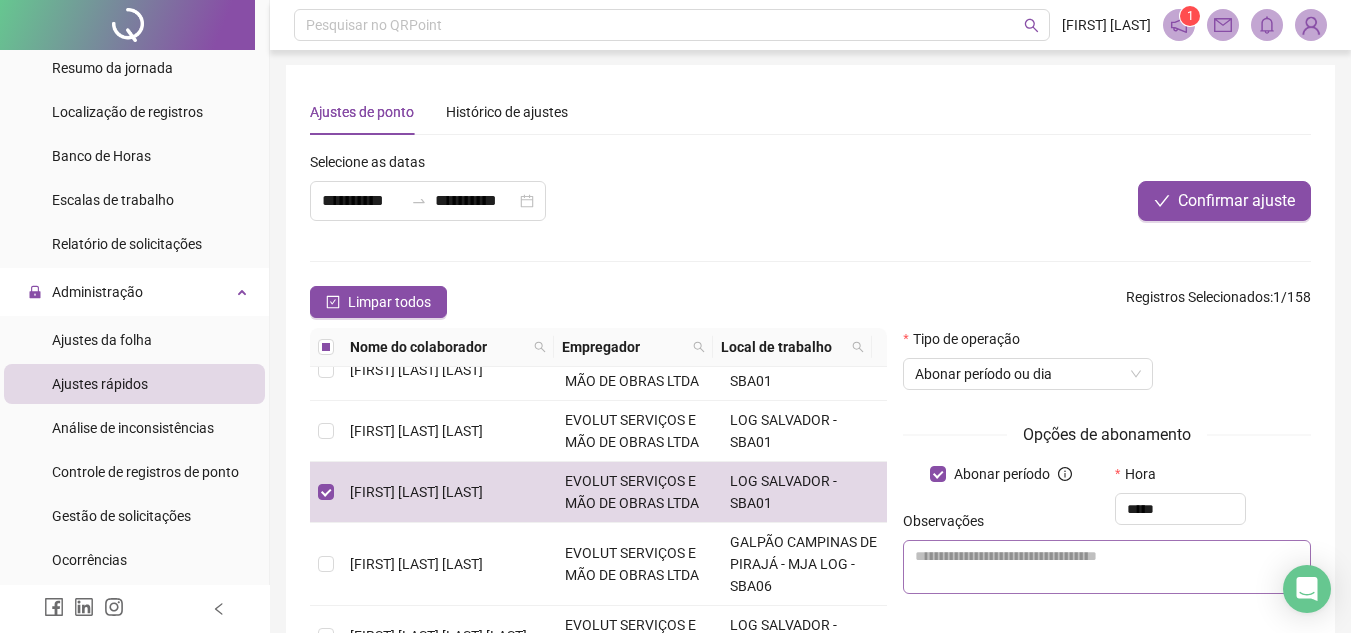 type on "*****" 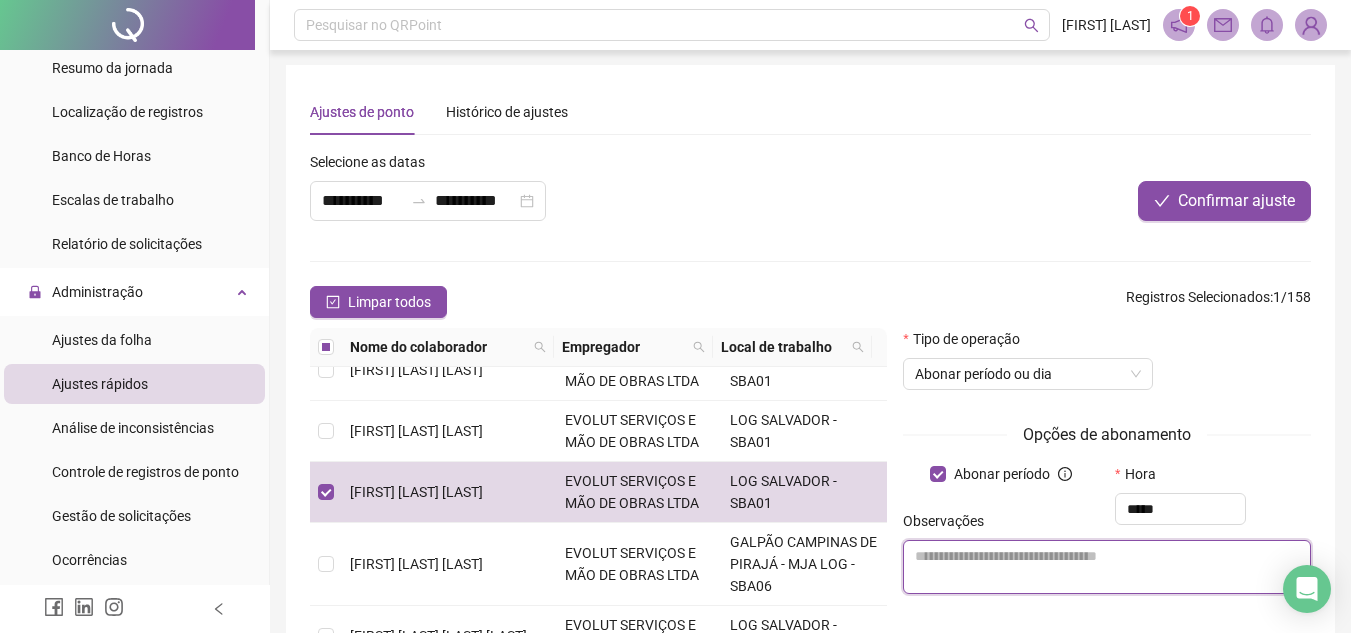 click at bounding box center (1107, 567) 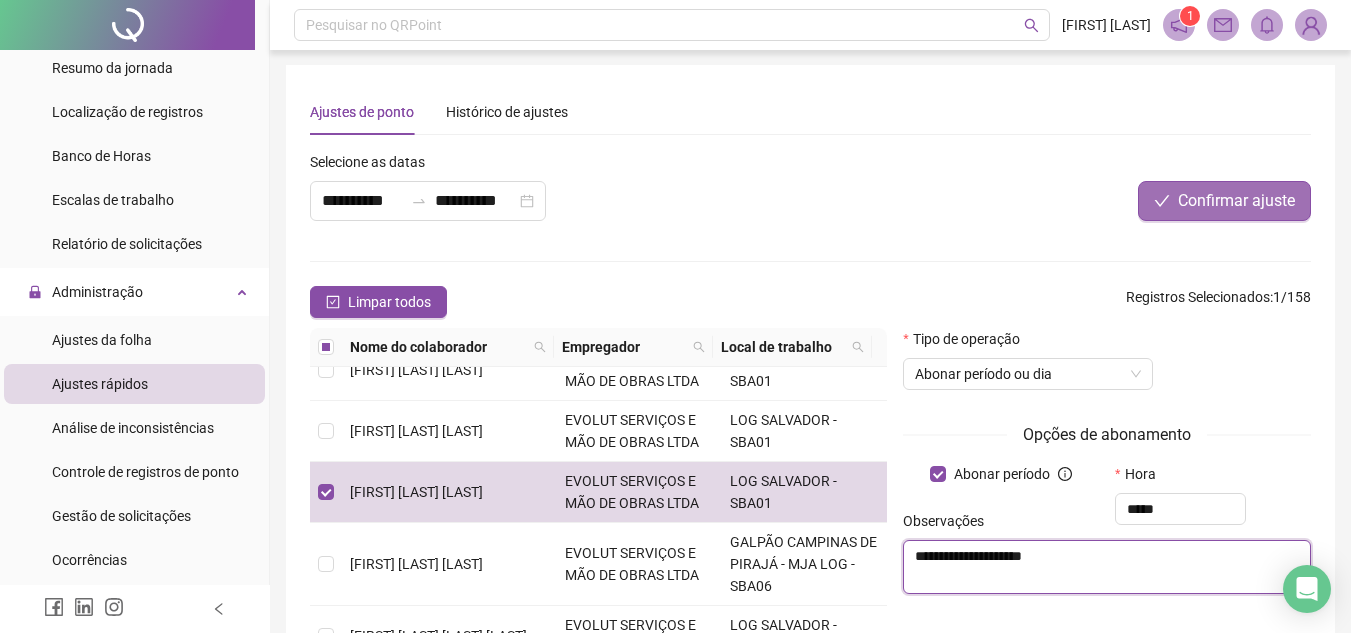 type on "**********" 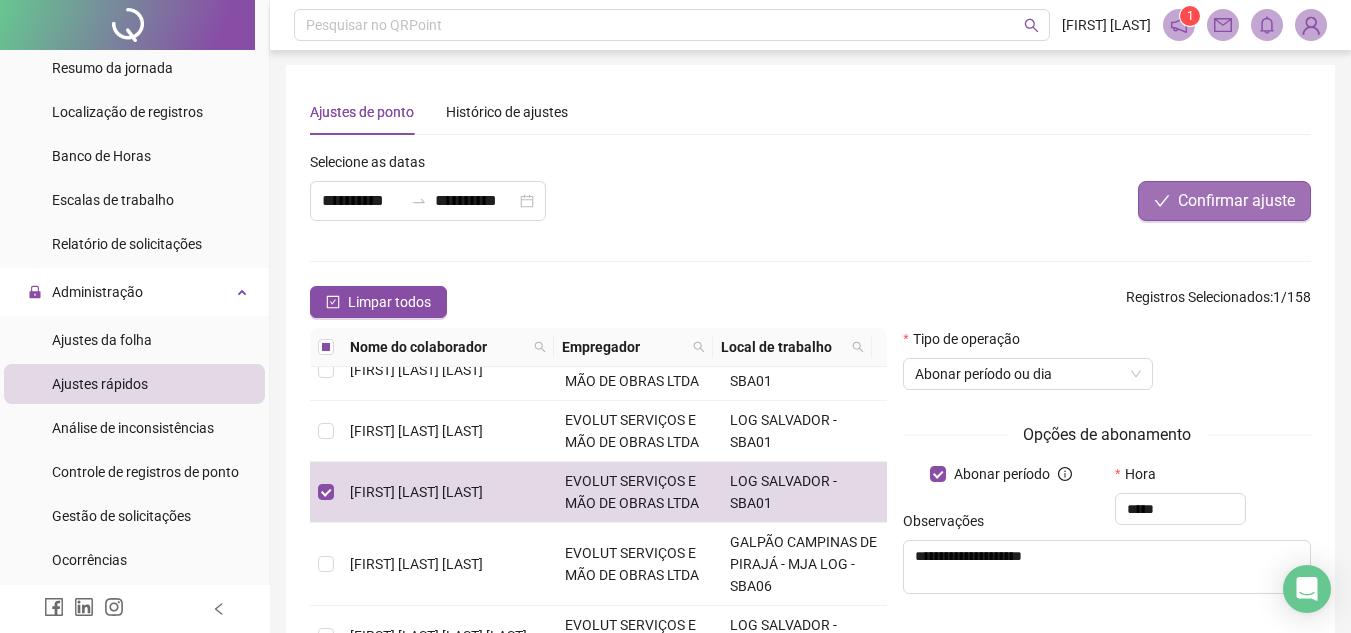 click on "Confirmar ajuste" at bounding box center [1236, 201] 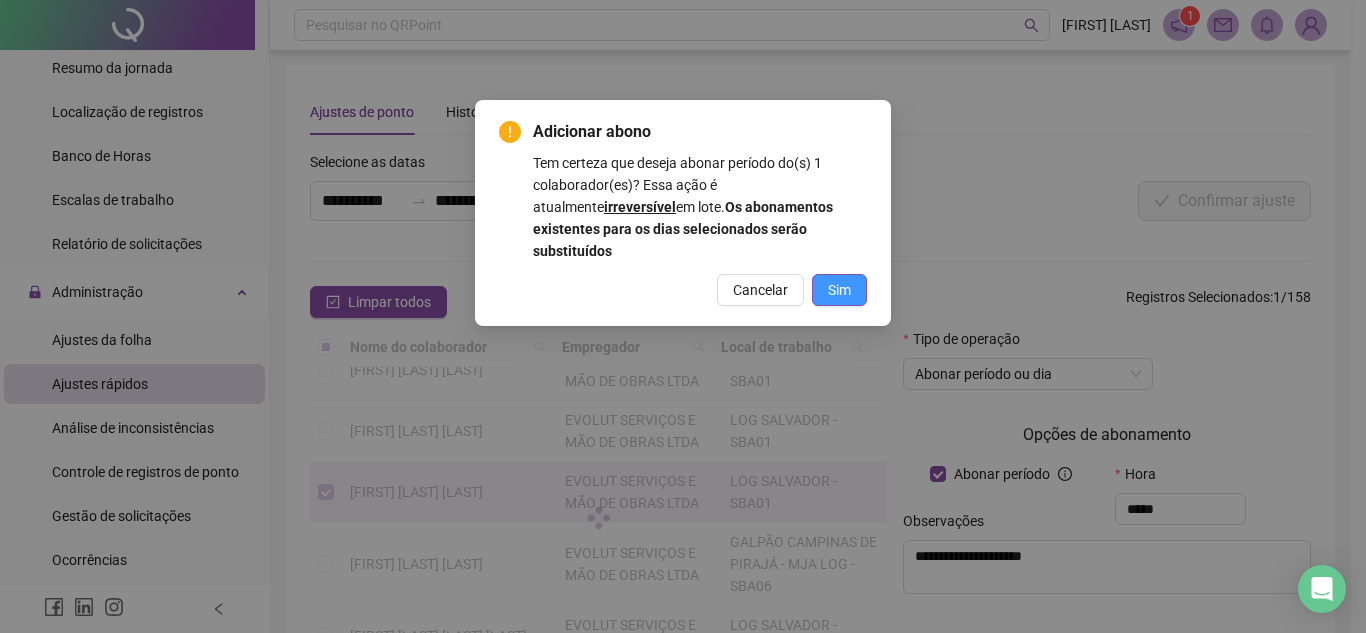 click on "Sim" at bounding box center [839, 290] 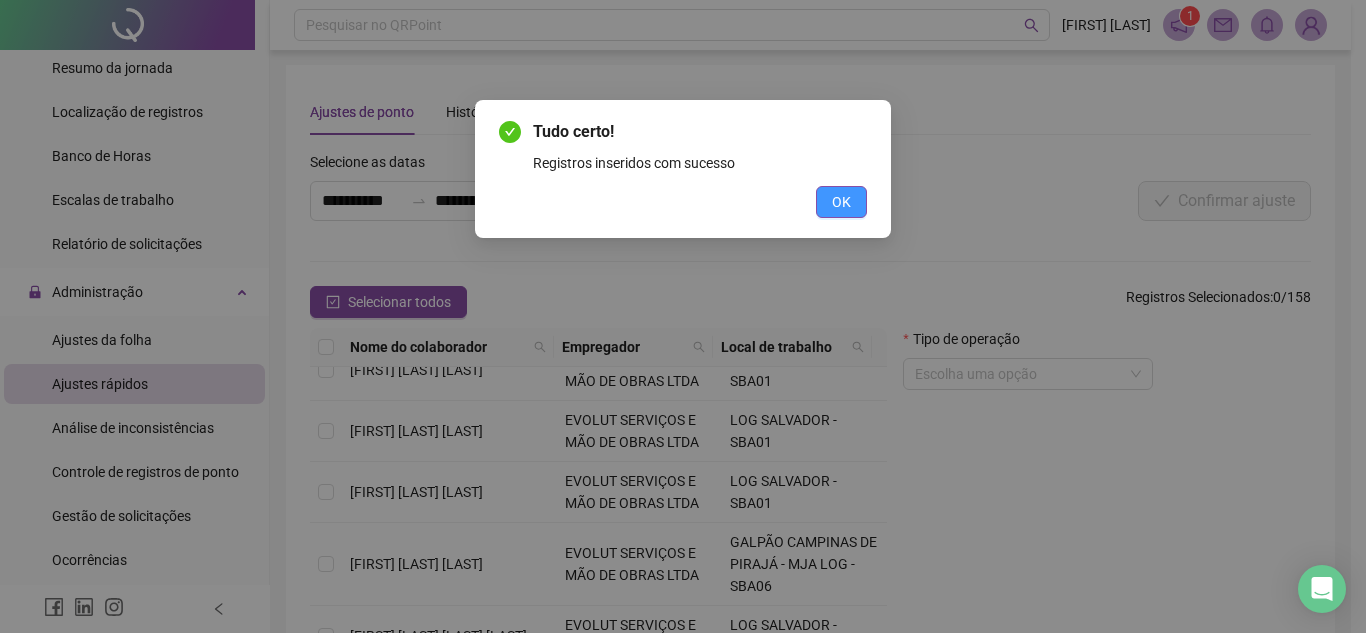 click on "OK" at bounding box center [841, 202] 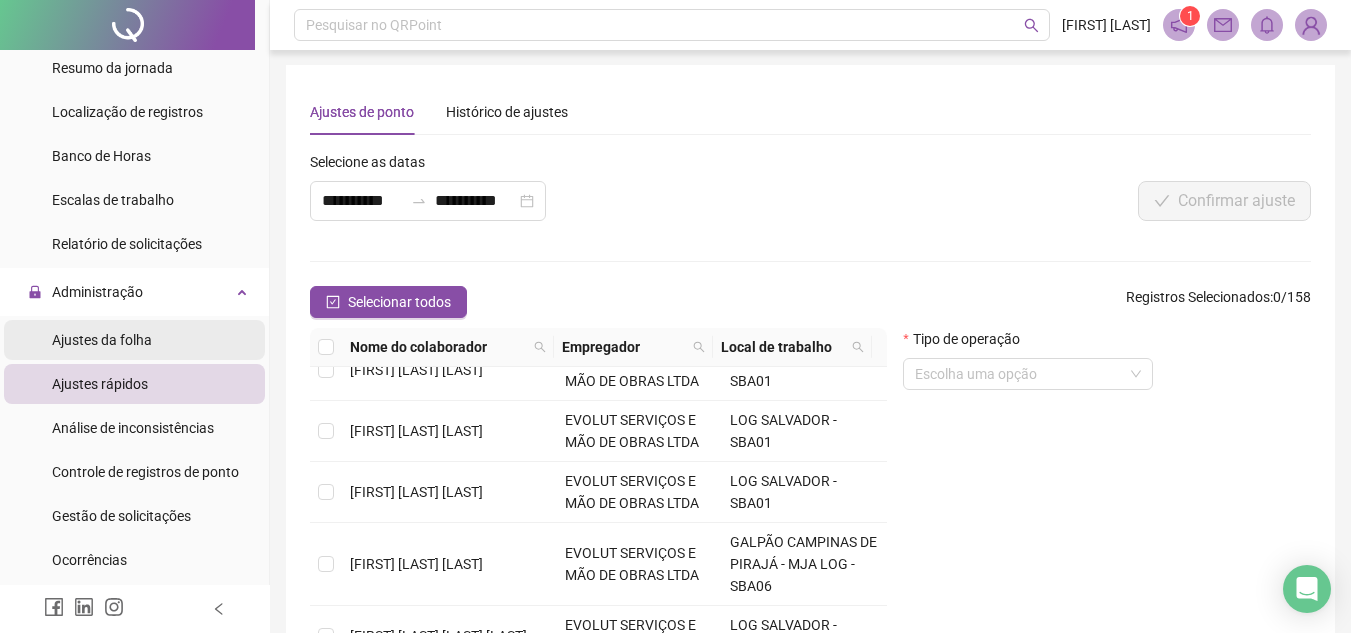 click on "Ajustes da folha" at bounding box center (102, 340) 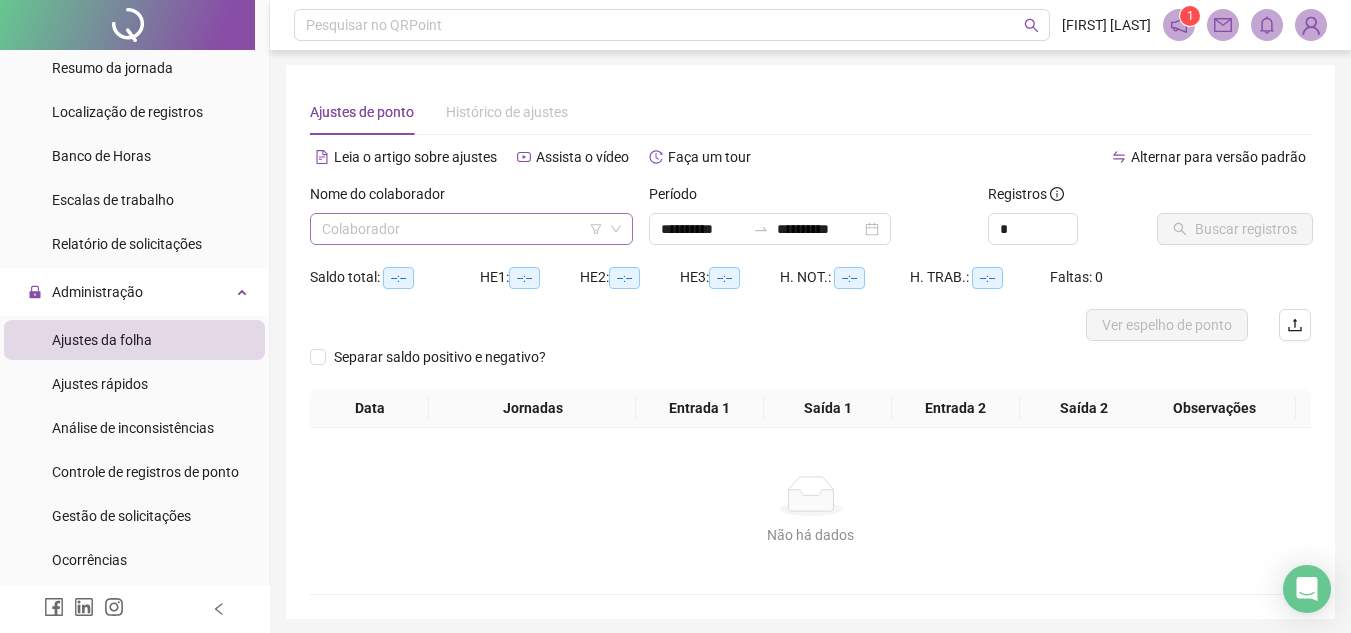 click at bounding box center (462, 229) 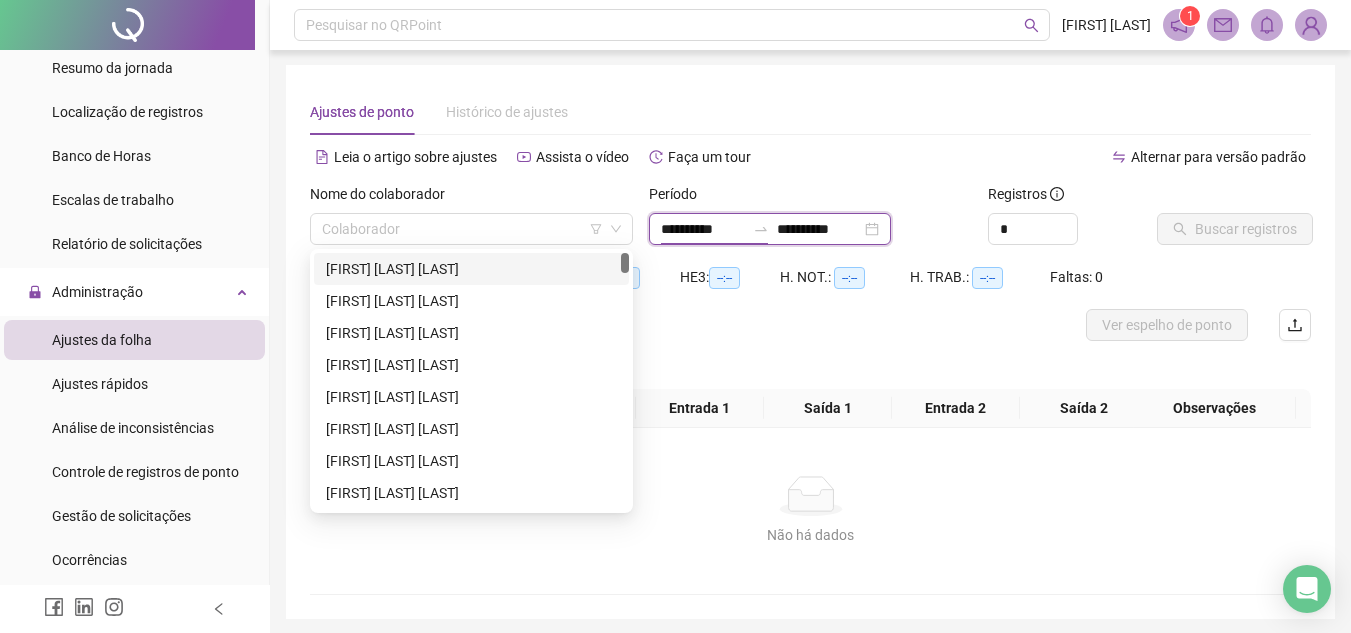 click on "**********" at bounding box center (703, 229) 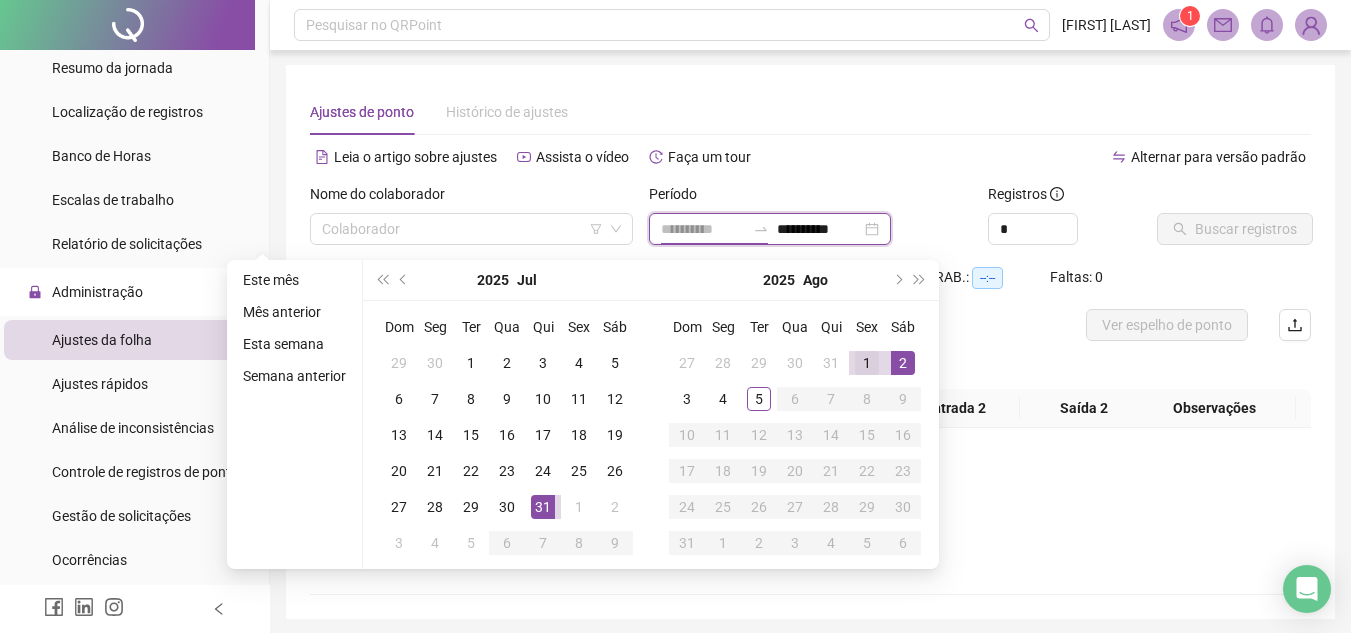 type on "**********" 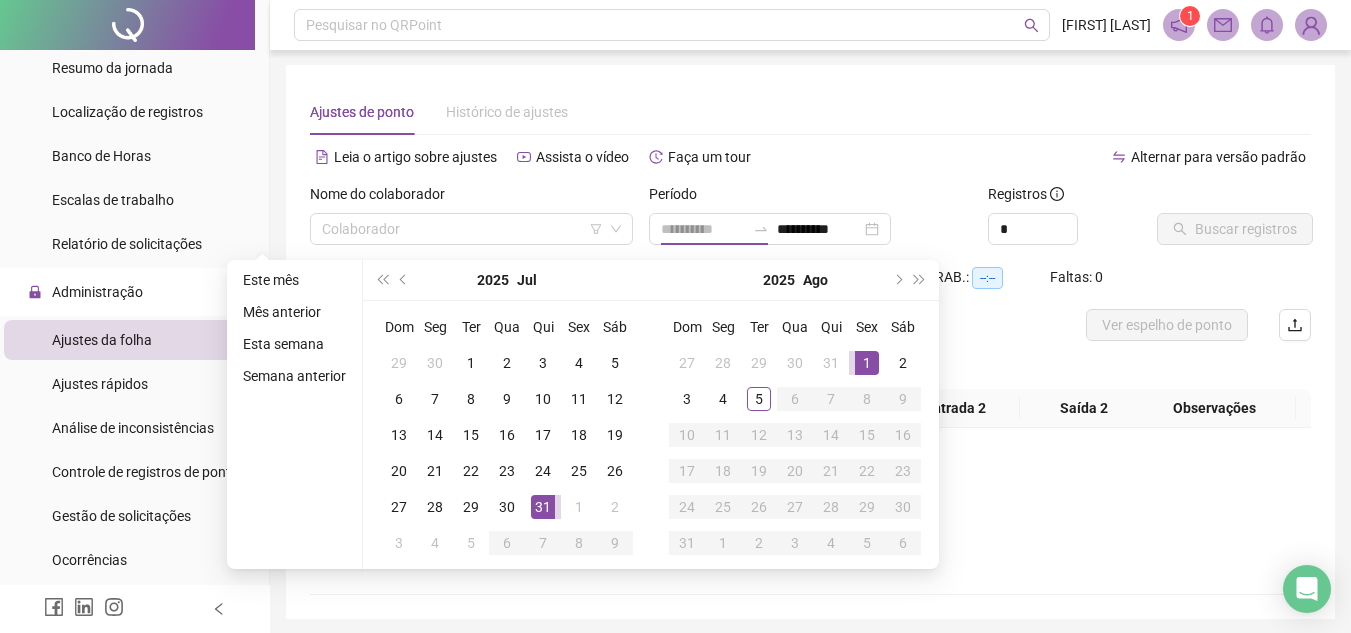 click on "1" at bounding box center (867, 363) 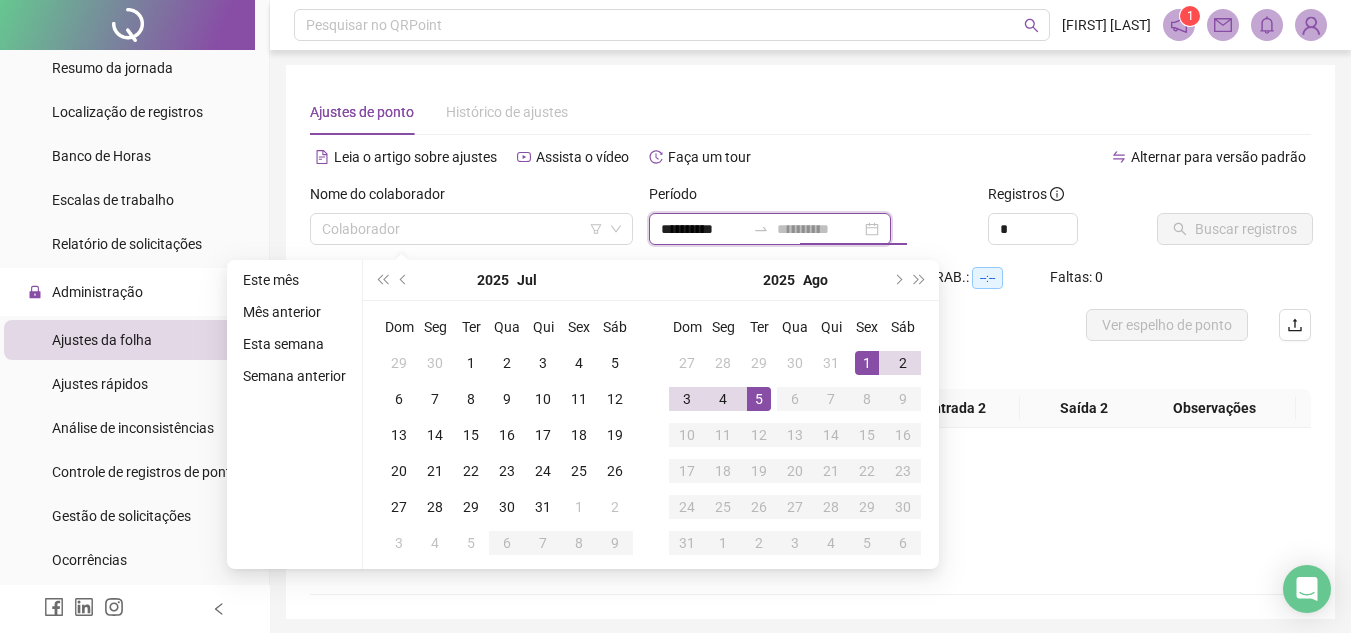 type on "**********" 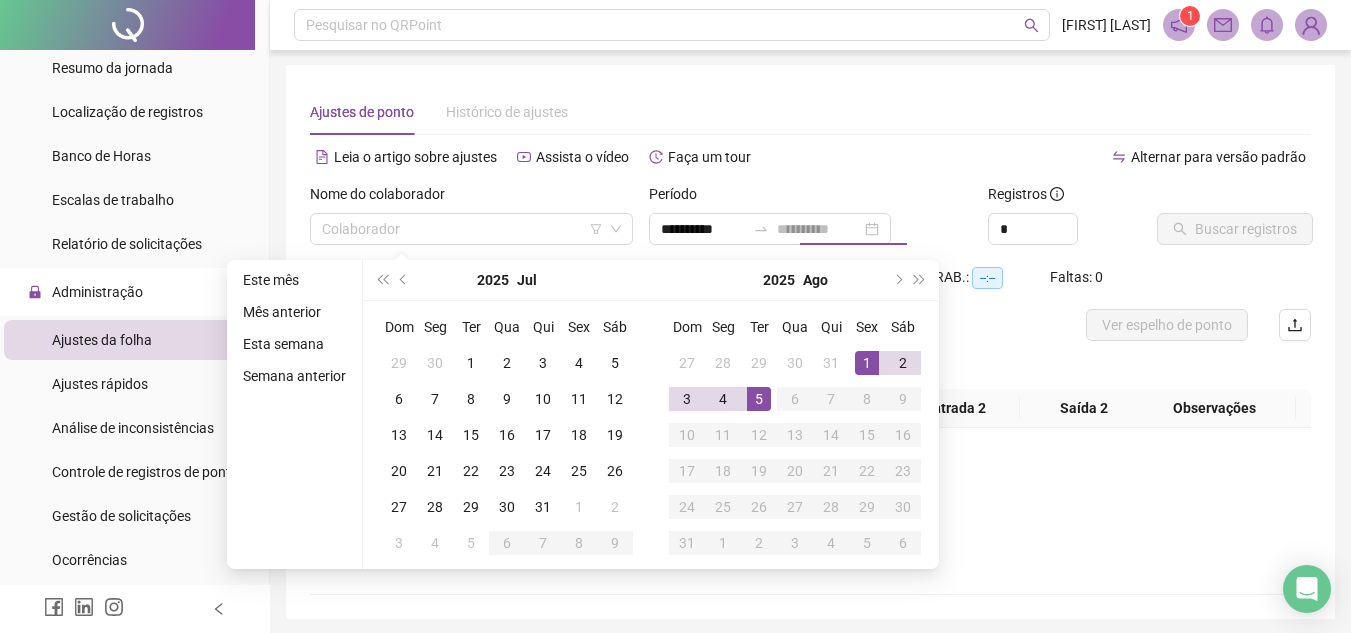 click on "5" at bounding box center [759, 399] 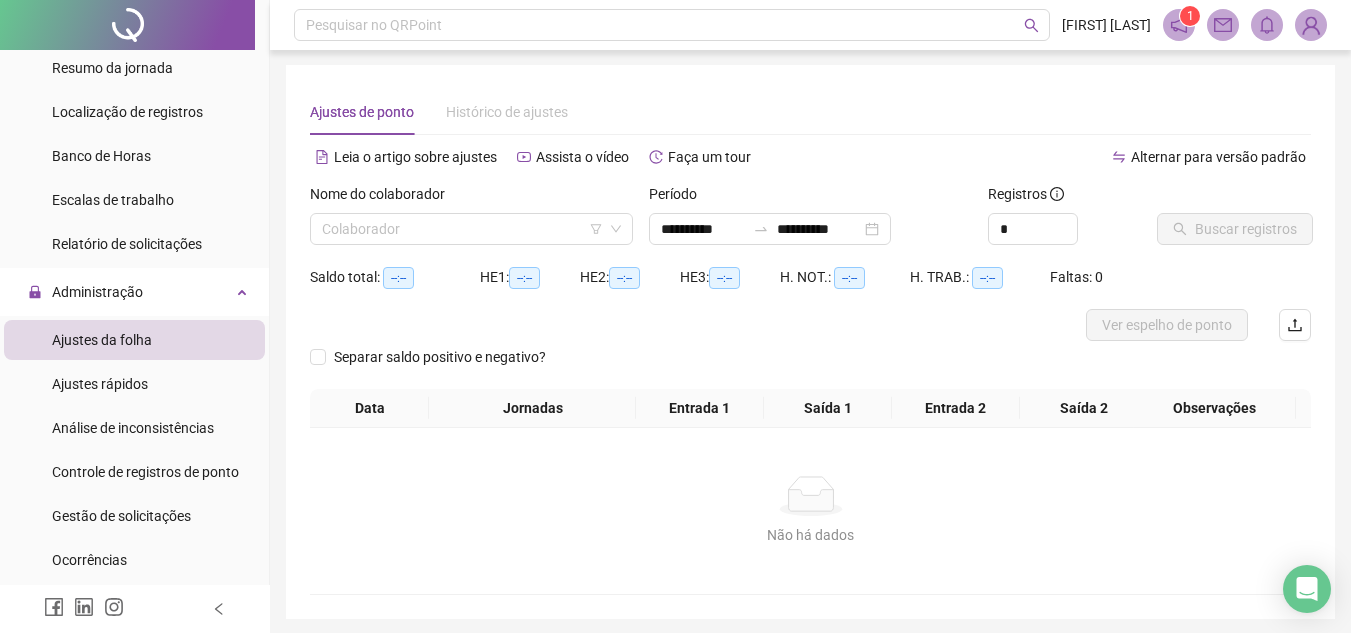 click on "Leia o artigo sobre ajustes Assista o vídeo Faça um tour" at bounding box center (560, 157) 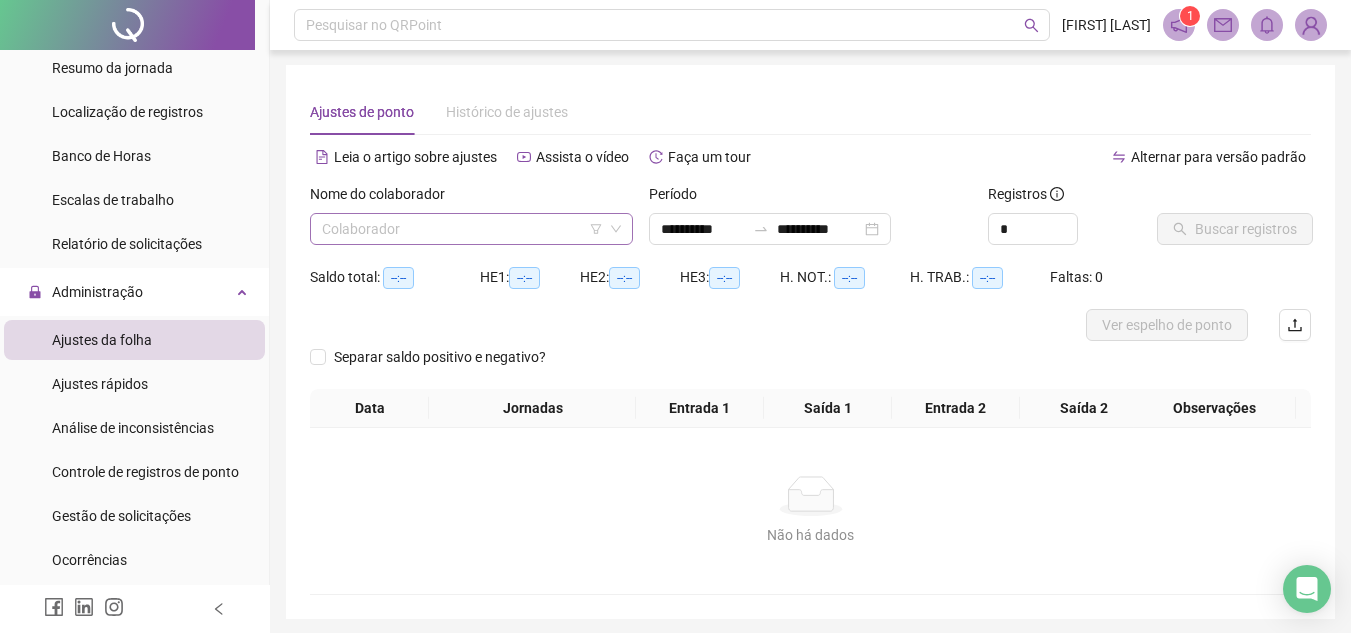 click at bounding box center (462, 229) 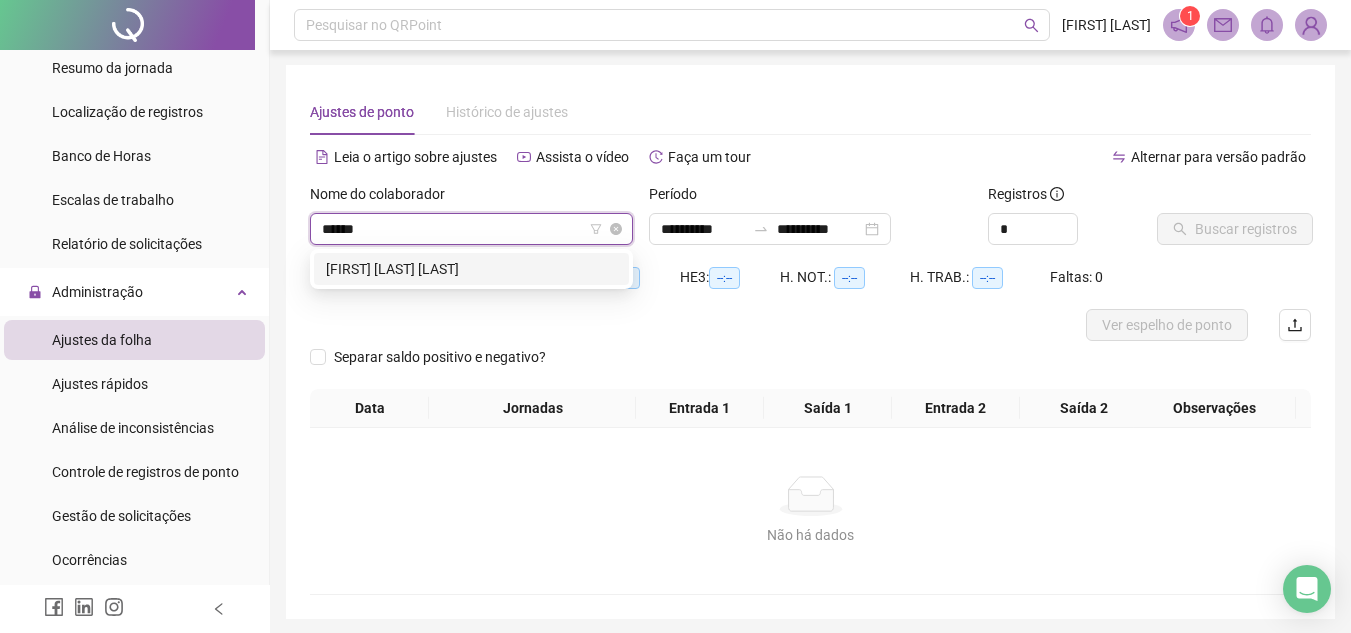 type on "*******" 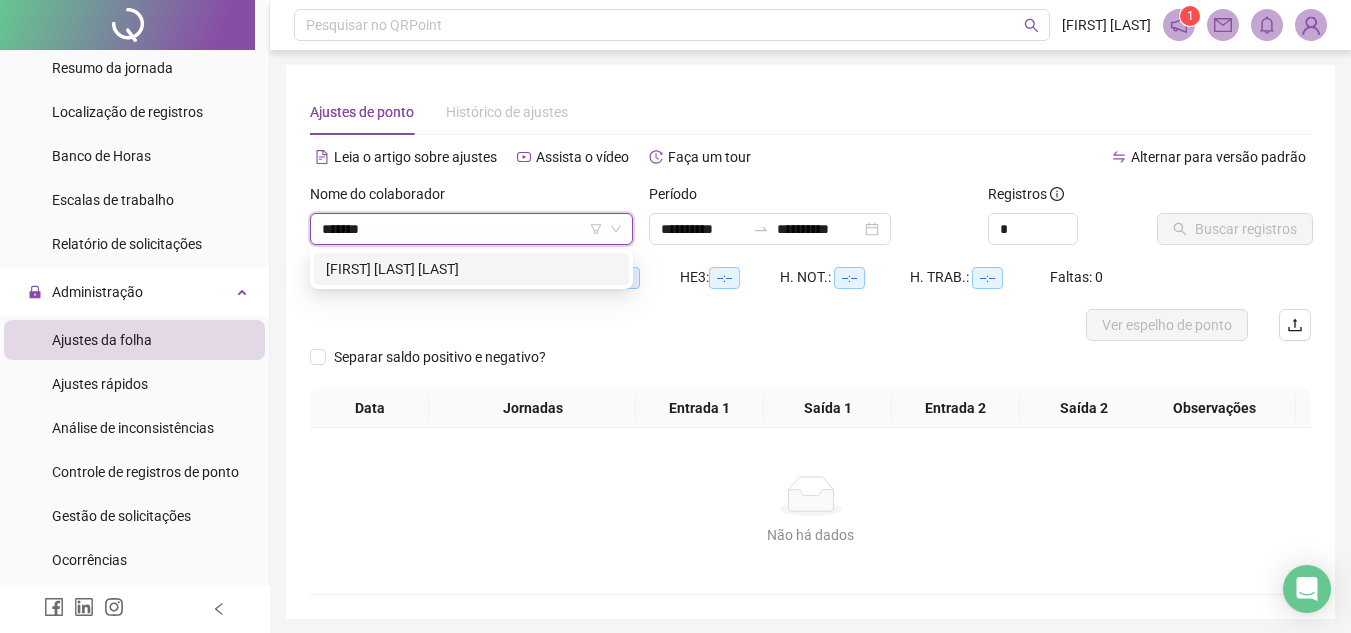 click on "MICHELE SANTOS CORREIA" at bounding box center (471, 269) 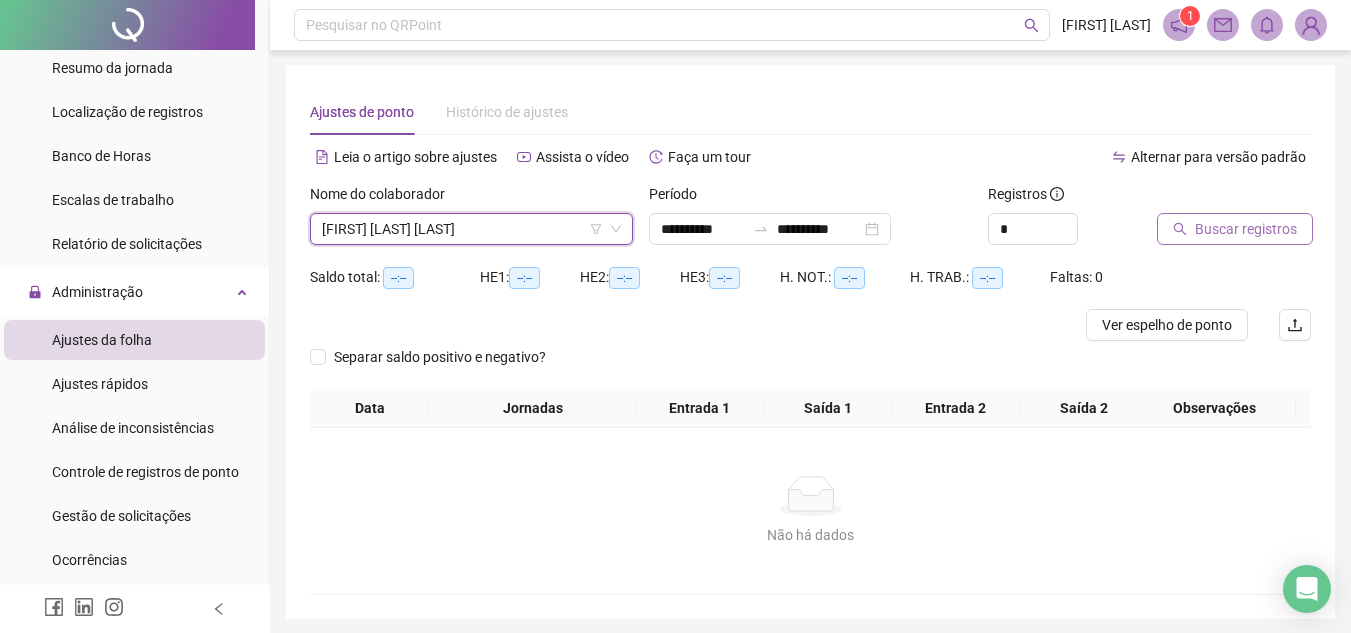 click on "Buscar registros" at bounding box center [1246, 229] 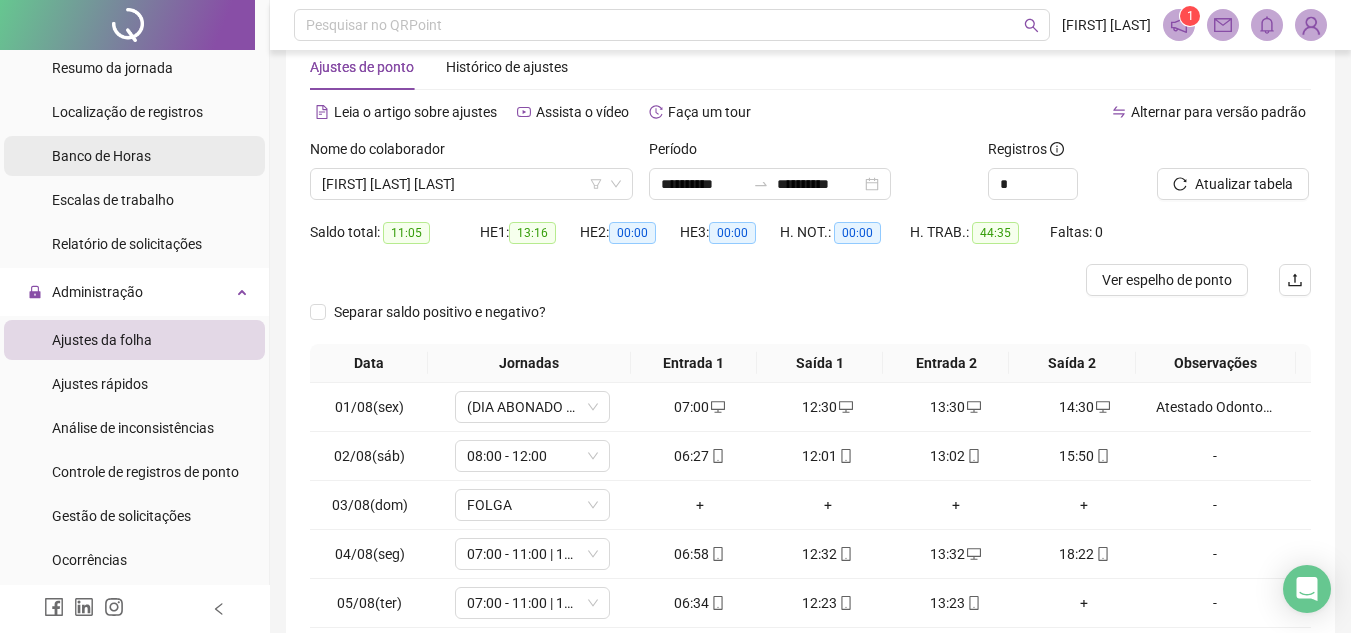 scroll, scrollTop: 0, scrollLeft: 0, axis: both 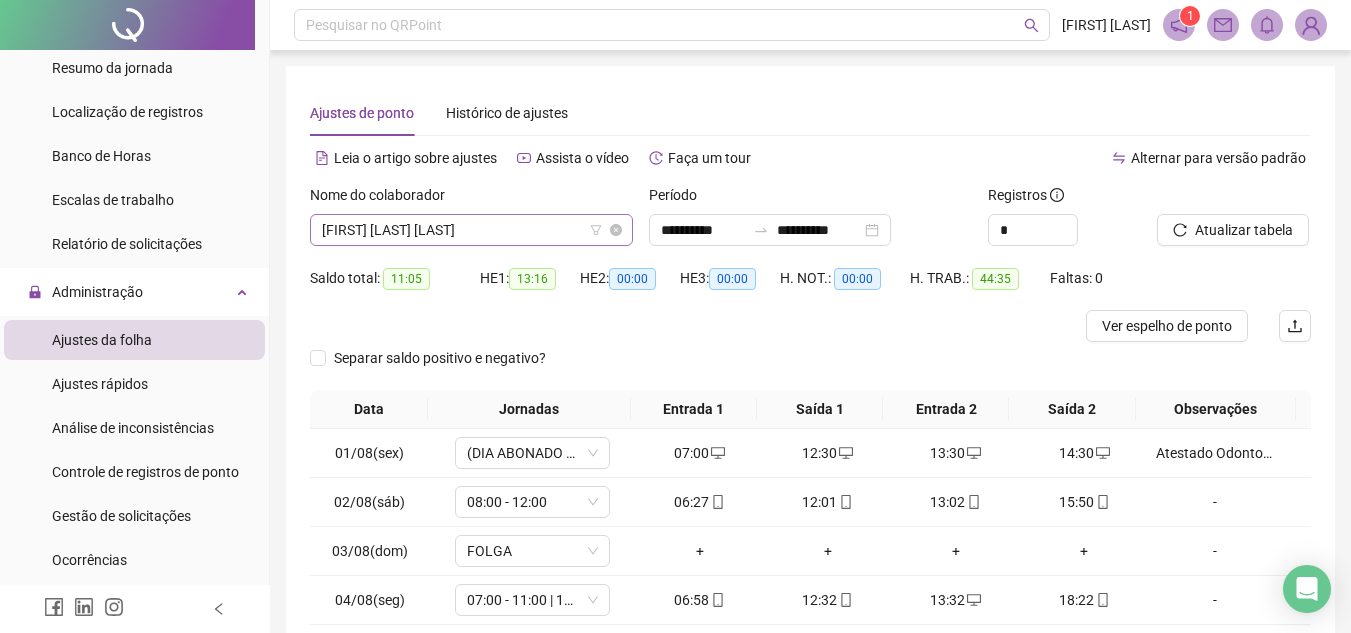 click on "MICHELE SANTOS CORREIA" at bounding box center [471, 230] 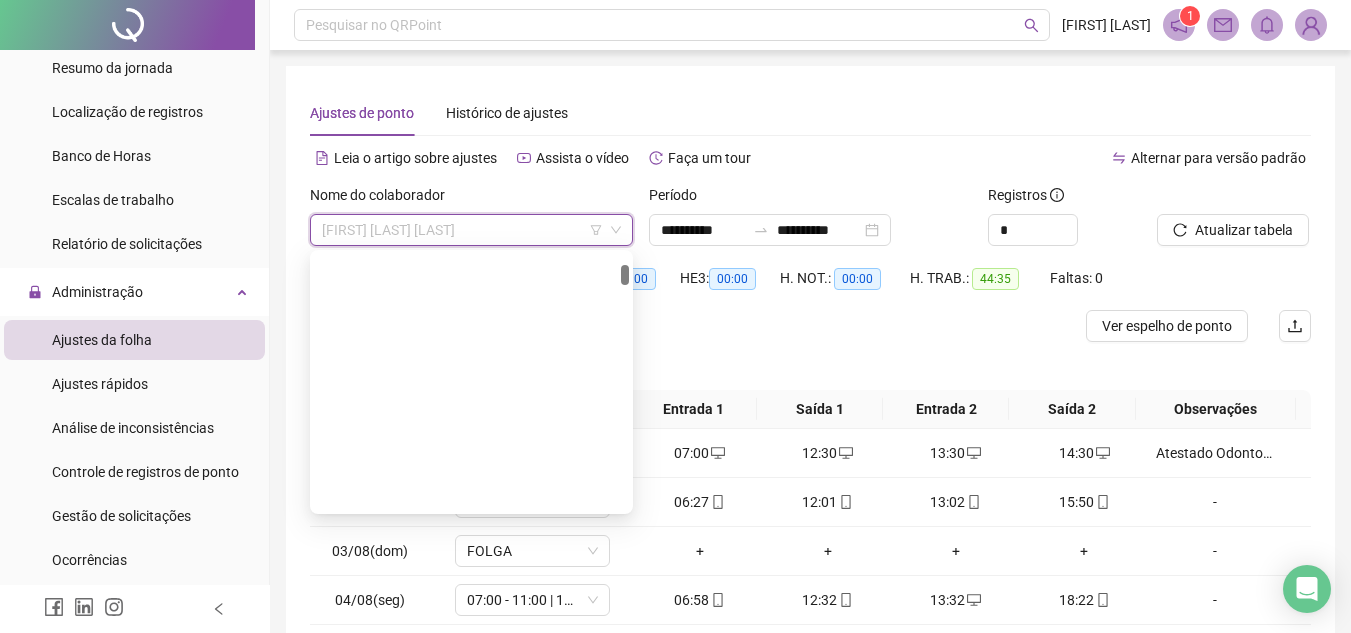 scroll, scrollTop: 0, scrollLeft: 0, axis: both 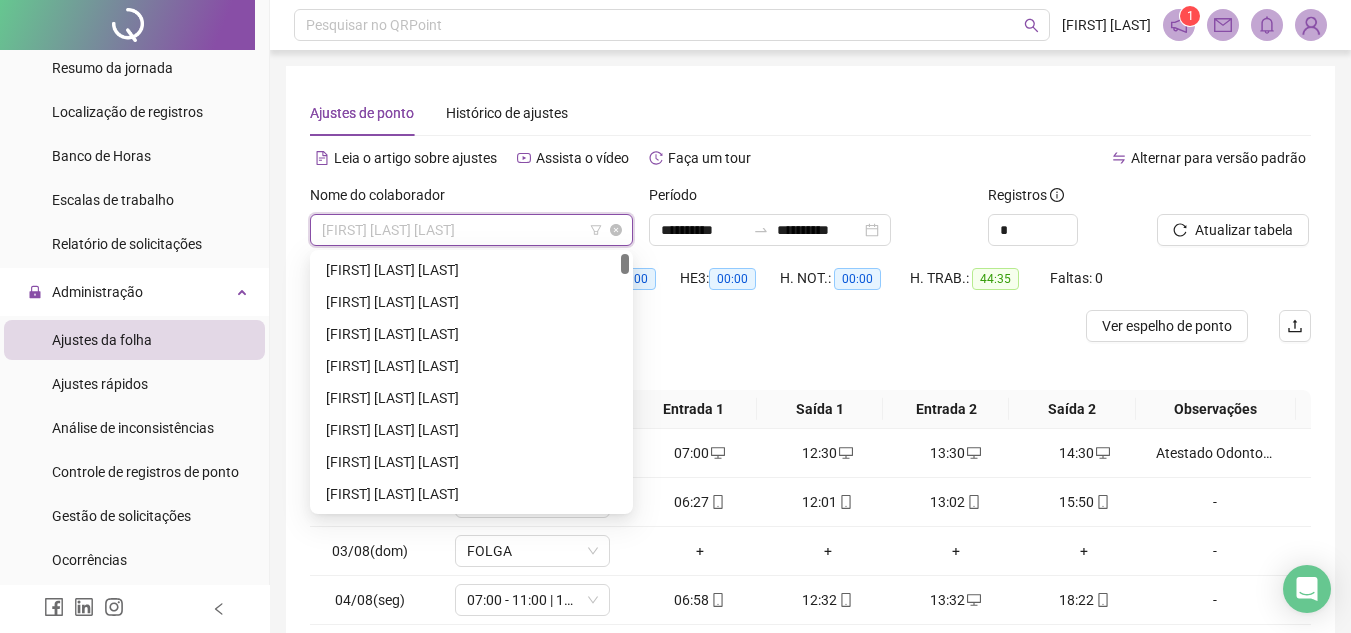 drag, startPoint x: 627, startPoint y: 436, endPoint x: 626, endPoint y: 215, distance: 221.00226 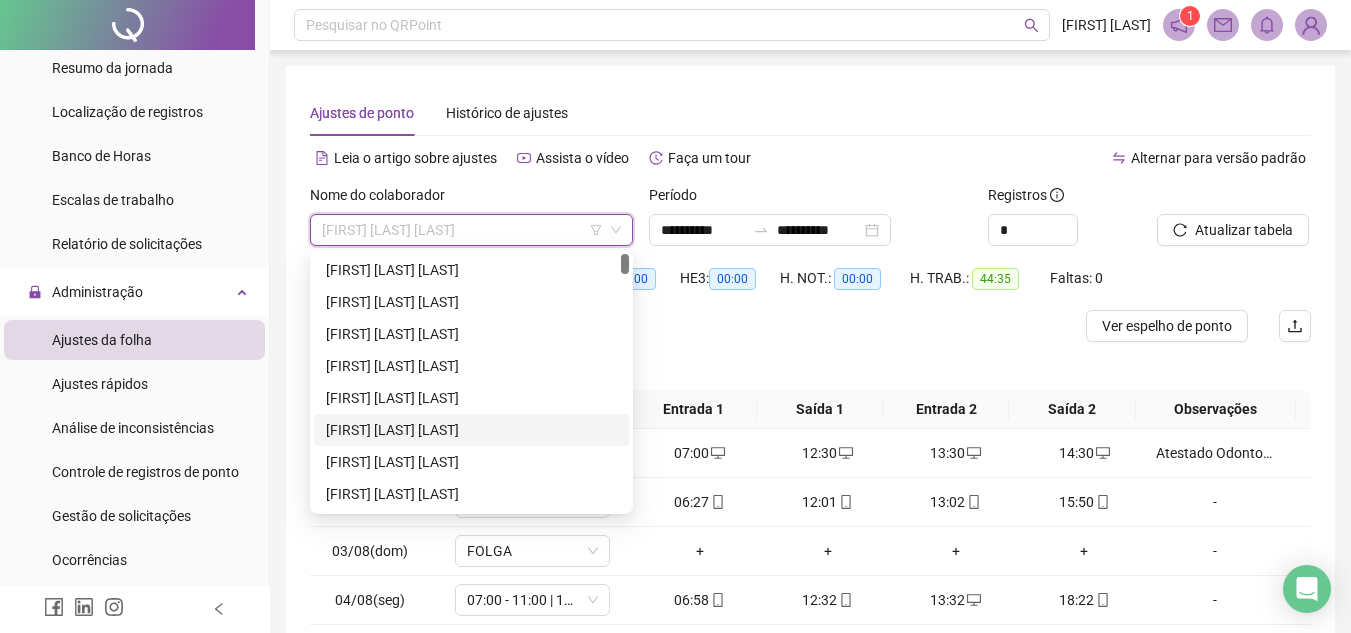 click on "Ajustes de ponto Histórico de ajustes" at bounding box center (810, 113) 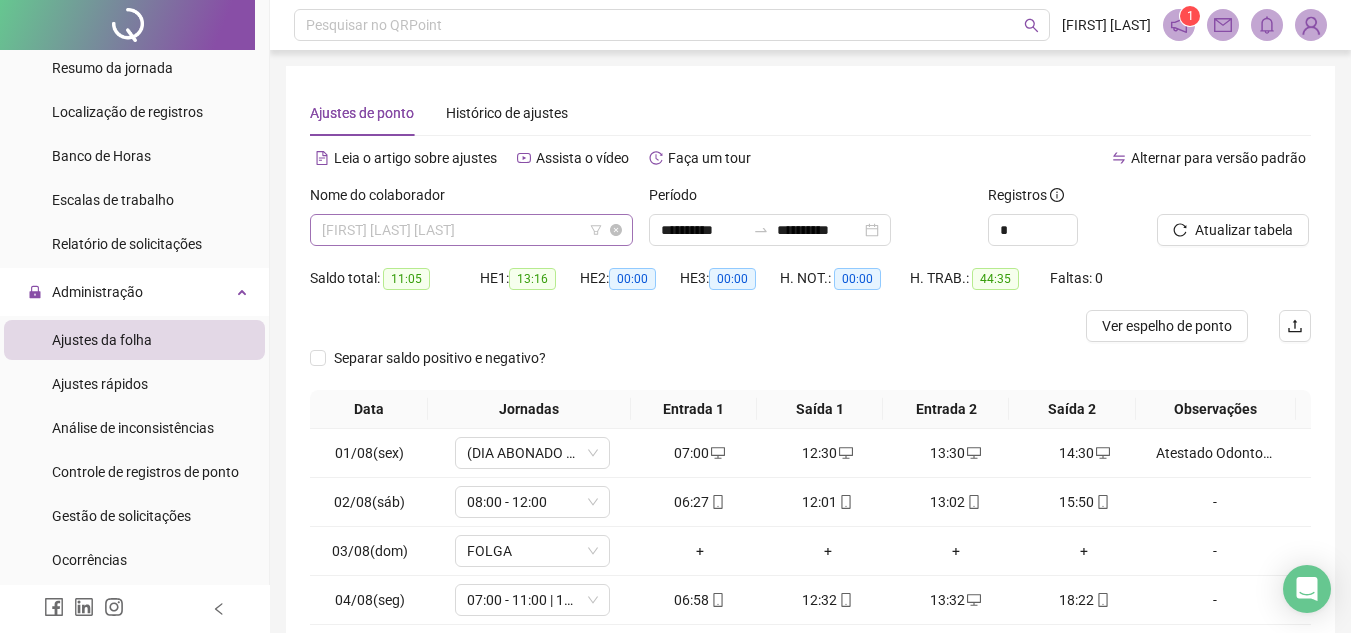 click on "MICHELE SANTOS CORREIA" at bounding box center [471, 230] 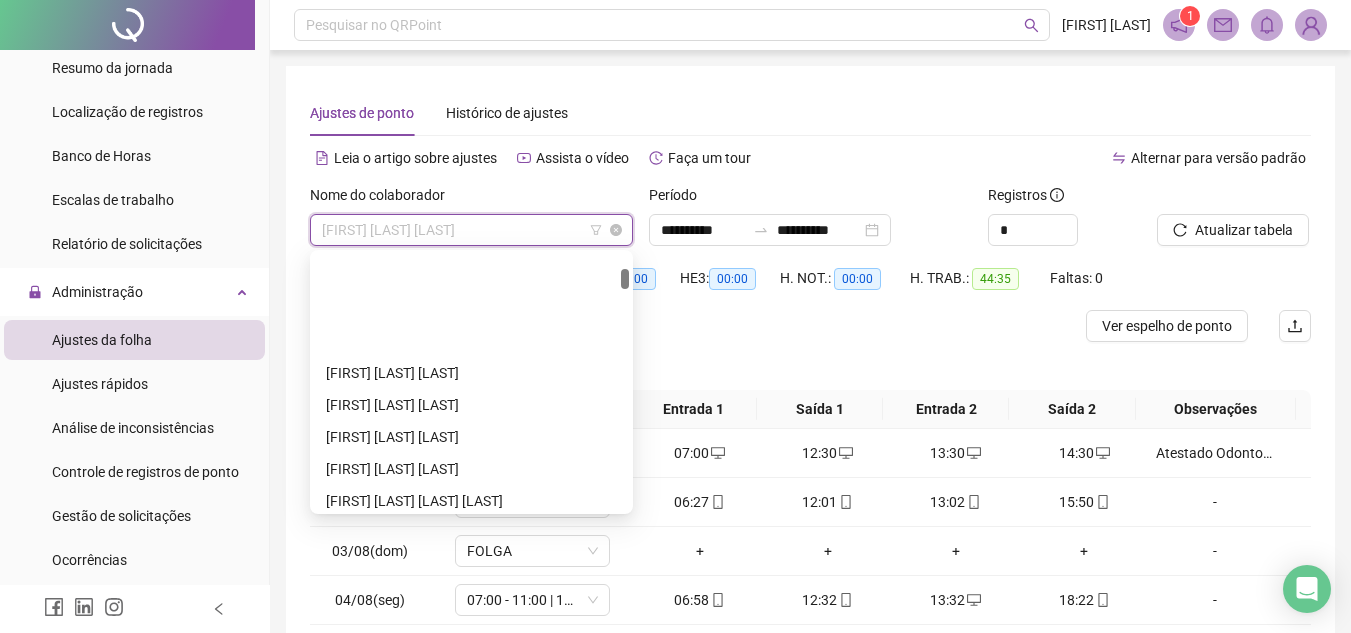 scroll, scrollTop: 0, scrollLeft: 0, axis: both 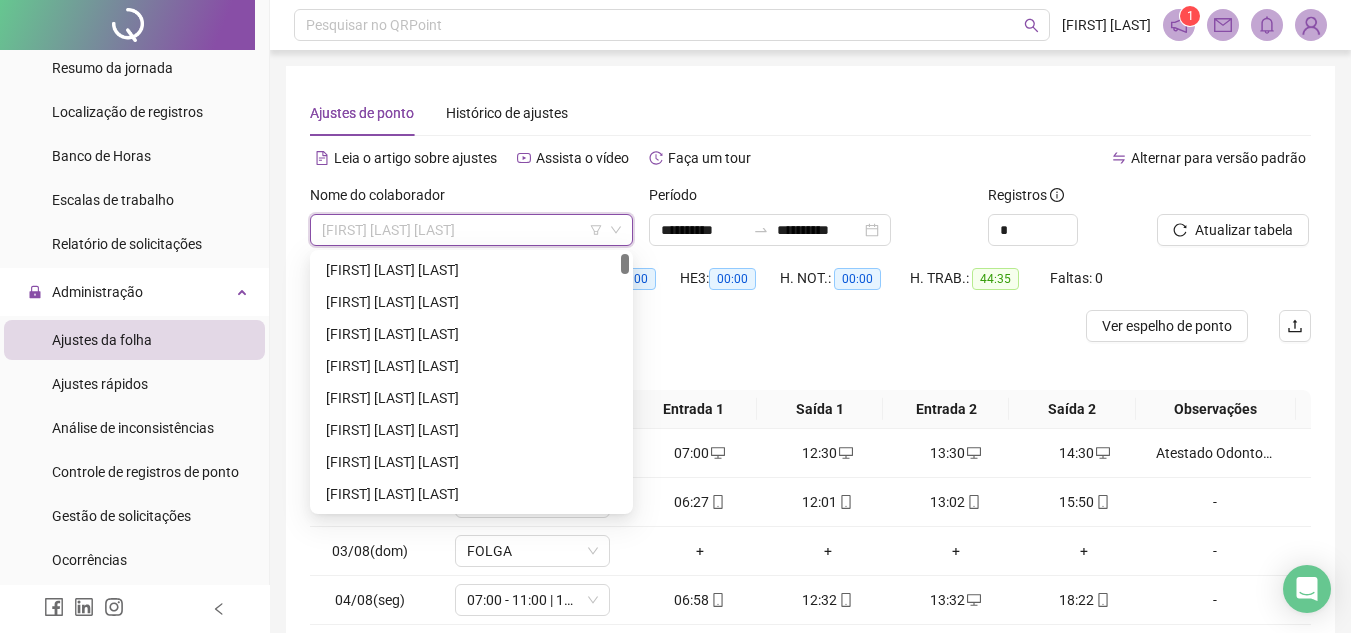 drag, startPoint x: 627, startPoint y: 432, endPoint x: 613, endPoint y: 252, distance: 180.54362 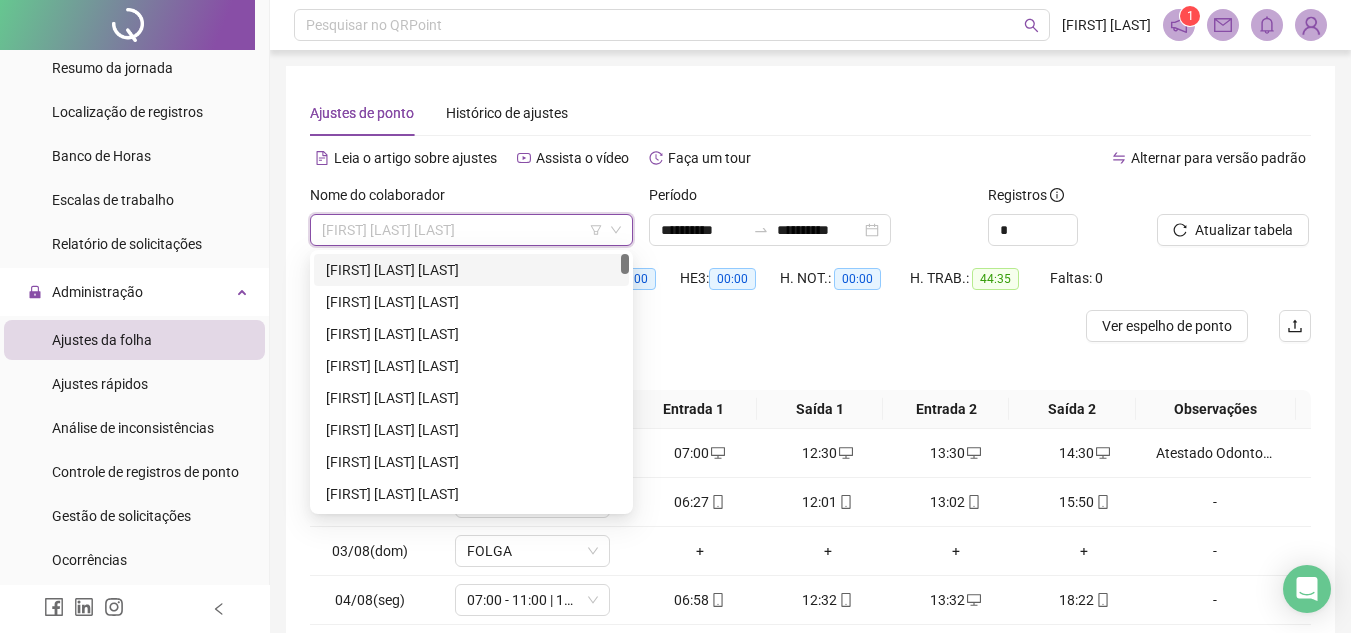 click on "[FIRST] [LAST]" at bounding box center [471, 270] 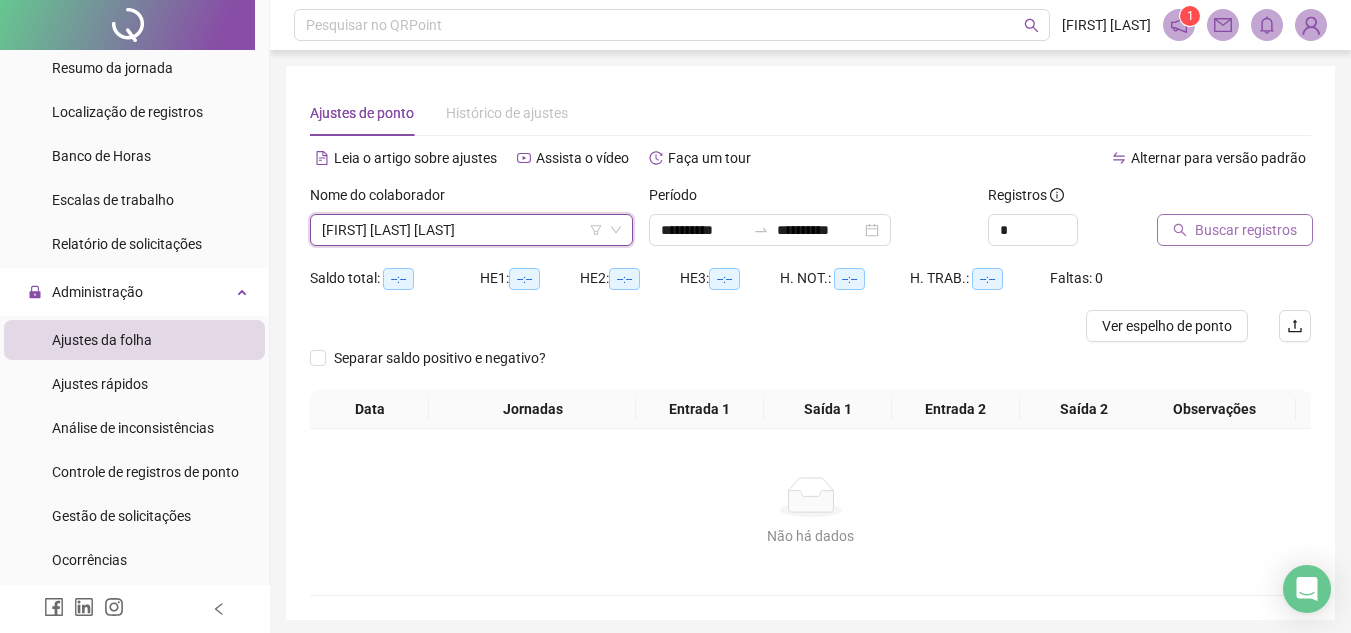 click on "Buscar registros" at bounding box center (1246, 230) 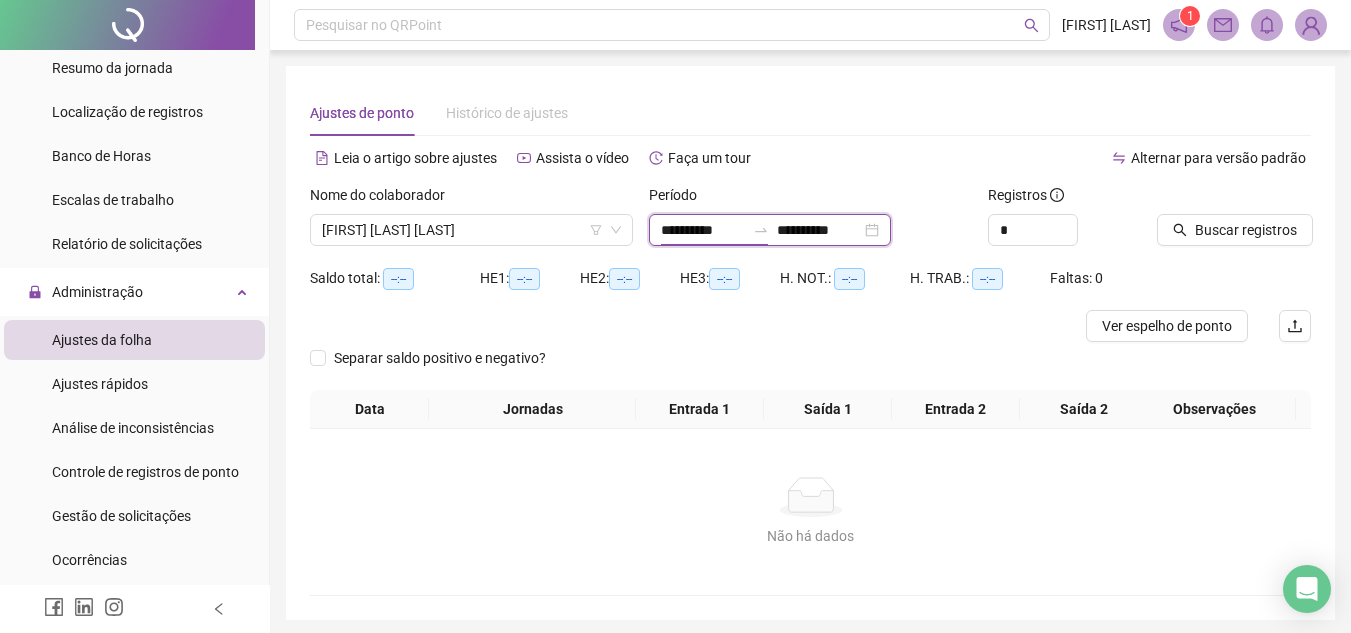 click on "**********" at bounding box center [703, 230] 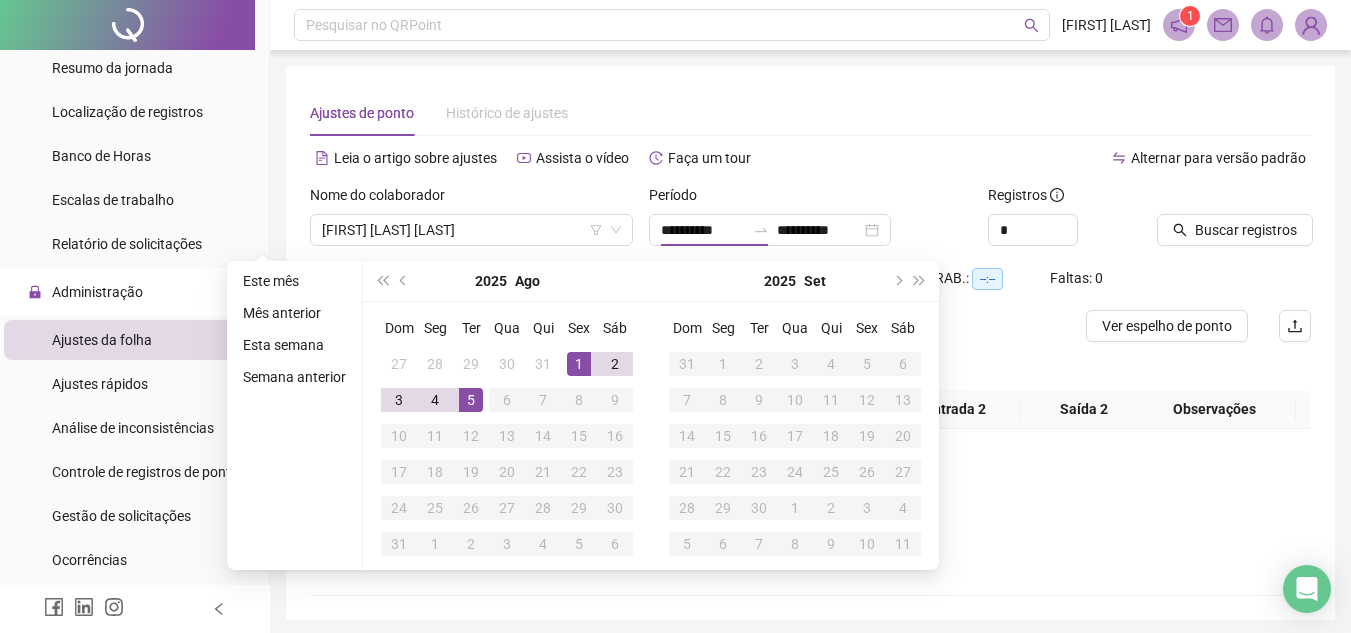 click on "Alternar para versão padrão" at bounding box center (1061, 158) 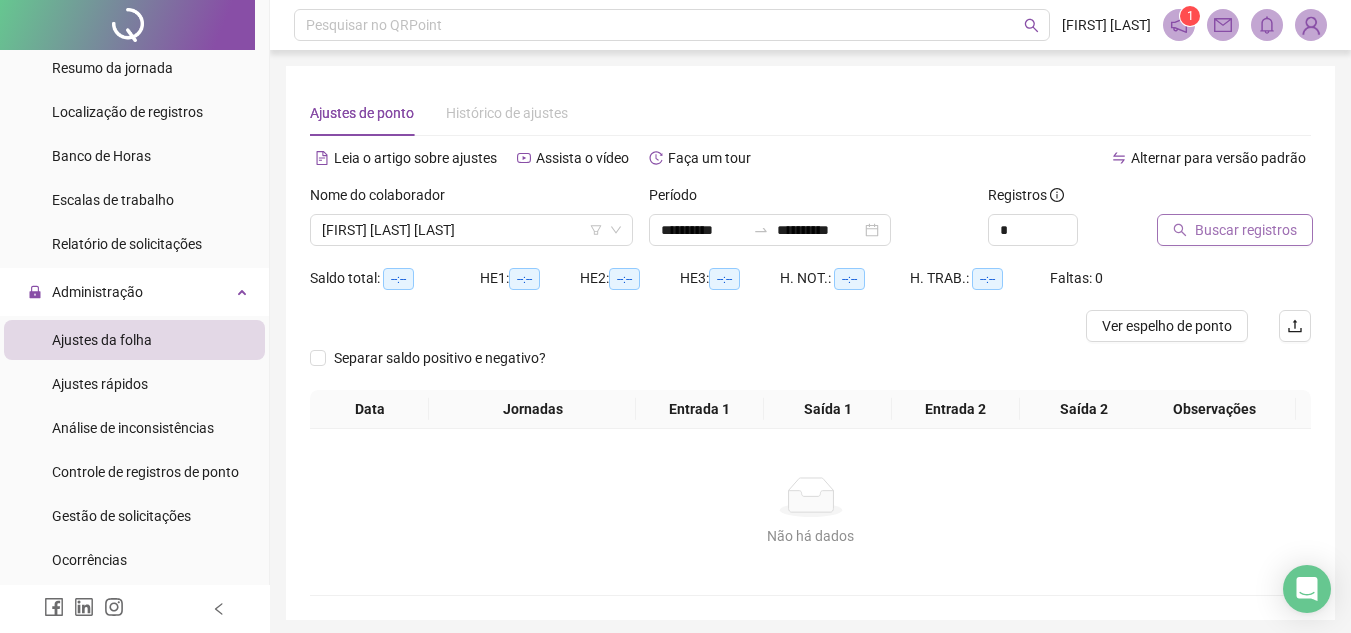 click on "Buscar registros" at bounding box center [1246, 230] 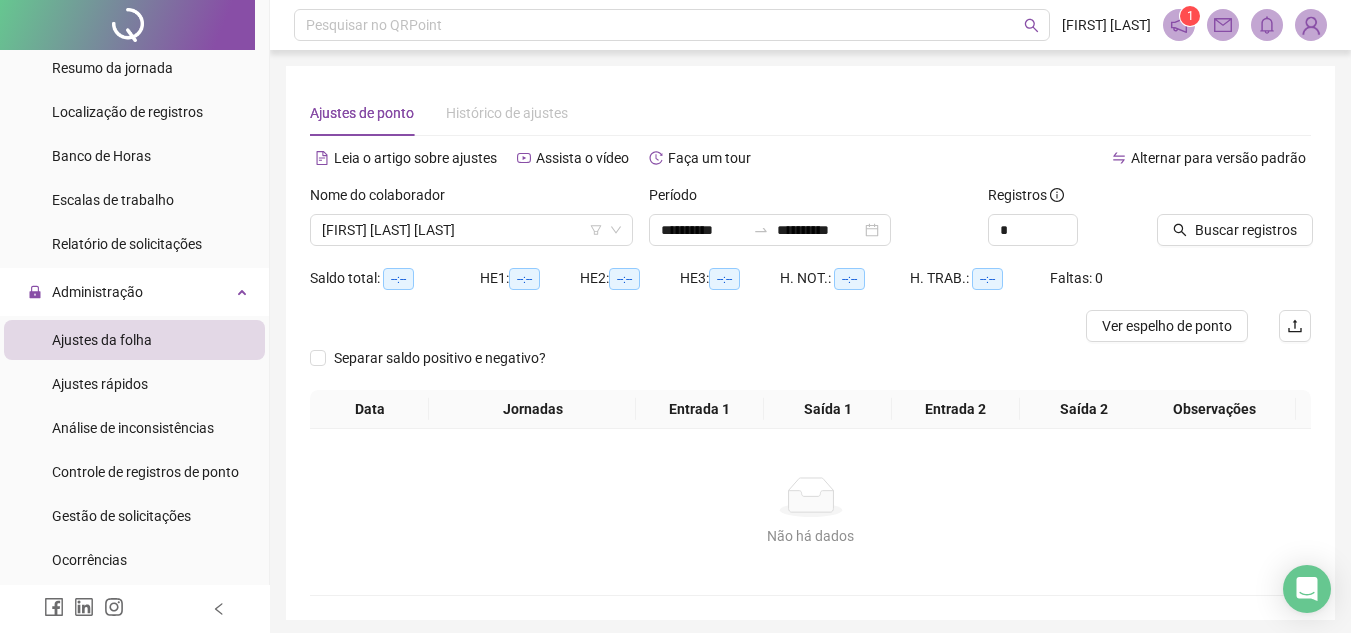 click on "Ajustes de ponto Histórico de ajustes" at bounding box center (810, 113) 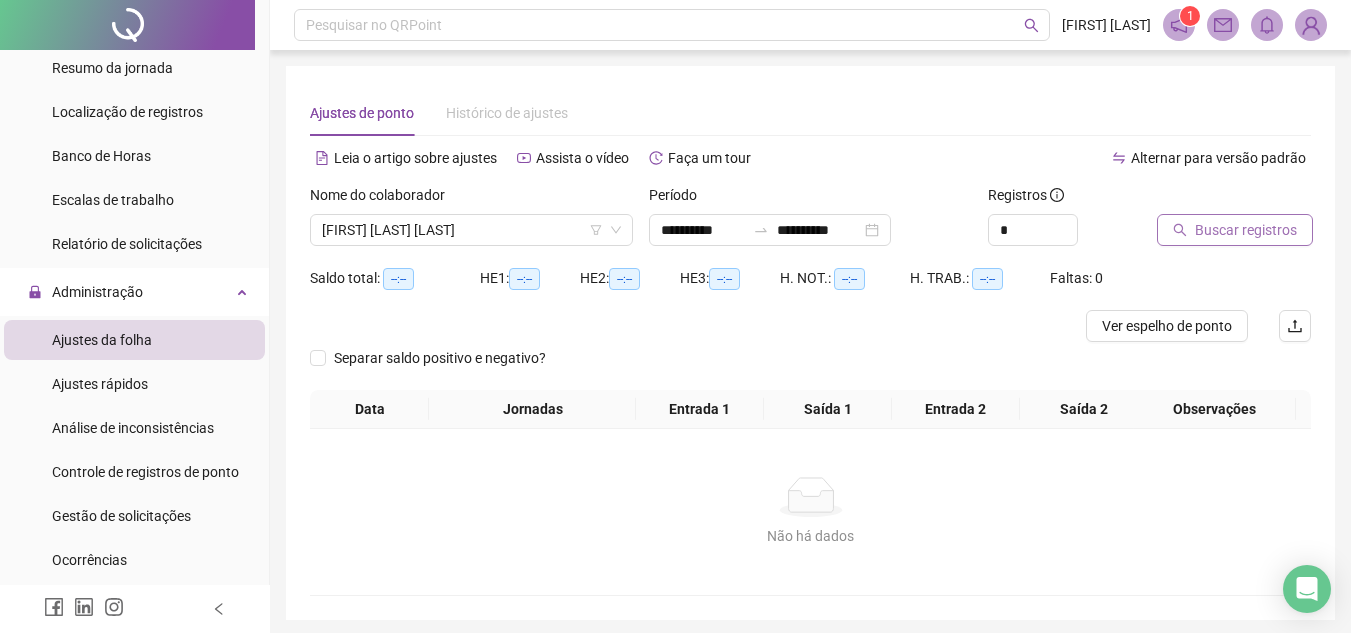 click on "Buscar registros" at bounding box center [1246, 230] 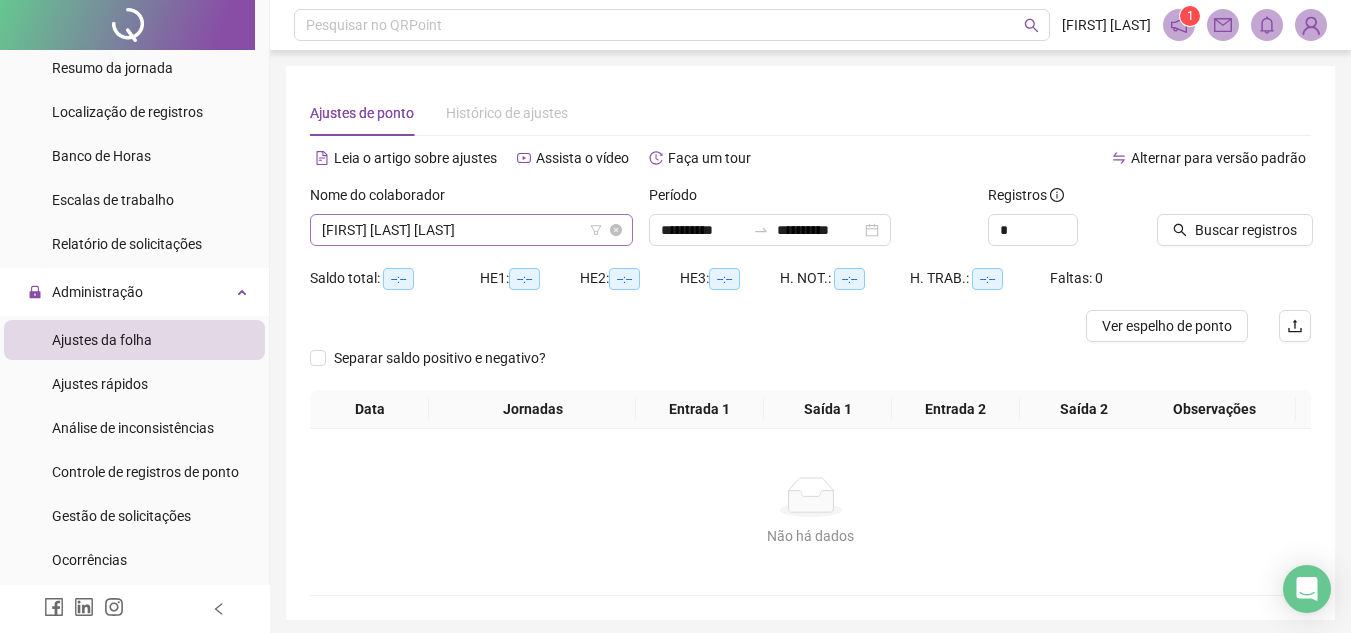 click on "[FIRST] [LAST]" at bounding box center [471, 230] 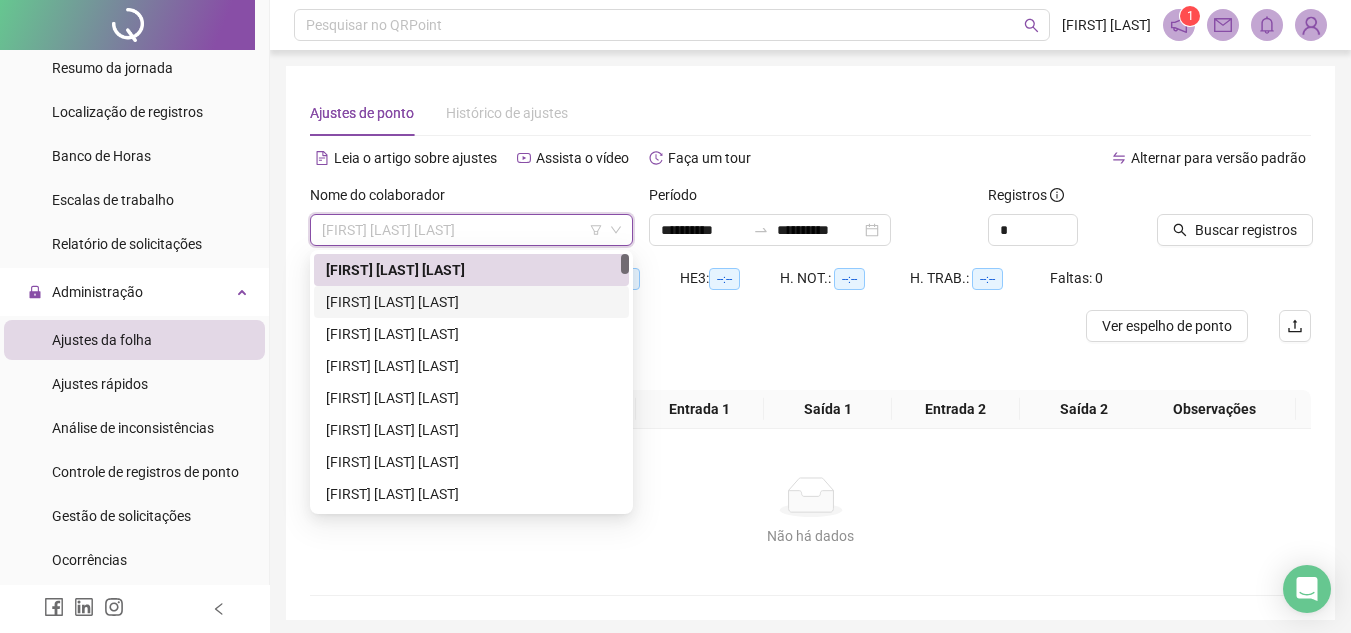 click on "[FIRST] [LAST]" at bounding box center [471, 302] 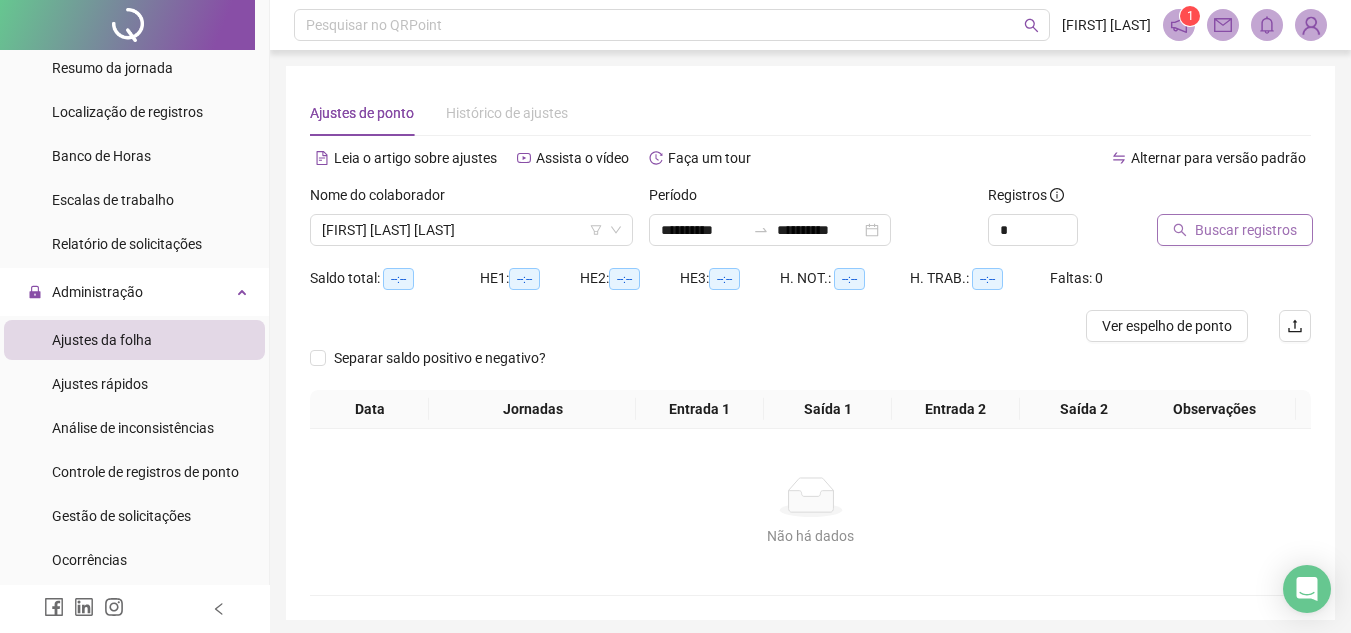 click on "Buscar registros" at bounding box center [1235, 230] 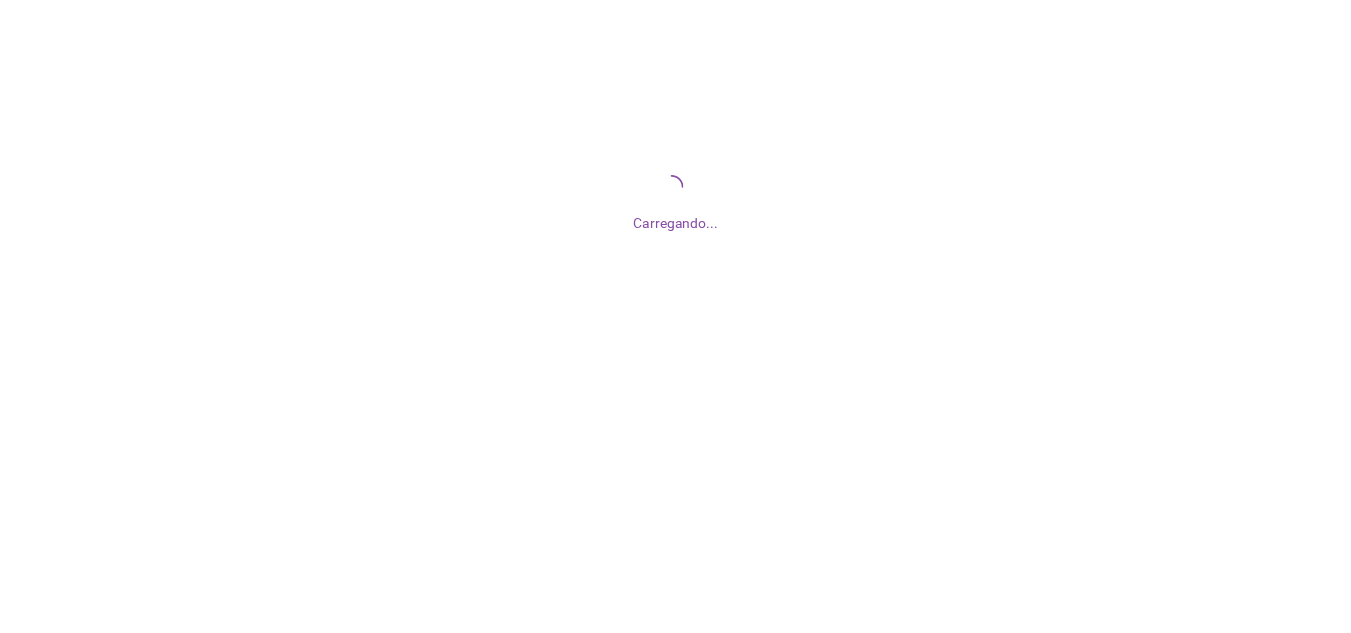 scroll, scrollTop: 0, scrollLeft: 0, axis: both 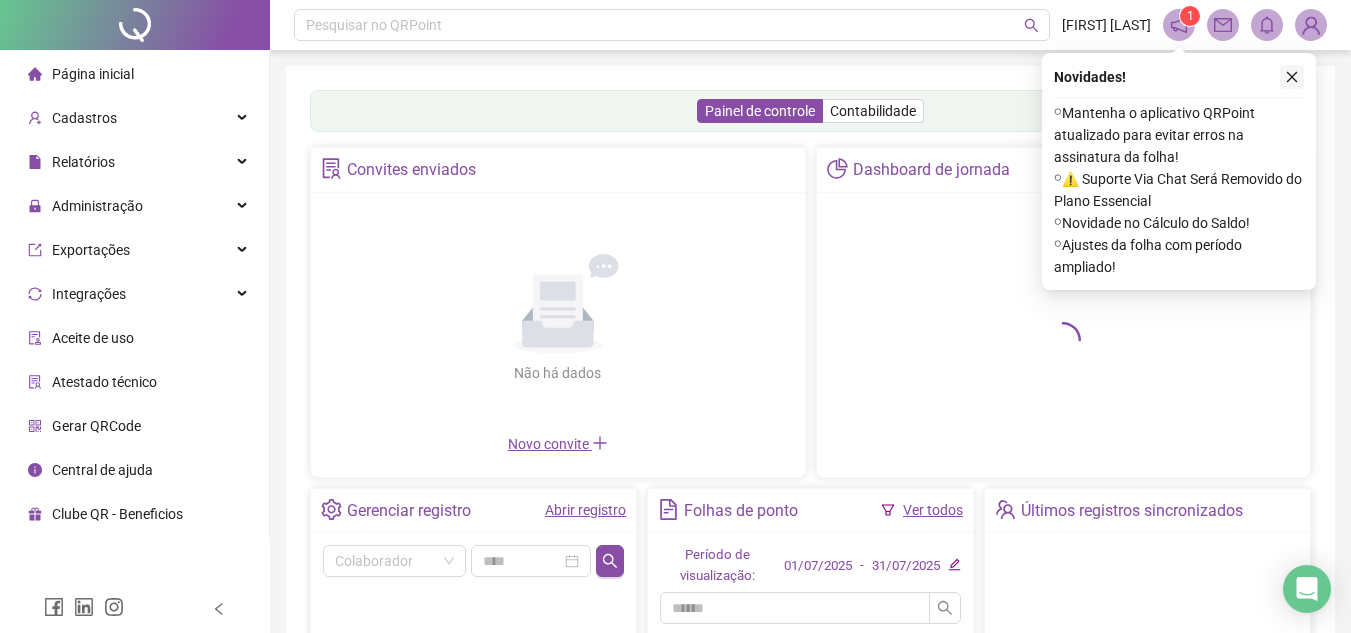 click 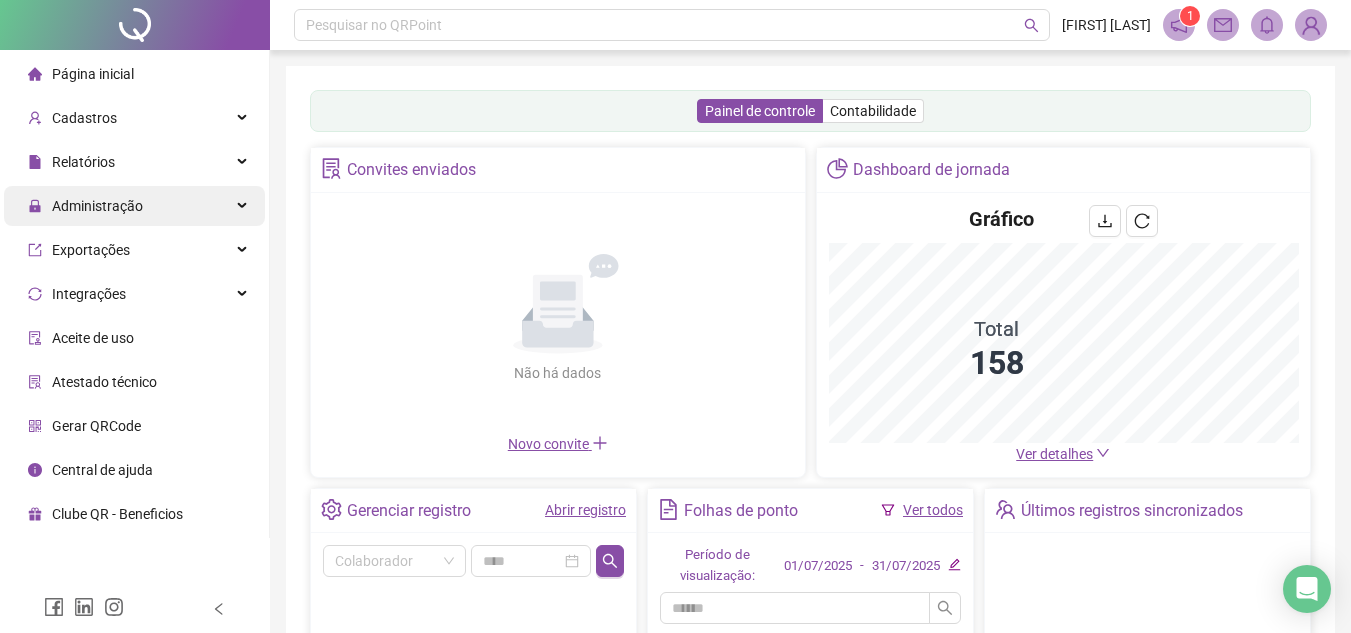 click on "Administração" at bounding box center (97, 206) 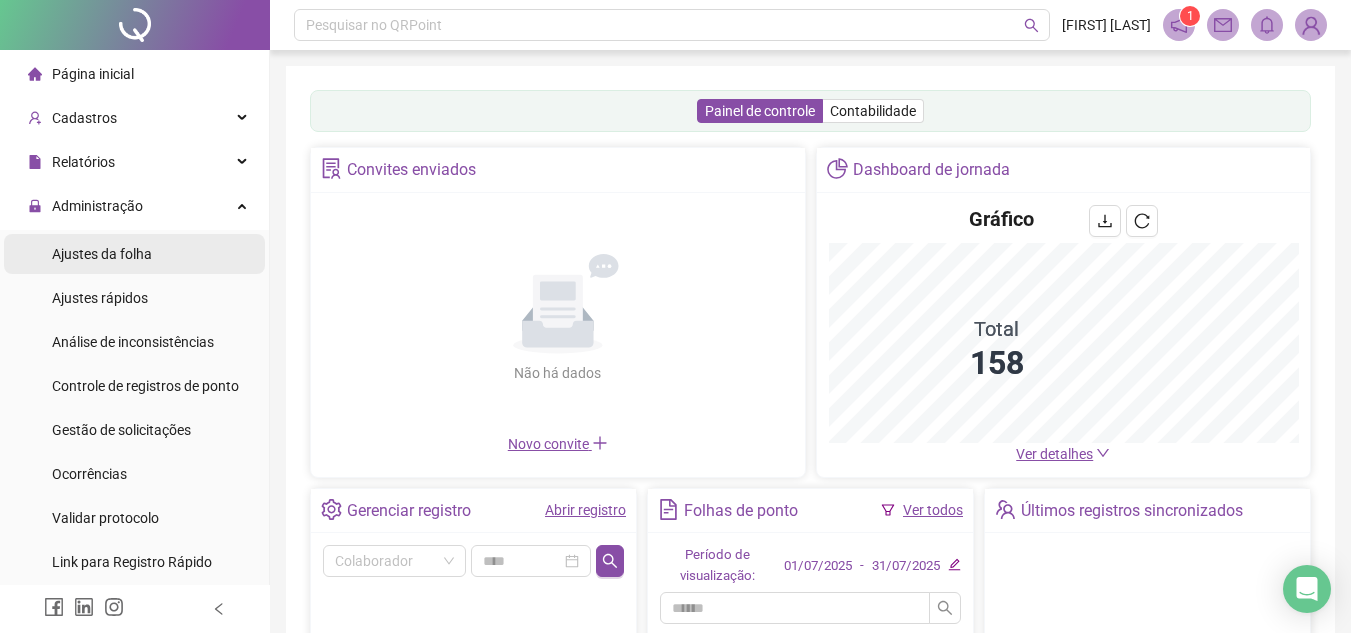 click on "Ajustes da folha" at bounding box center (102, 254) 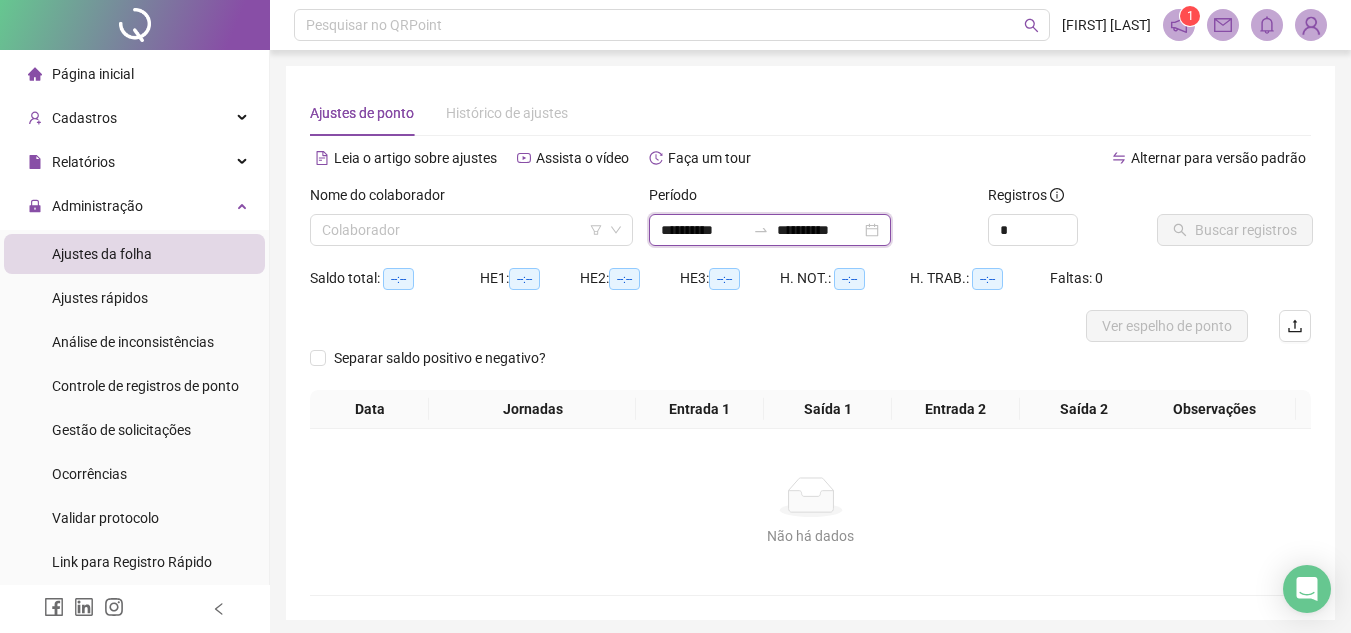 click on "**********" at bounding box center [703, 230] 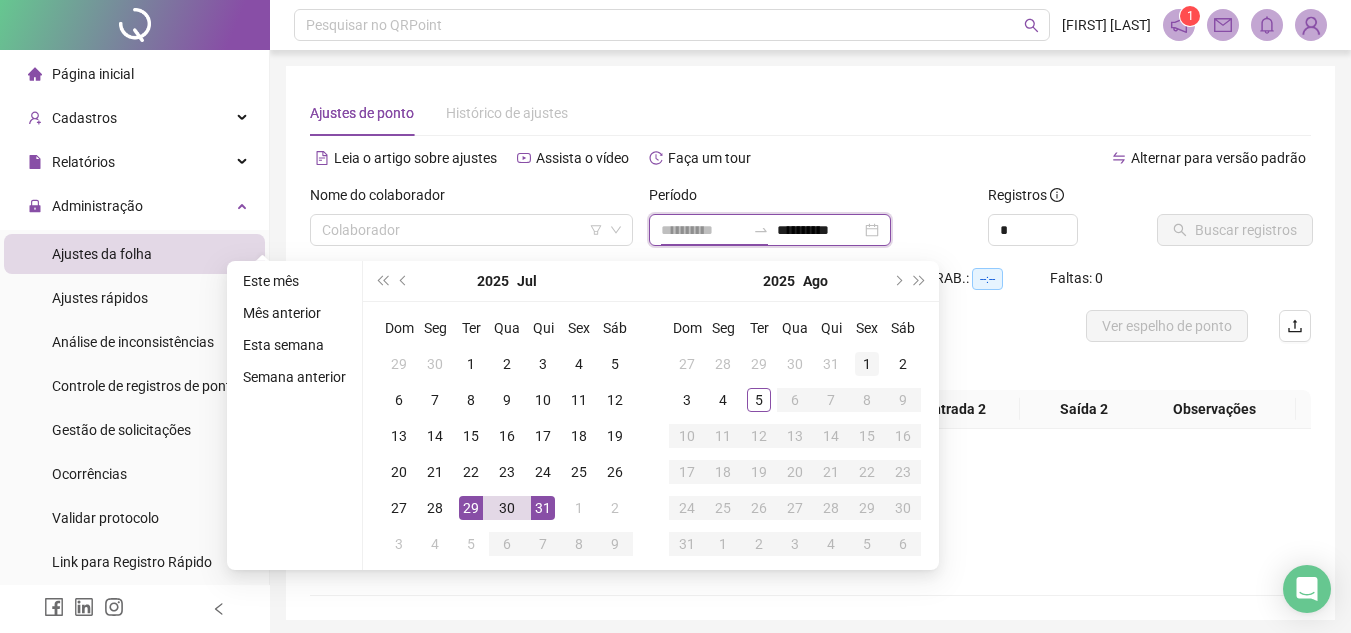 type on "**********" 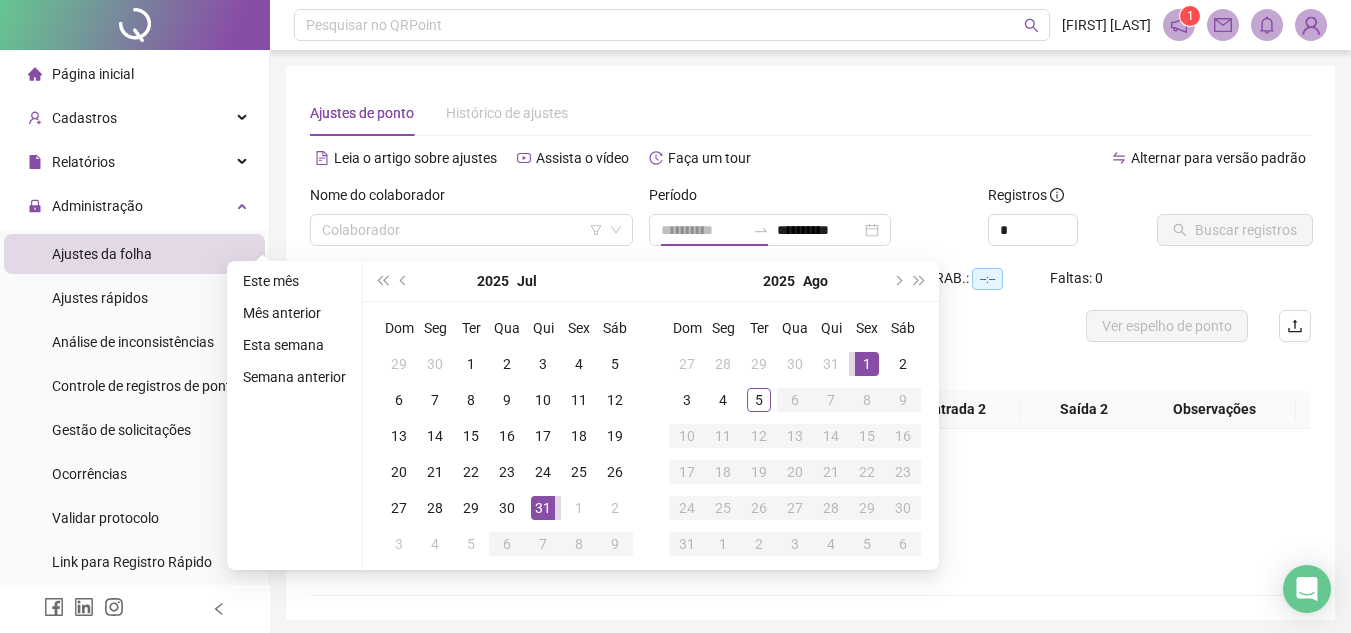 click on "1" at bounding box center (867, 364) 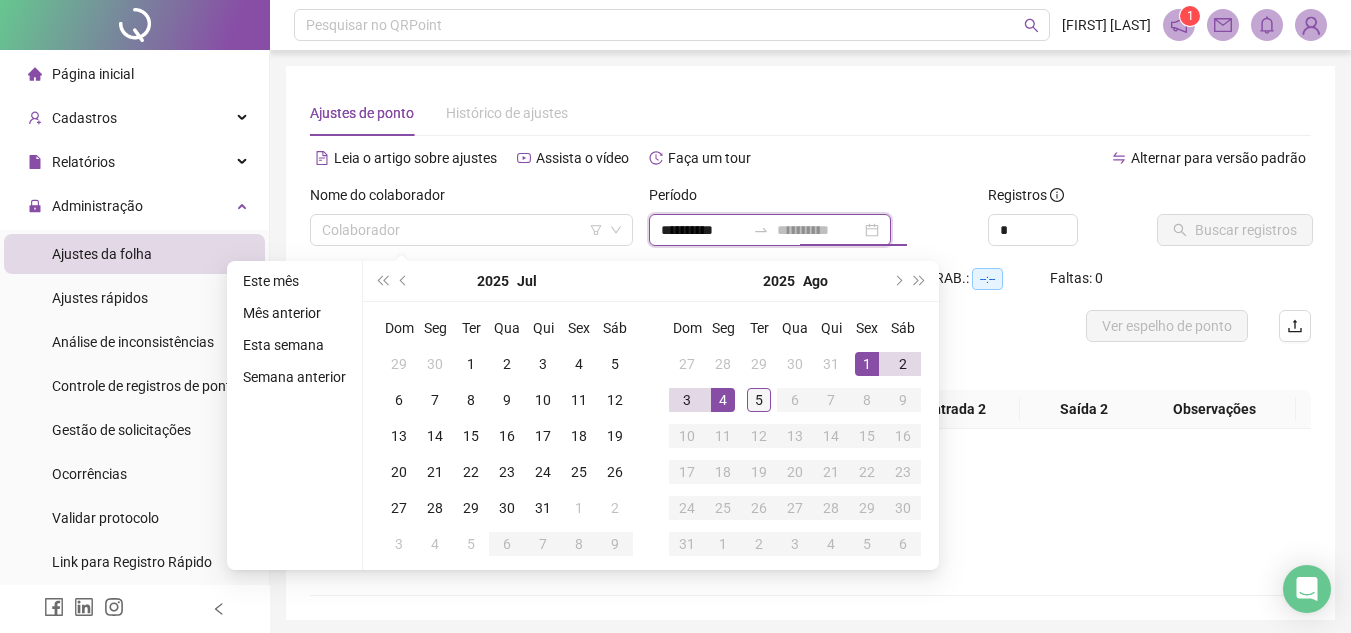 type on "**********" 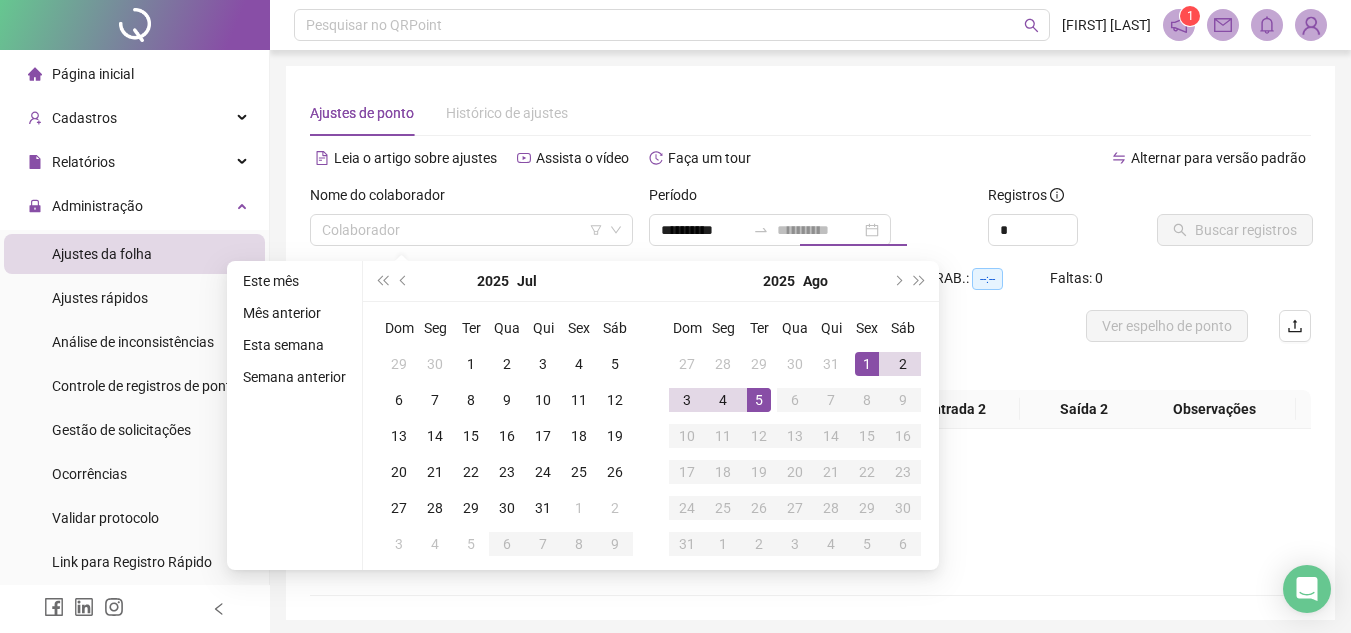 click on "5" at bounding box center [759, 400] 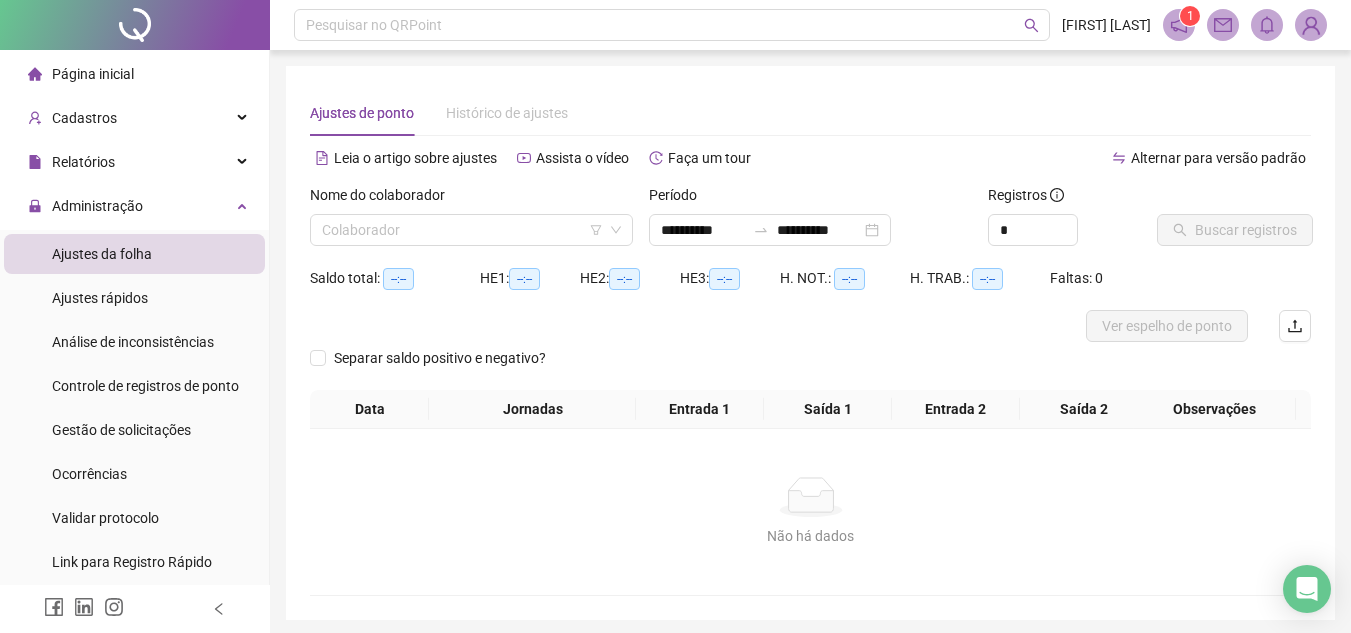 click on "Nome do colaborador" at bounding box center (471, 199) 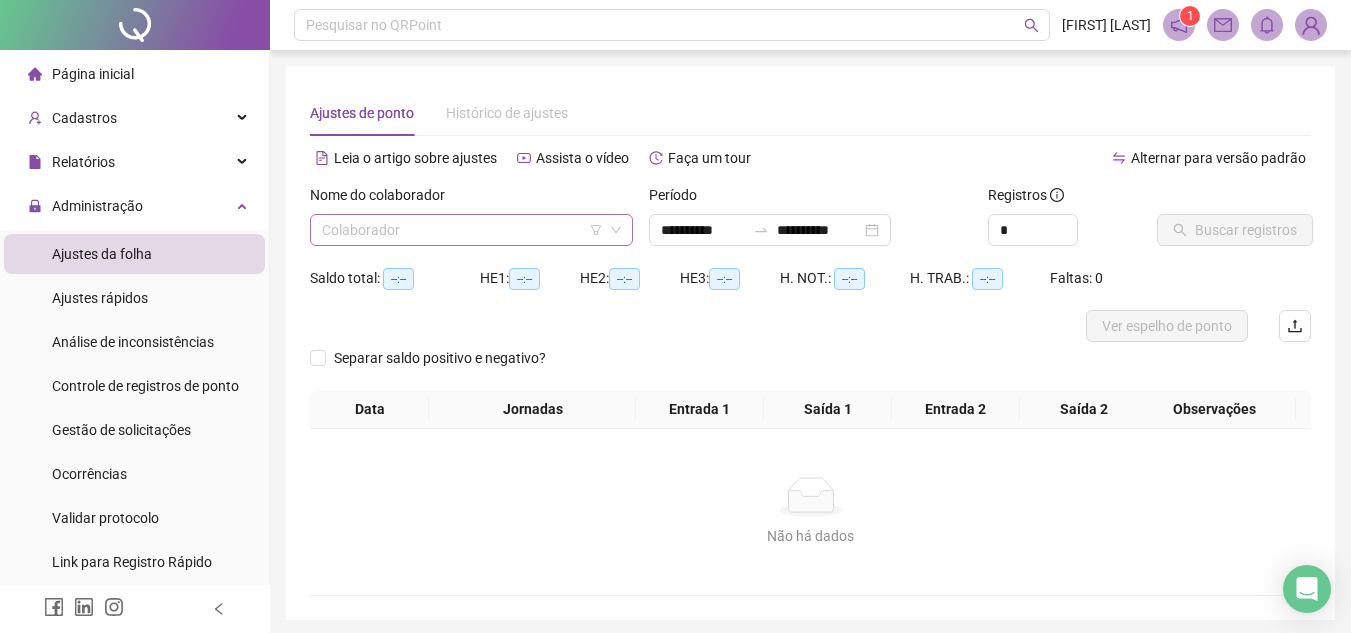 click at bounding box center (462, 230) 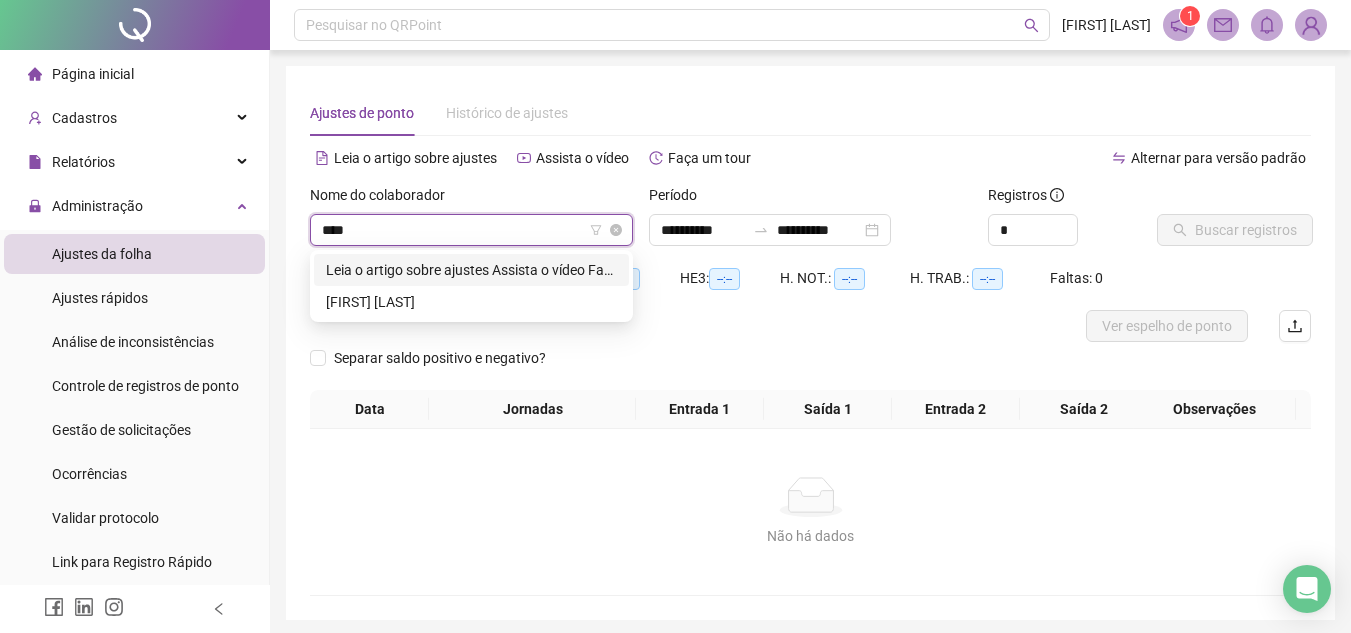 type on "****" 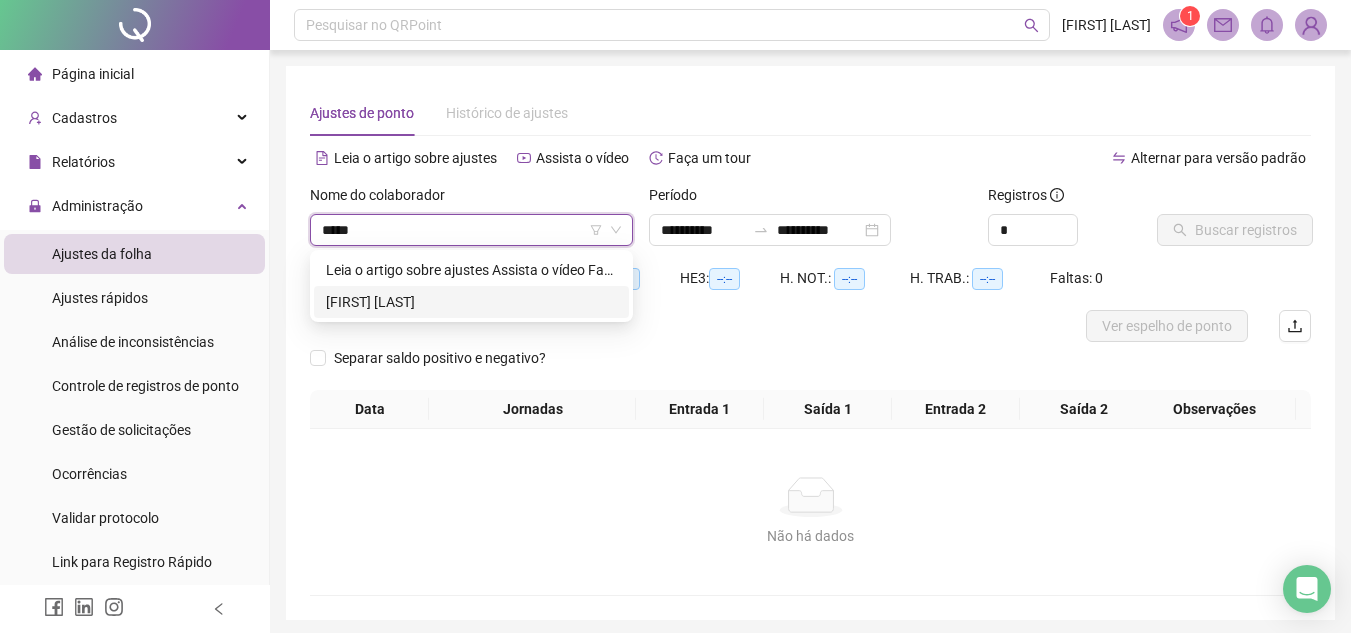click on "[FIRST] [LAST]" at bounding box center [471, 302] 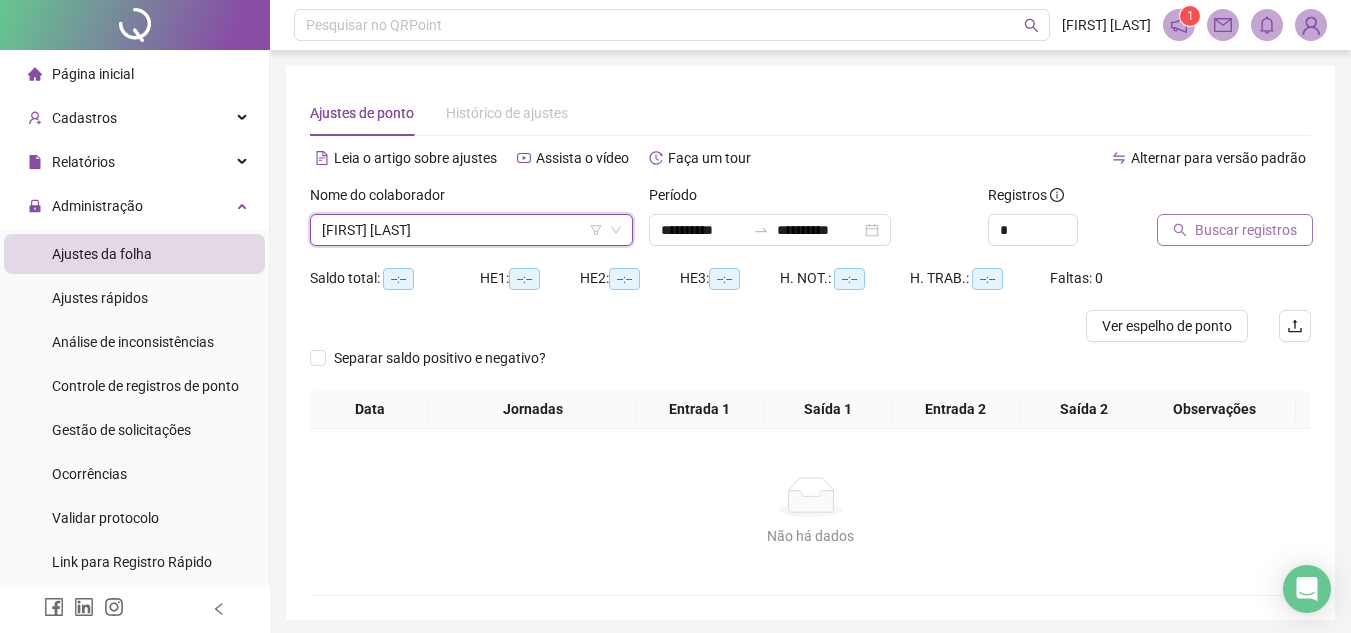 click on "Buscar registros" at bounding box center [1246, 230] 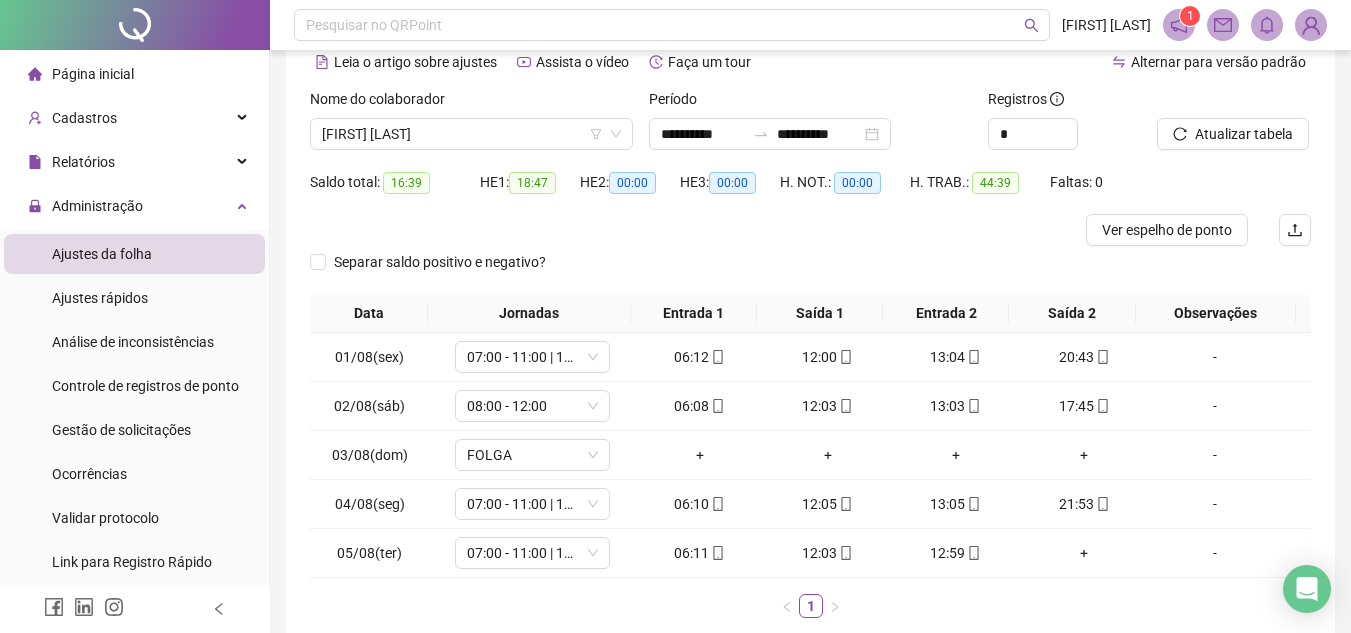 scroll, scrollTop: 0, scrollLeft: 0, axis: both 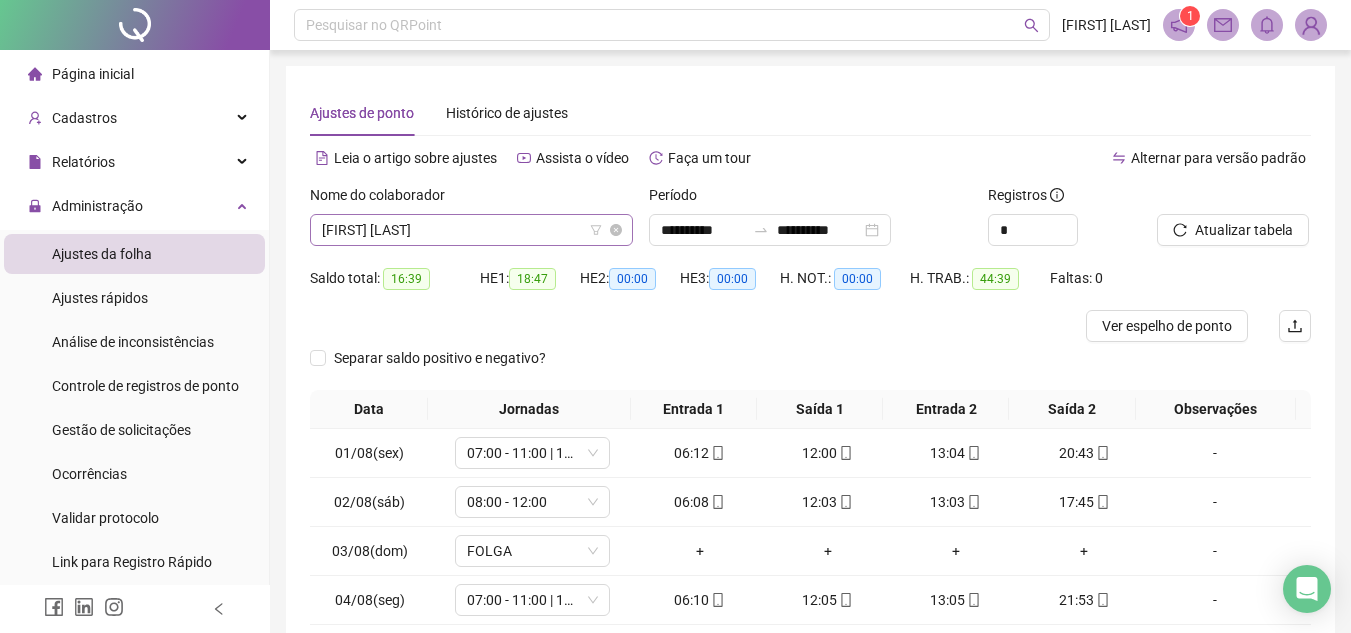 click on "[FIRST] [LAST]" at bounding box center [471, 230] 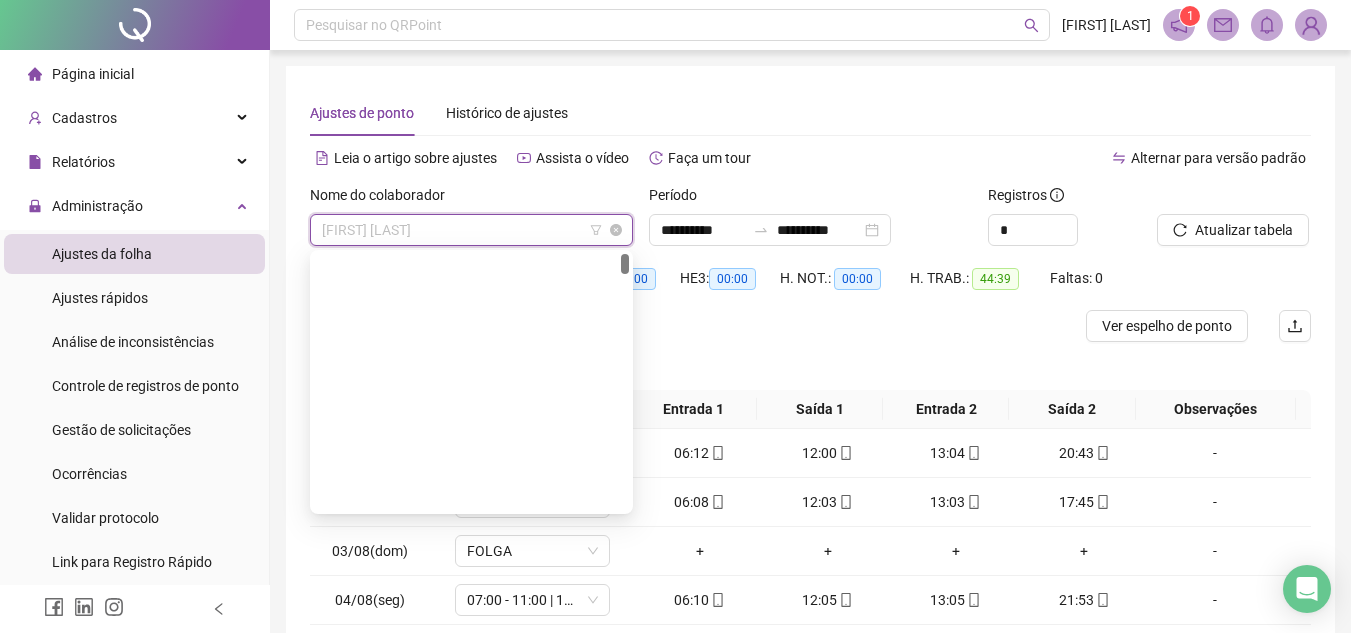 scroll, scrollTop: 0, scrollLeft: 0, axis: both 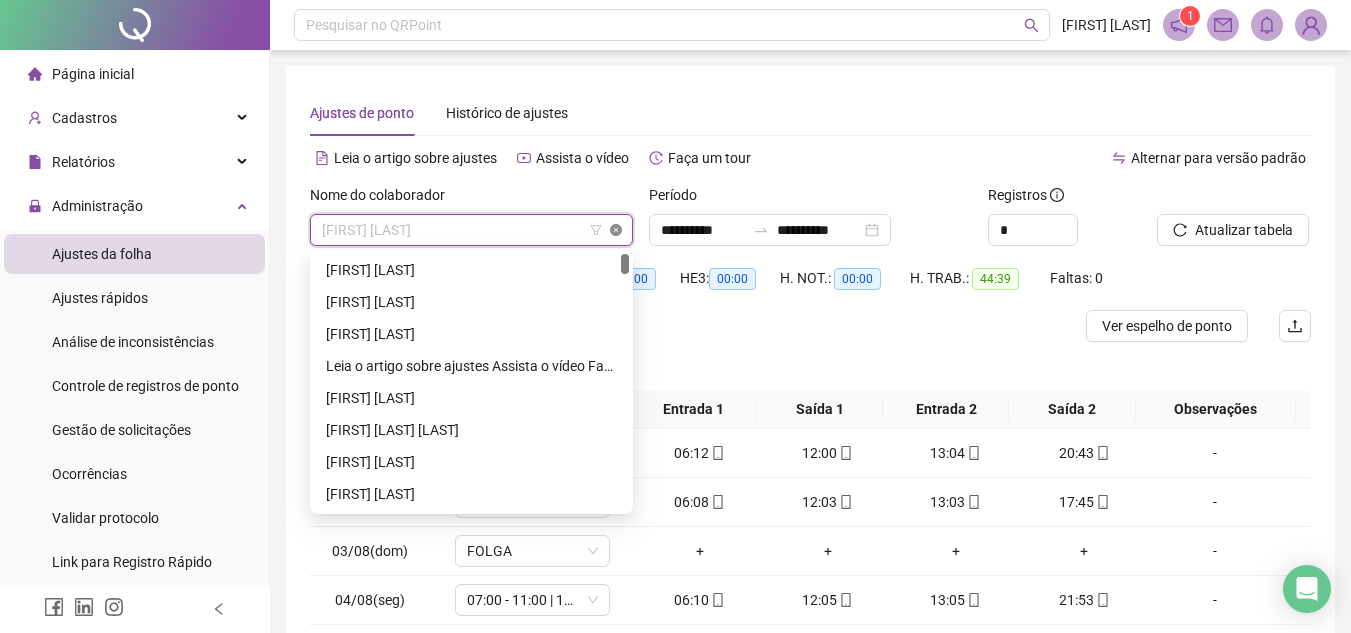drag, startPoint x: 624, startPoint y: 299, endPoint x: 621, endPoint y: 229, distance: 70.064255 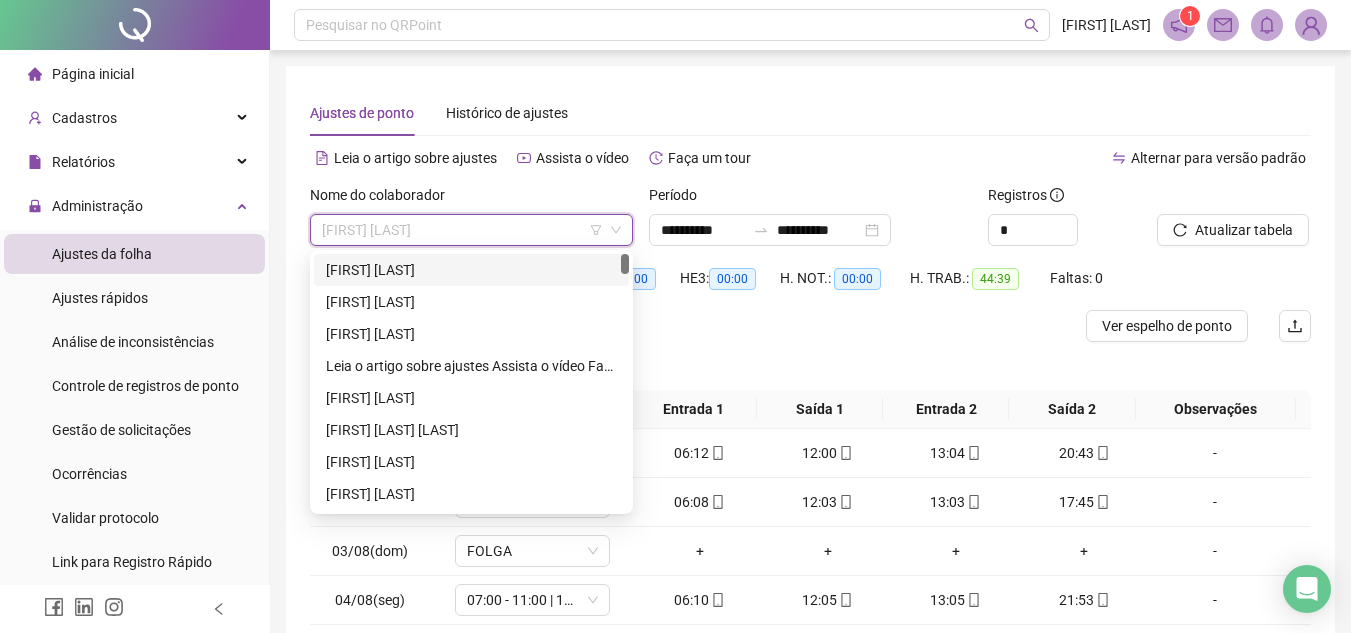 drag, startPoint x: 479, startPoint y: 271, endPoint x: 489, endPoint y: 279, distance: 12.806249 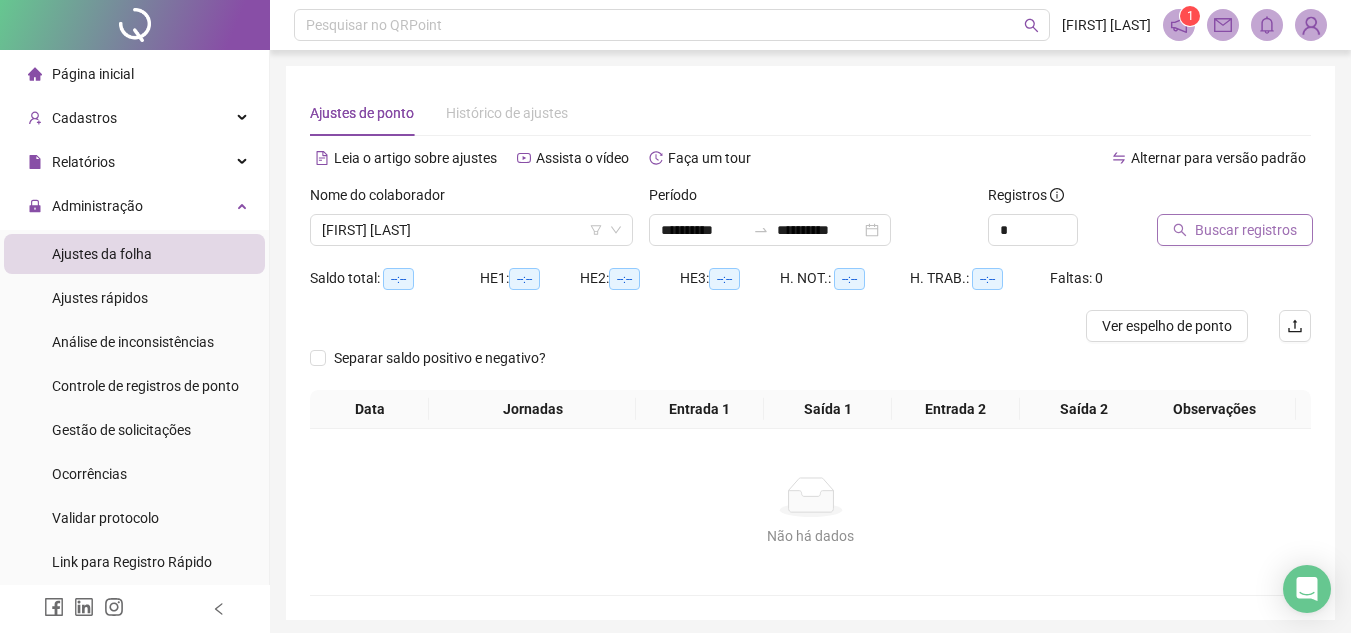 click on "Buscar registros" at bounding box center (1246, 230) 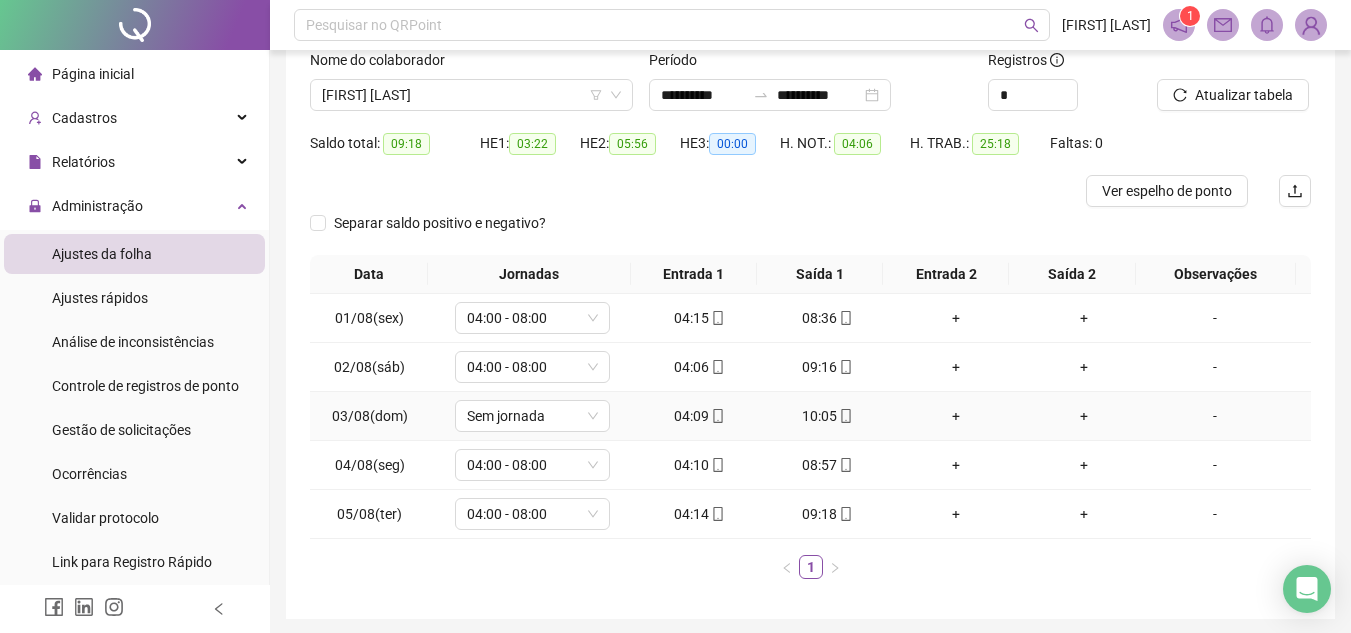 scroll, scrollTop: 100, scrollLeft: 0, axis: vertical 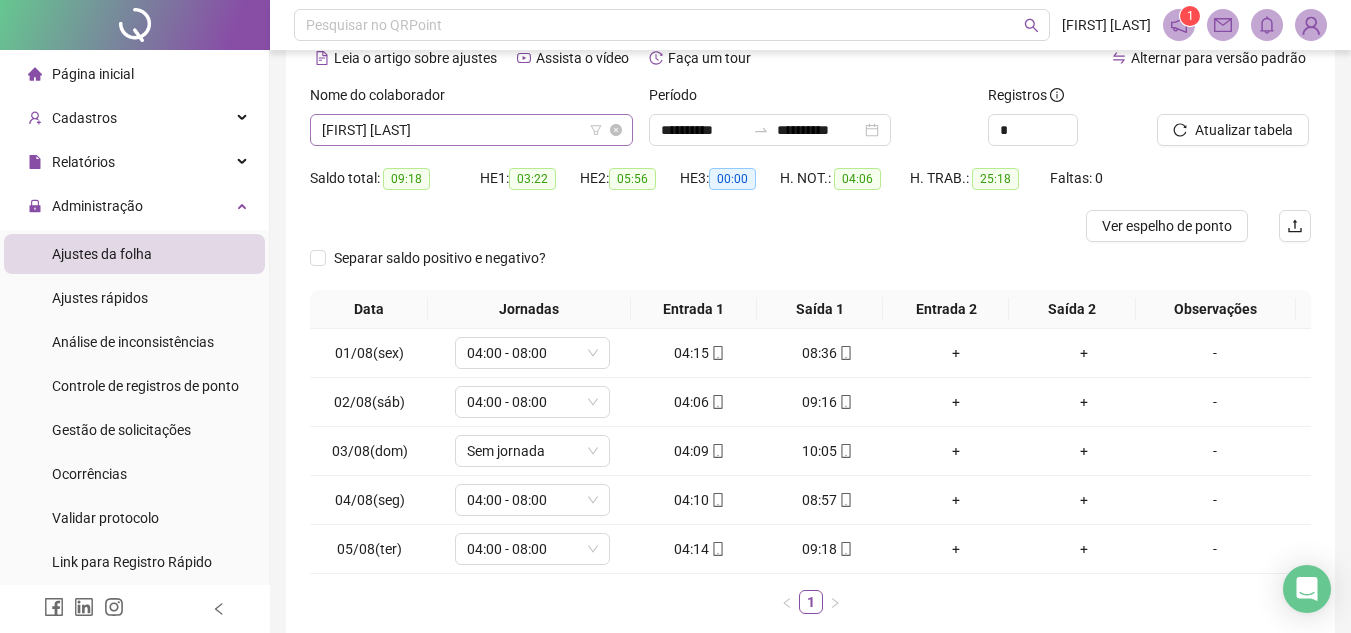 click on "[FIRST] [LAST]" at bounding box center [471, 130] 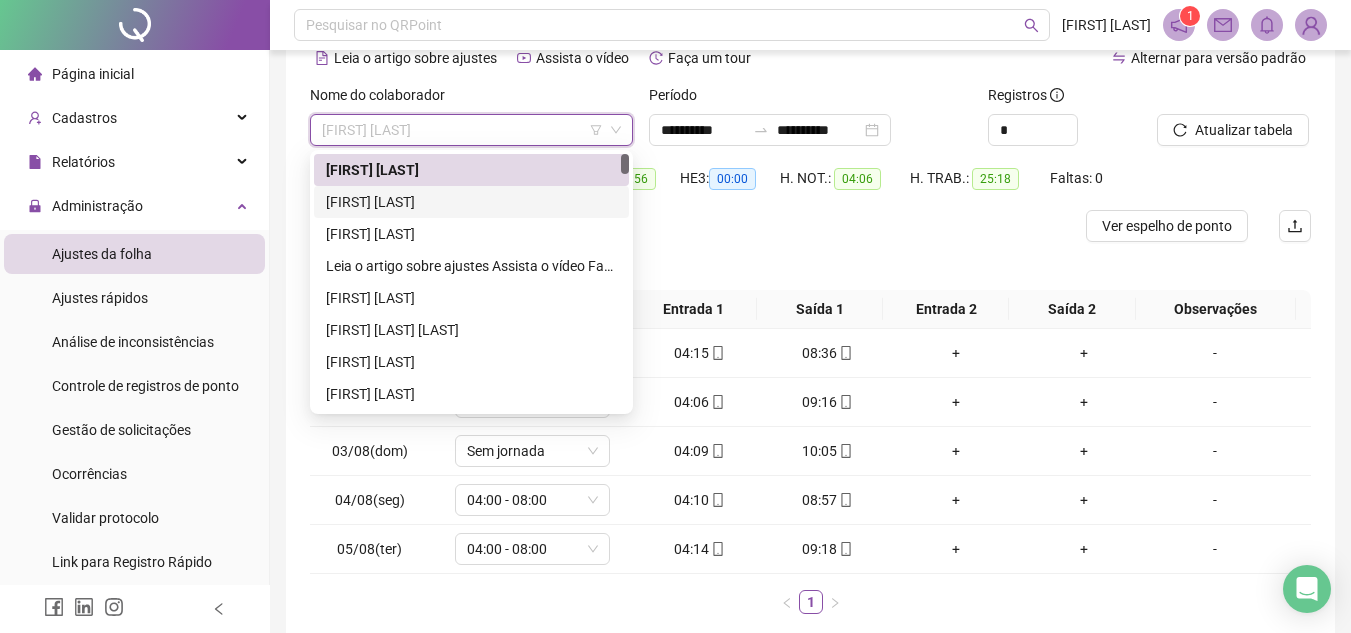 click on "[FIRST] [LAST]" at bounding box center (471, 202) 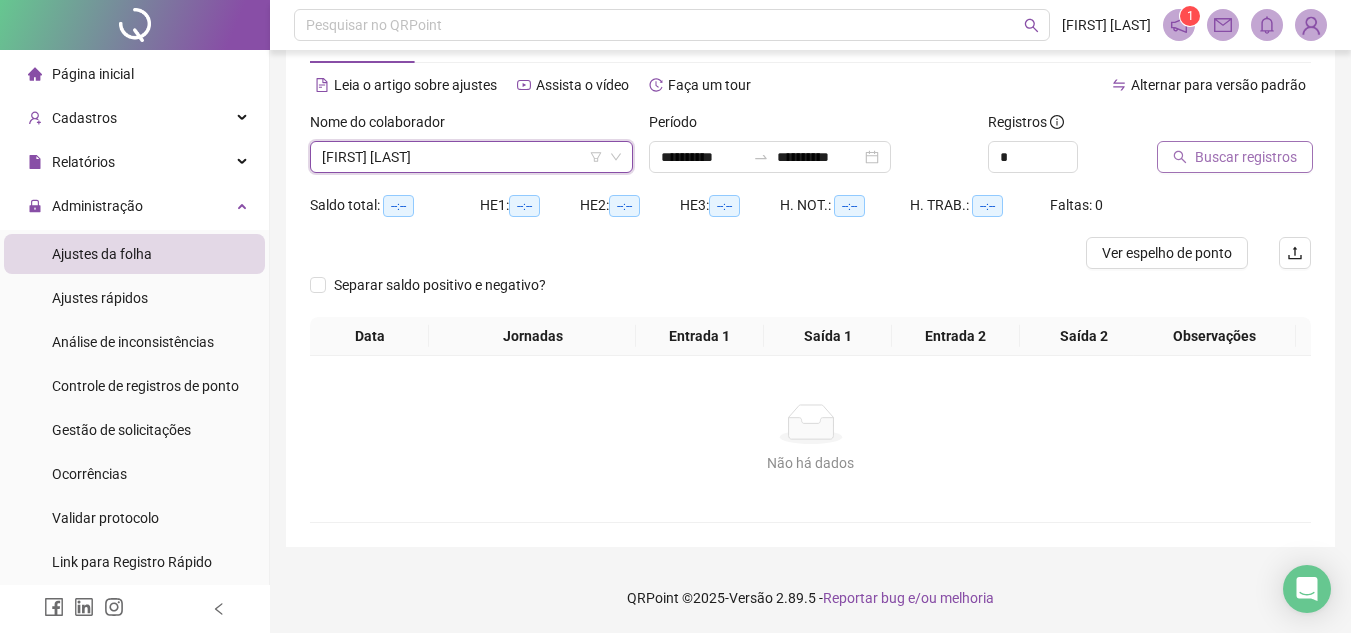 click on "Buscar registros" at bounding box center (1246, 157) 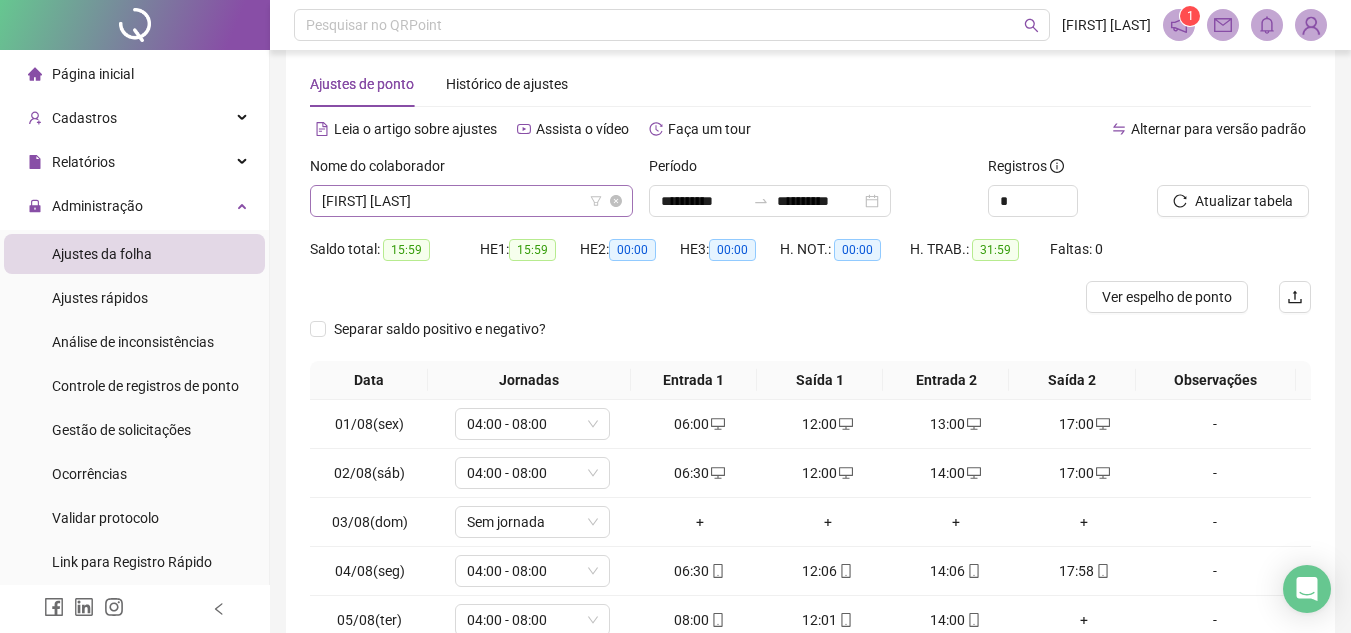scroll, scrollTop: 7, scrollLeft: 0, axis: vertical 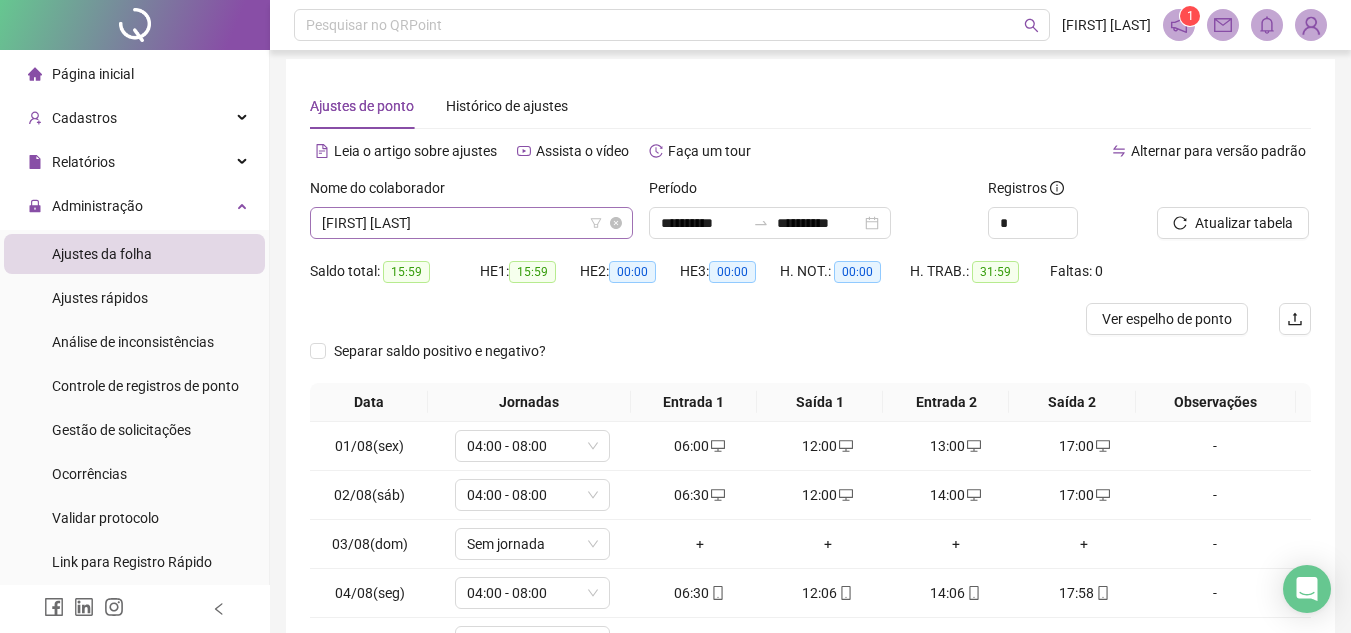 click on "[FIRST] [LAST]" at bounding box center [471, 223] 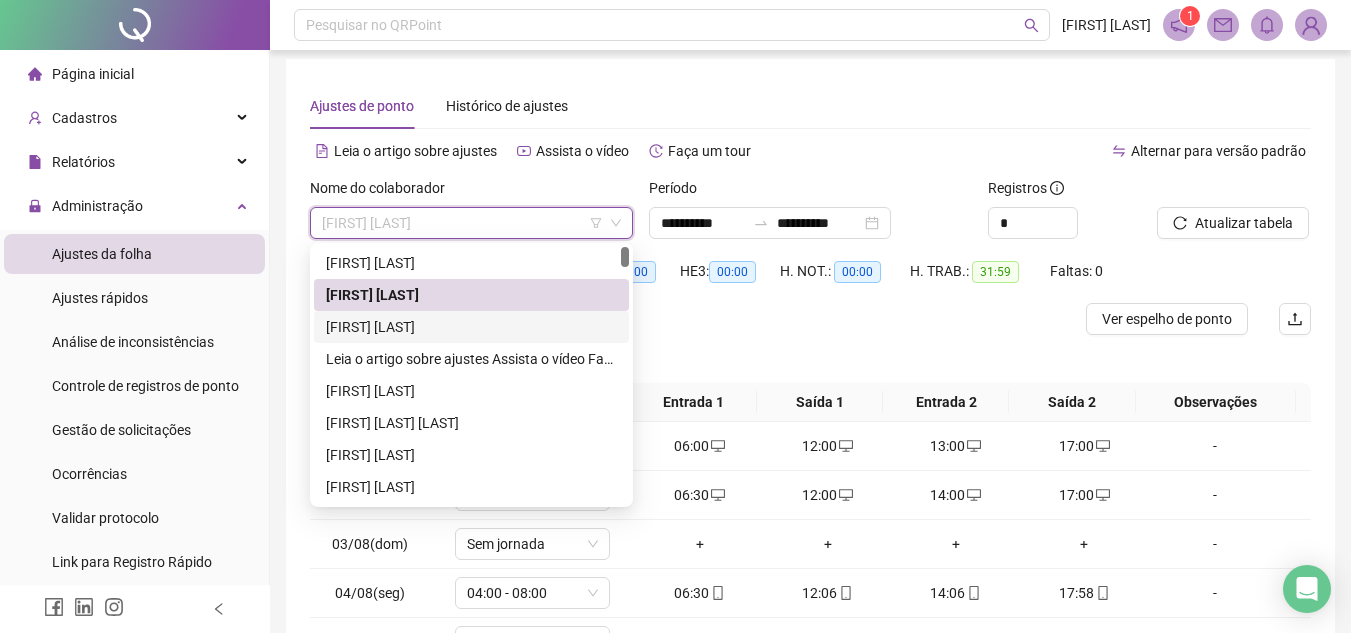 click on "[FIRST] [LAST]" at bounding box center [471, 327] 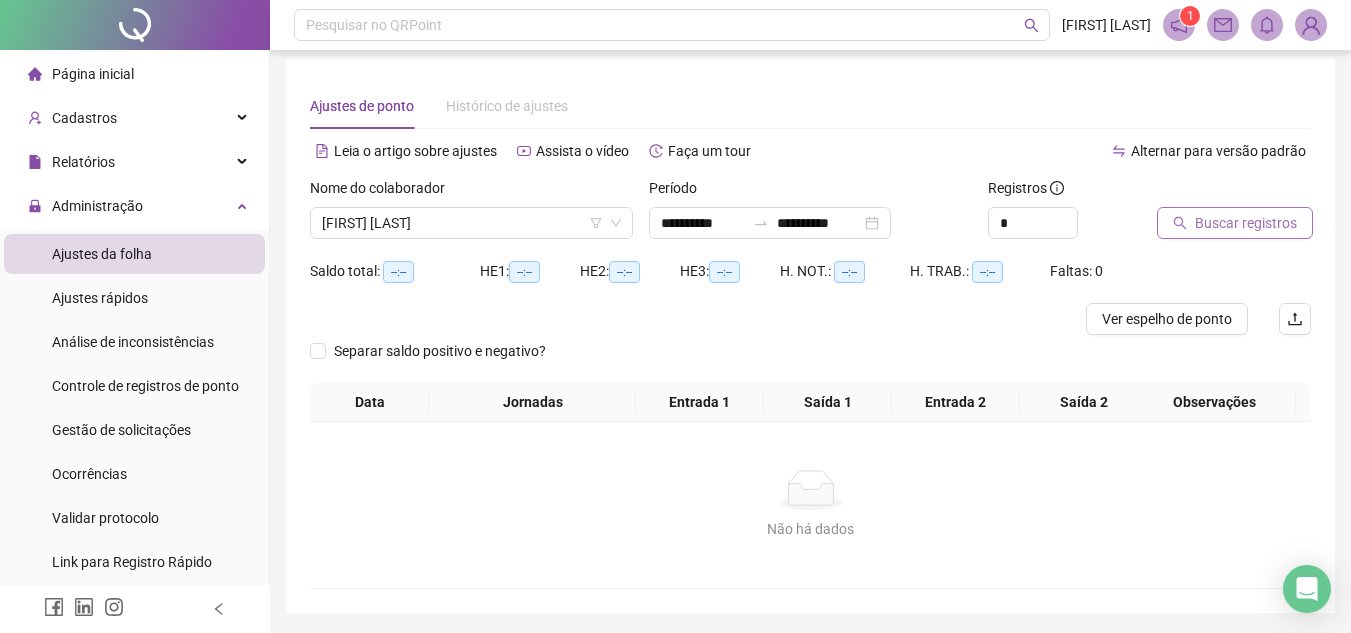 click on "Buscar registros" at bounding box center (1246, 223) 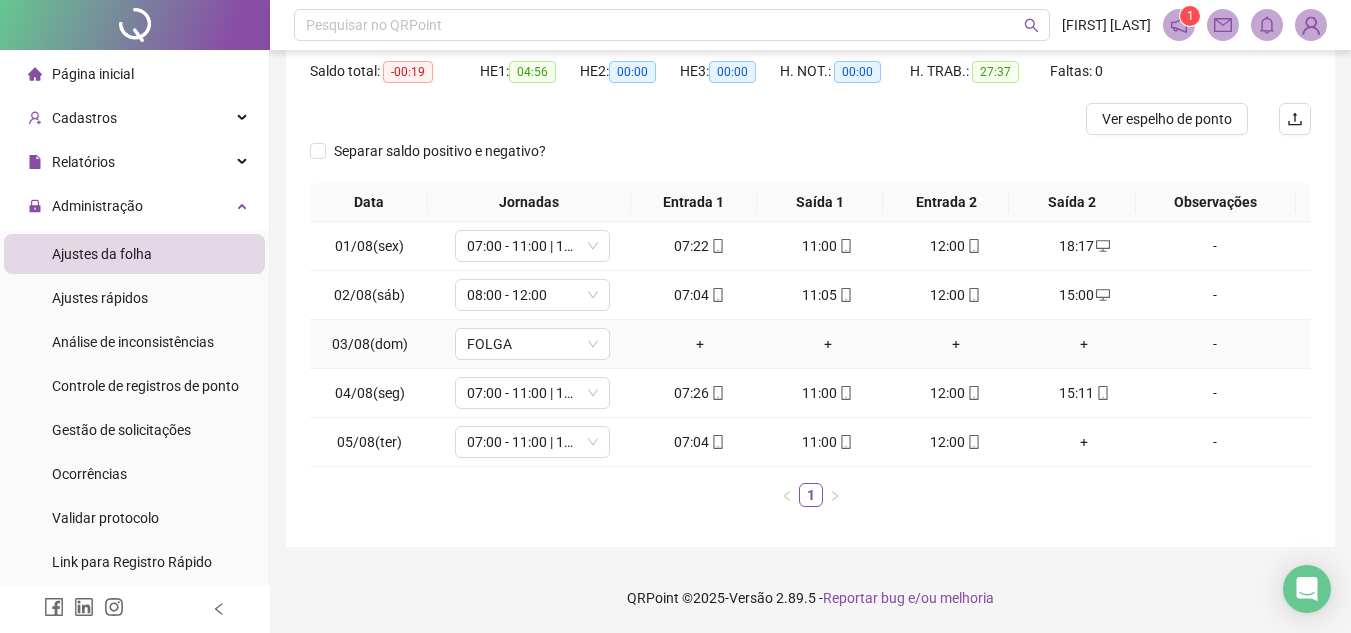 scroll, scrollTop: 107, scrollLeft: 0, axis: vertical 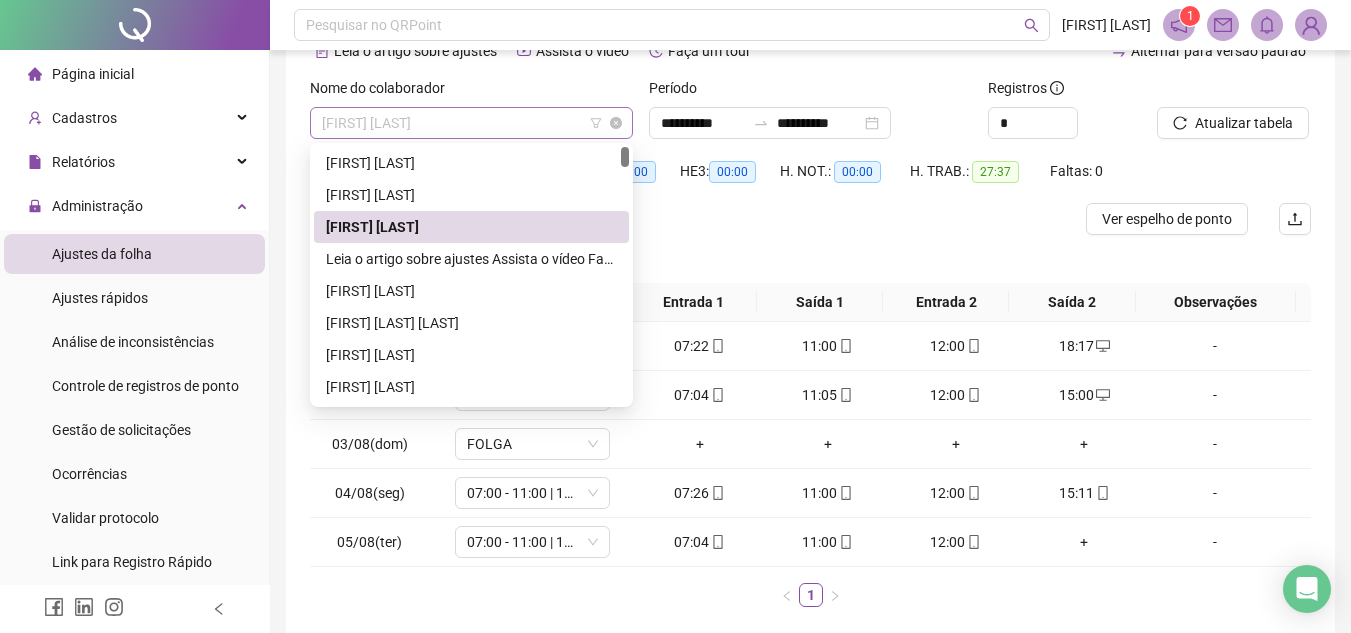click on "[FIRST] [LAST]" at bounding box center (471, 123) 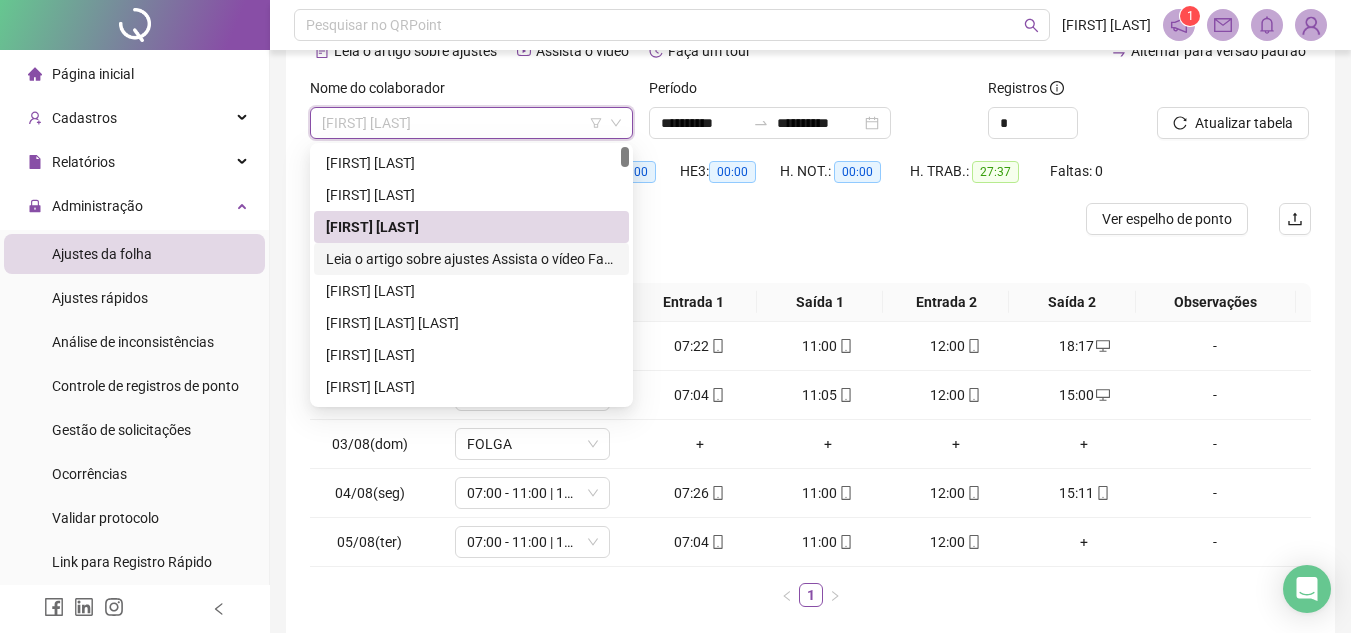 click on "**********" at bounding box center (471, 259) 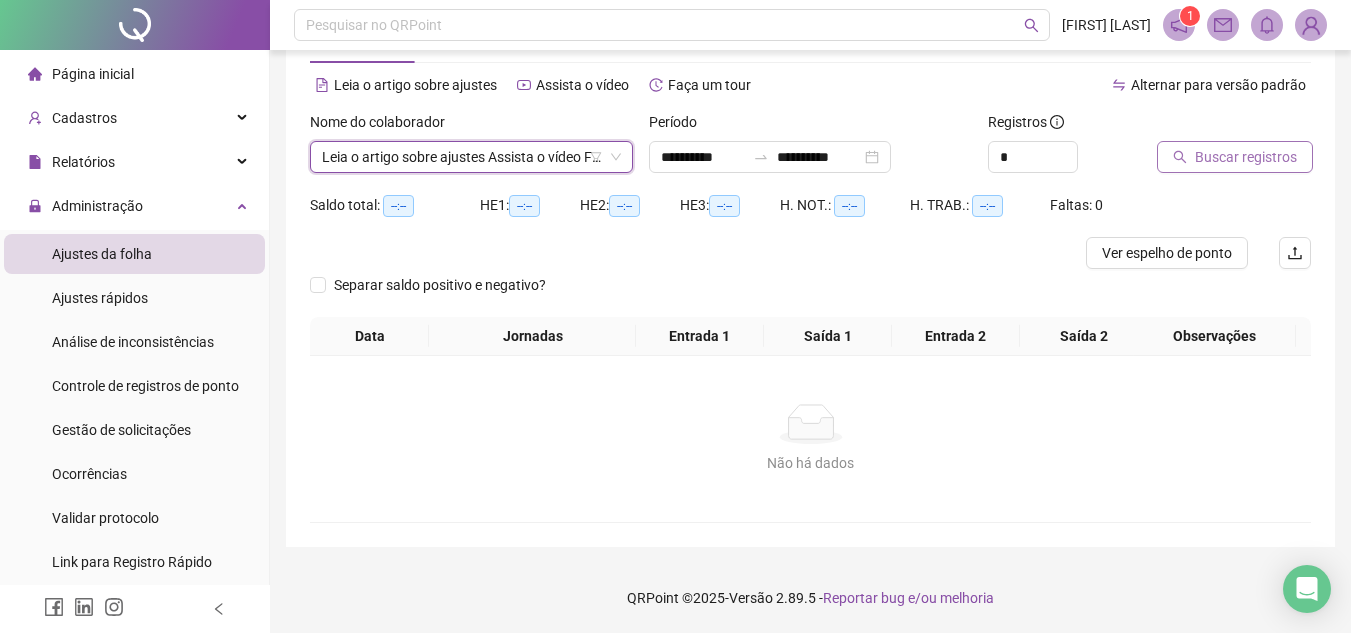 click on "Buscar registros" at bounding box center (1246, 157) 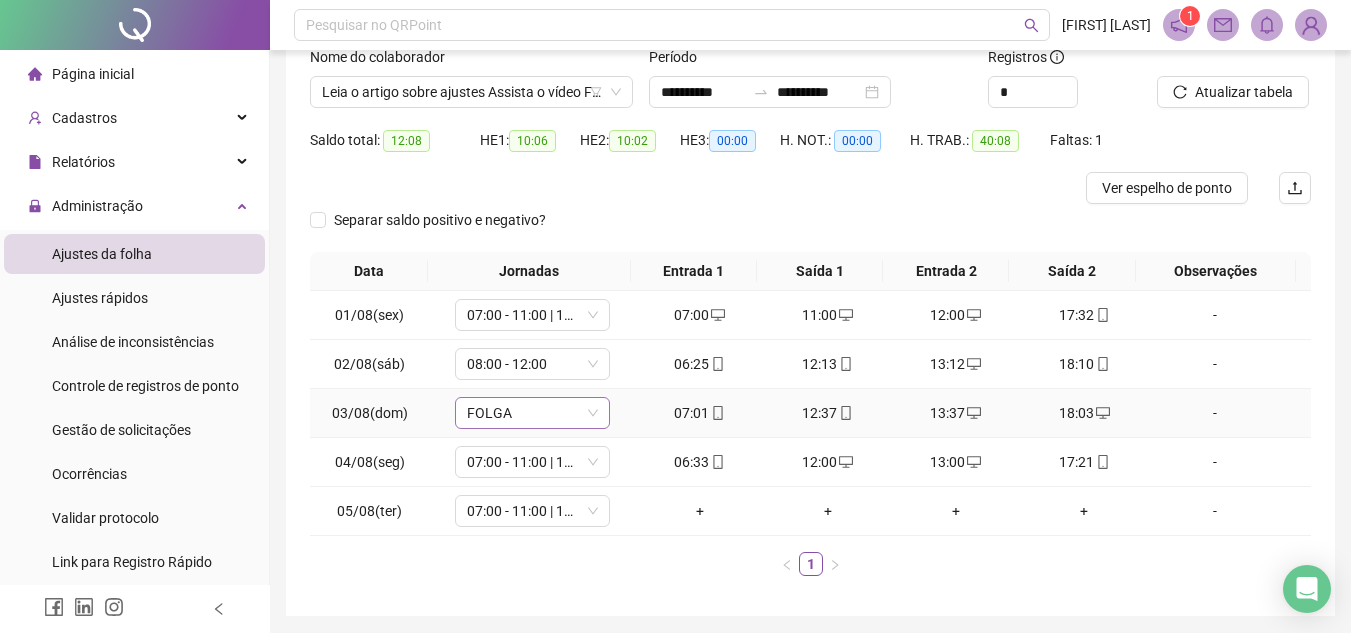 scroll, scrollTop: 173, scrollLeft: 0, axis: vertical 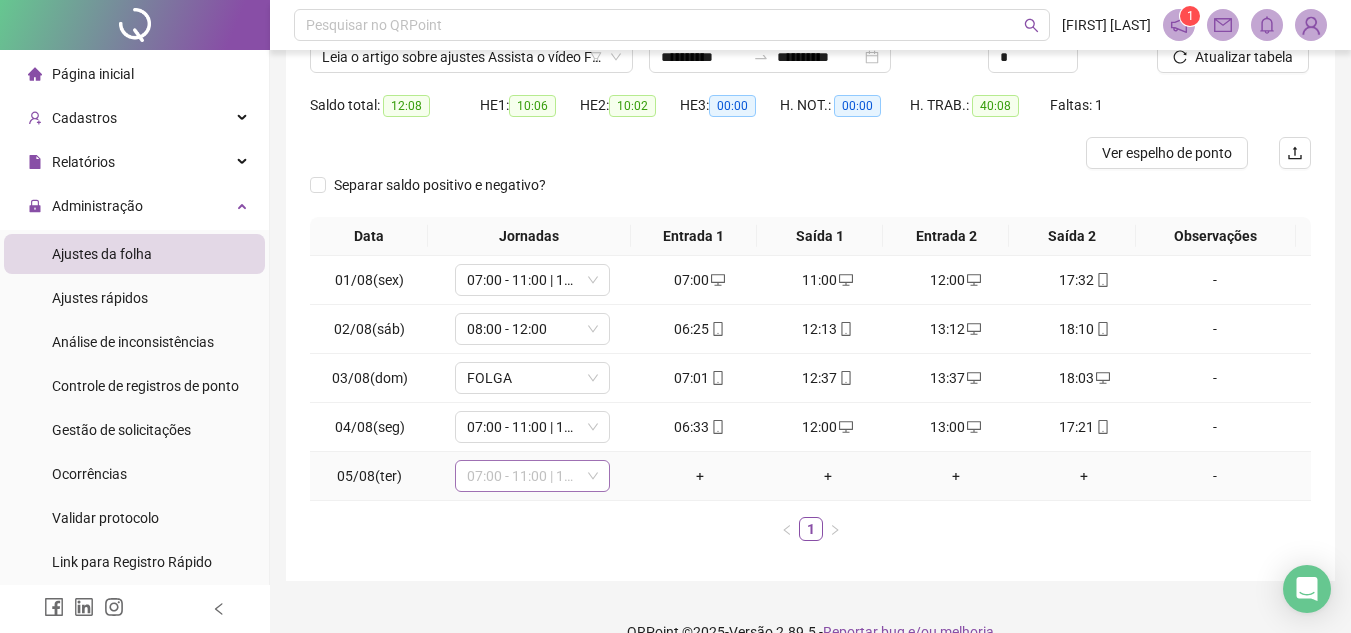 click on "07:00 - 11:00 | 12:00 - 16:00" at bounding box center (532, 476) 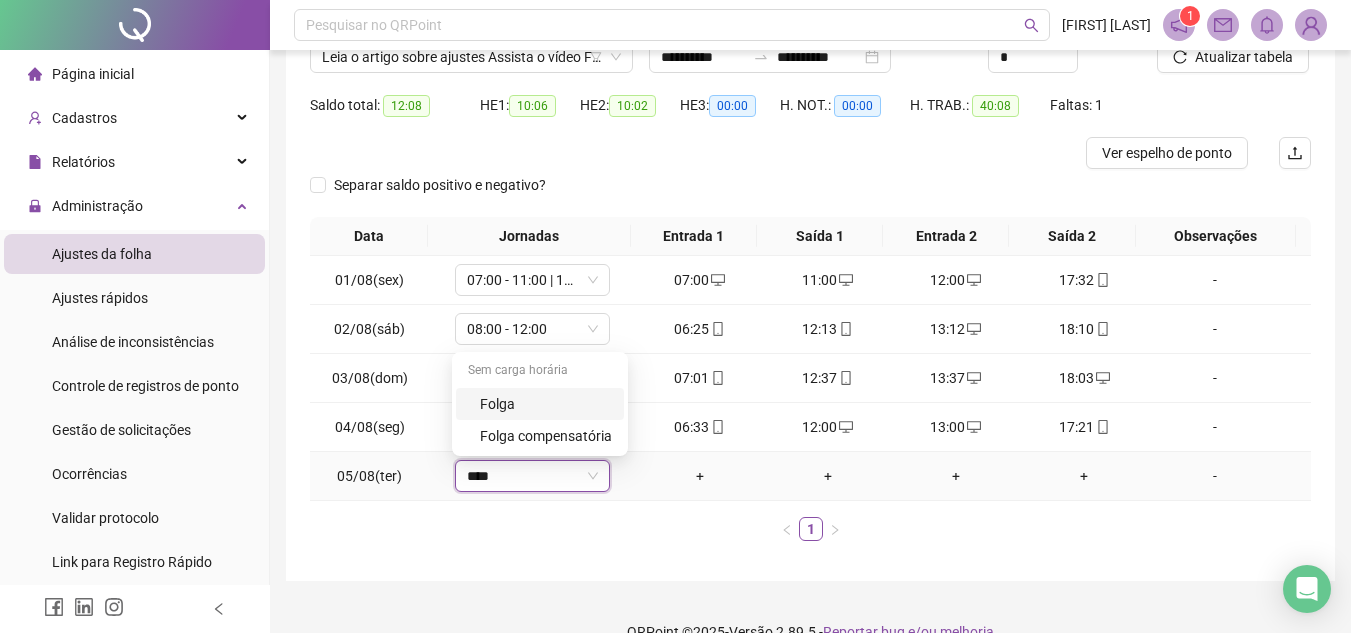 type on "*****" 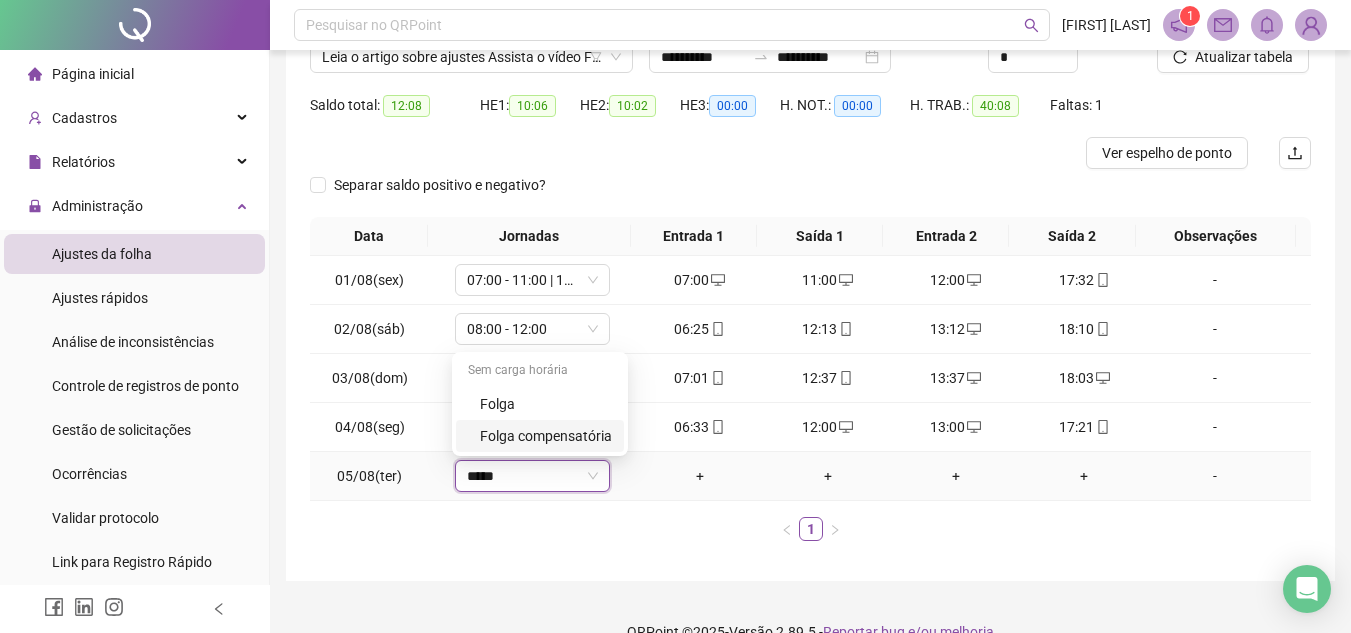 click on "Folga compensatória" at bounding box center [546, 436] 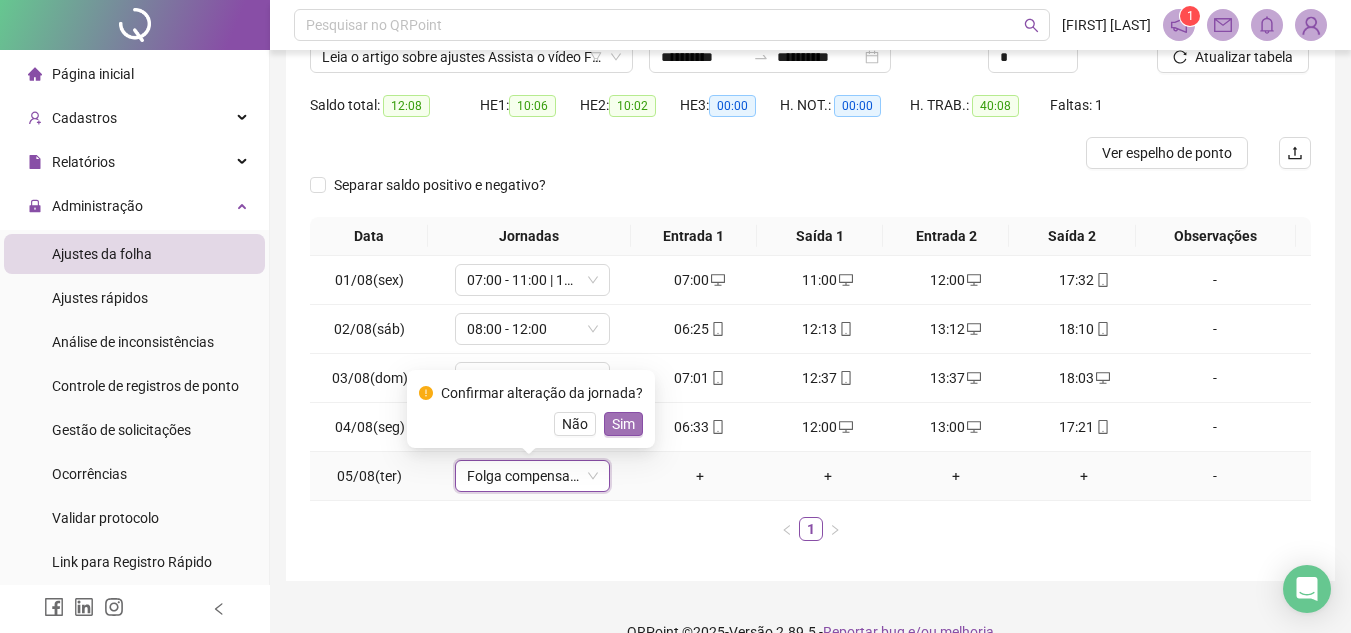 click on "Sim" at bounding box center [623, 424] 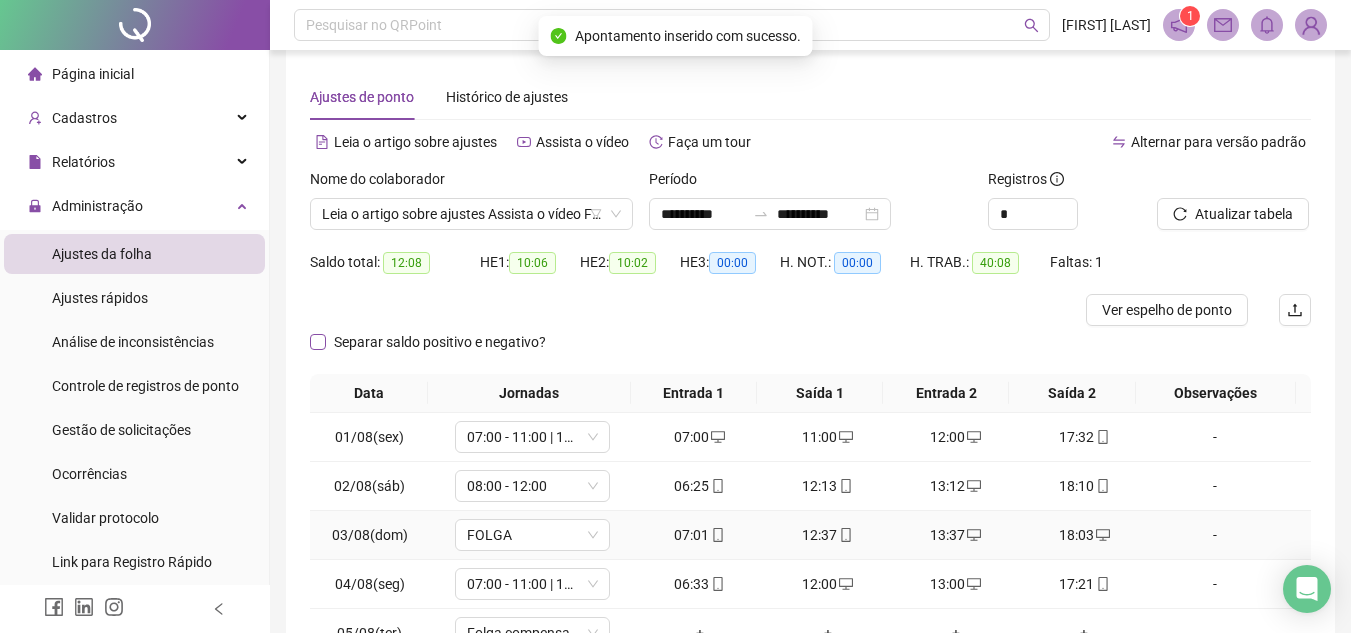 scroll, scrollTop: 0, scrollLeft: 0, axis: both 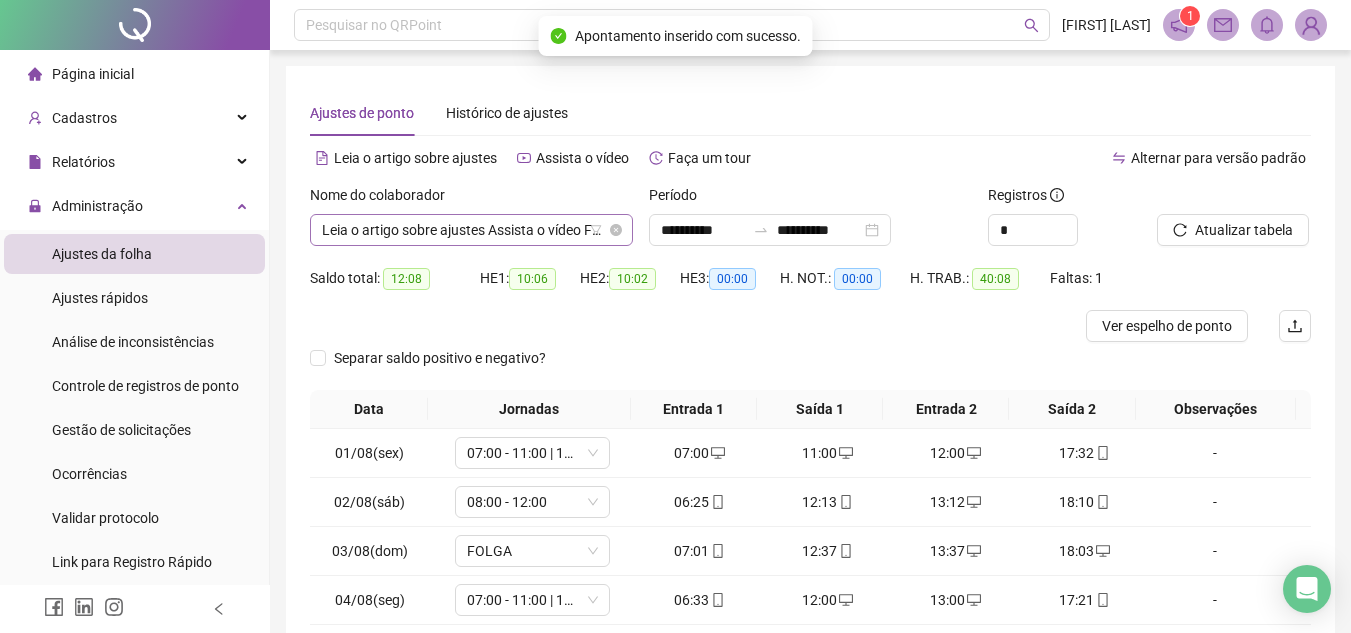 click on "**********" at bounding box center (471, 230) 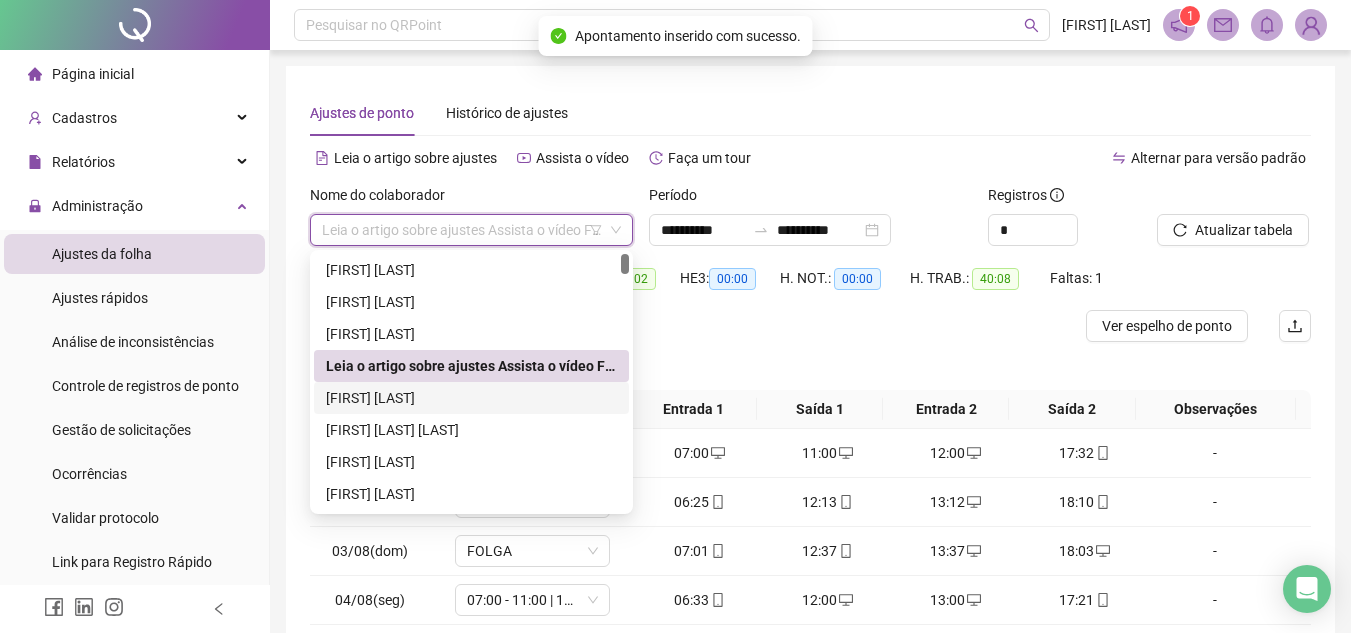 click on "[FIRST] [LAST]" at bounding box center (471, 398) 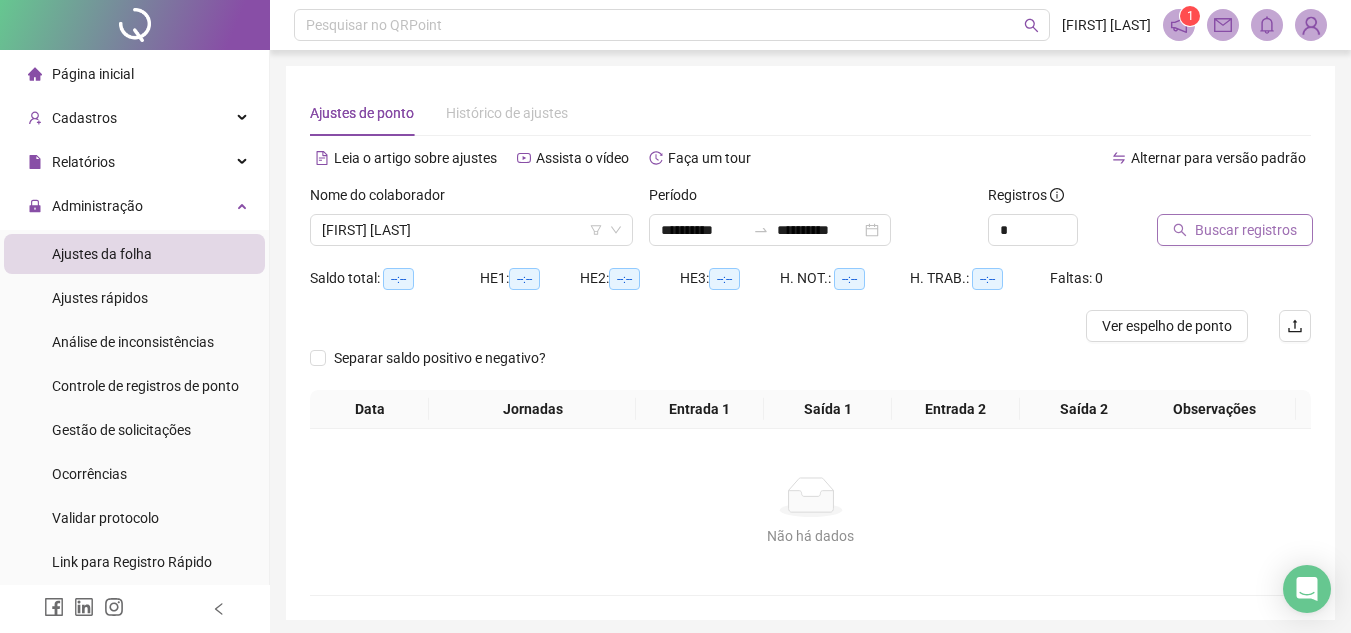 click on "Buscar registros" at bounding box center (1246, 230) 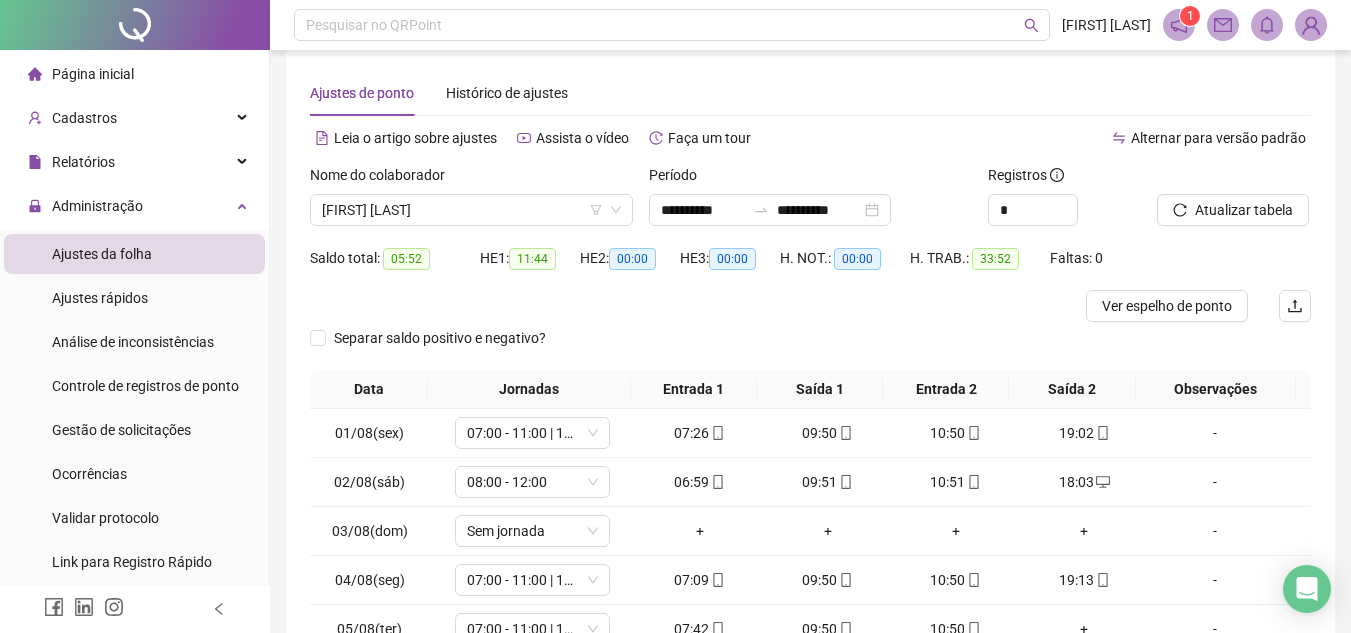 scroll, scrollTop: 7, scrollLeft: 0, axis: vertical 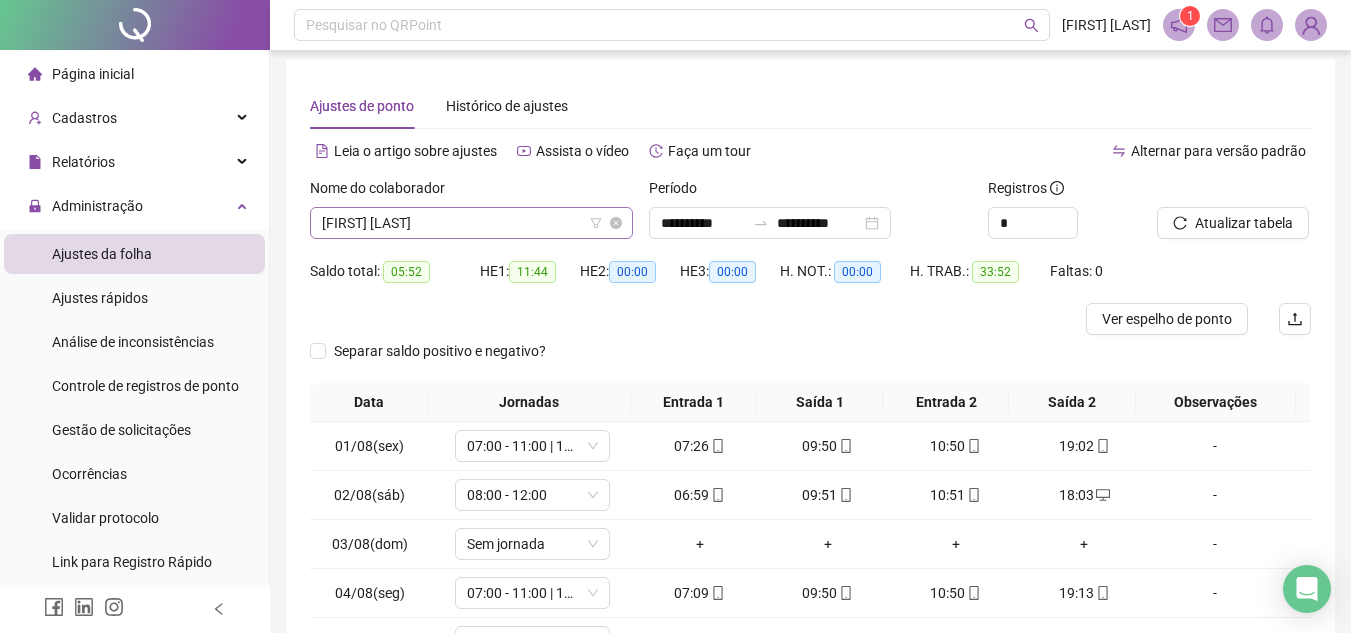 click on "[FIRST] [LAST]" at bounding box center [471, 223] 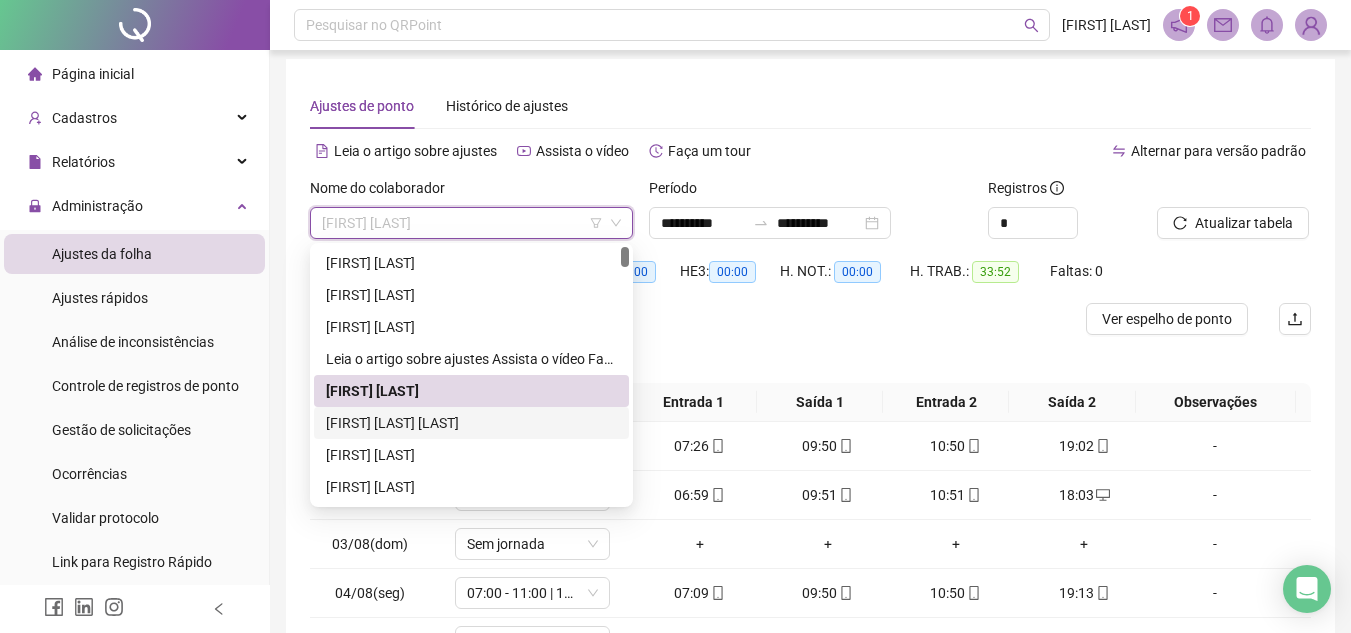 drag, startPoint x: 379, startPoint y: 420, endPoint x: 392, endPoint y: 419, distance: 13.038404 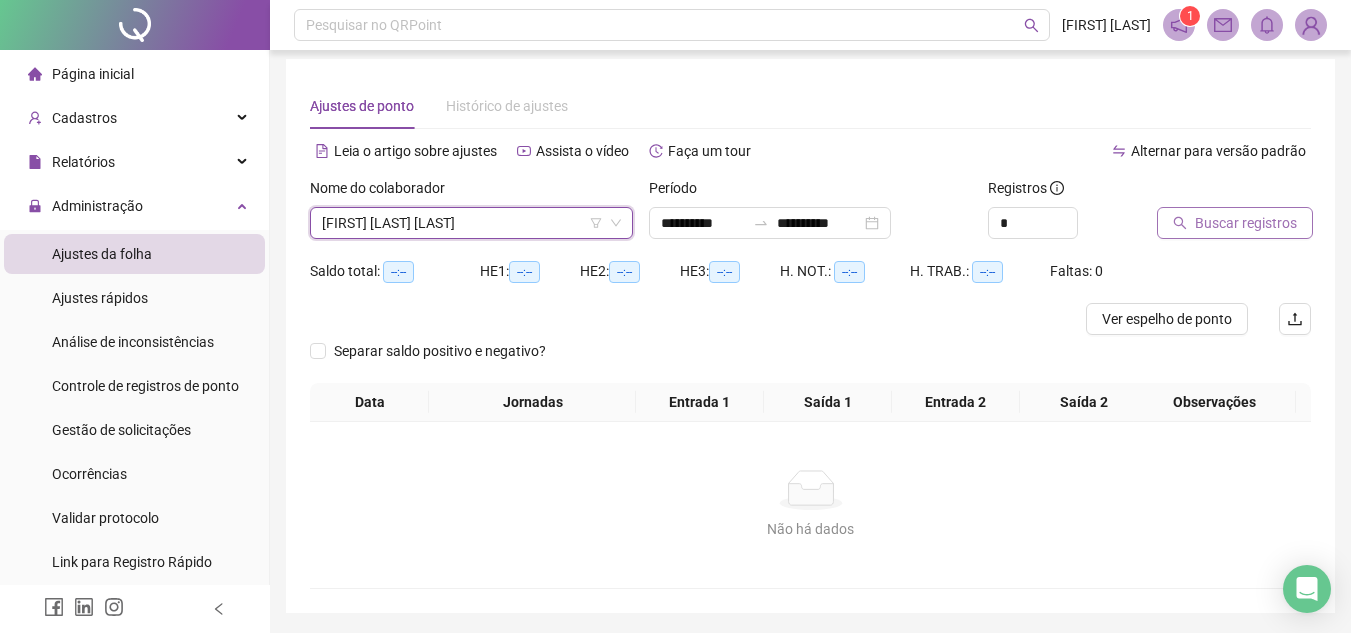 click on "Buscar registros" at bounding box center [1235, 223] 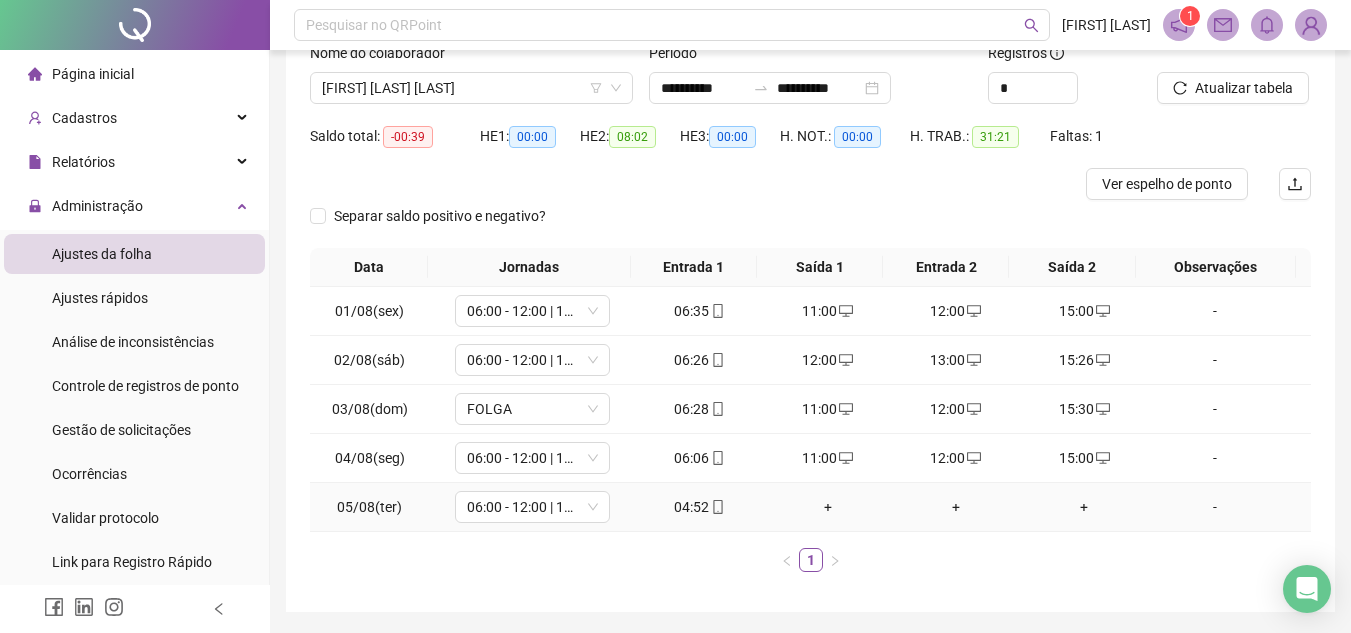 scroll, scrollTop: 107, scrollLeft: 0, axis: vertical 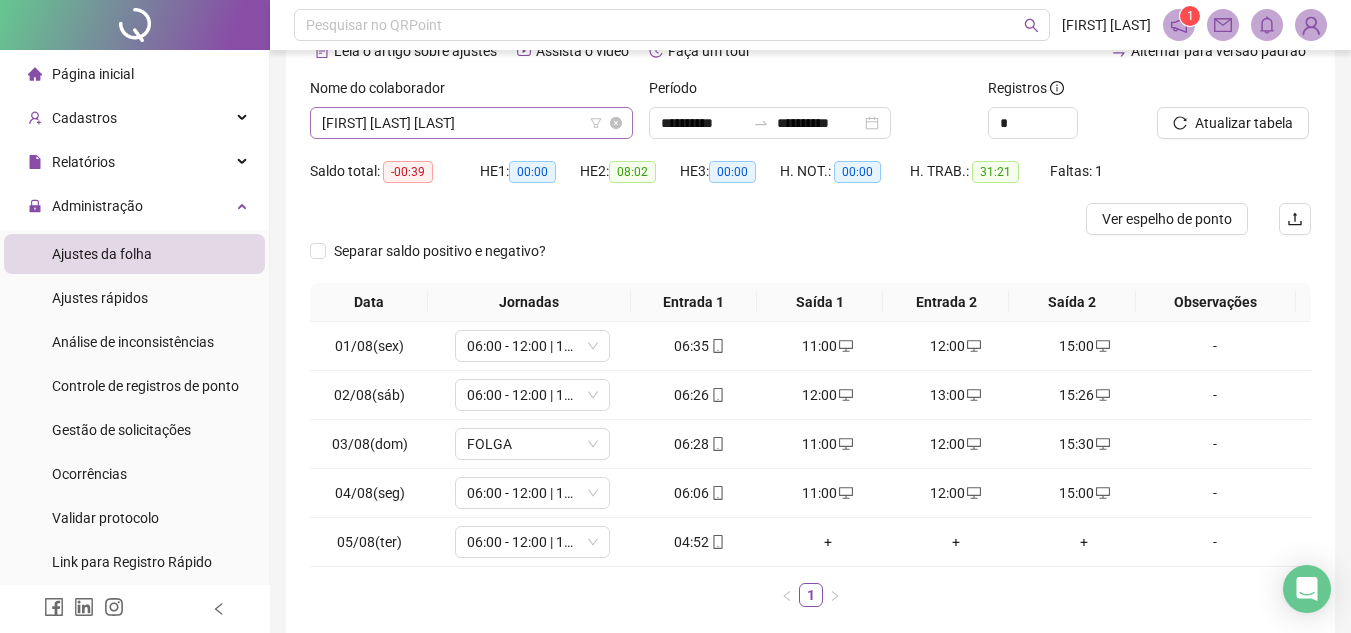click on "[FIRST] [LAST] [LAST]" at bounding box center [471, 123] 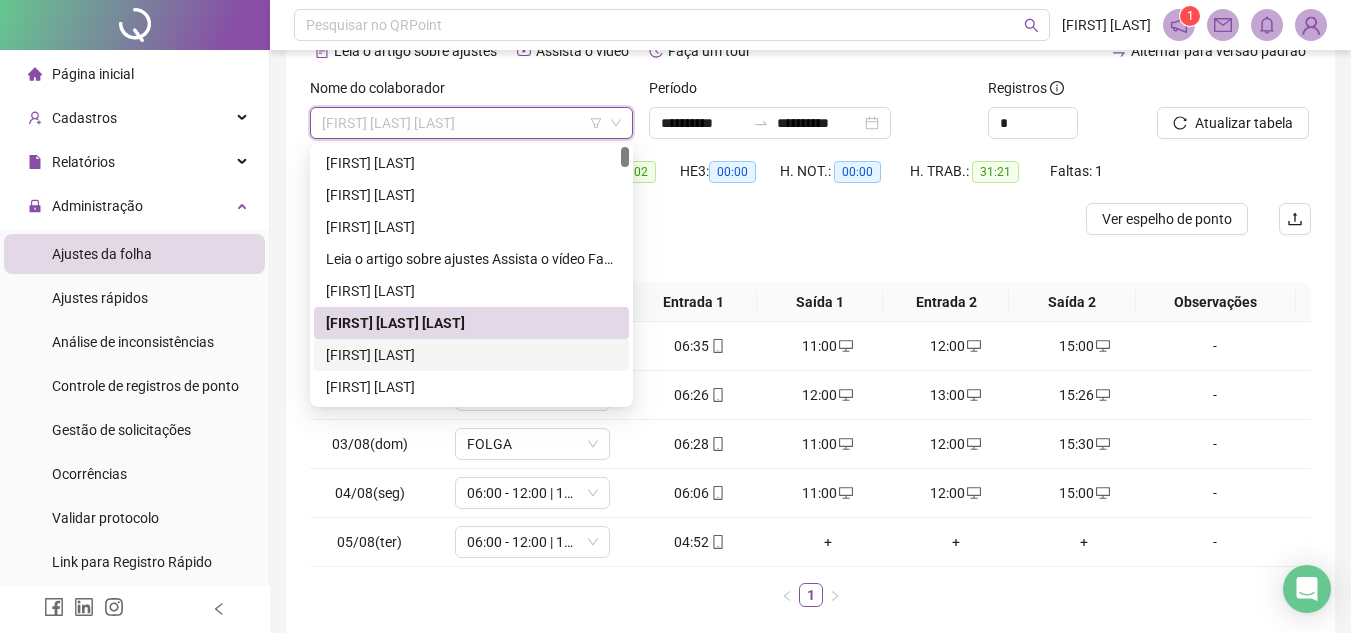click on "[FIRST] [LAST]" at bounding box center (471, 355) 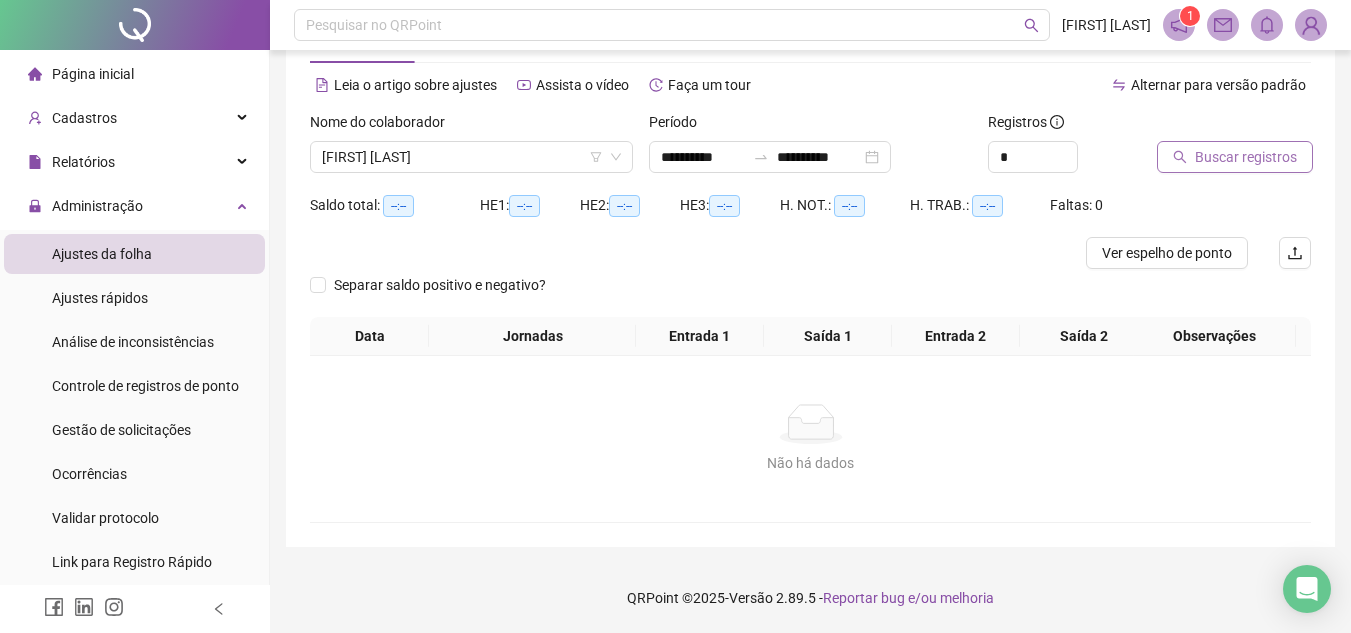 click on "Buscar registros" at bounding box center (1246, 157) 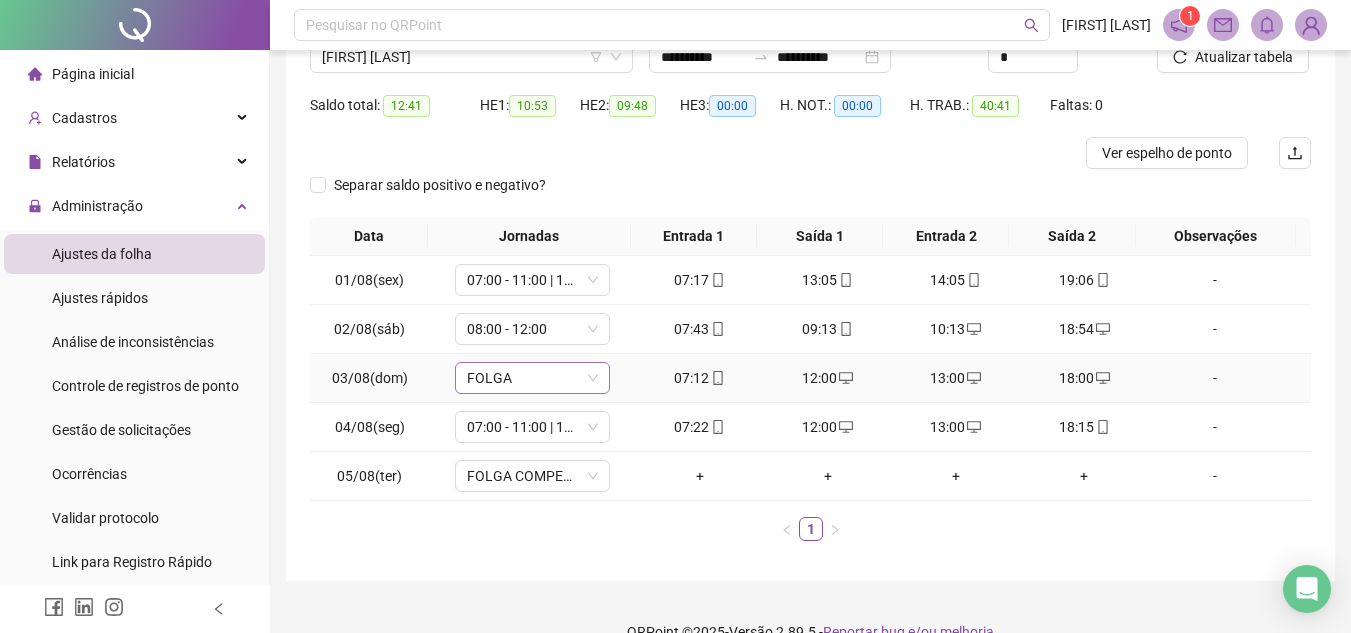 scroll, scrollTop: 73, scrollLeft: 0, axis: vertical 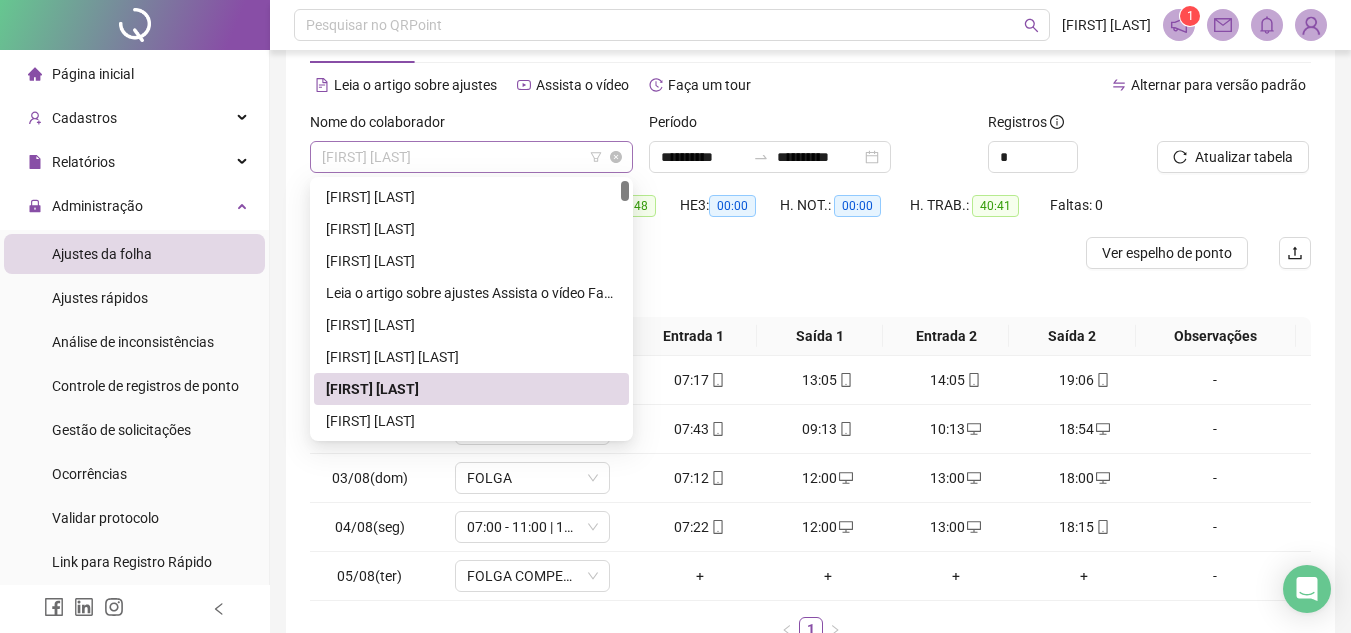 click on "[FIRST] [LAST]" at bounding box center [471, 157] 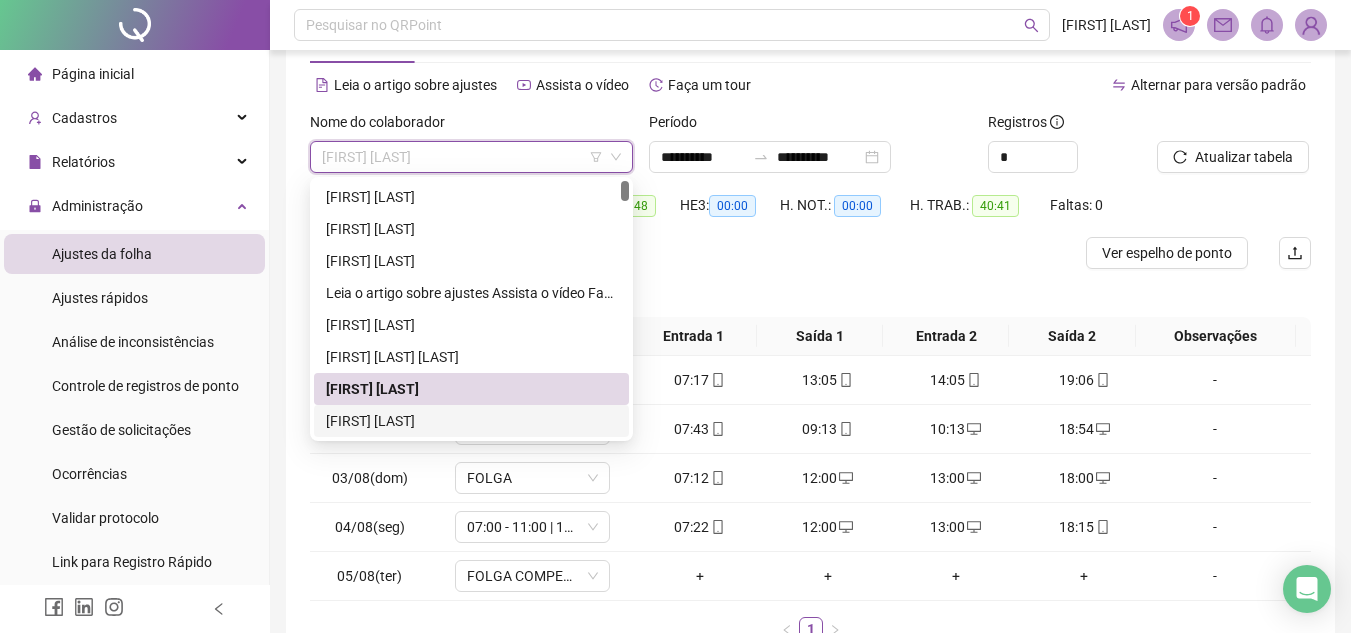 click on "[FIRST] [LAST]" at bounding box center (471, 421) 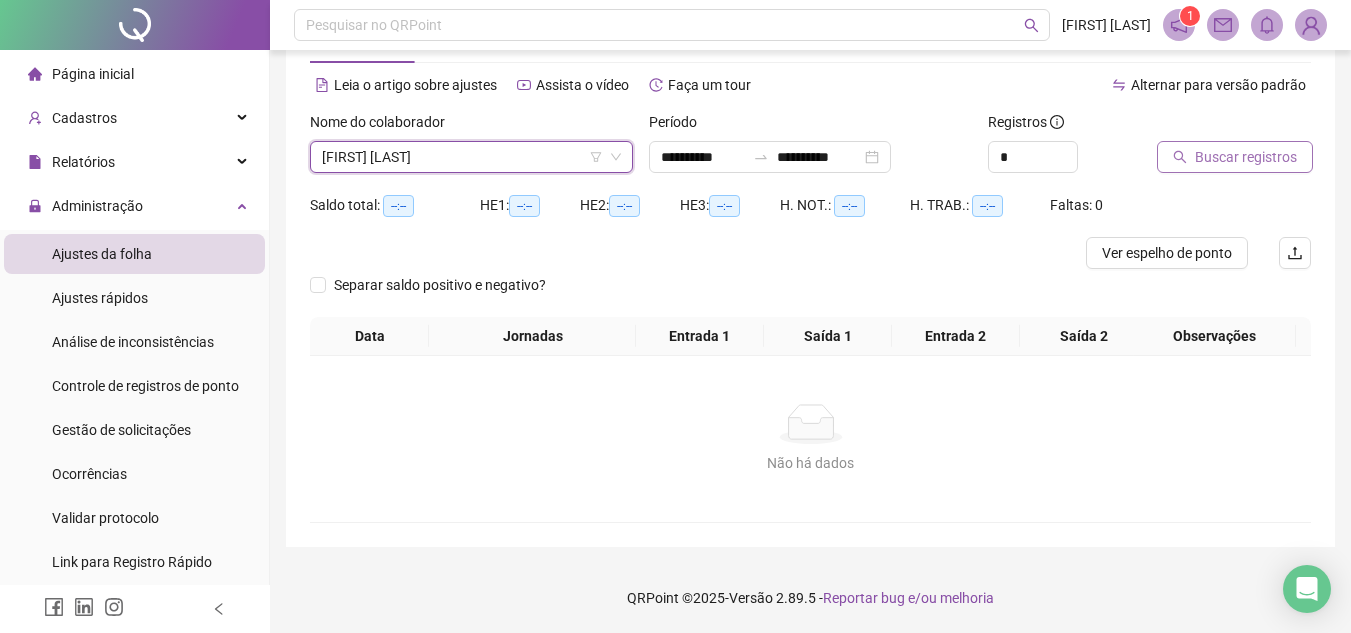 click on "Buscar registros" at bounding box center (1246, 157) 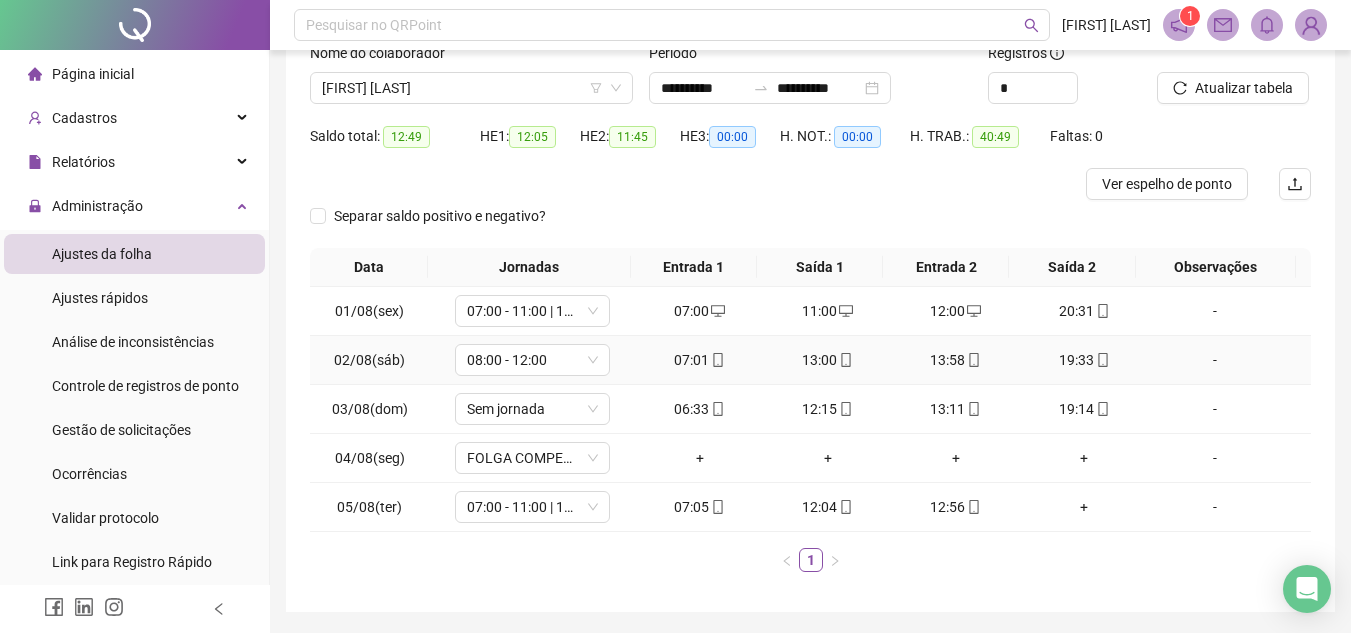 scroll, scrollTop: 107, scrollLeft: 0, axis: vertical 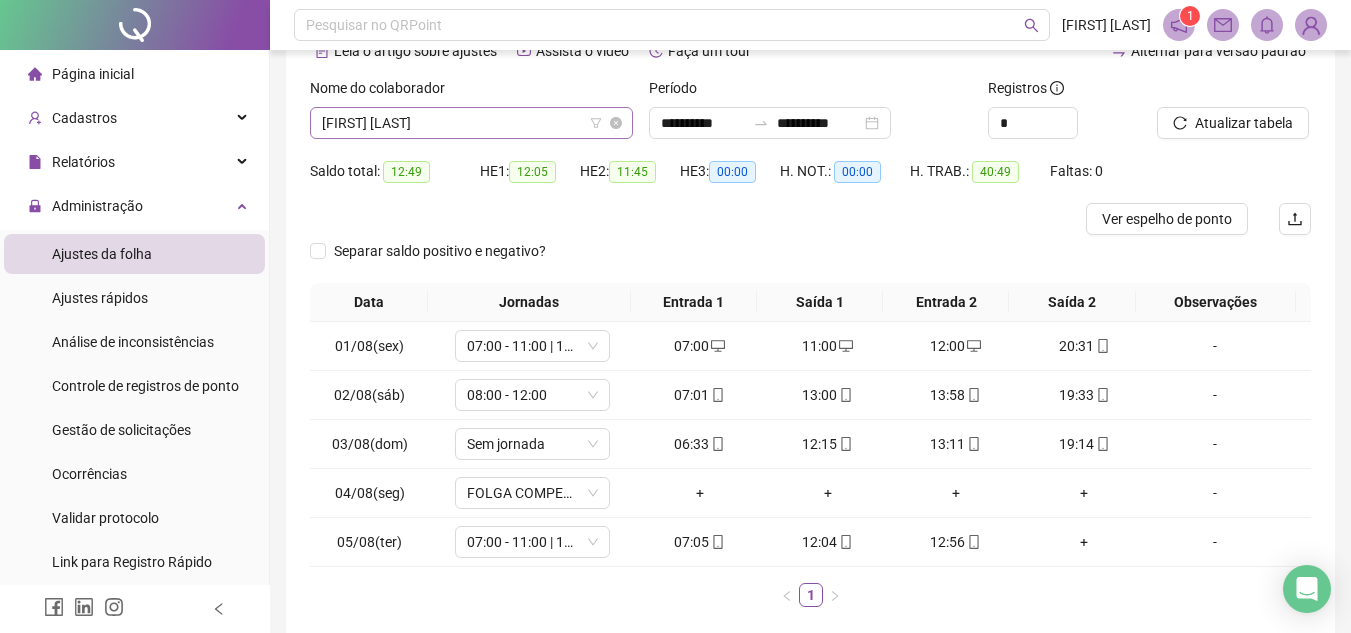 click on "[FIRST] [LAST]" at bounding box center [471, 123] 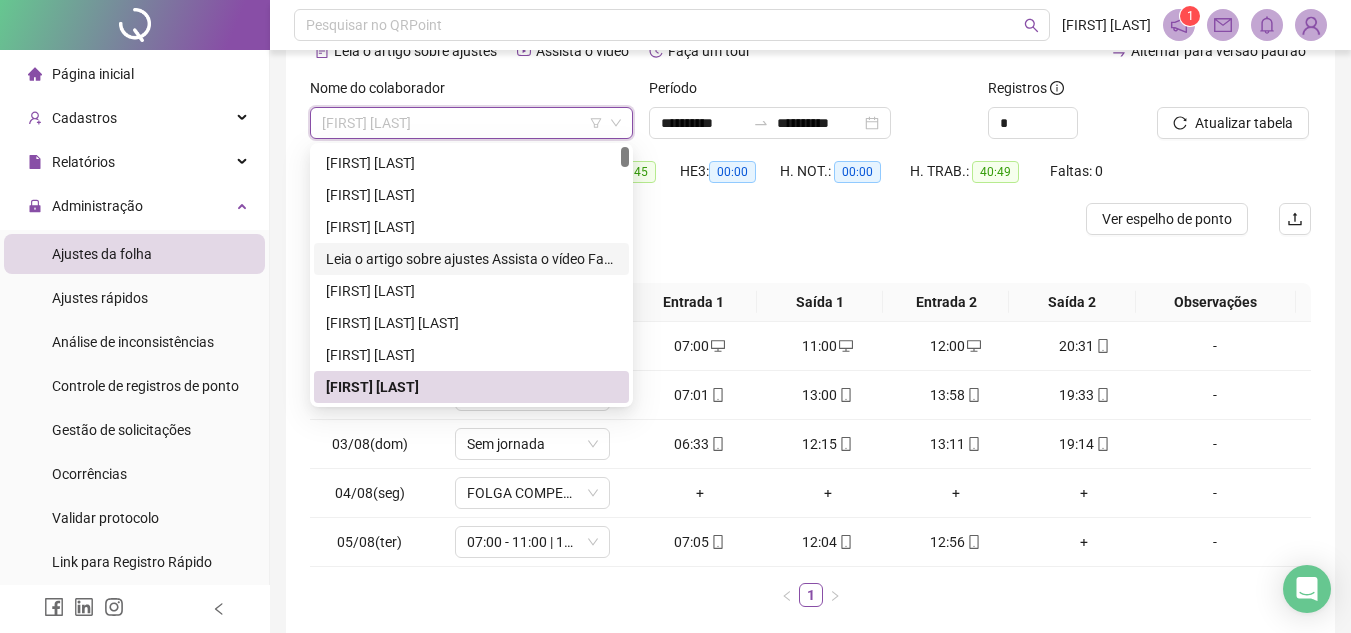 scroll, scrollTop: 100, scrollLeft: 0, axis: vertical 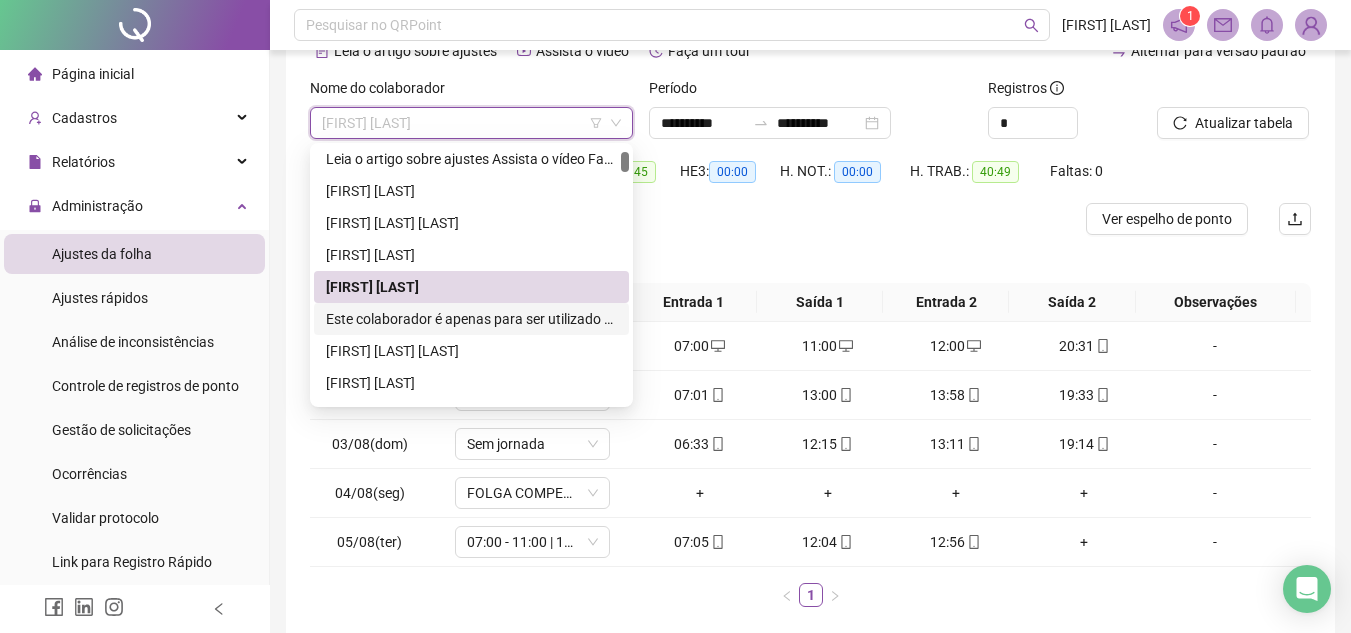 click on "**********" at bounding box center [471, 319] 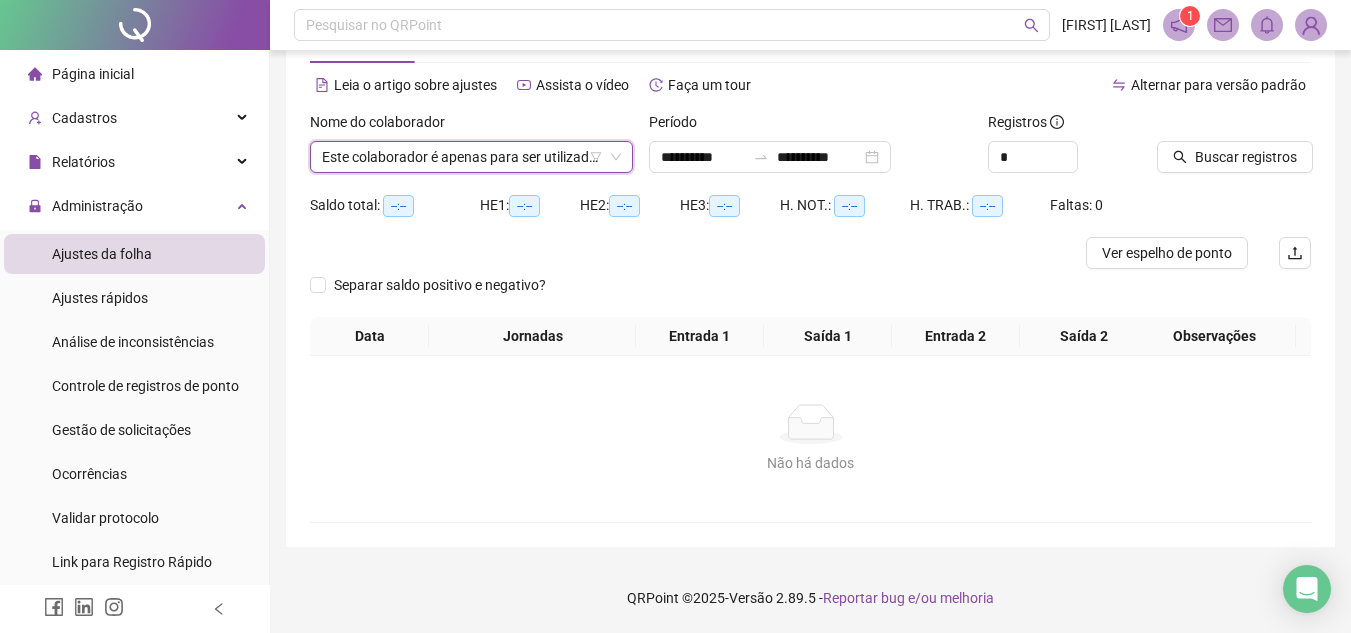 scroll, scrollTop: 73, scrollLeft: 0, axis: vertical 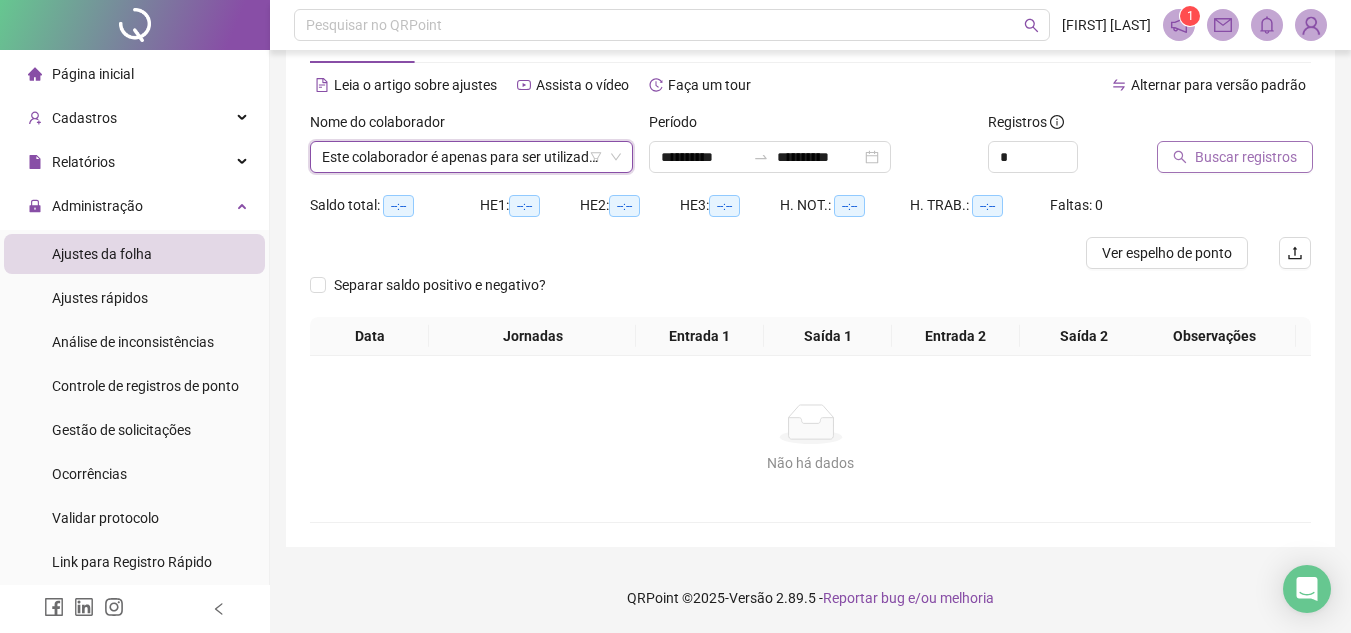 click on "Buscar registros" at bounding box center (1246, 157) 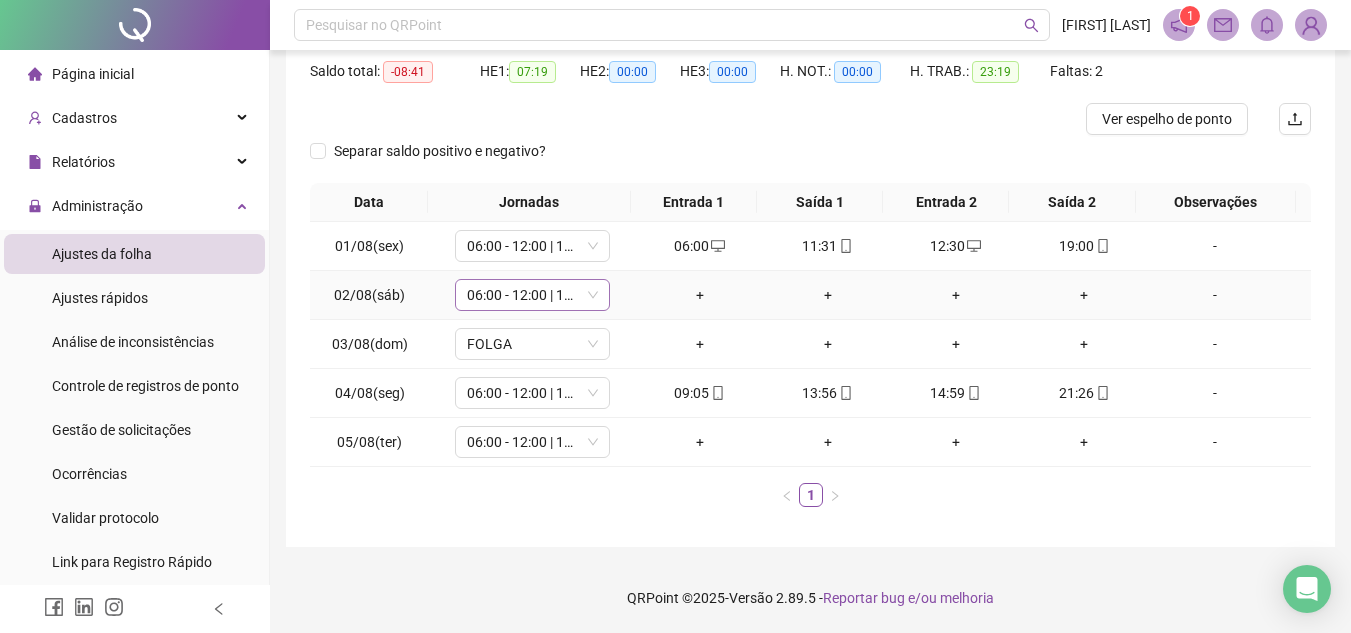 scroll, scrollTop: 107, scrollLeft: 0, axis: vertical 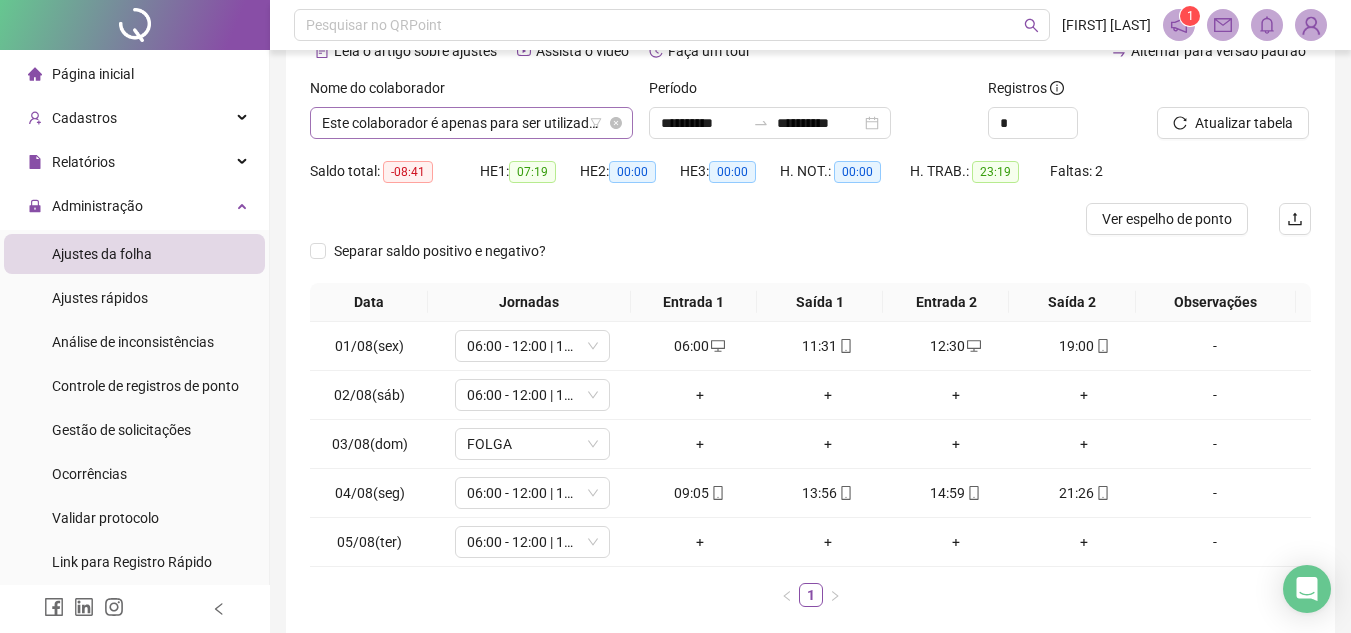 click on "**********" at bounding box center (471, 123) 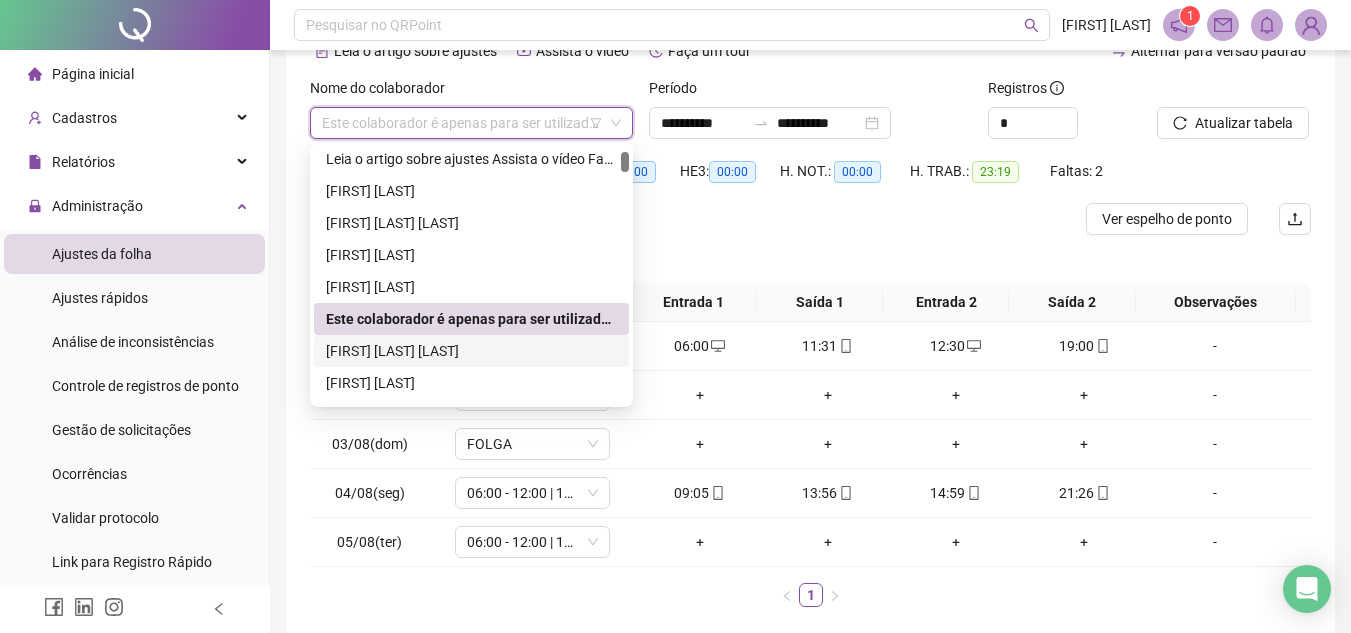 click on "[FIRST] [LAST] [LAST]" at bounding box center [471, 351] 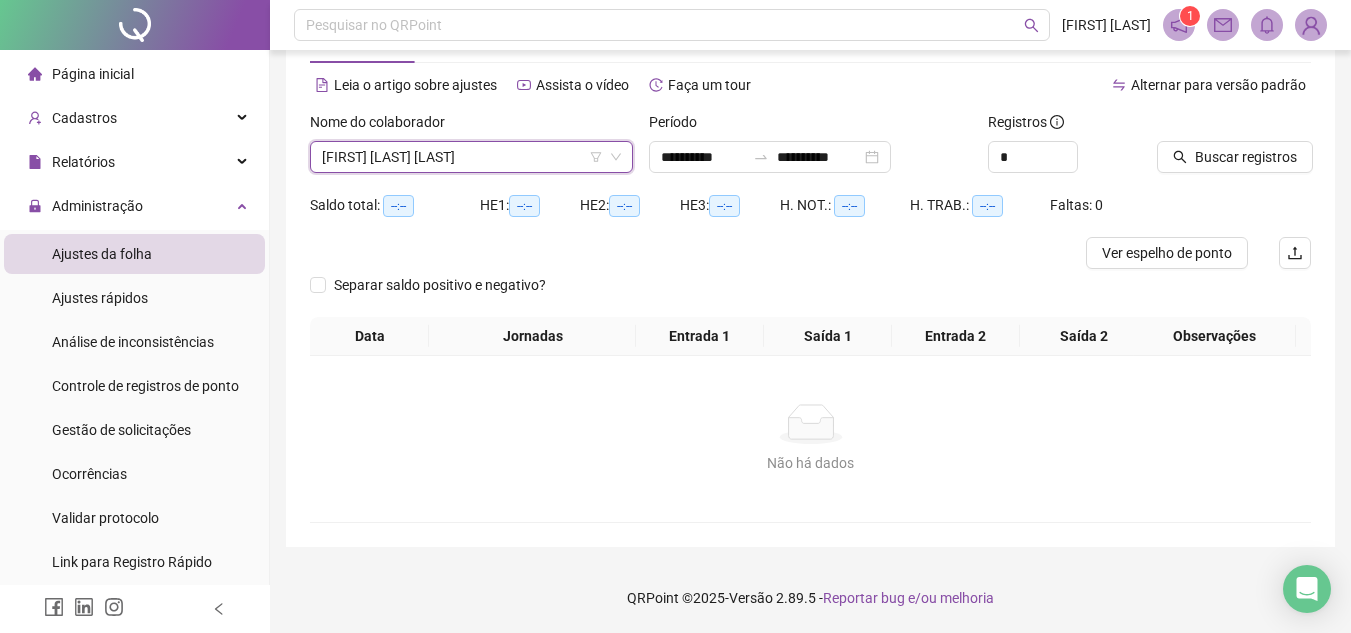 scroll, scrollTop: 73, scrollLeft: 0, axis: vertical 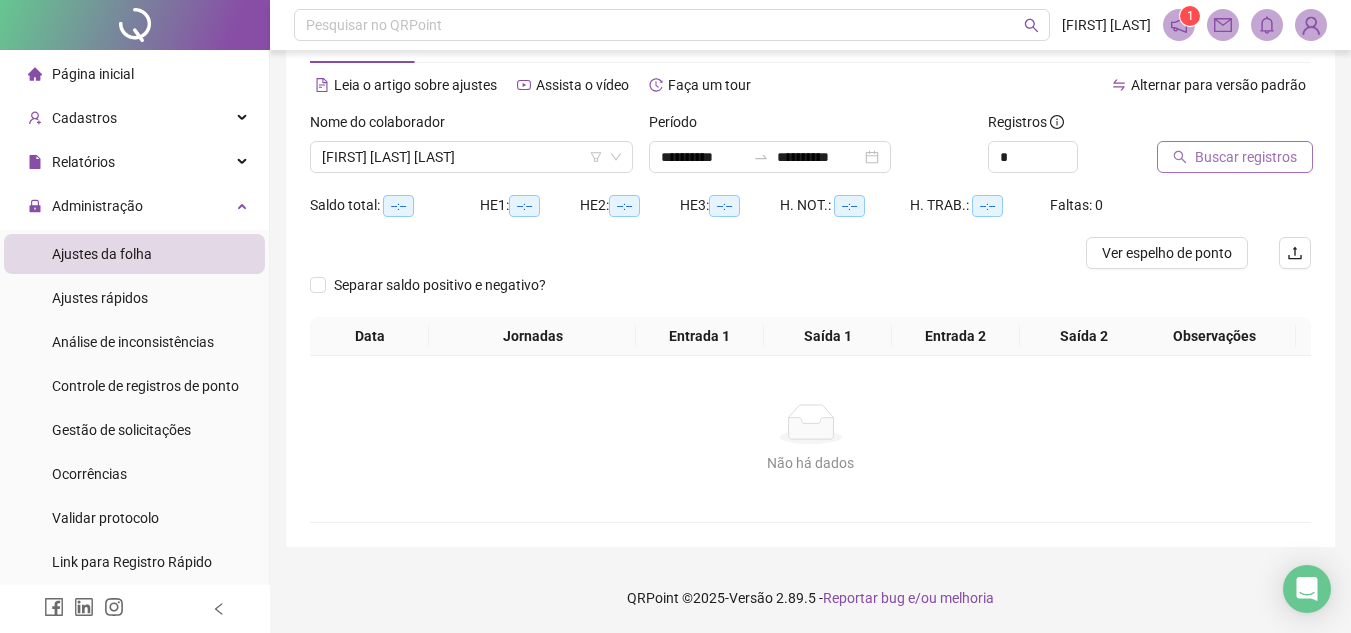 click on "Buscar registros" at bounding box center (1235, 157) 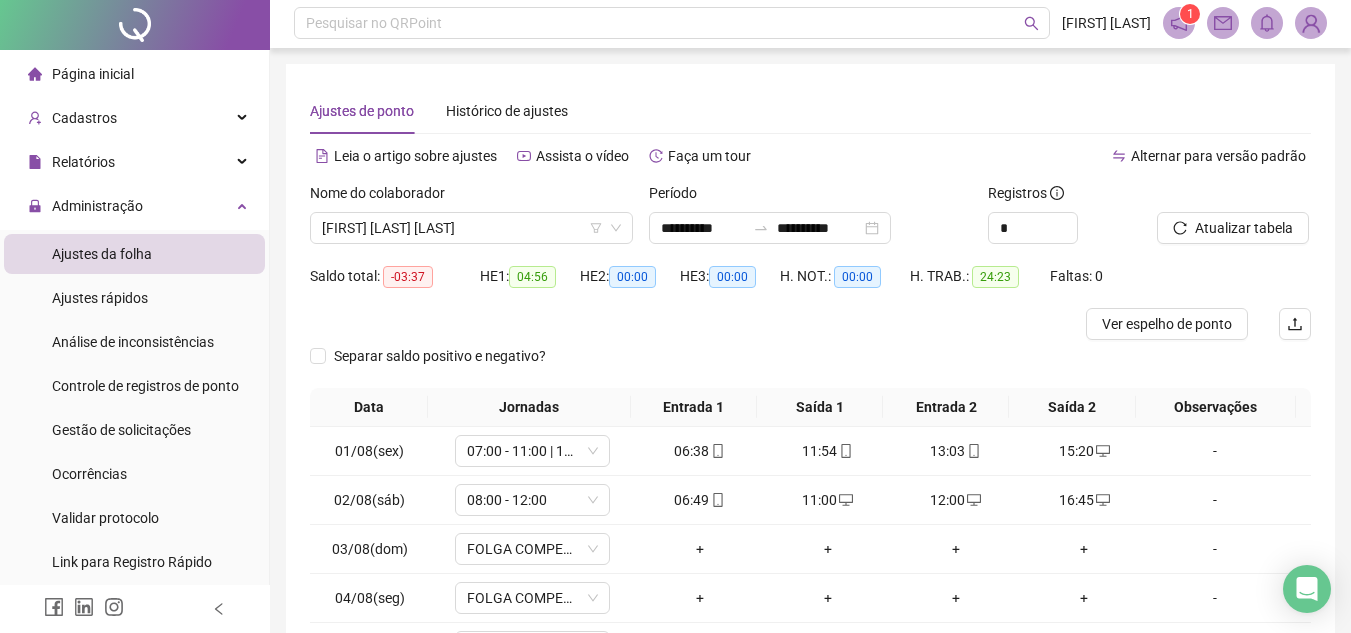 scroll, scrollTop: 0, scrollLeft: 0, axis: both 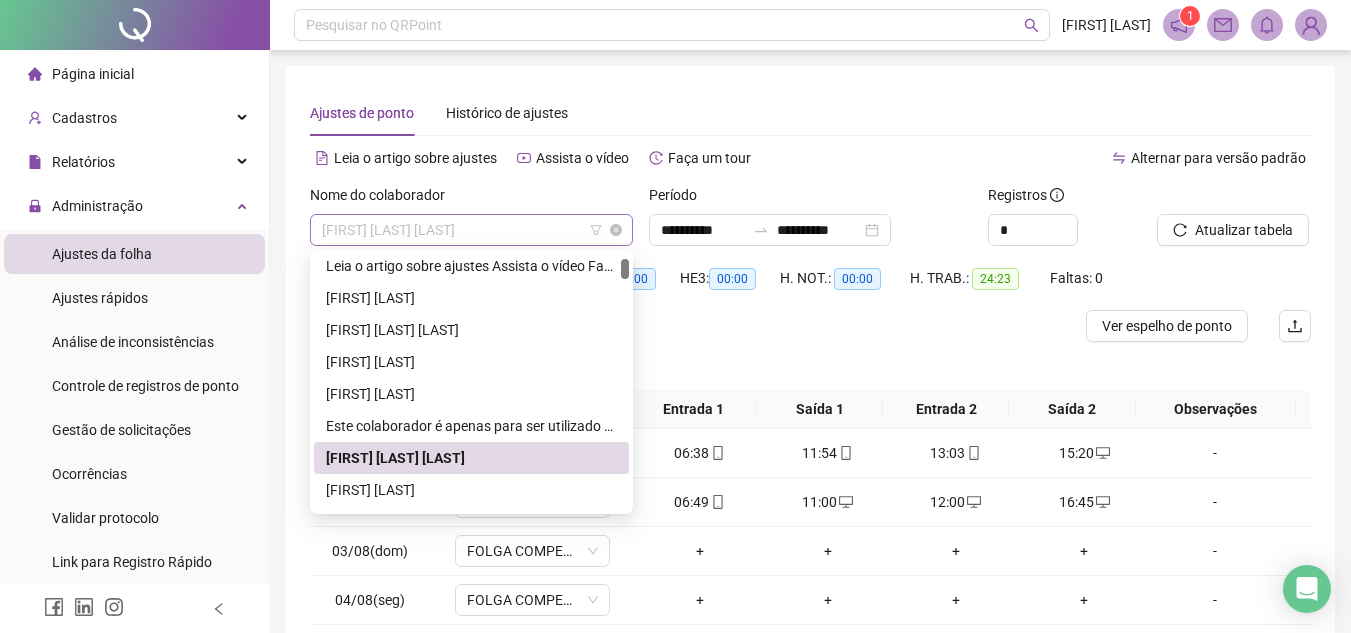 click on "[FIRST] [LAST] [LAST]" at bounding box center (471, 230) 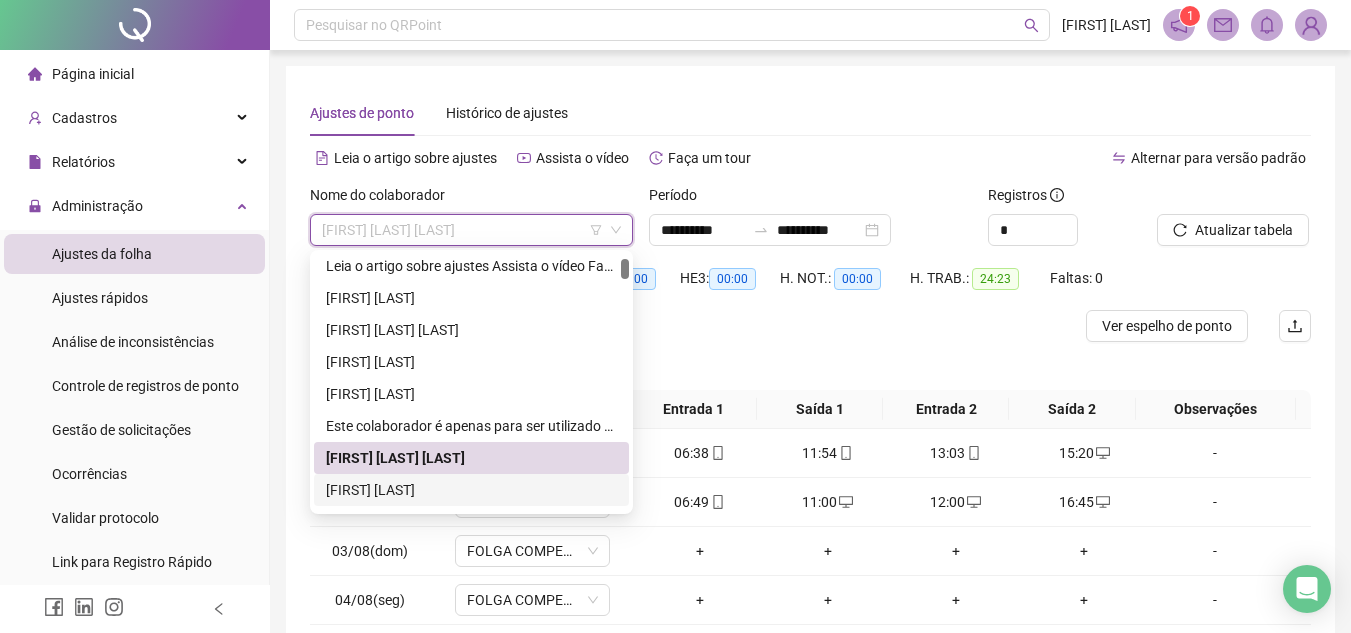 click on "[FIRST] [LAST]" at bounding box center (471, 490) 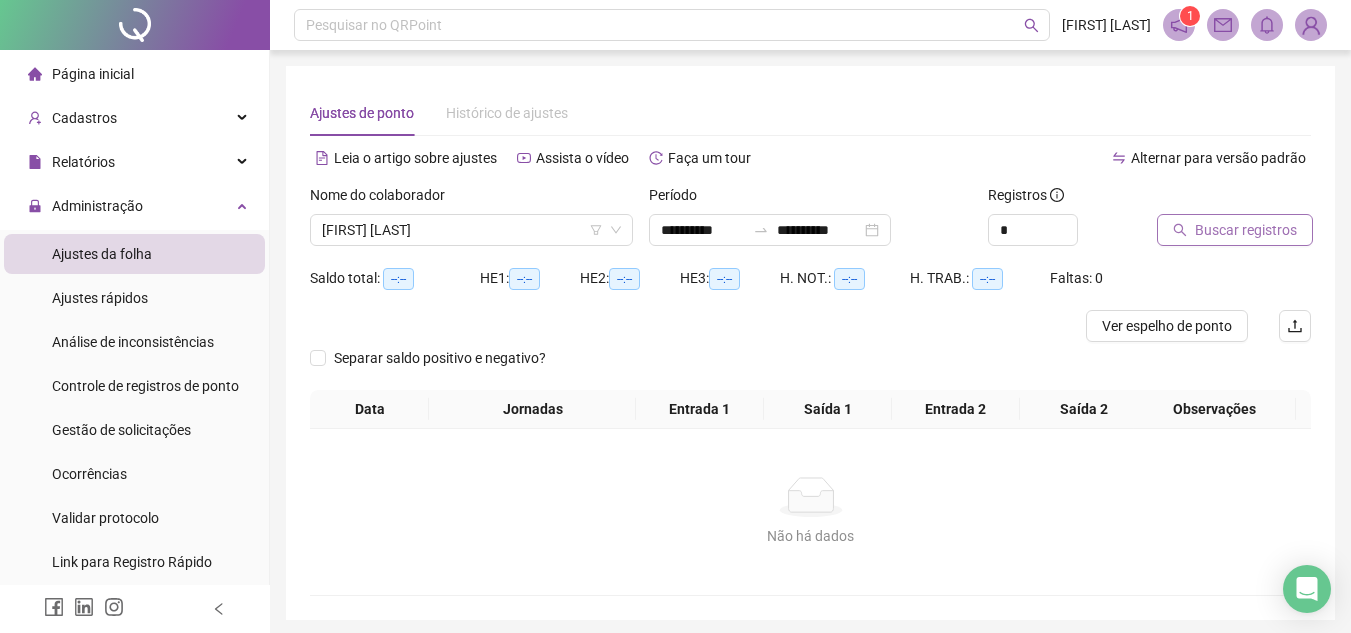 click on "Buscar registros" at bounding box center [1235, 230] 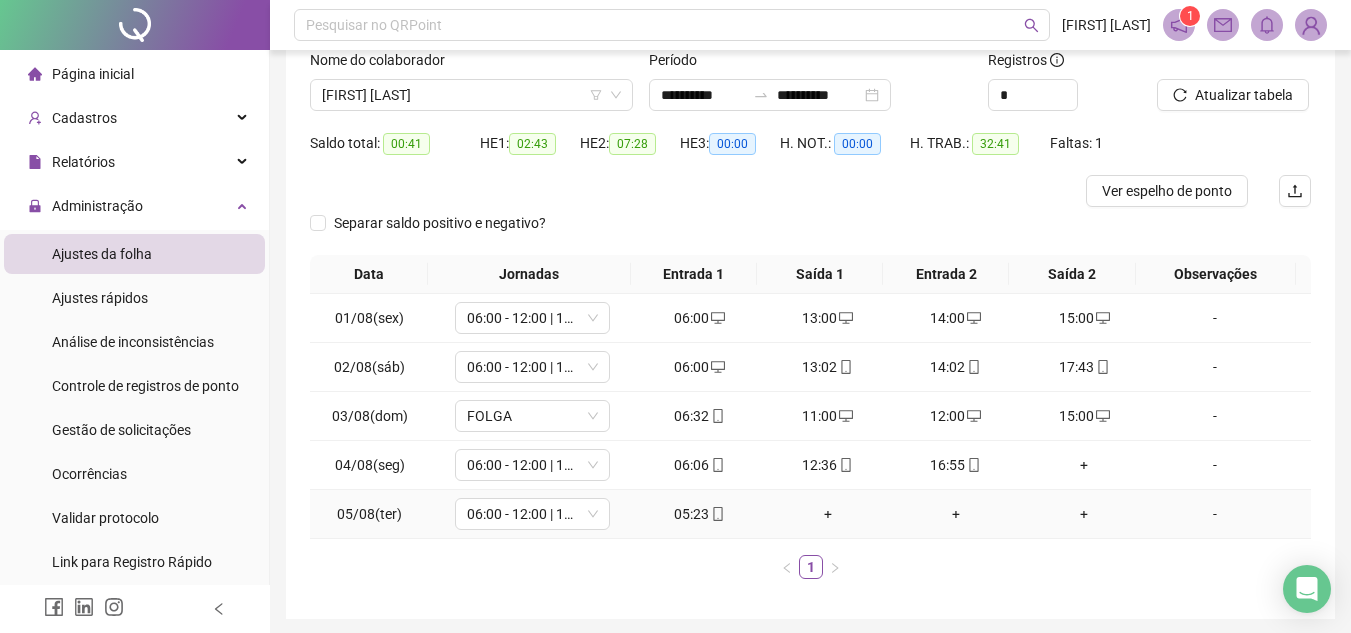 scroll, scrollTop: 100, scrollLeft: 0, axis: vertical 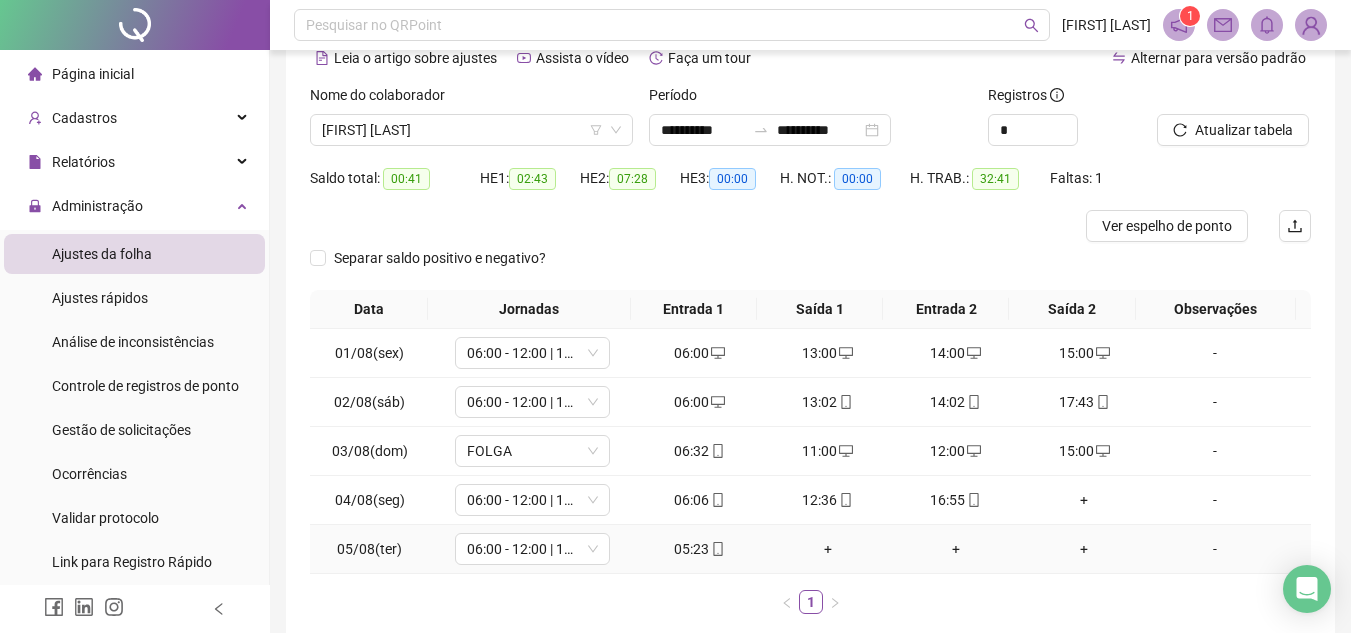 click on "+" at bounding box center (828, 549) 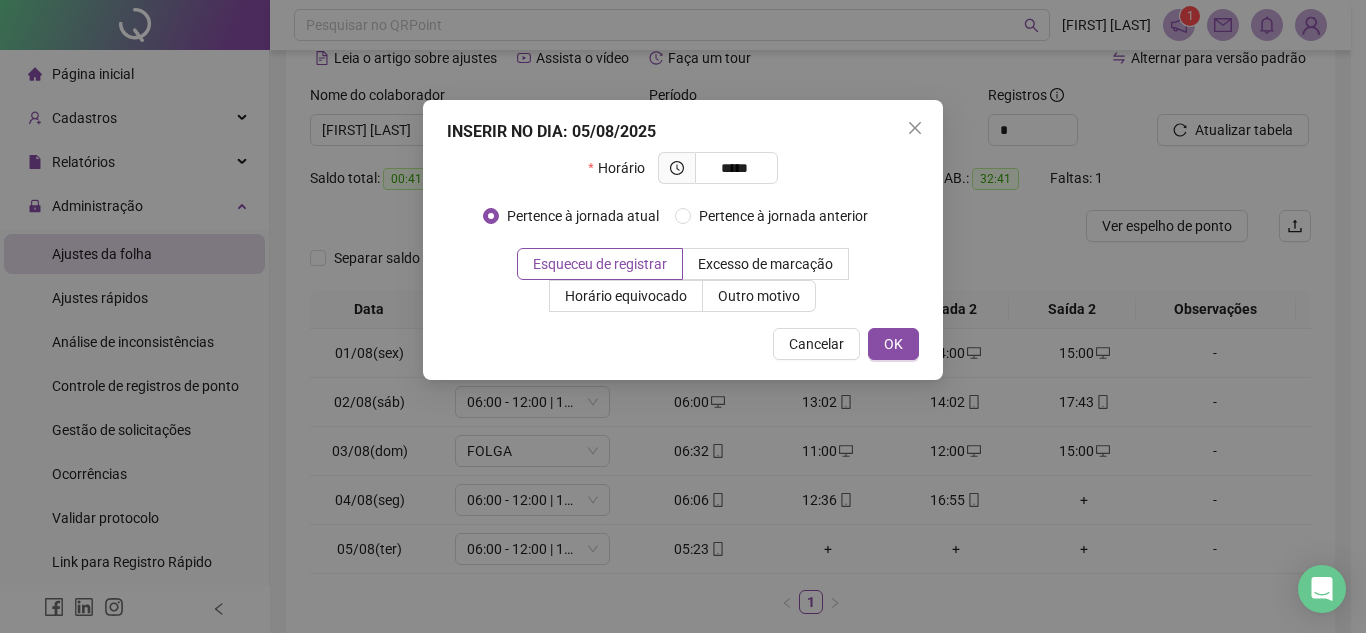 type on "*****" 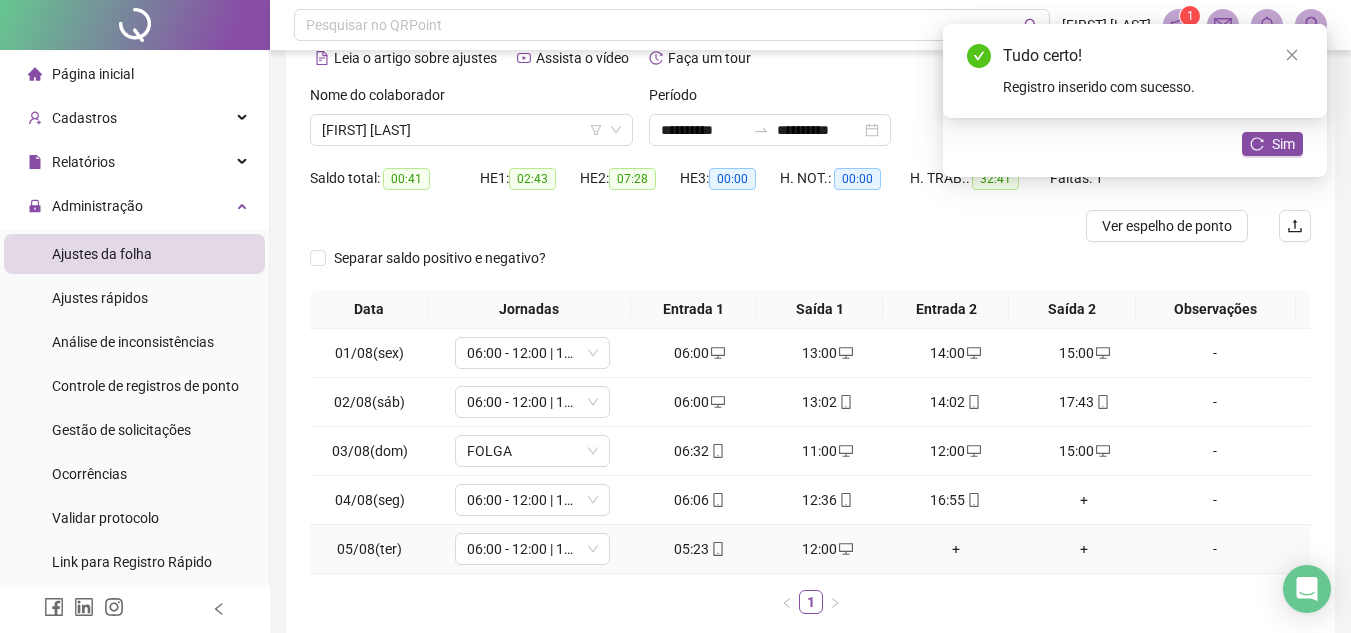 click on "+" at bounding box center [956, 549] 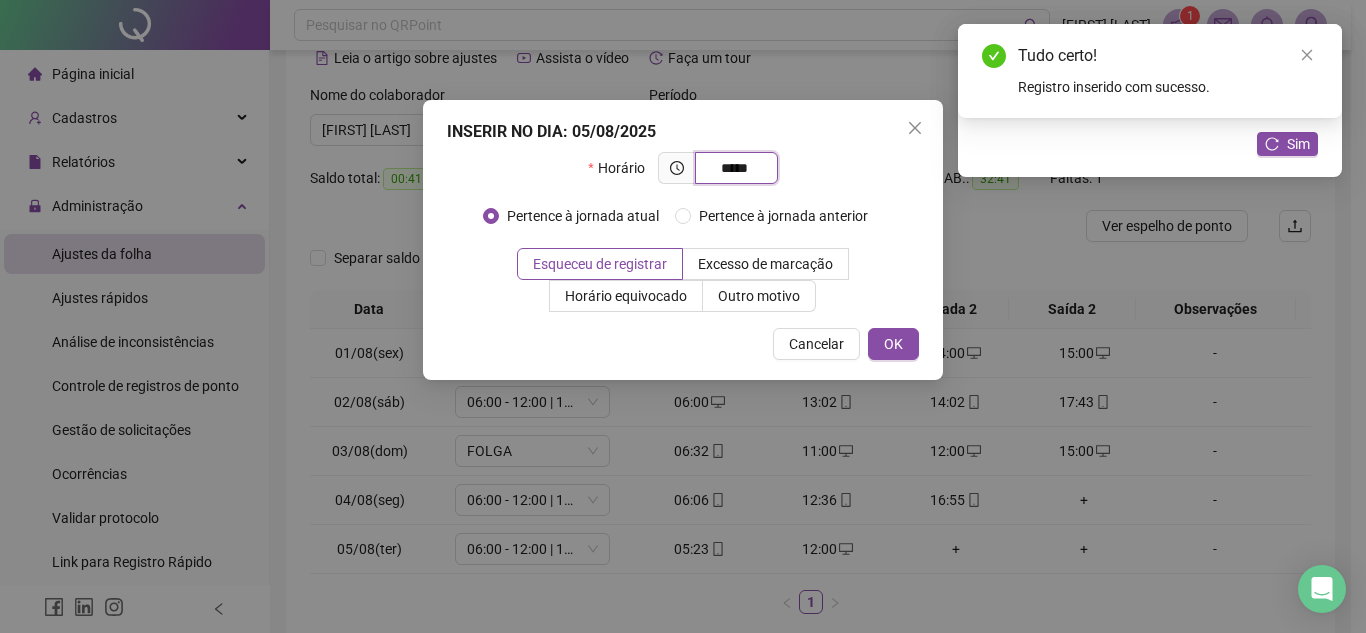type on "*****" 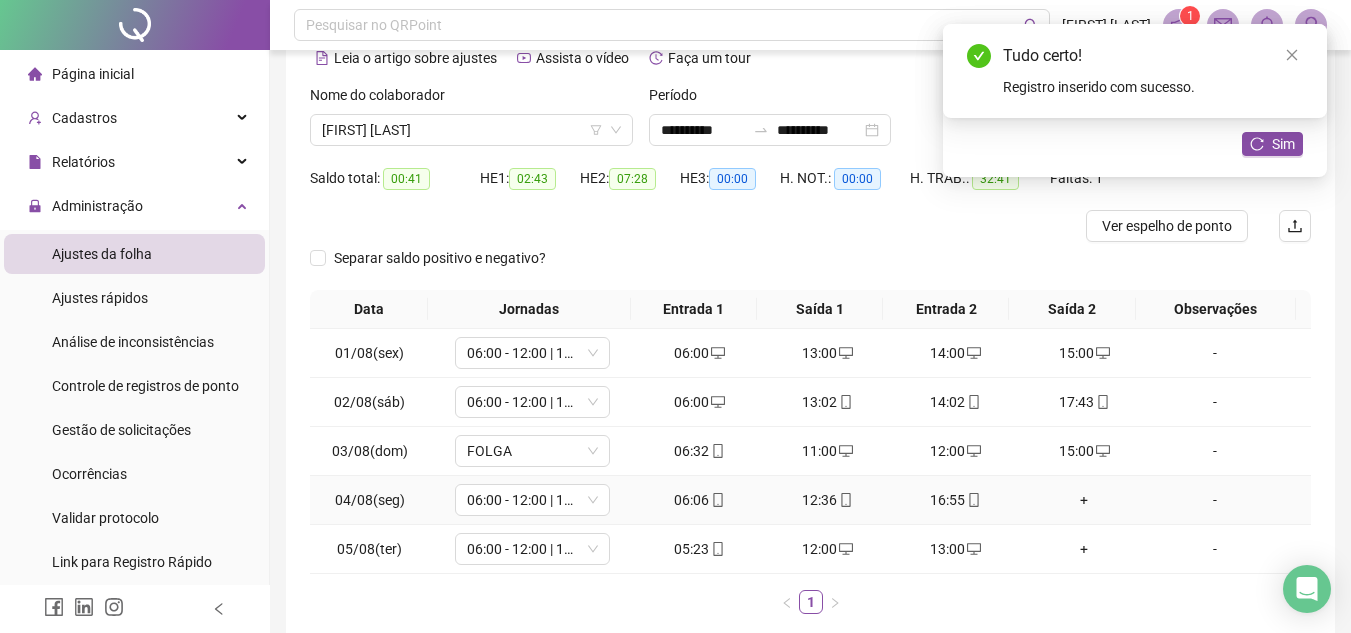 click on "+" at bounding box center [1084, 500] 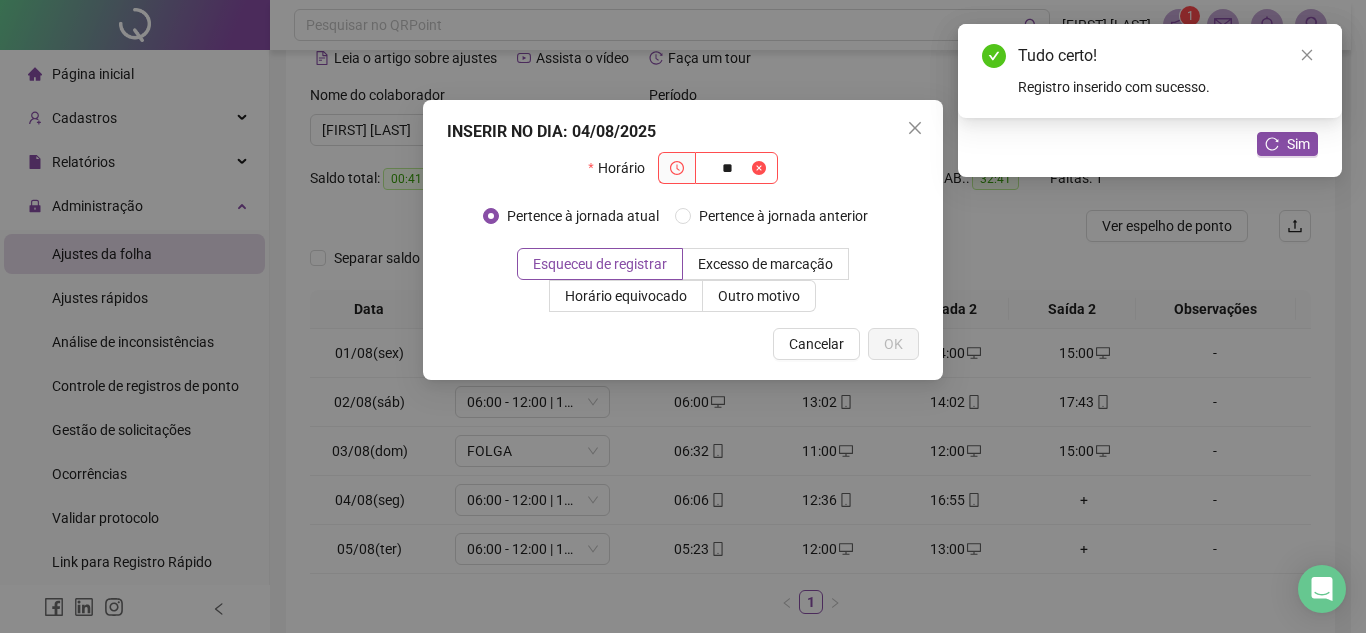 type on "*" 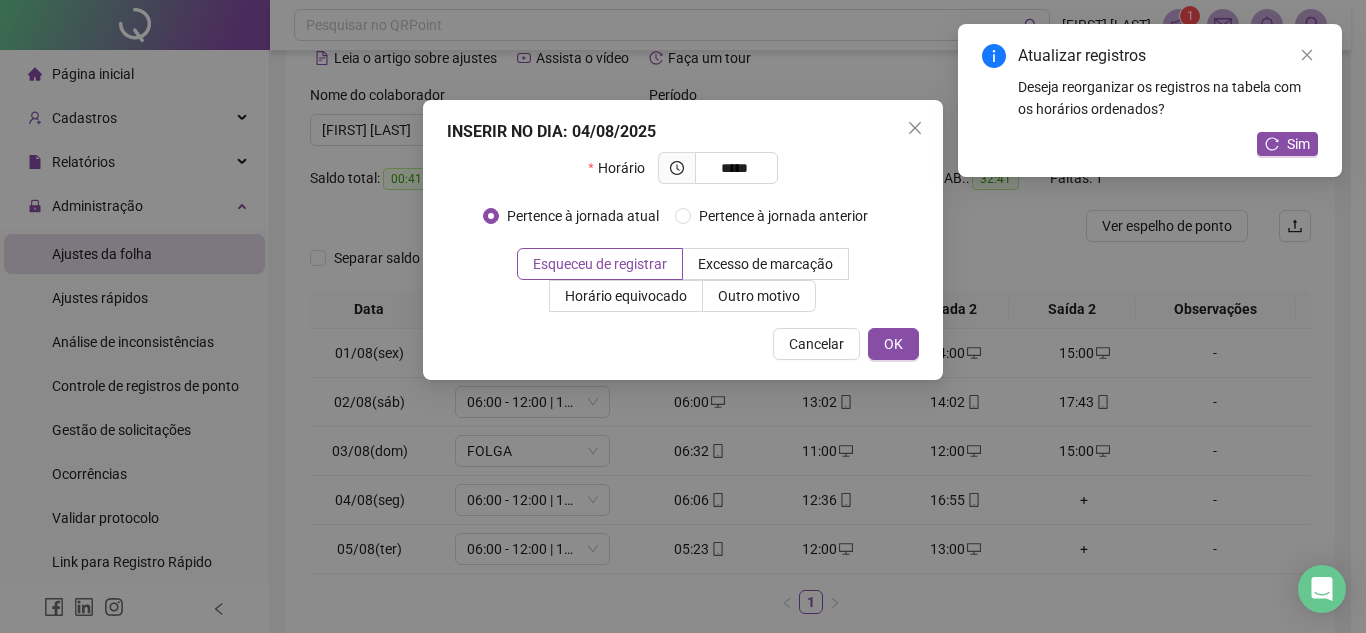 type on "*****" 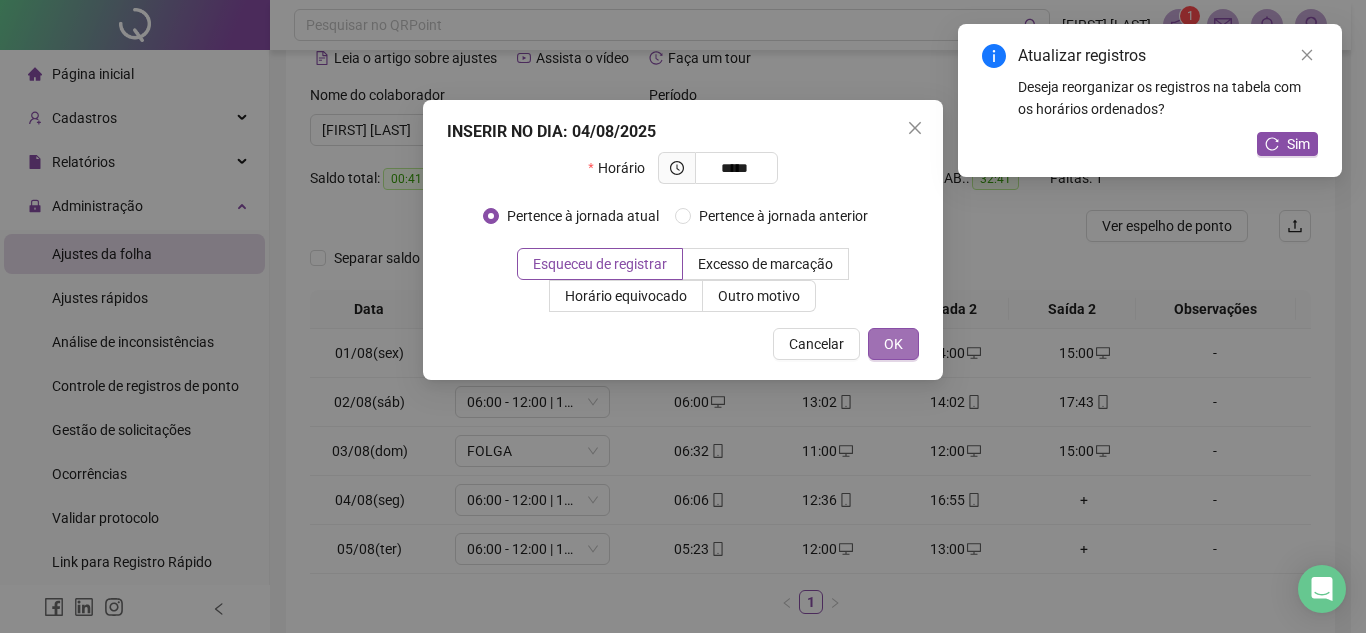 click on "OK" at bounding box center [893, 344] 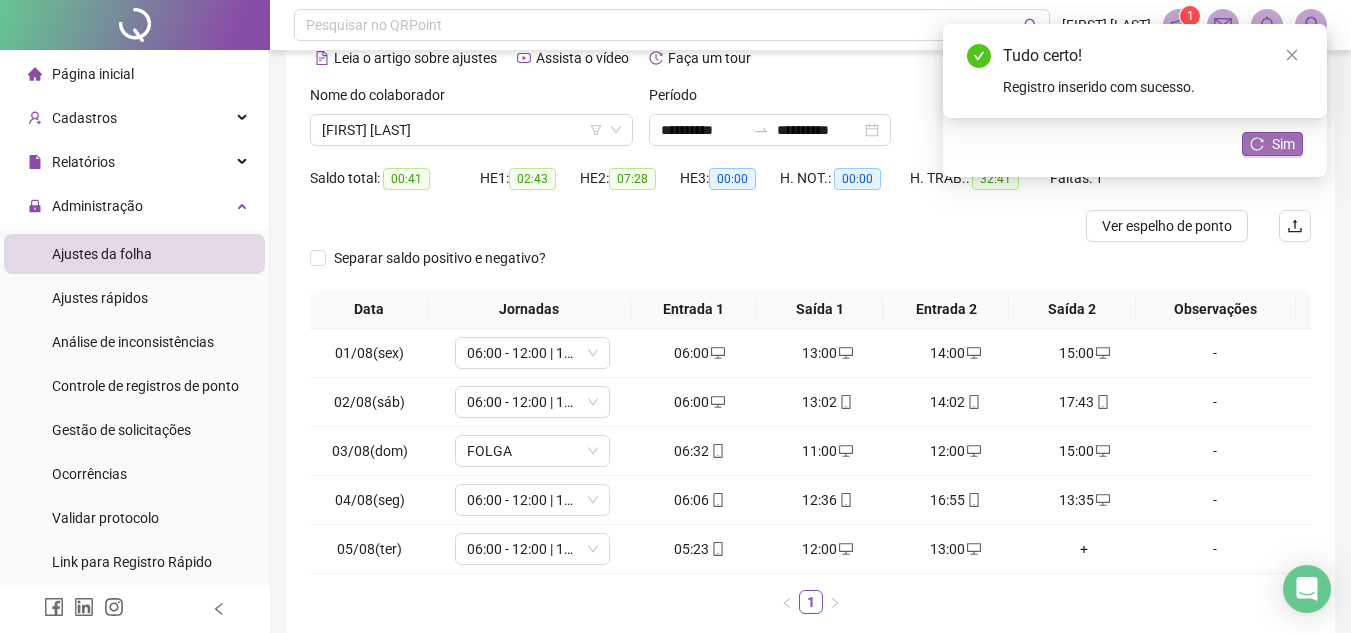 click on "Sim" at bounding box center (1272, 144) 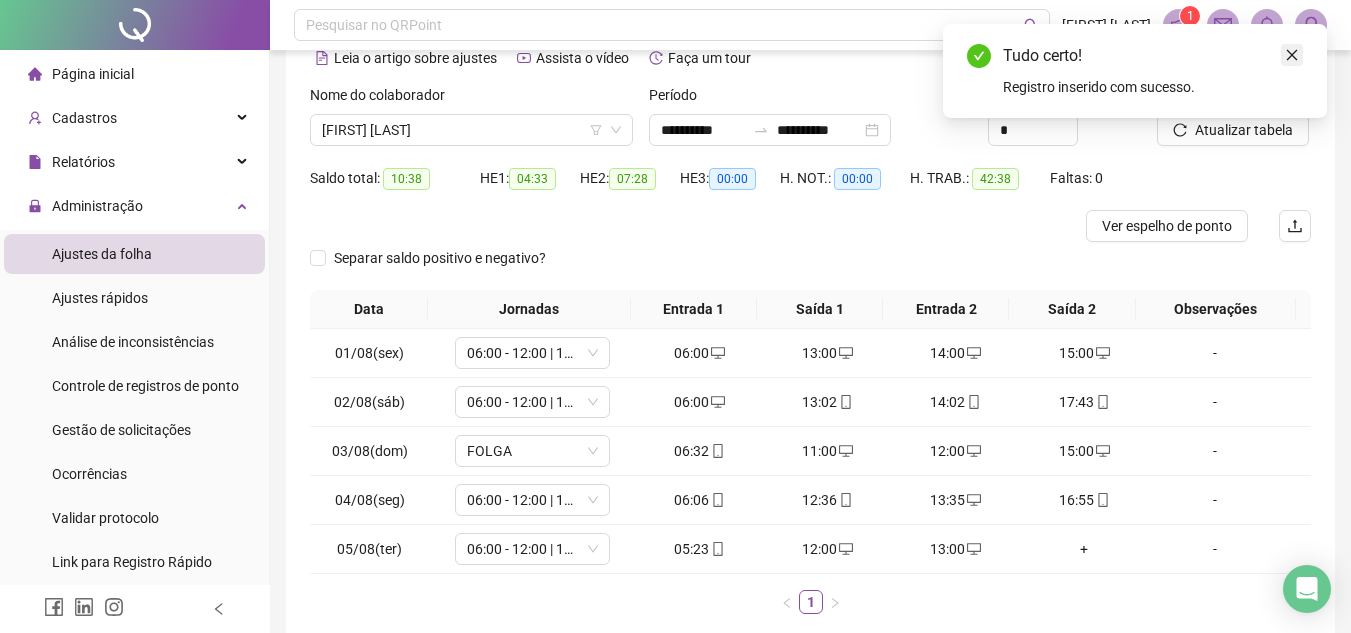 click 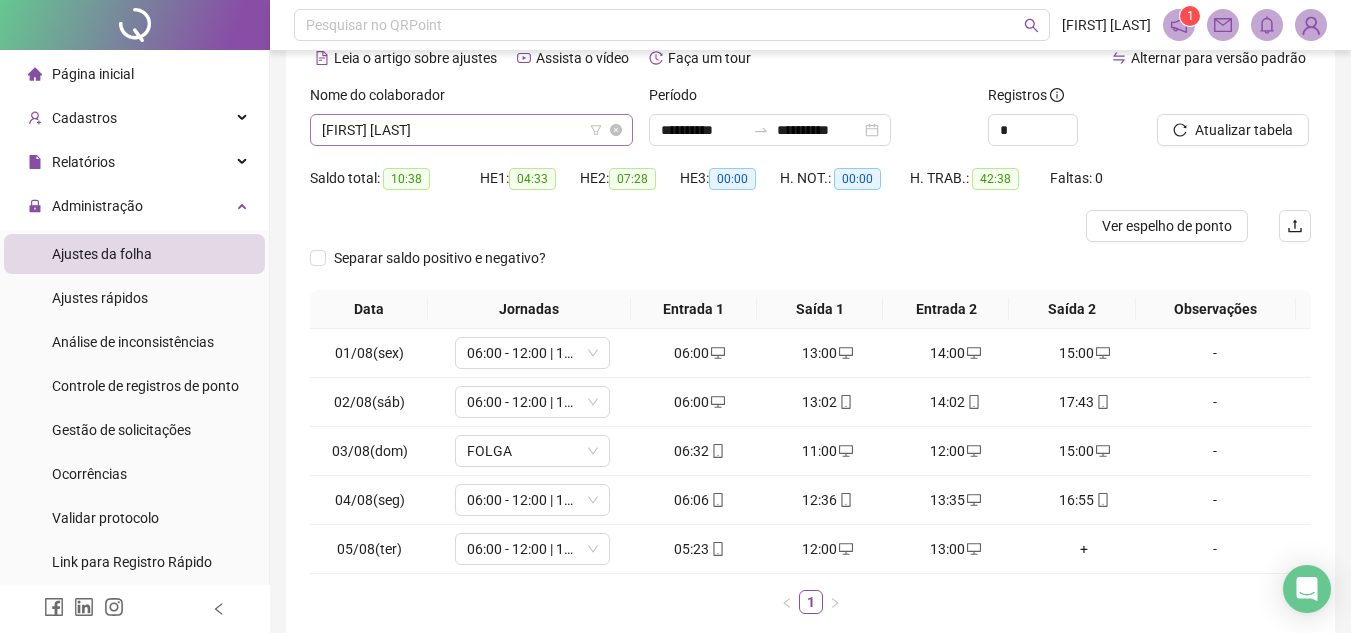 click on "[FIRST] [LAST]" at bounding box center (471, 130) 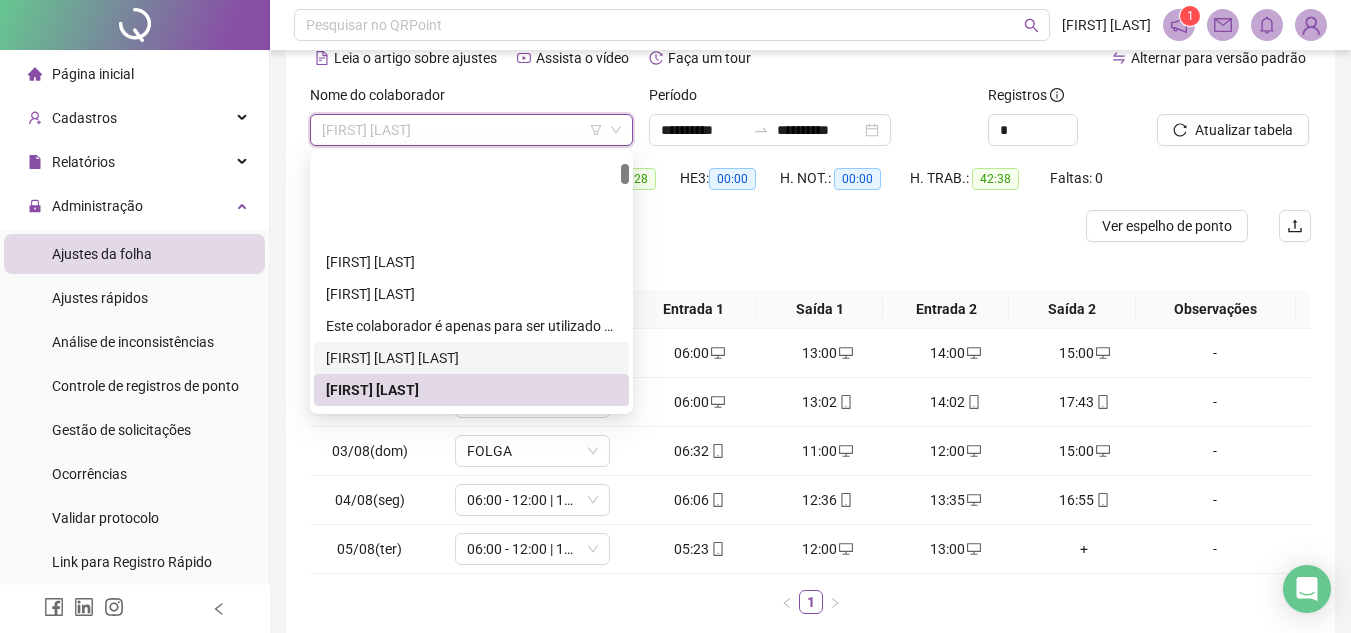 scroll, scrollTop: 200, scrollLeft: 0, axis: vertical 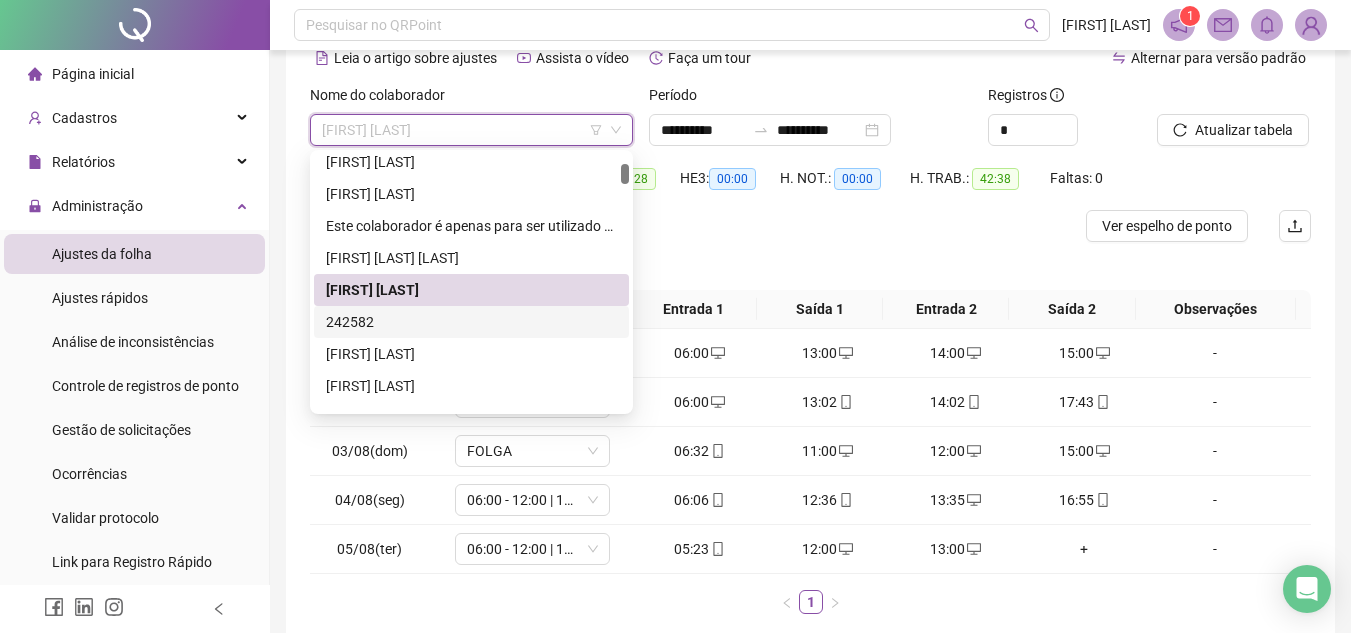 click on "242582" at bounding box center (471, 322) 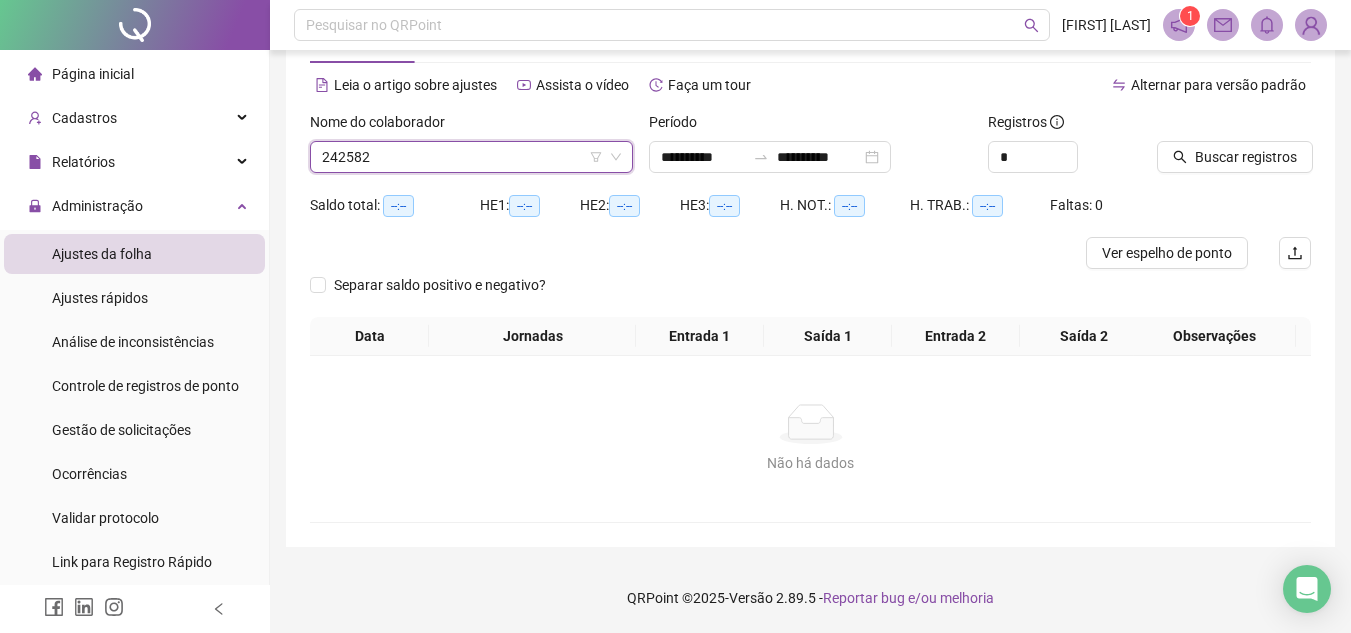 scroll, scrollTop: 73, scrollLeft: 0, axis: vertical 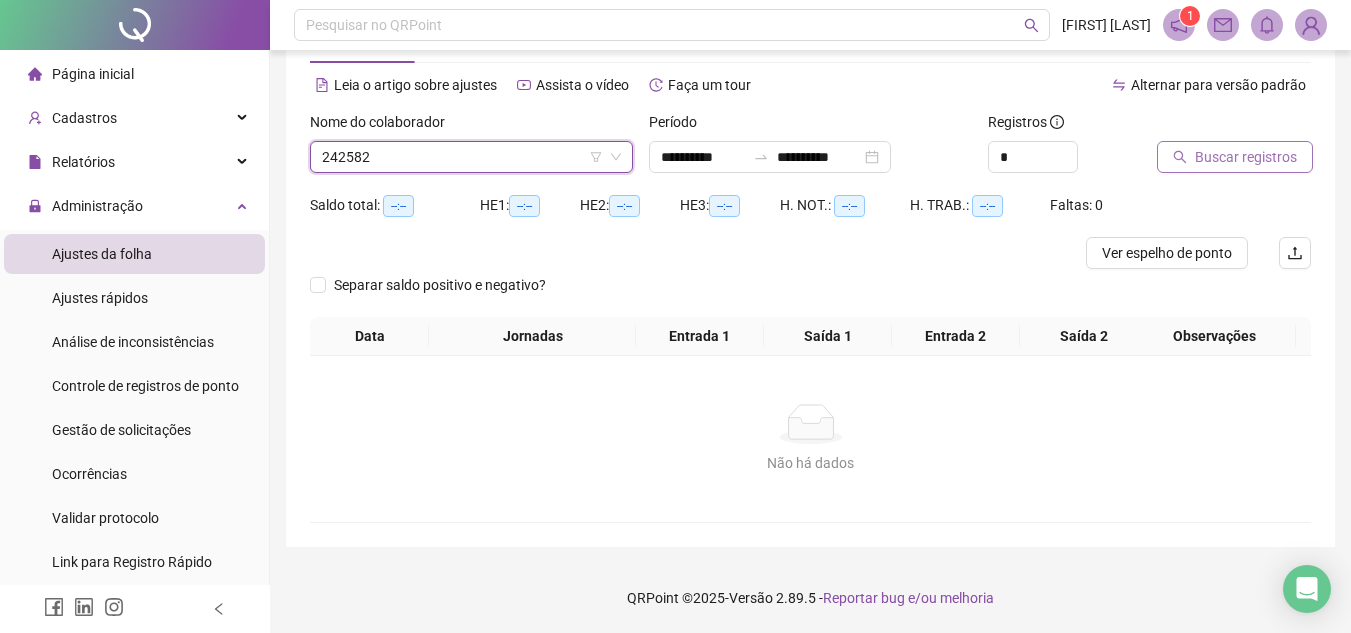 click on "Buscar registros" at bounding box center [1246, 157] 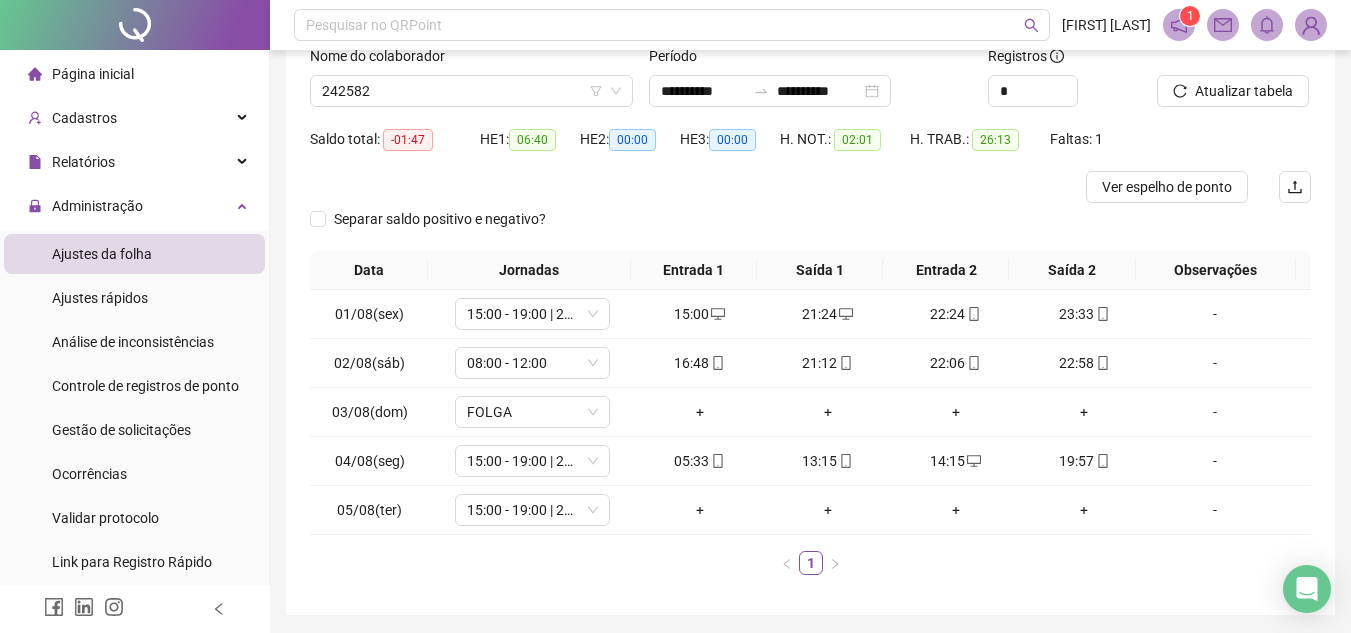 scroll, scrollTop: 107, scrollLeft: 0, axis: vertical 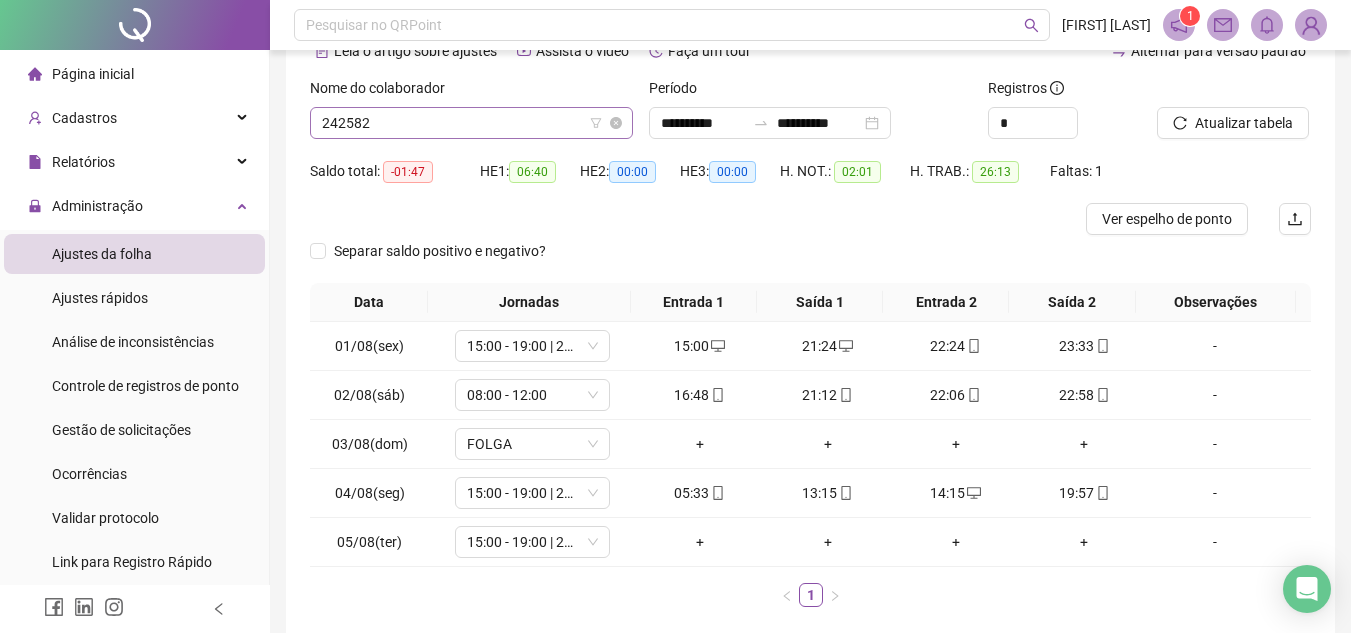 click on "242582" at bounding box center (471, 123) 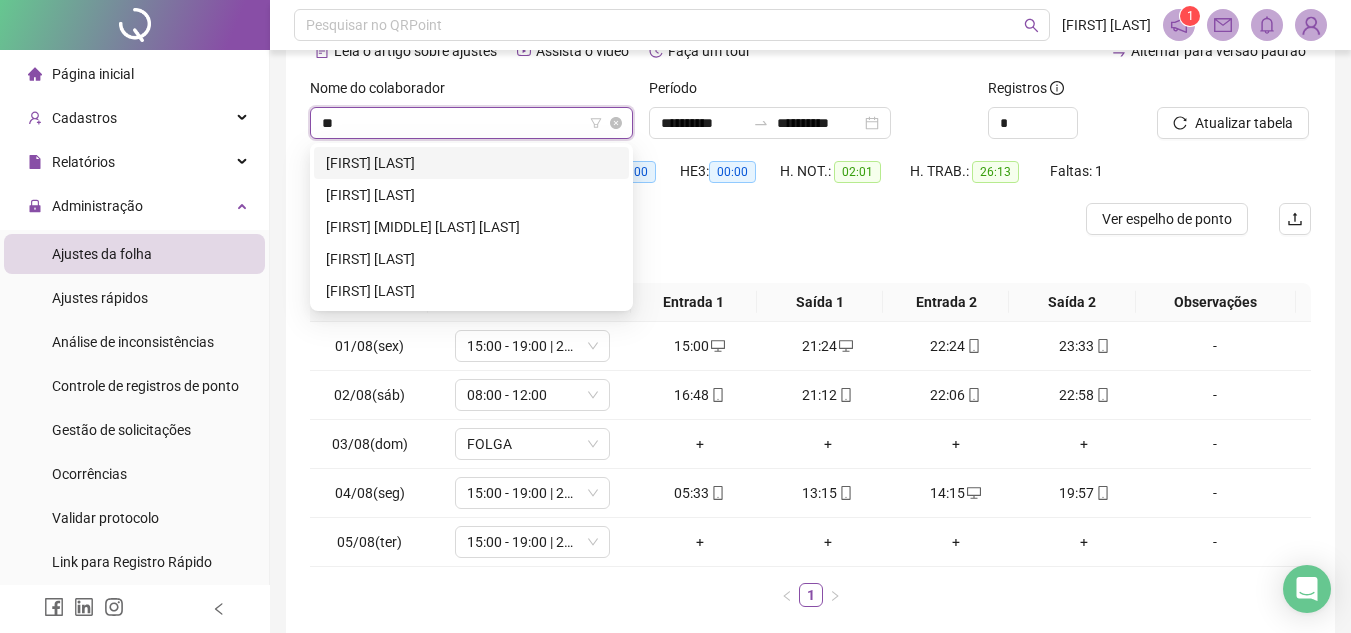 scroll, scrollTop: 0, scrollLeft: 0, axis: both 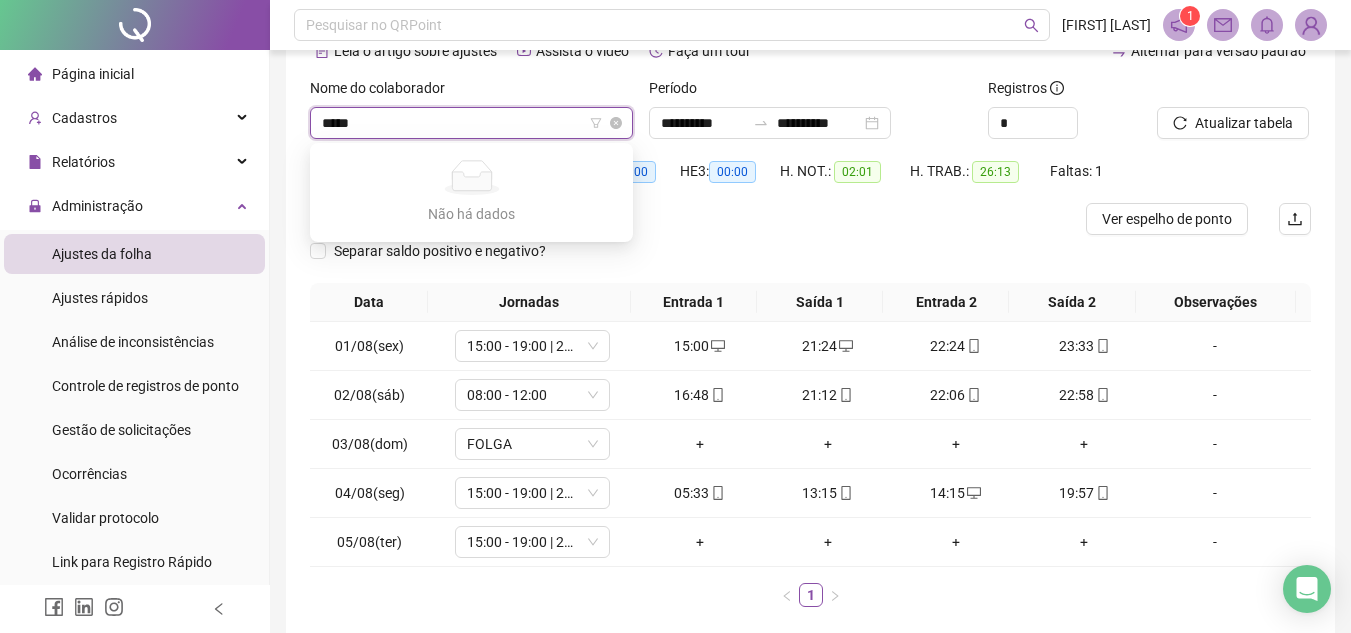 type on "****" 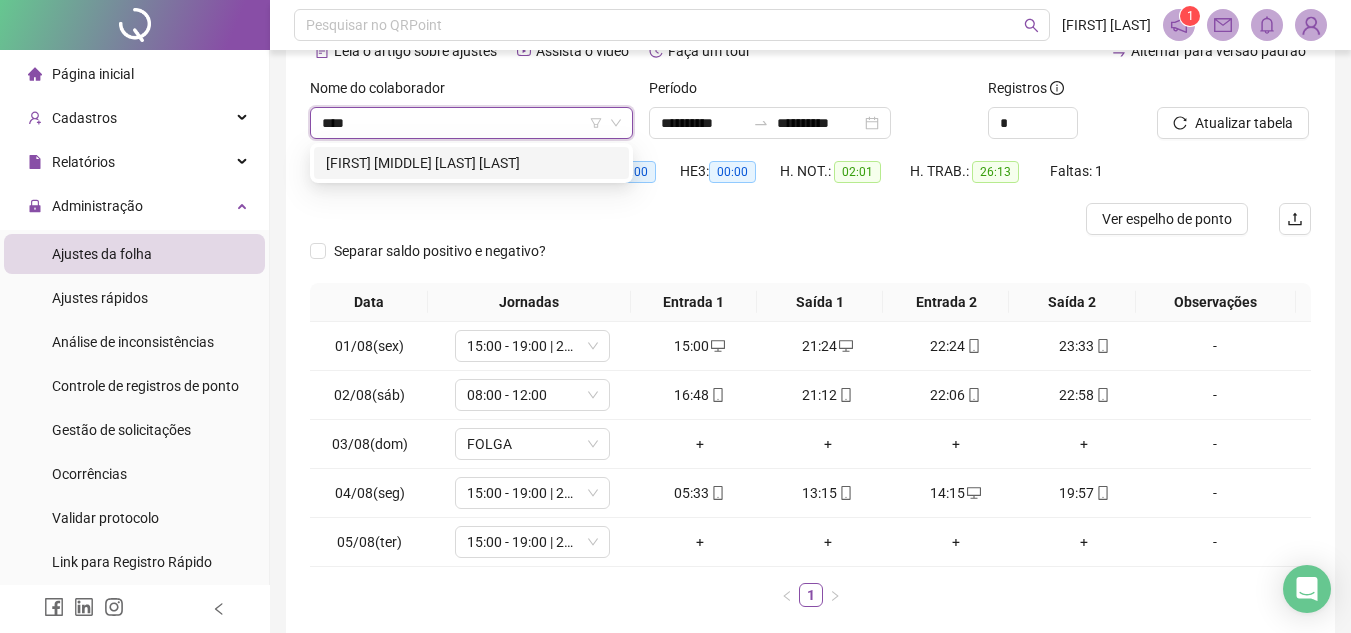 click on "[FIRST] [MIDDLE] [LAST] [LAST]" at bounding box center (471, 163) 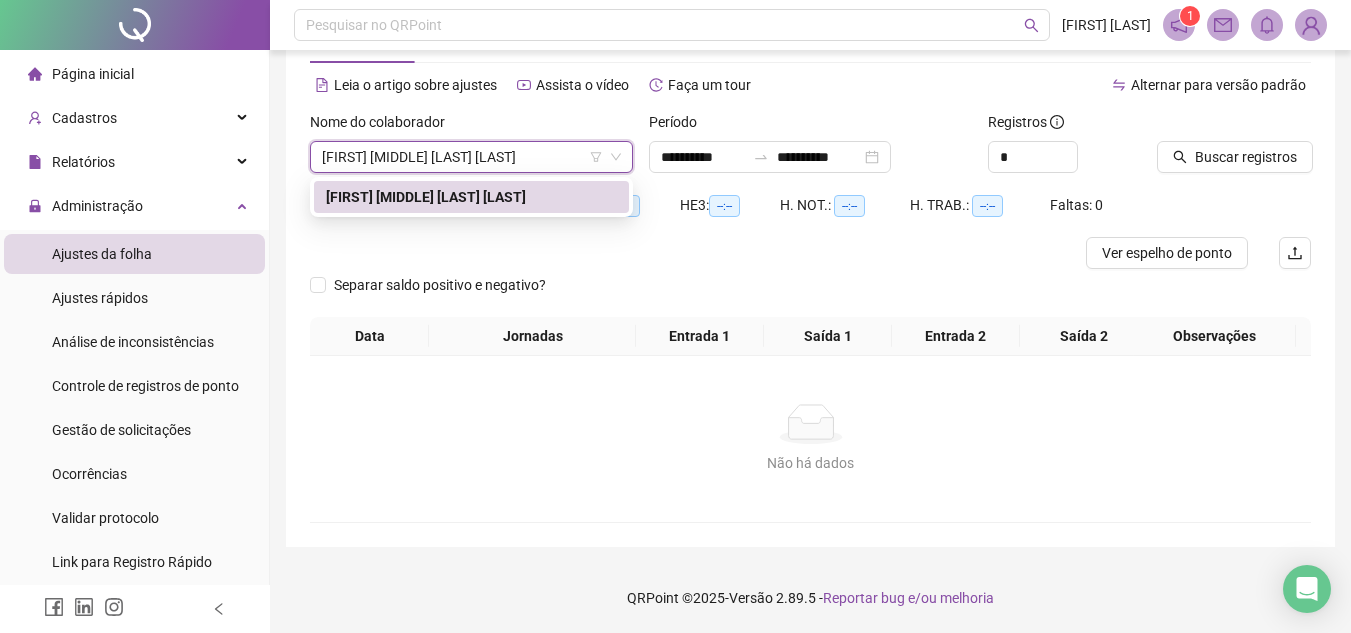scroll, scrollTop: 73, scrollLeft: 0, axis: vertical 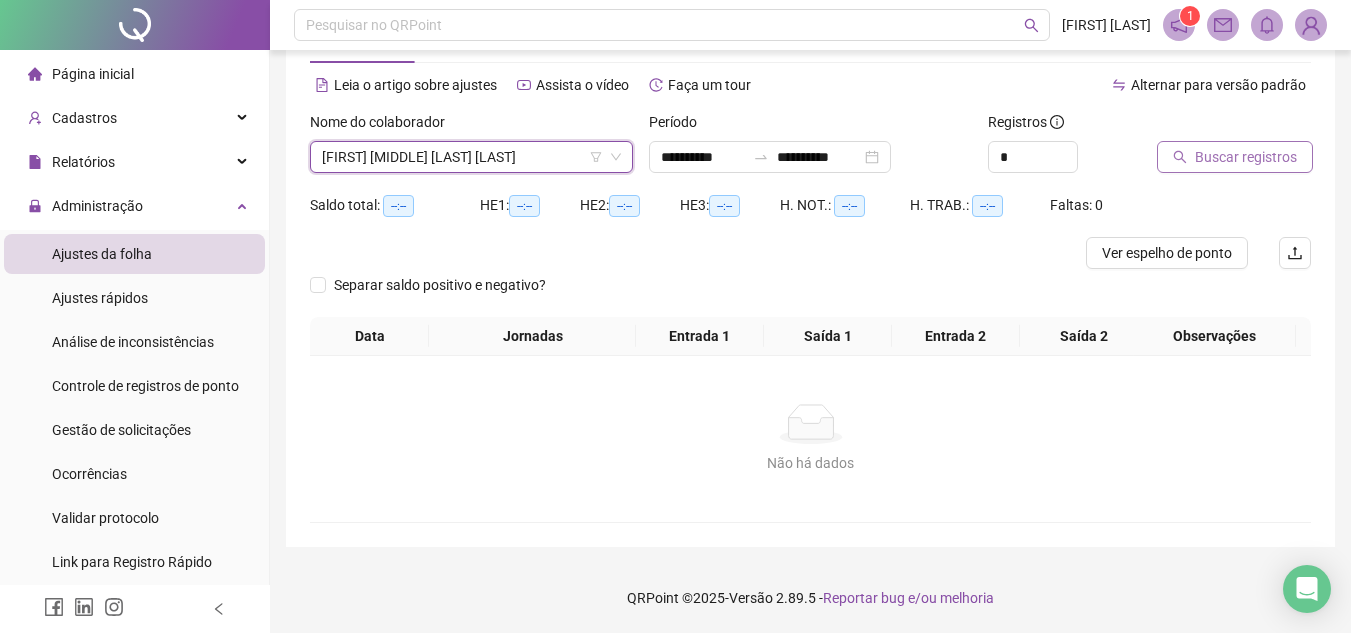 click on "Buscar registros" at bounding box center (1246, 157) 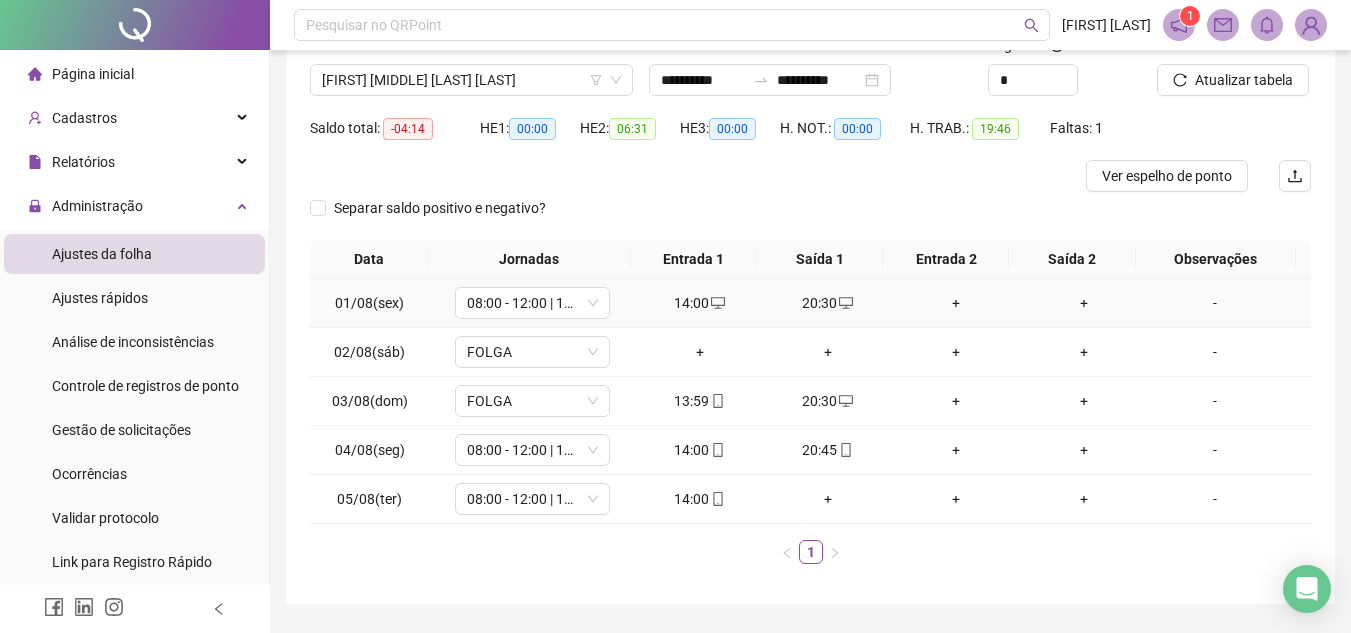 scroll, scrollTop: 173, scrollLeft: 0, axis: vertical 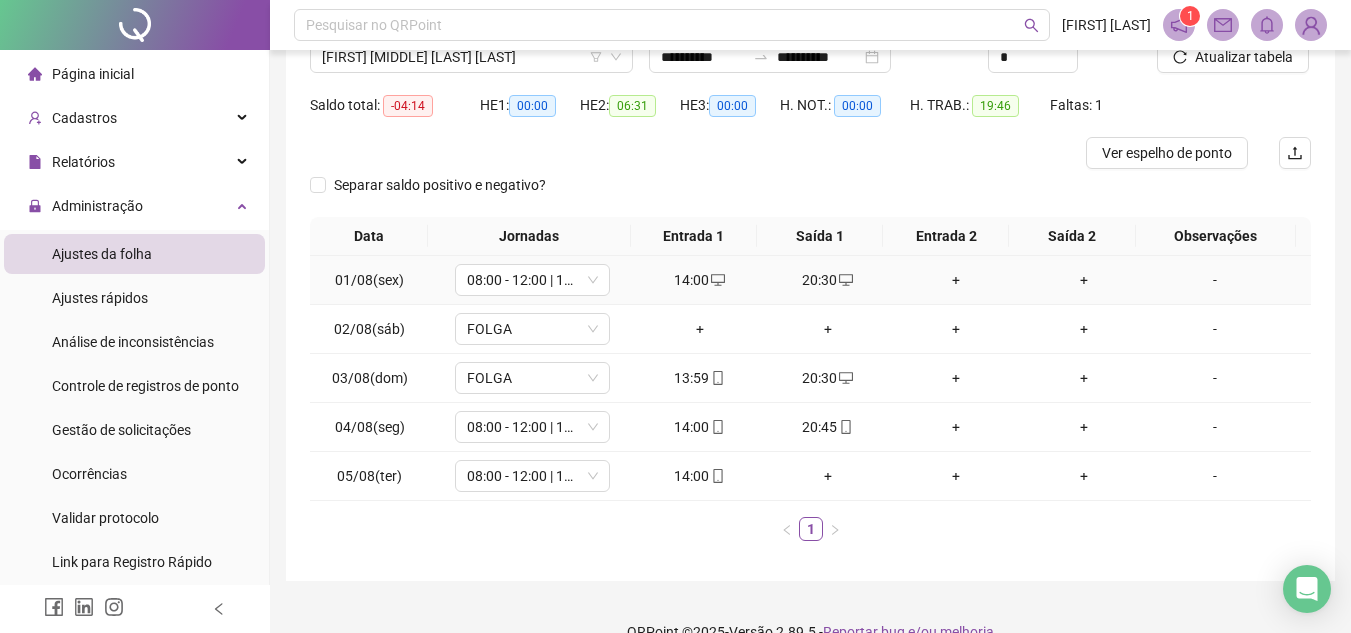 click on "+" at bounding box center [956, 280] 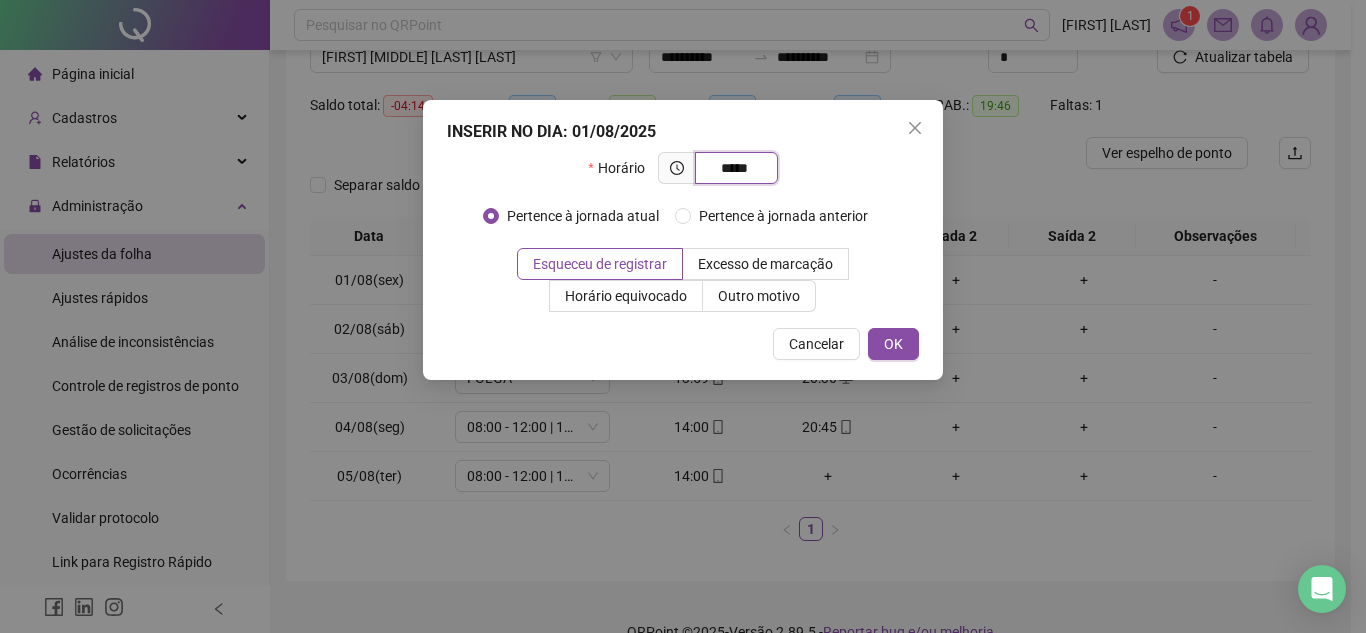 type on "*****" 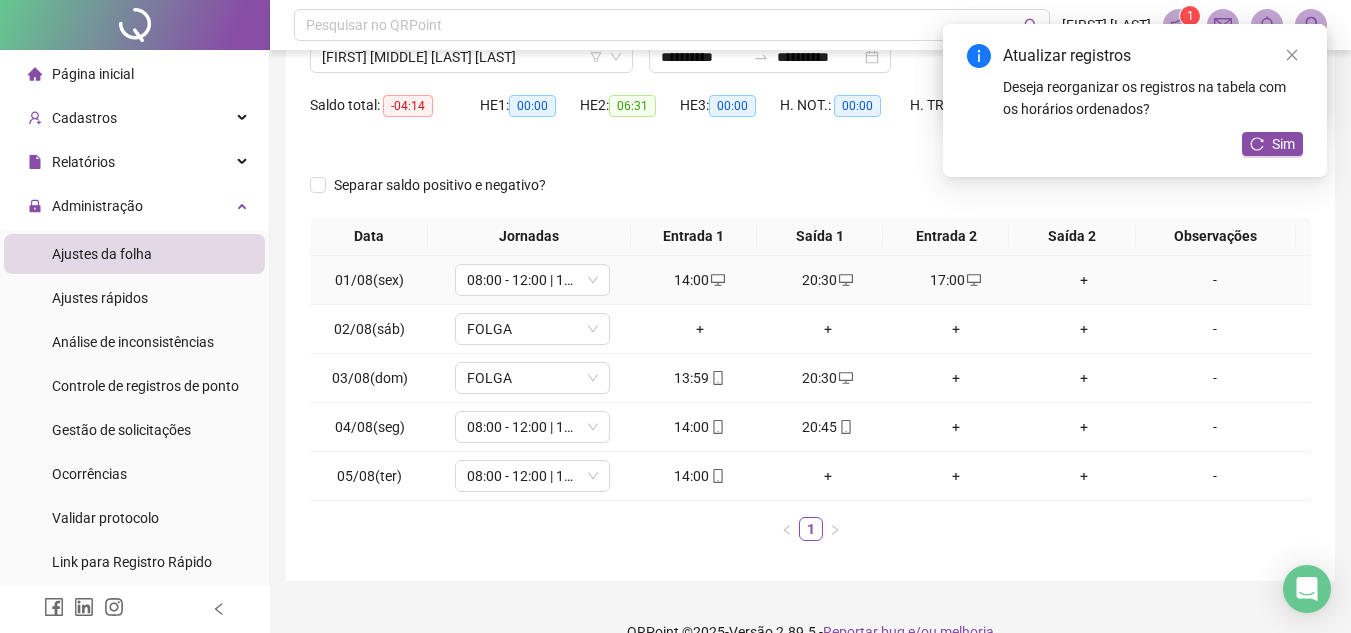 drag, startPoint x: 1066, startPoint y: 276, endPoint x: 1058, endPoint y: 233, distance: 43.737854 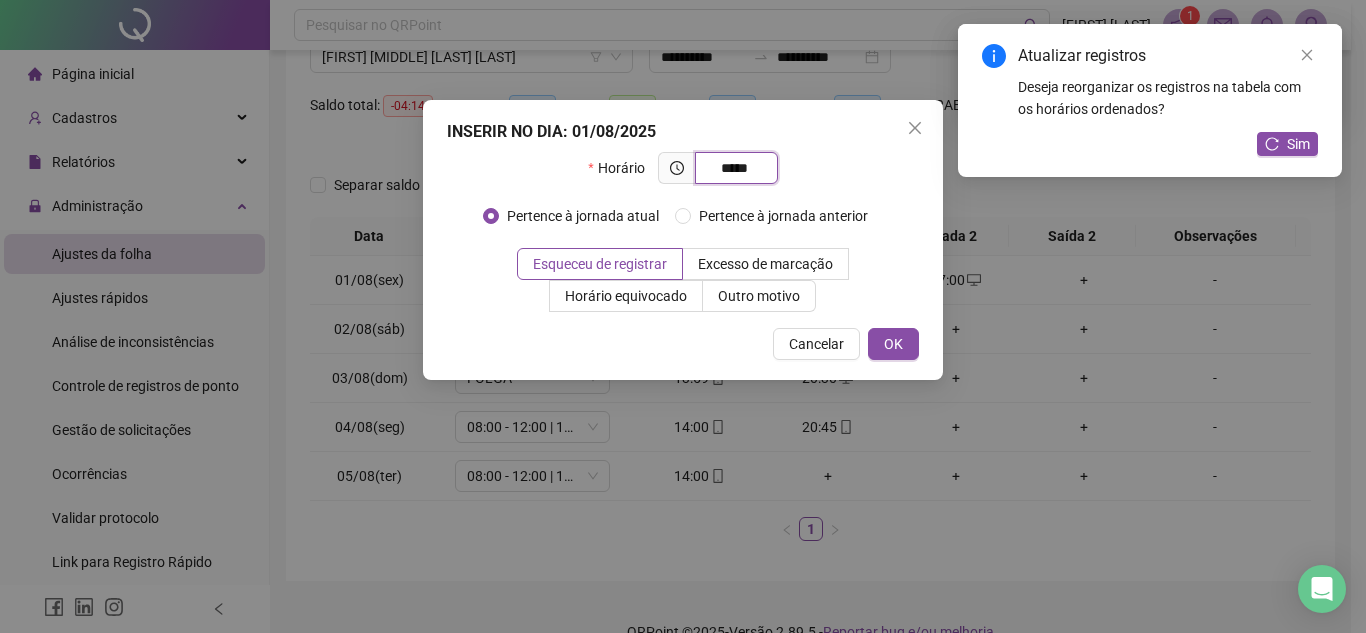 type on "*****" 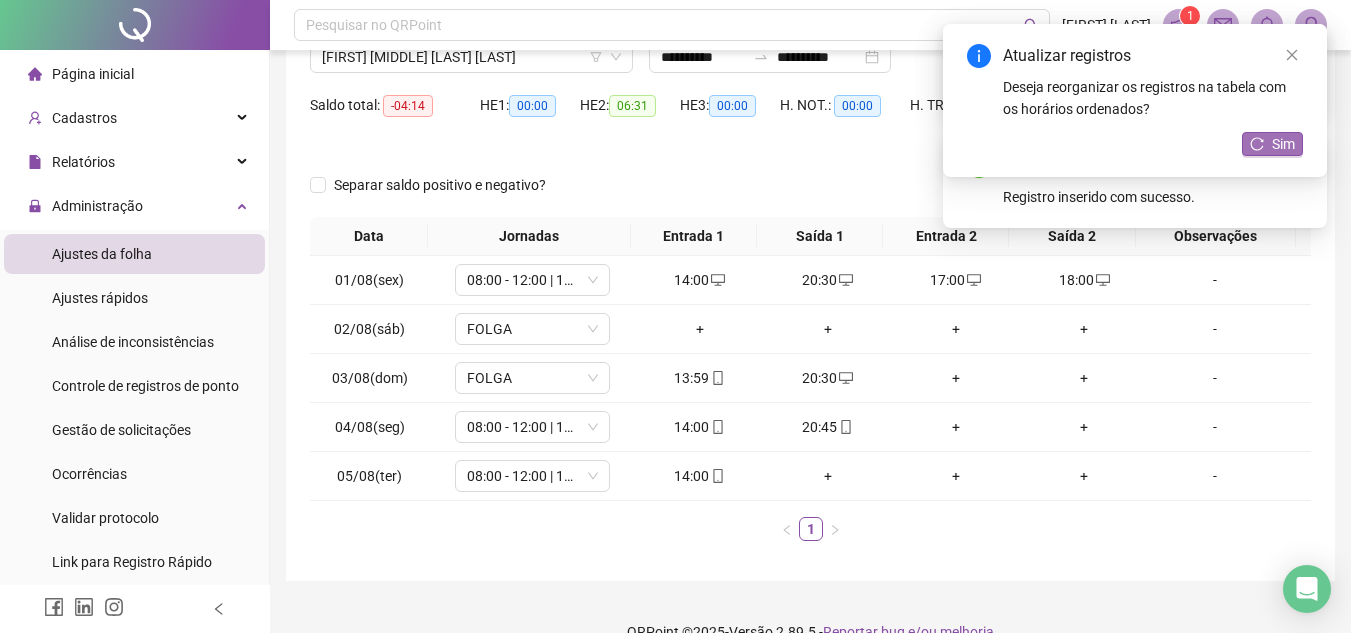 click on "Sim" at bounding box center (1283, 144) 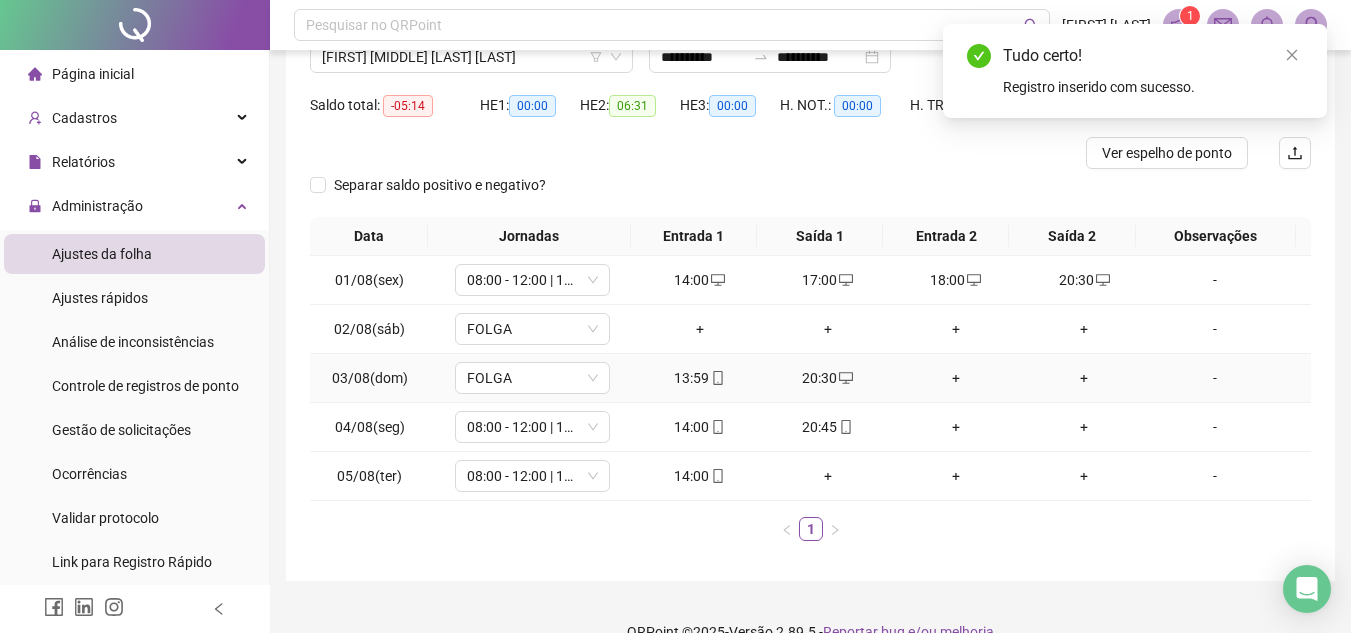 click on "+" at bounding box center [956, 378] 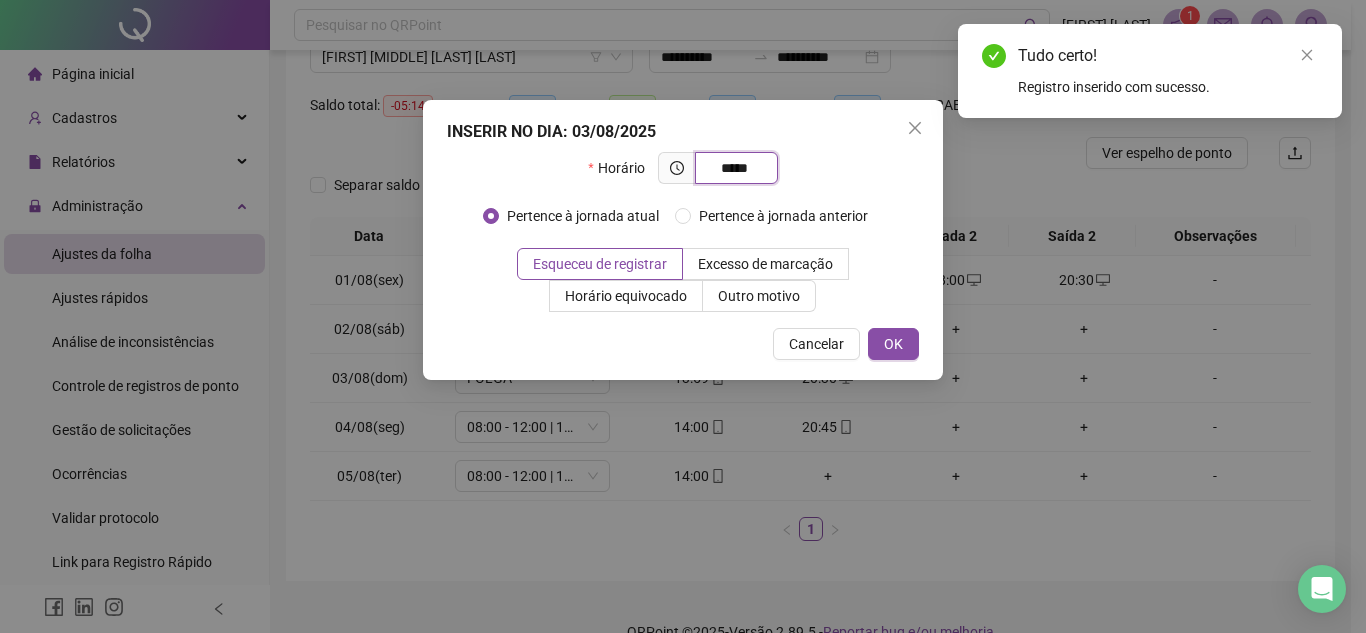 type on "*****" 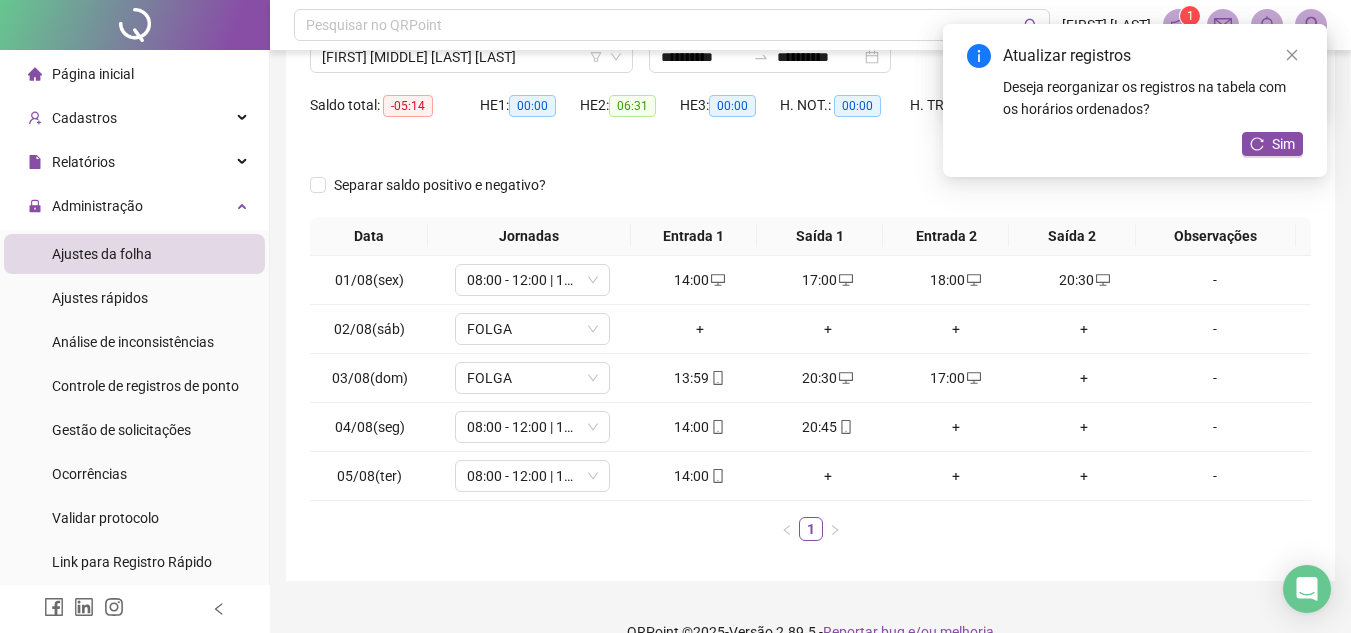 click on "Atualizar registros Deseja reorganizar os registros na tabela com os horários ordenados? Sim" at bounding box center (1135, 100) 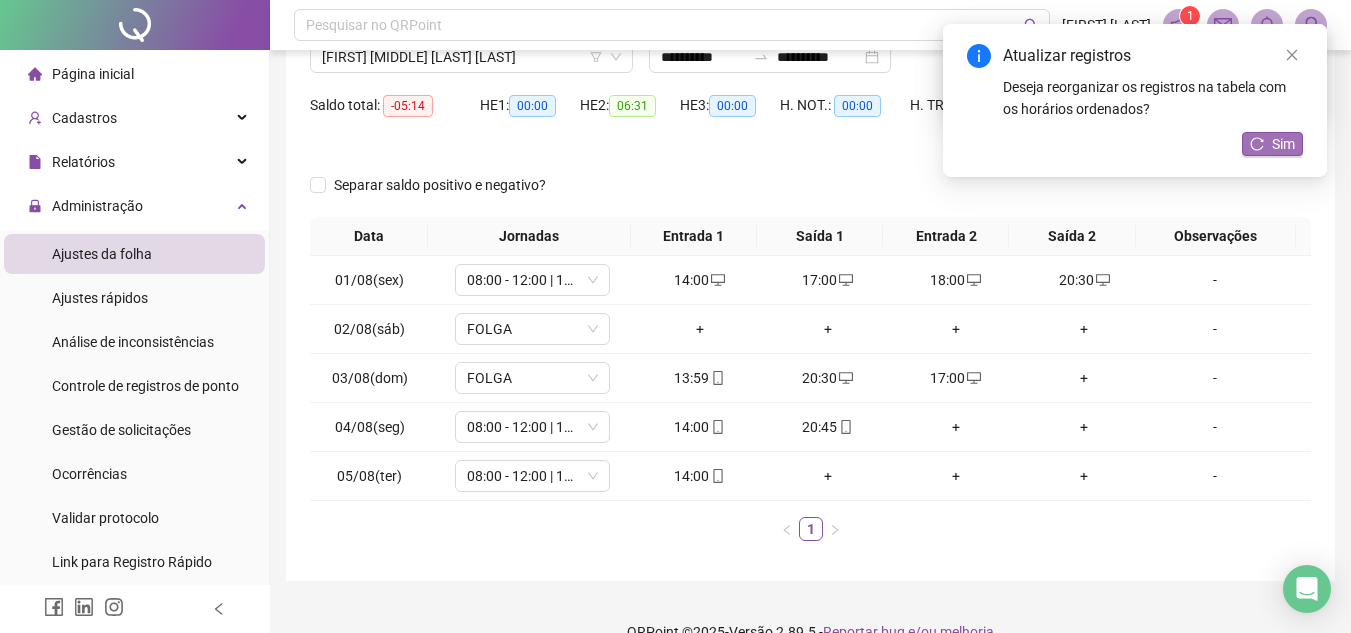 click on "Sim" at bounding box center [1283, 144] 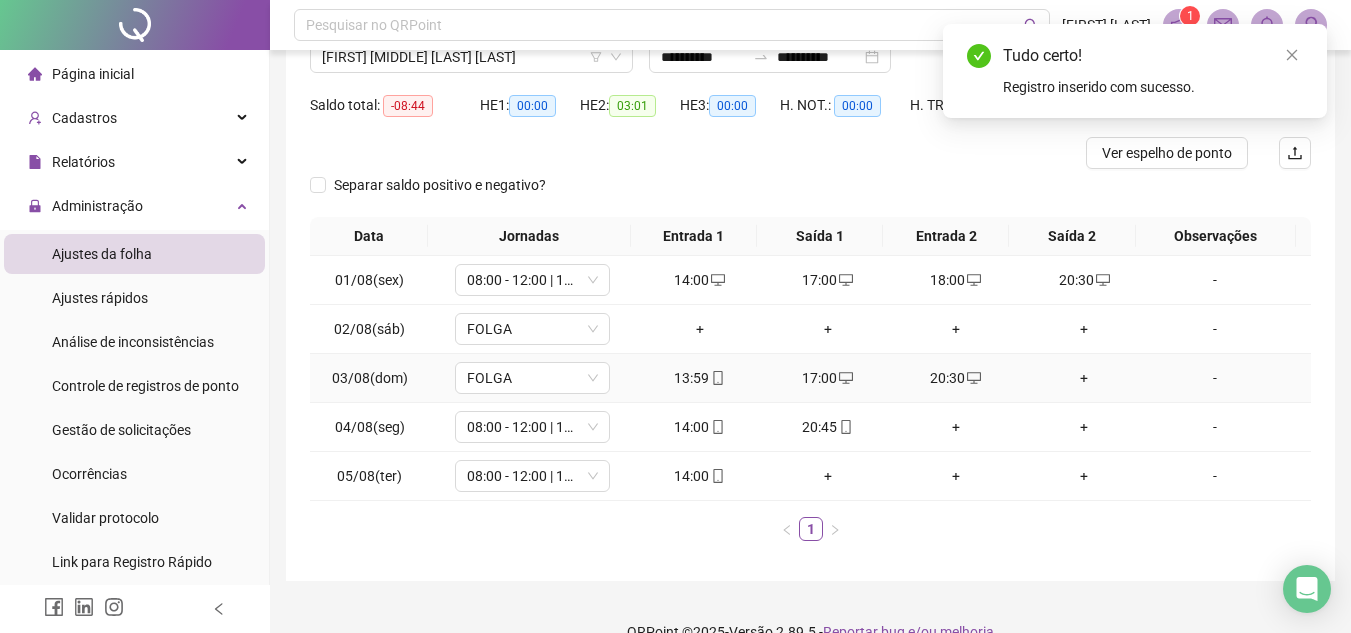click on "+" at bounding box center [1084, 378] 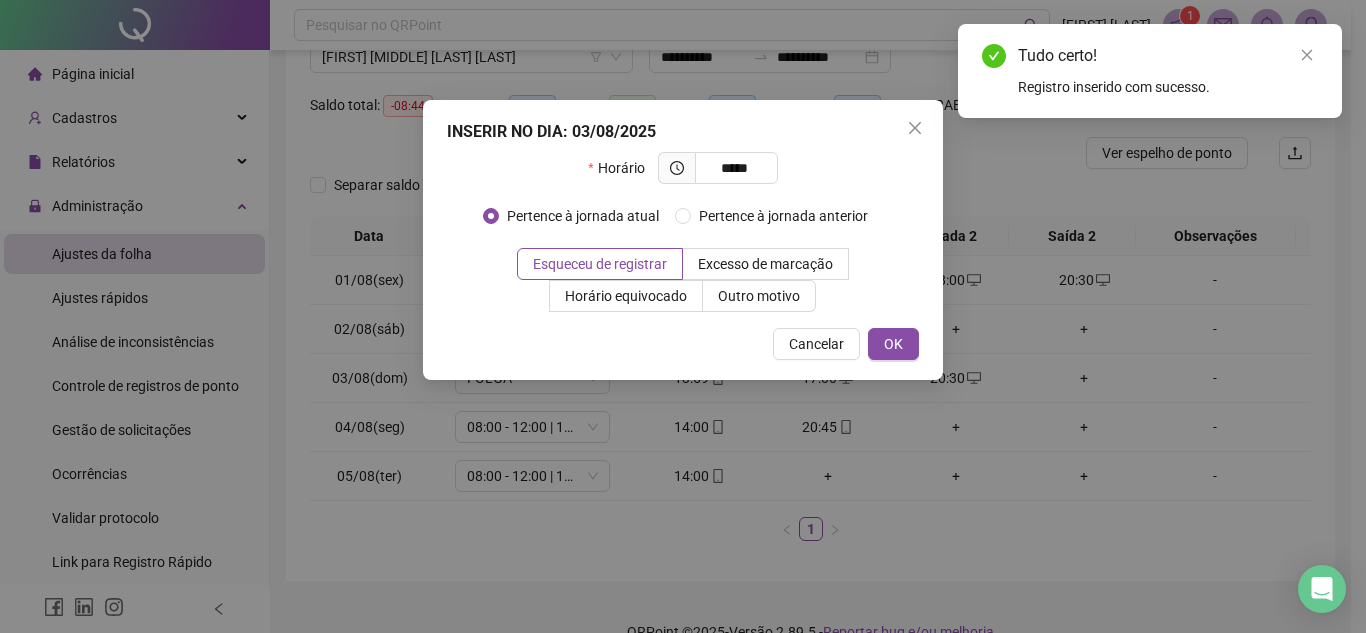 type on "*****" 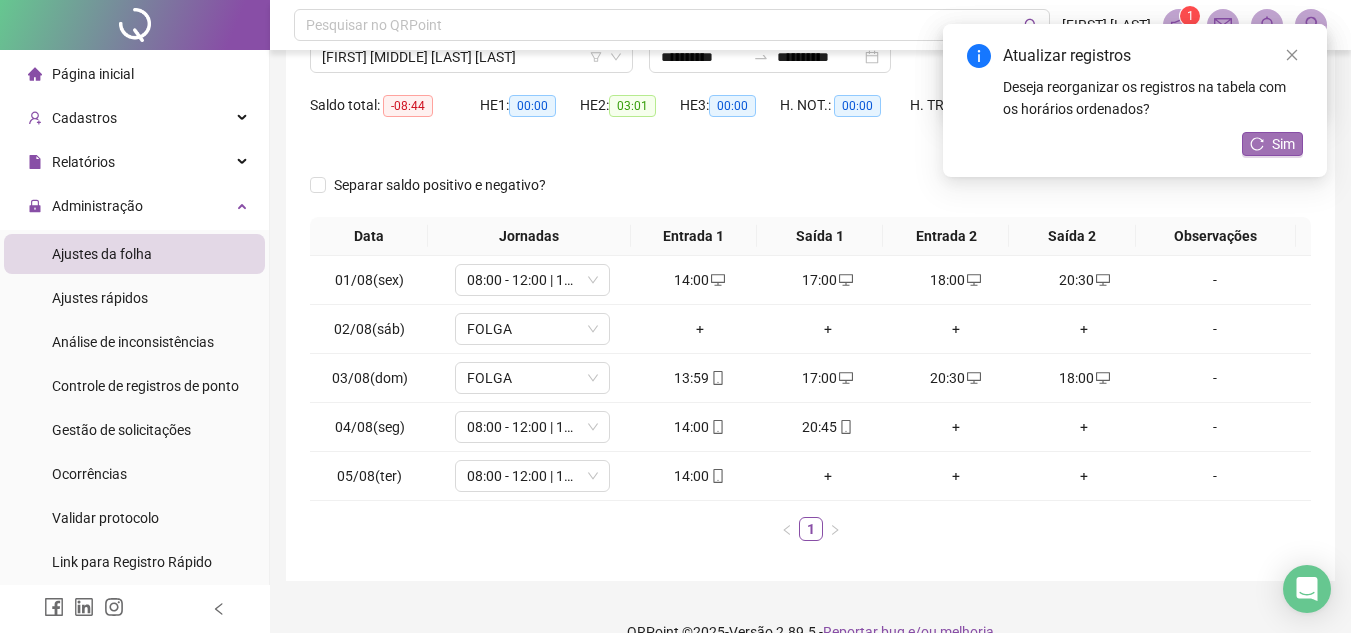 click on "Sim" at bounding box center [1272, 144] 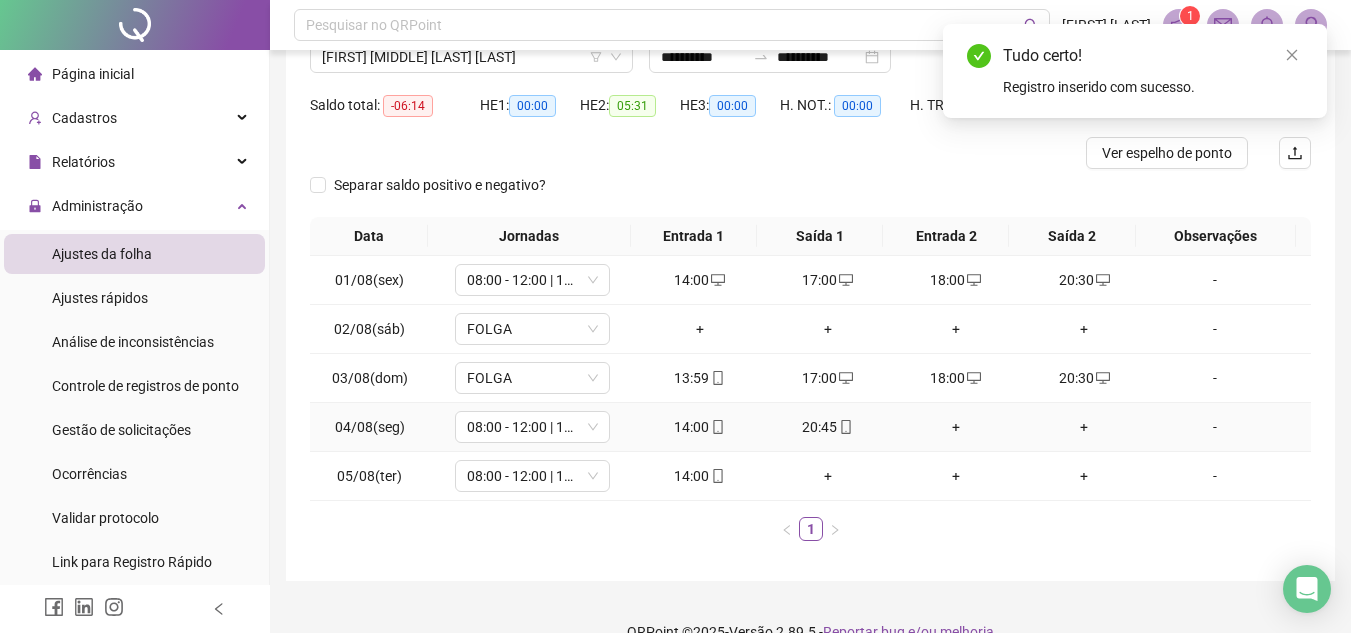 click on "+" at bounding box center [956, 427] 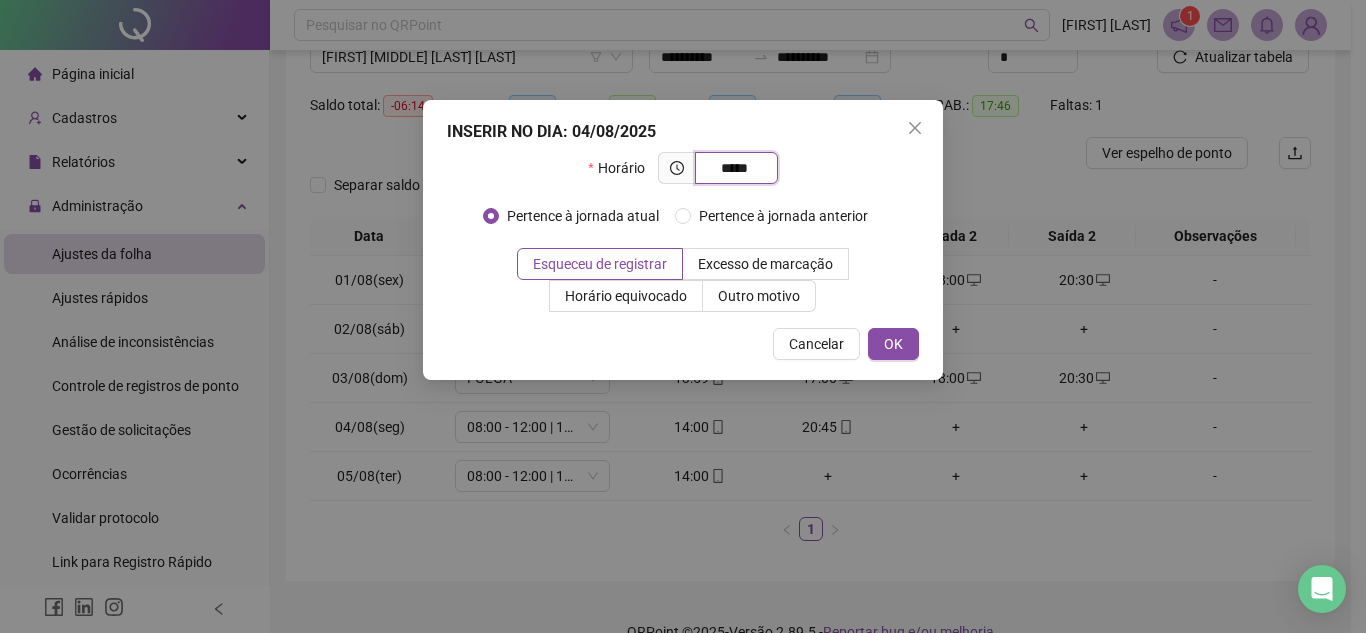 type on "*****" 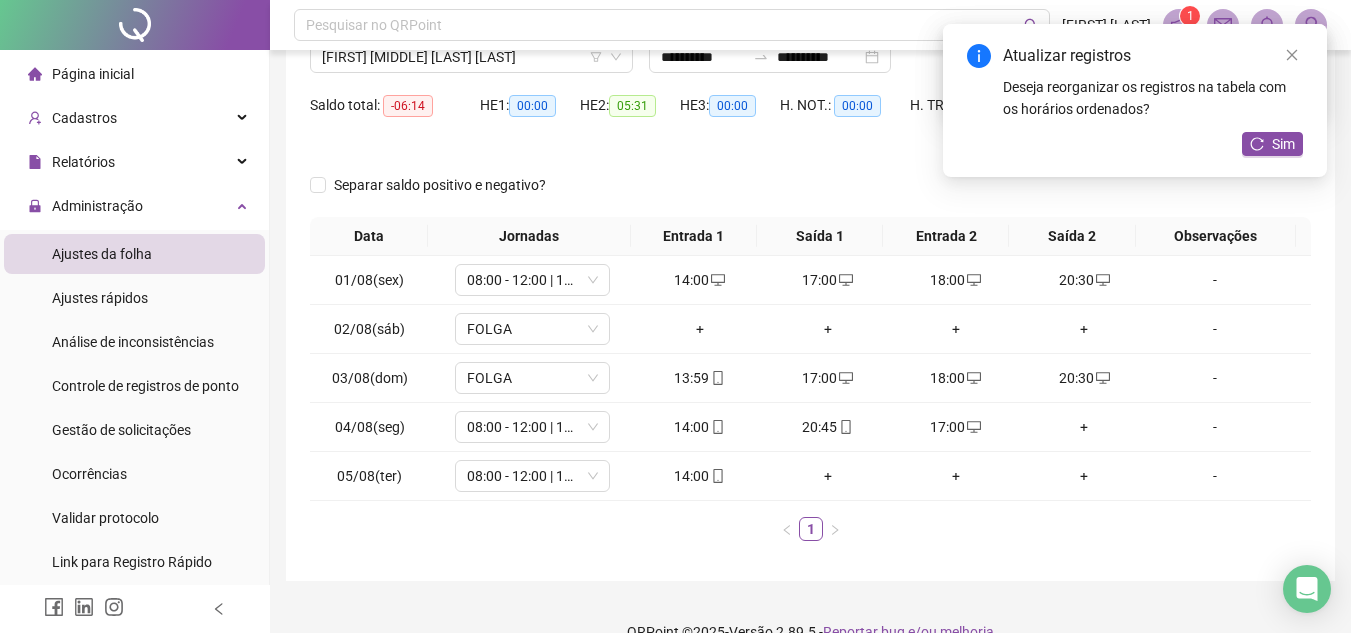 drag, startPoint x: 1269, startPoint y: 136, endPoint x: 1248, endPoint y: 142, distance: 21.84033 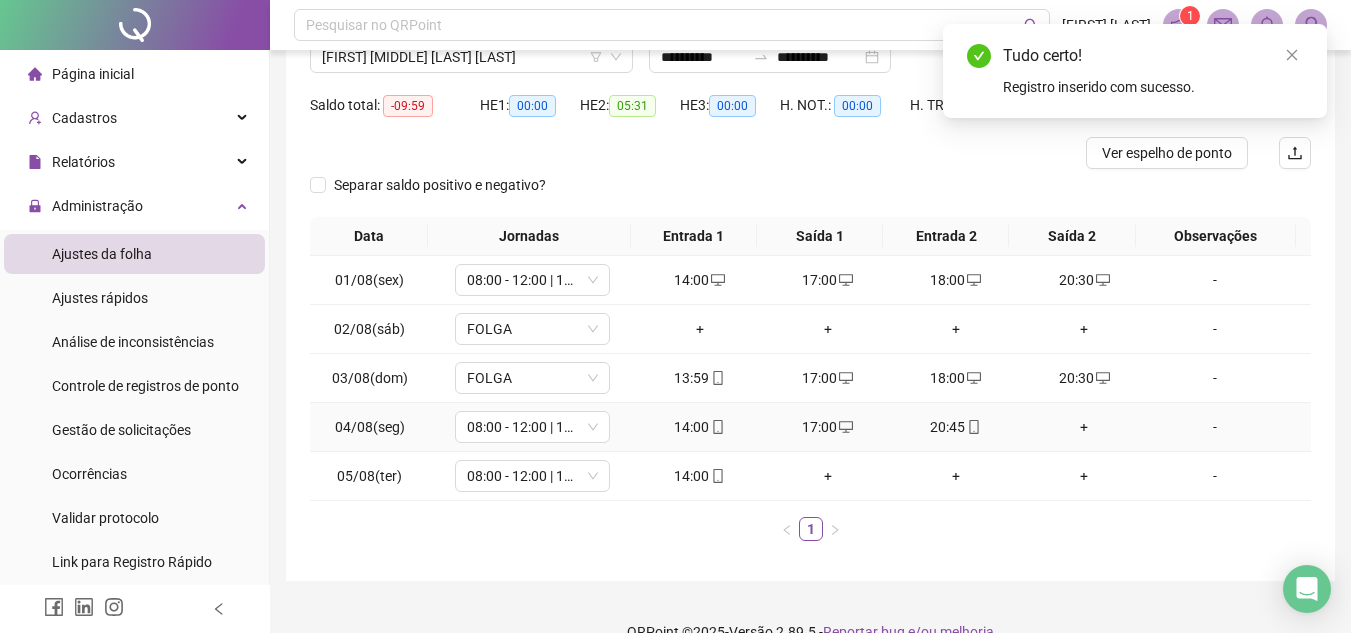 click on "+" at bounding box center [1084, 427] 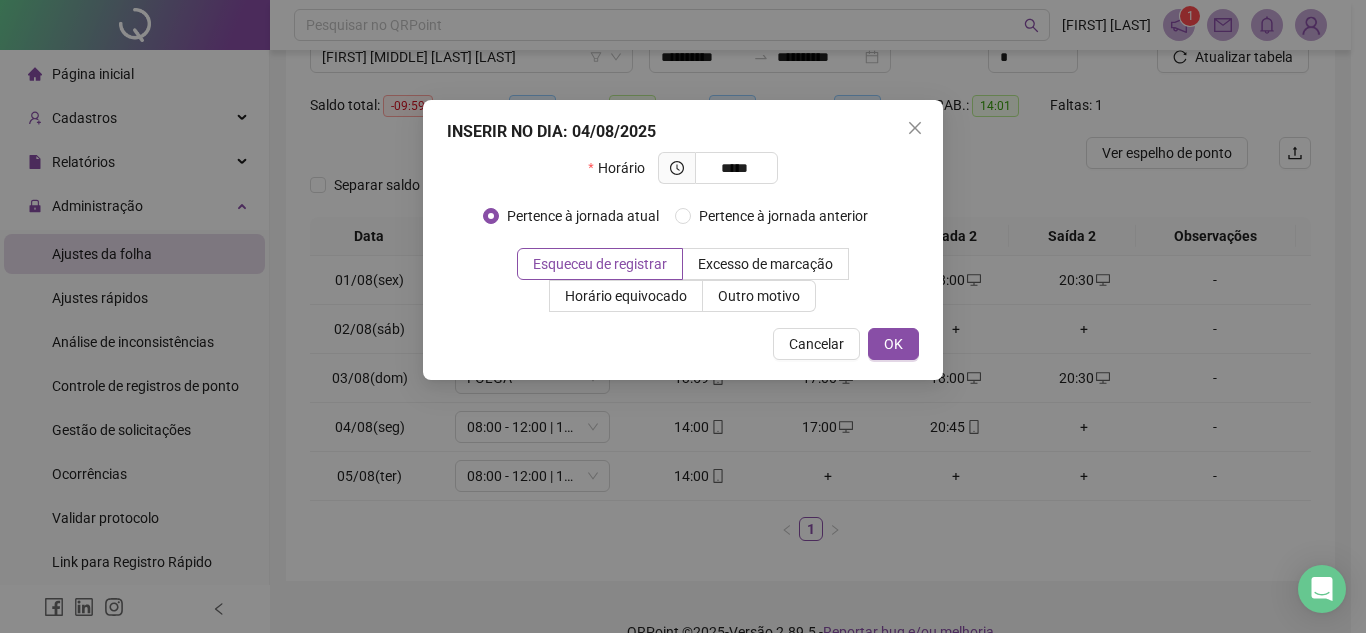 type on "*****" 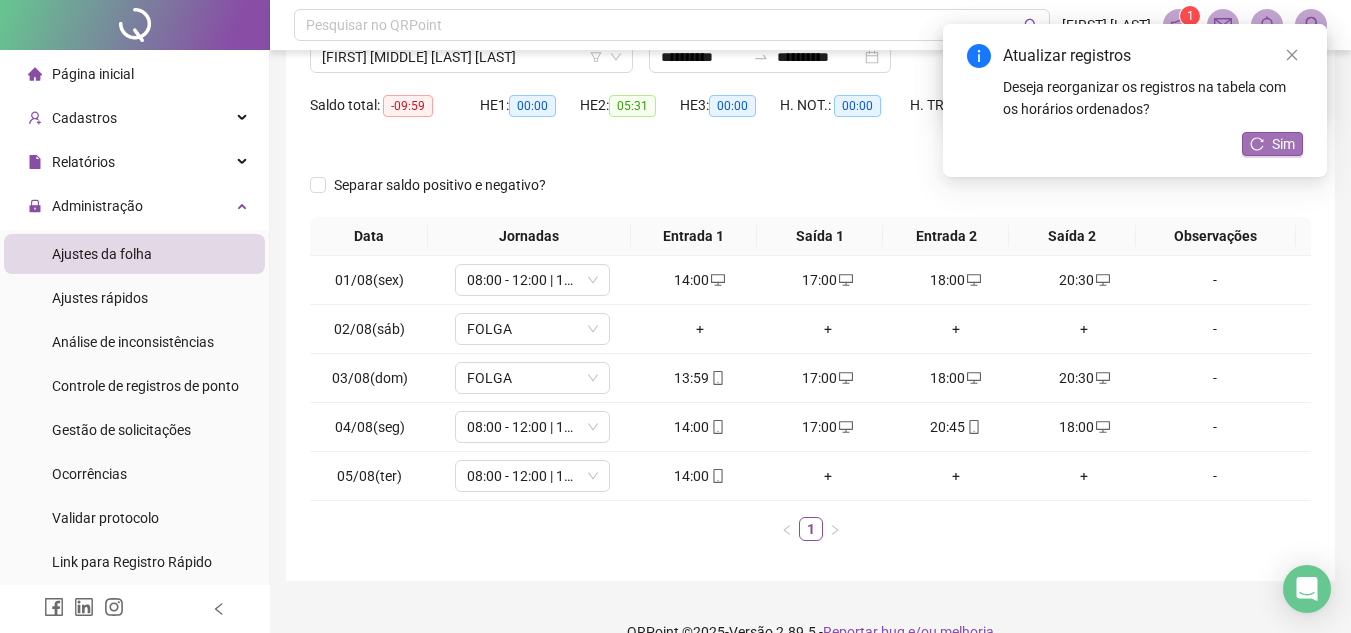 click on "Sim" at bounding box center (1283, 144) 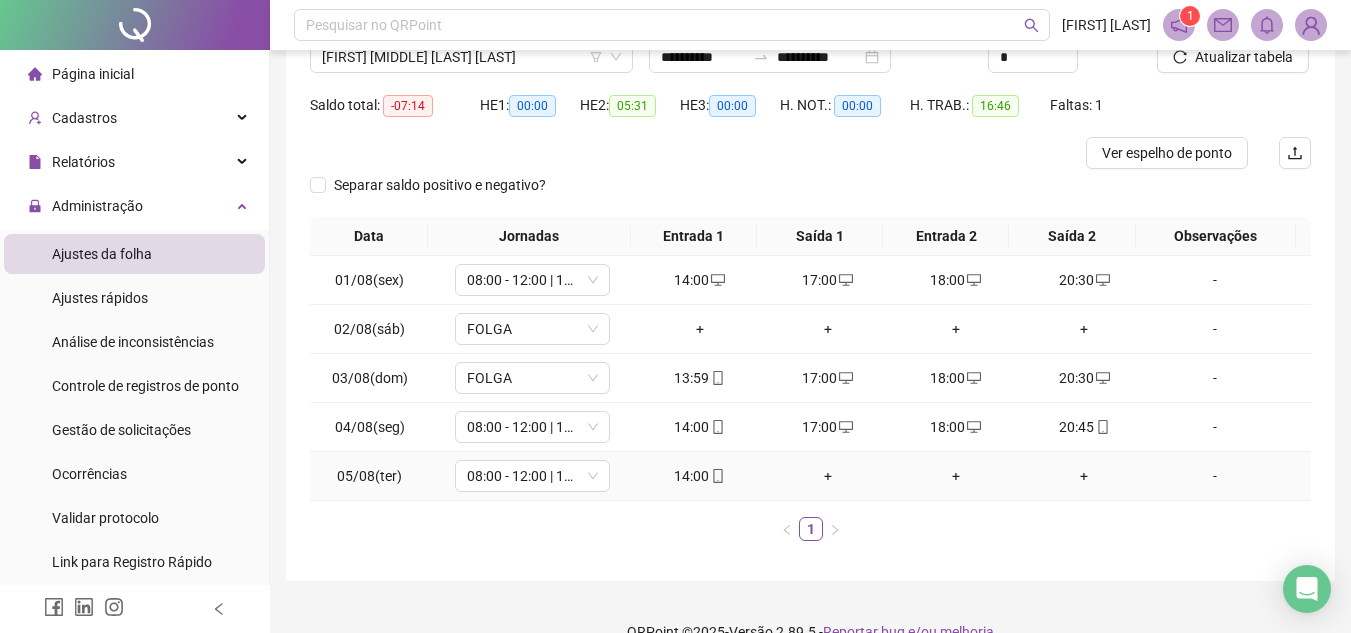 click on "+" at bounding box center (828, 476) 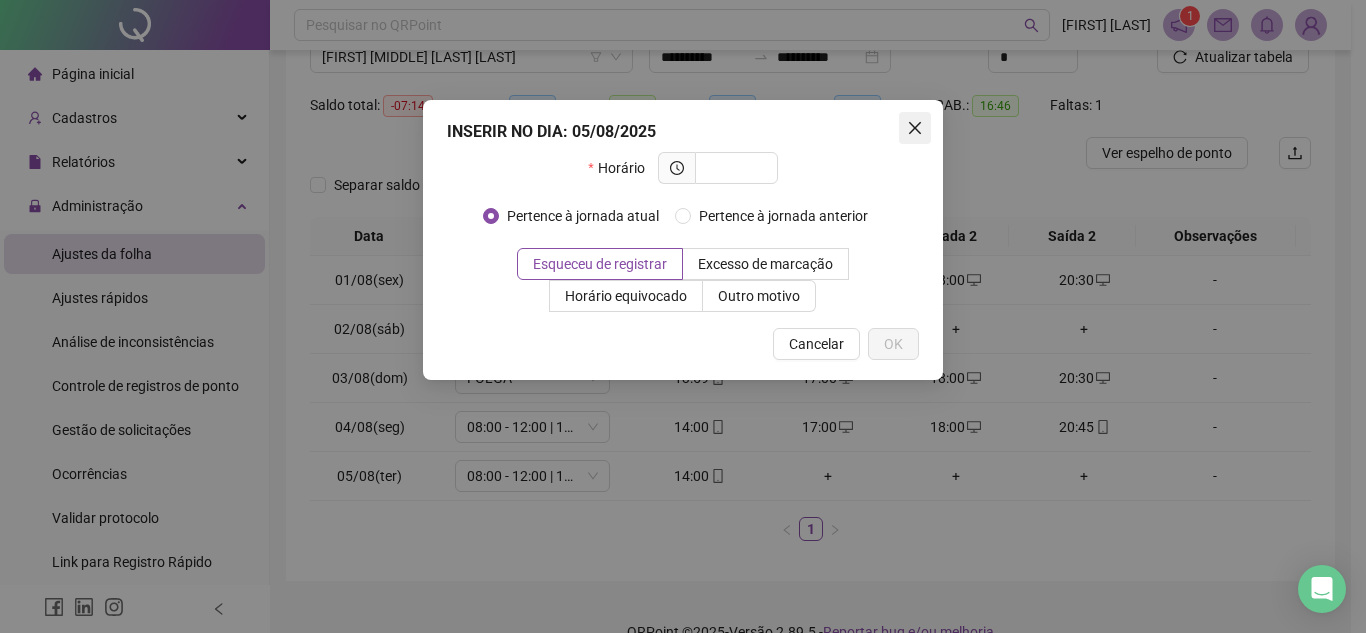 click 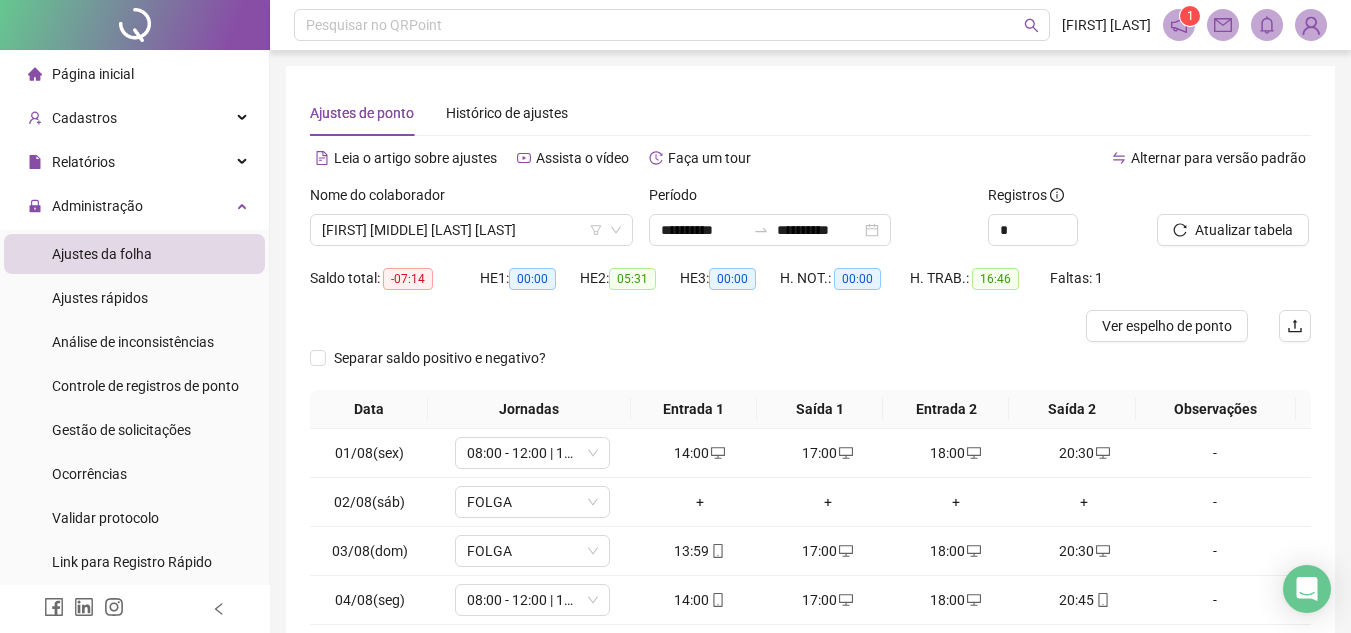 scroll, scrollTop: 207, scrollLeft: 0, axis: vertical 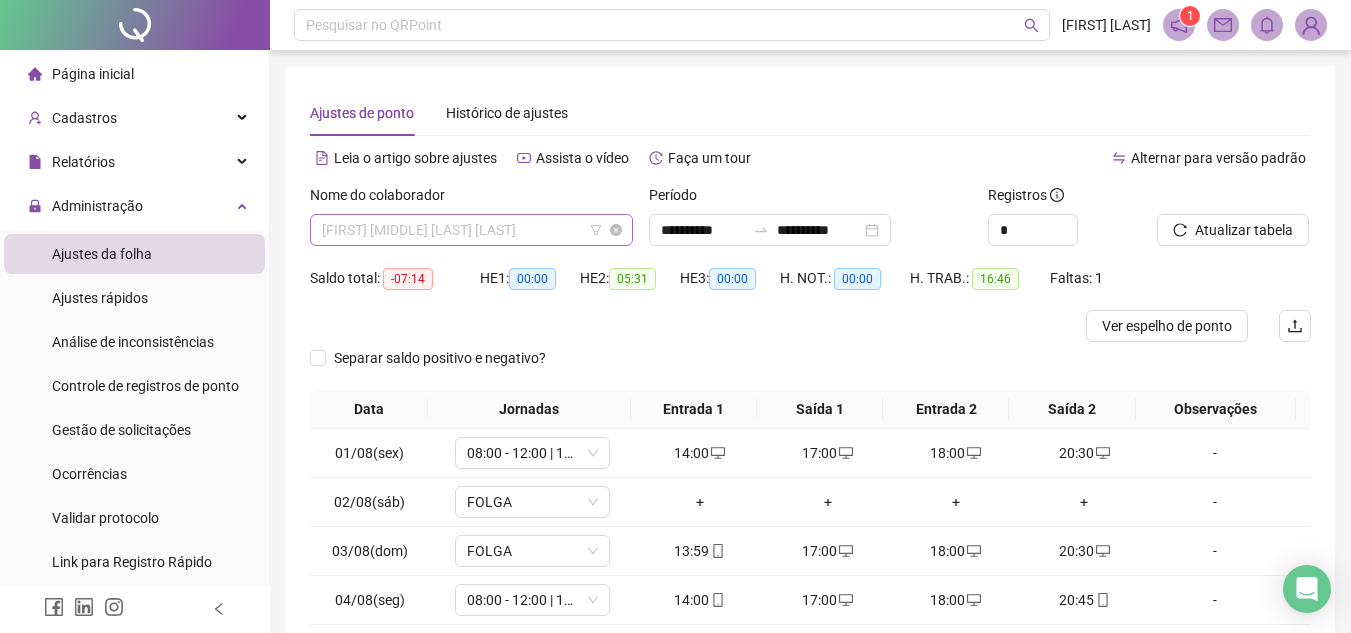 click on "[FIRST] [MIDDLE] [LAST] [LAST]" at bounding box center [471, 230] 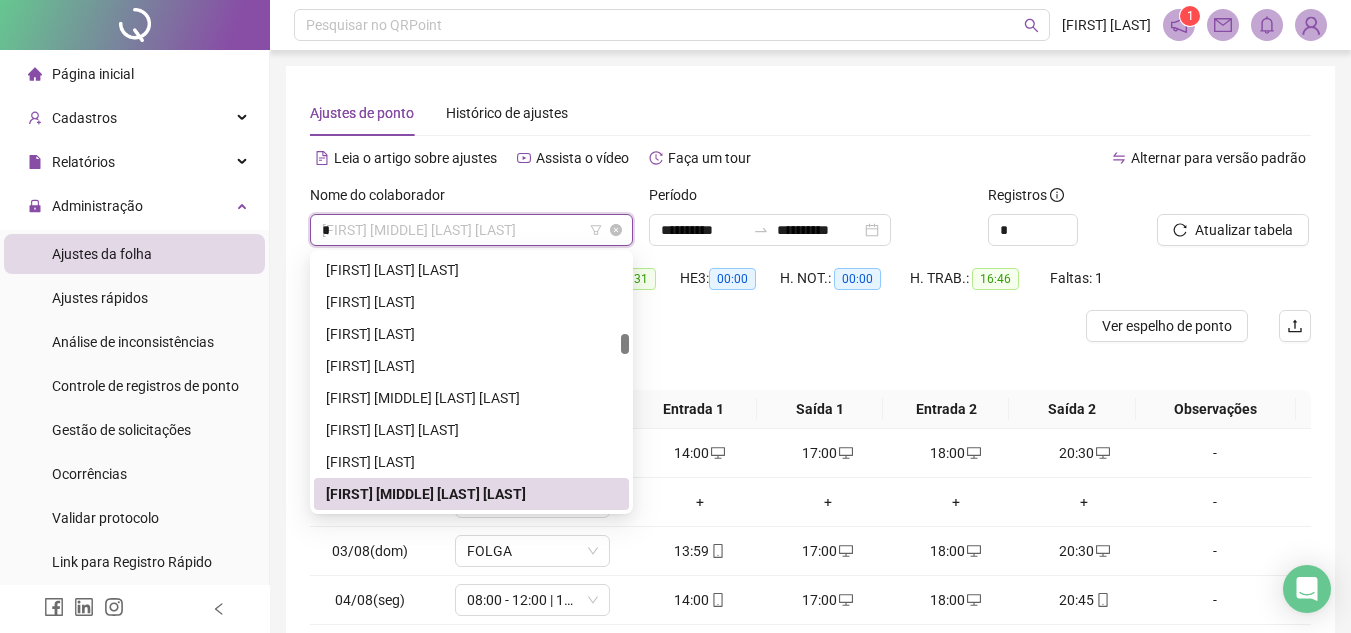 scroll, scrollTop: 0, scrollLeft: 0, axis: both 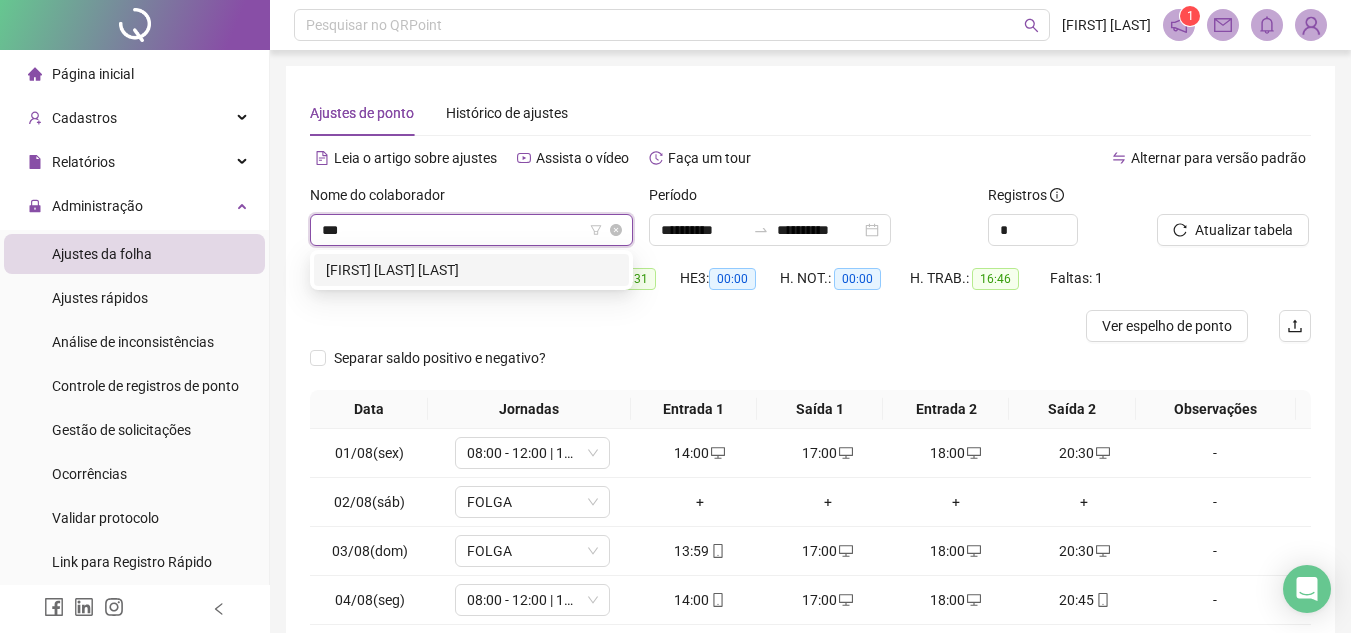 type on "****" 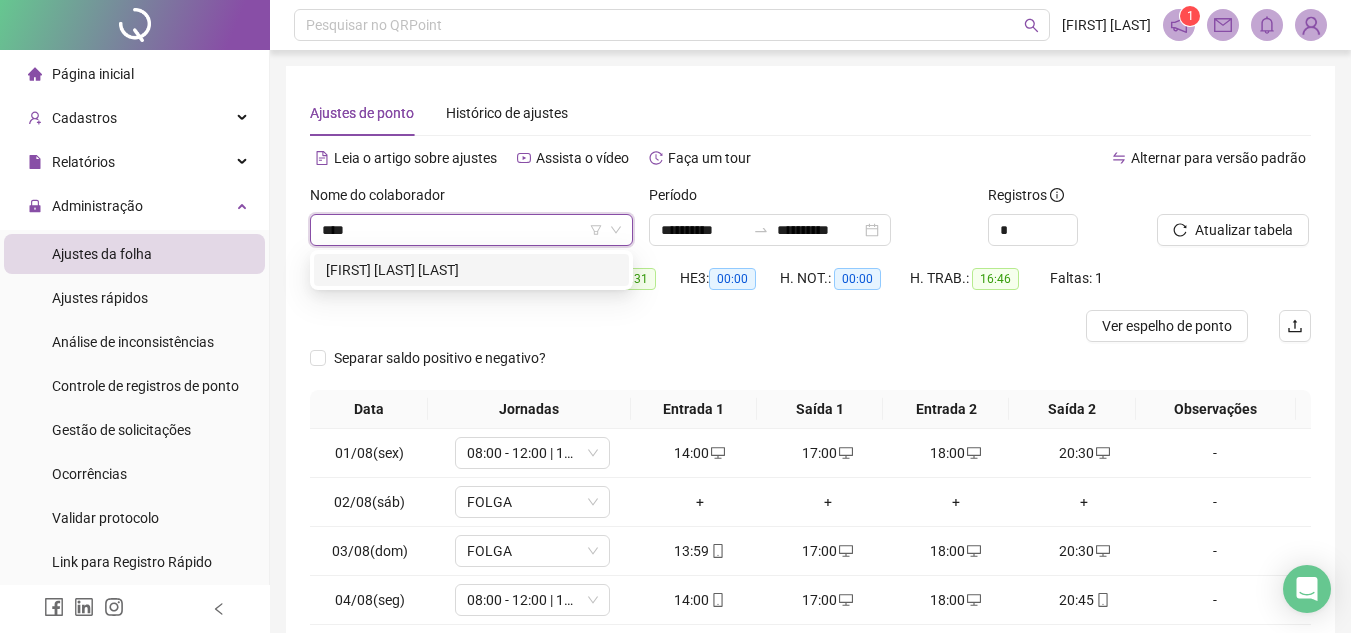 click on "[FIRST] [LAST] [LAST]" at bounding box center (471, 270) 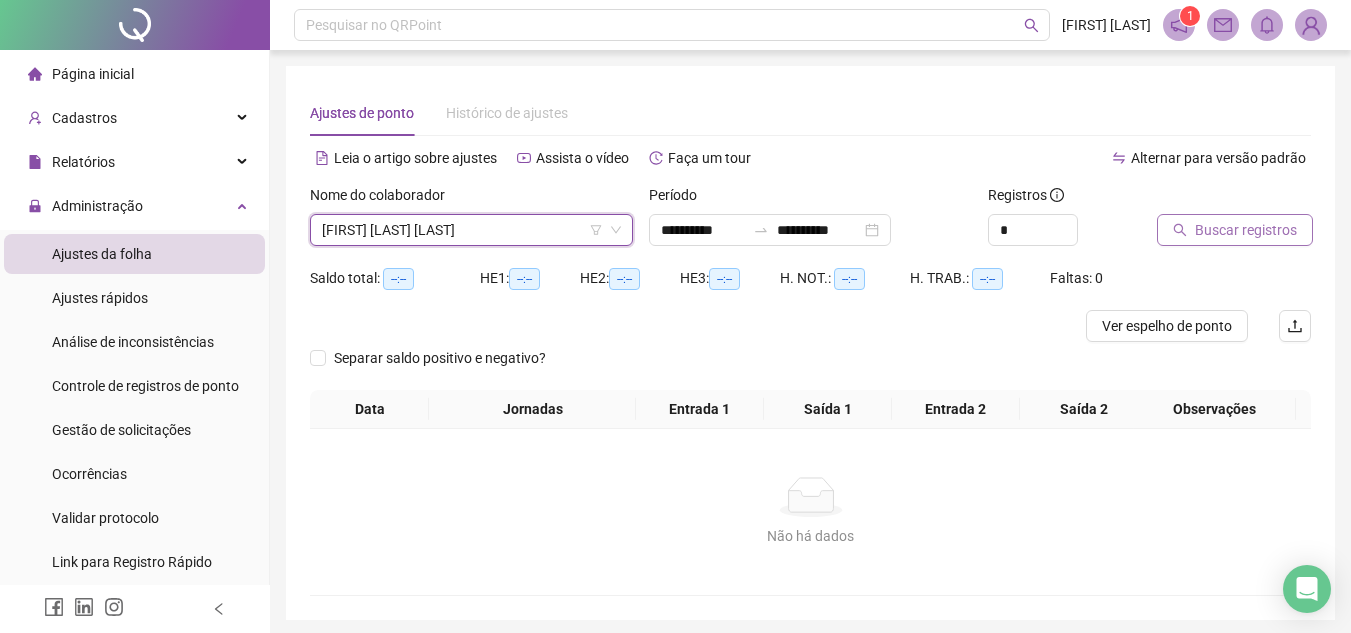 click on "Buscar registros" at bounding box center (1246, 230) 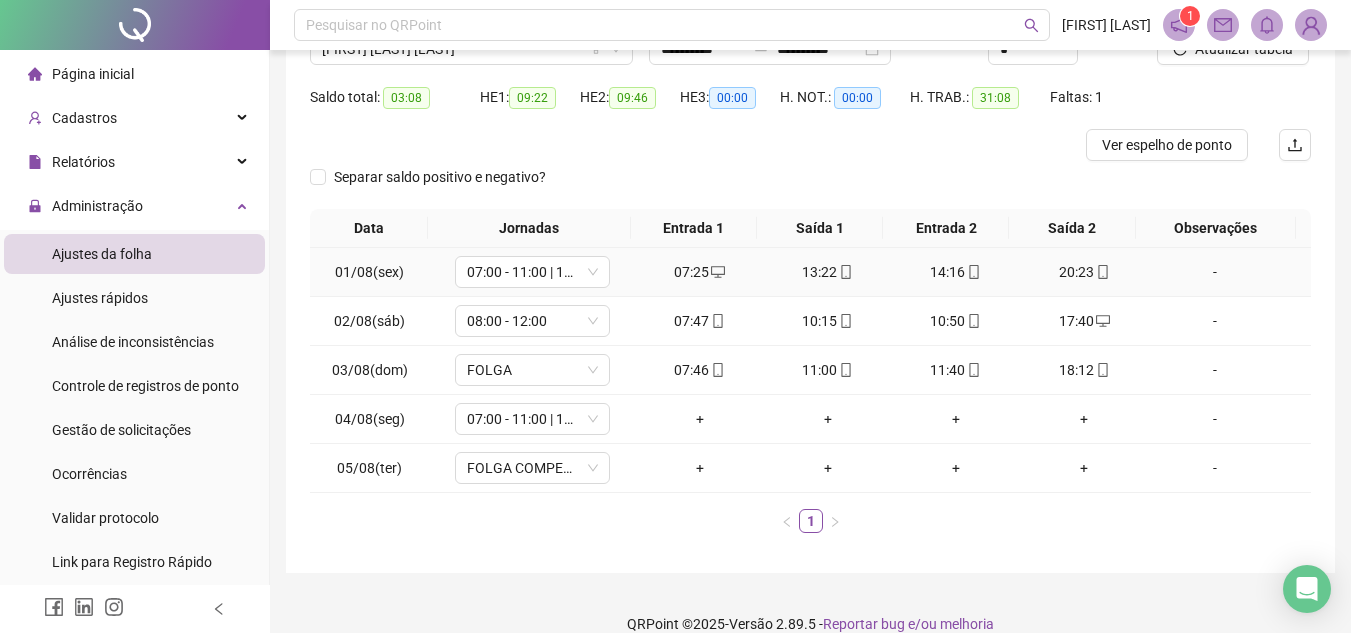 scroll, scrollTop: 200, scrollLeft: 0, axis: vertical 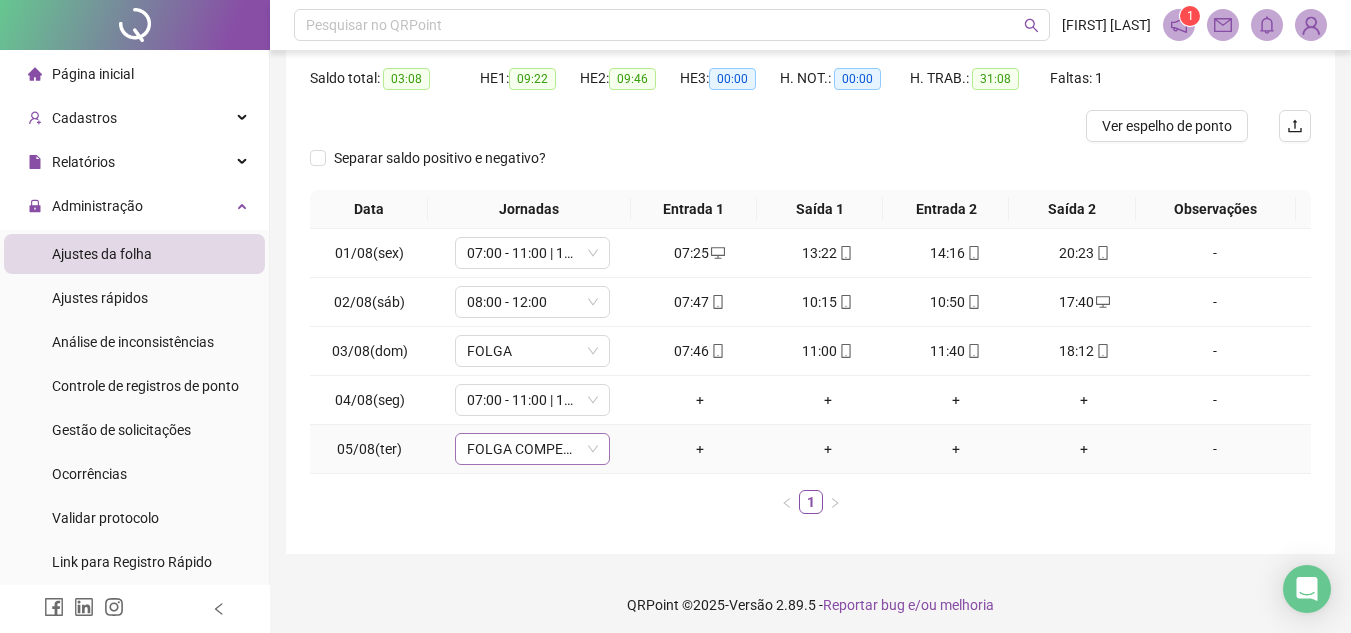 click on "FOLGA COMPENSATÓRIA" at bounding box center [532, 449] 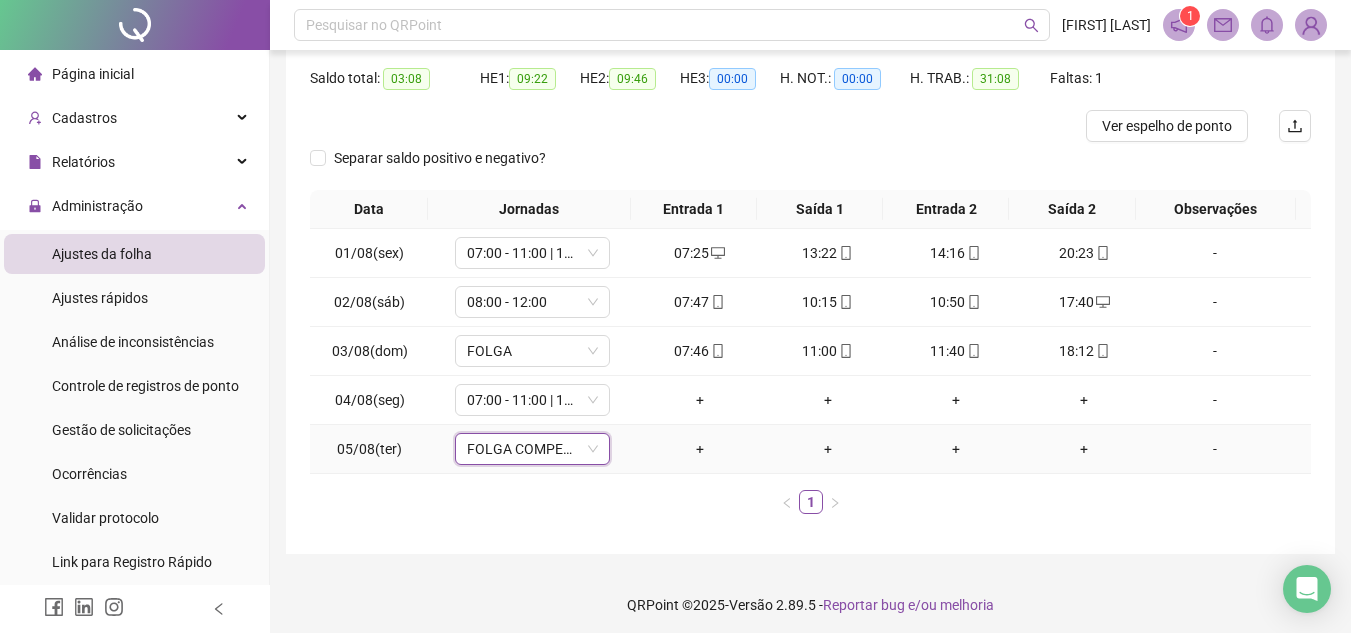 click on "FOLGA COMPENSATÓRIA" at bounding box center [532, 449] 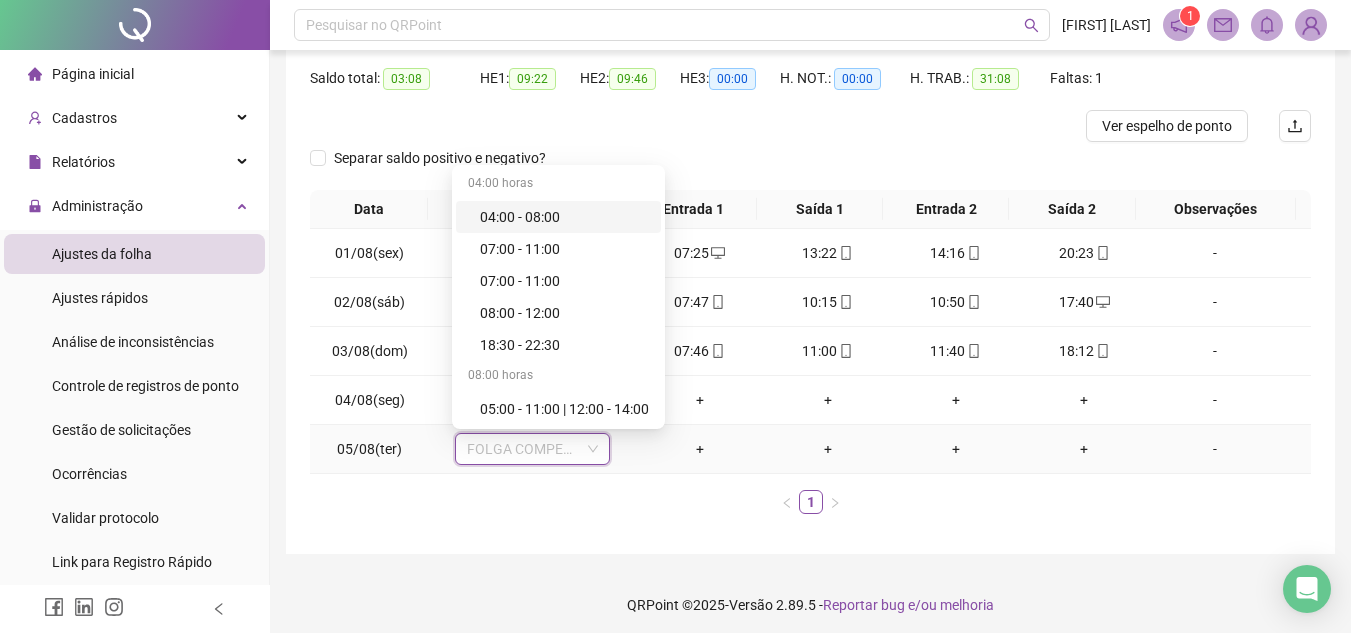click on "FOLGA COMPENSATÓRIA" at bounding box center (532, 449) 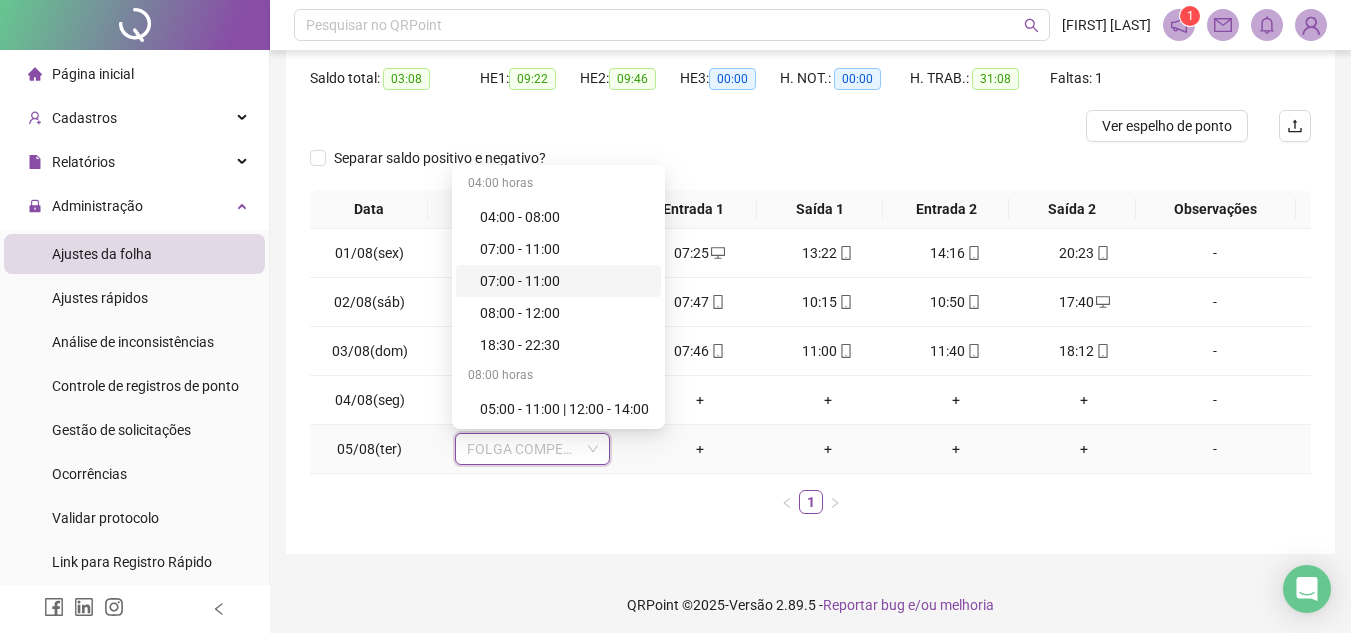 click on "07:00 - 11:00" at bounding box center (564, 281) 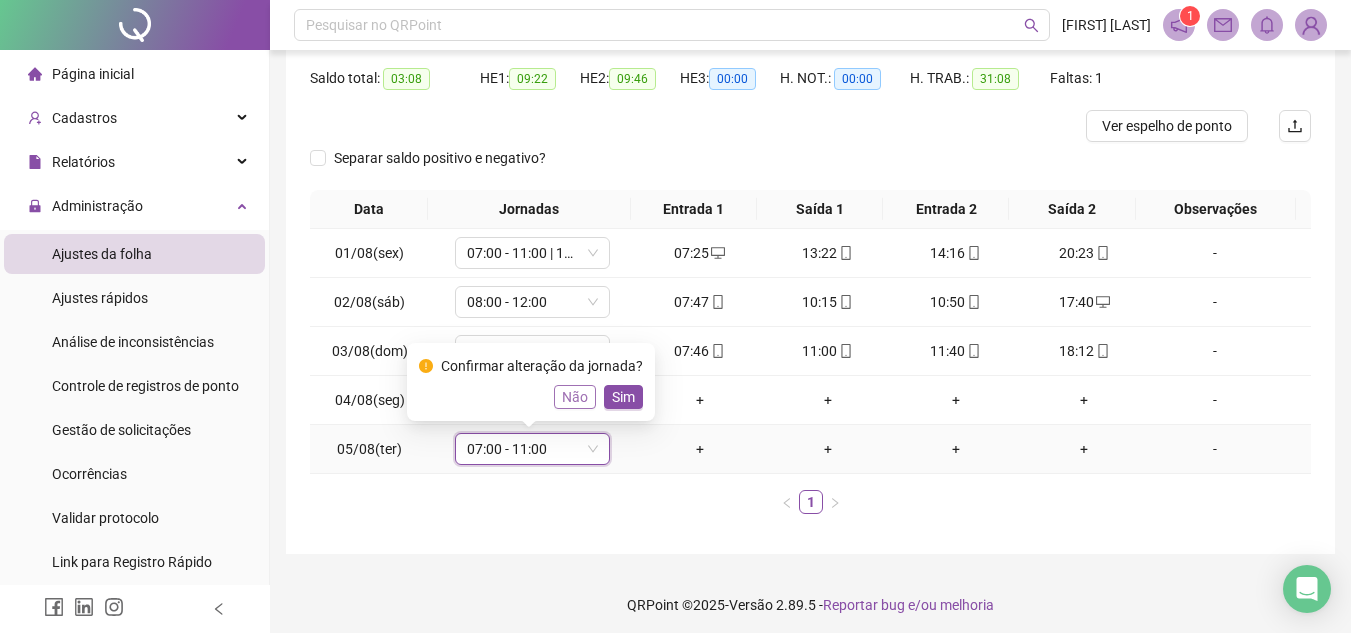 click on "Não" at bounding box center [575, 397] 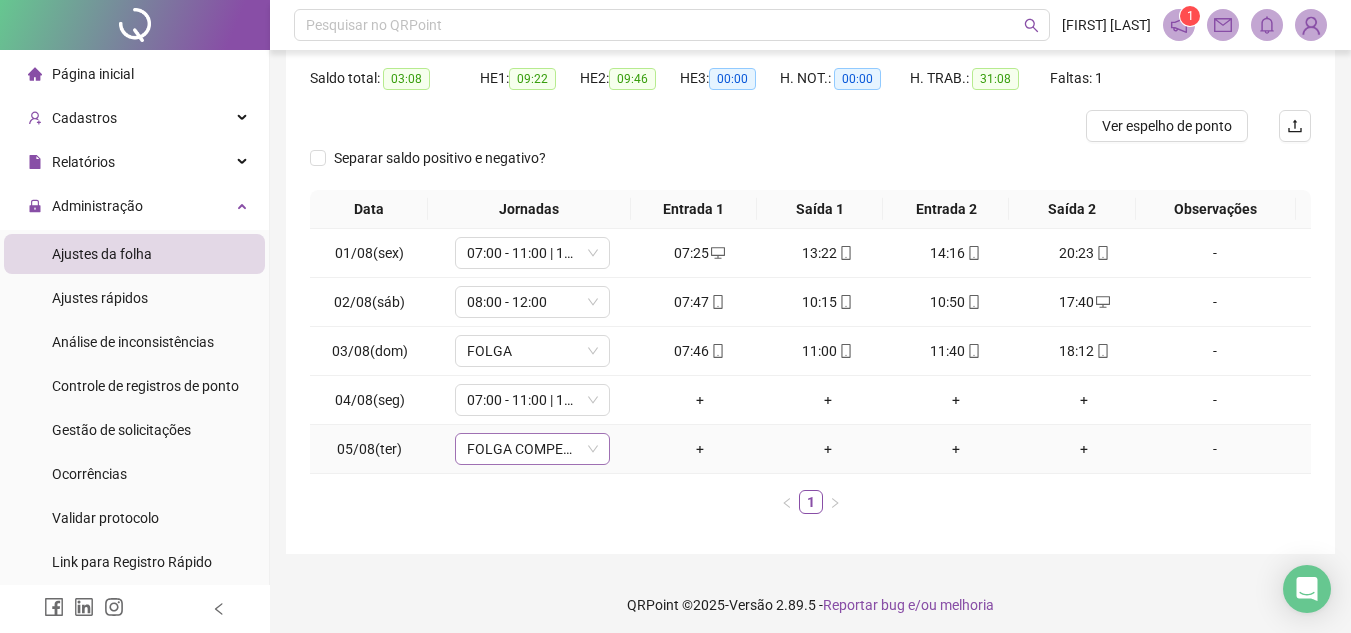 click on "FOLGA COMPENSATÓRIA" at bounding box center [532, 449] 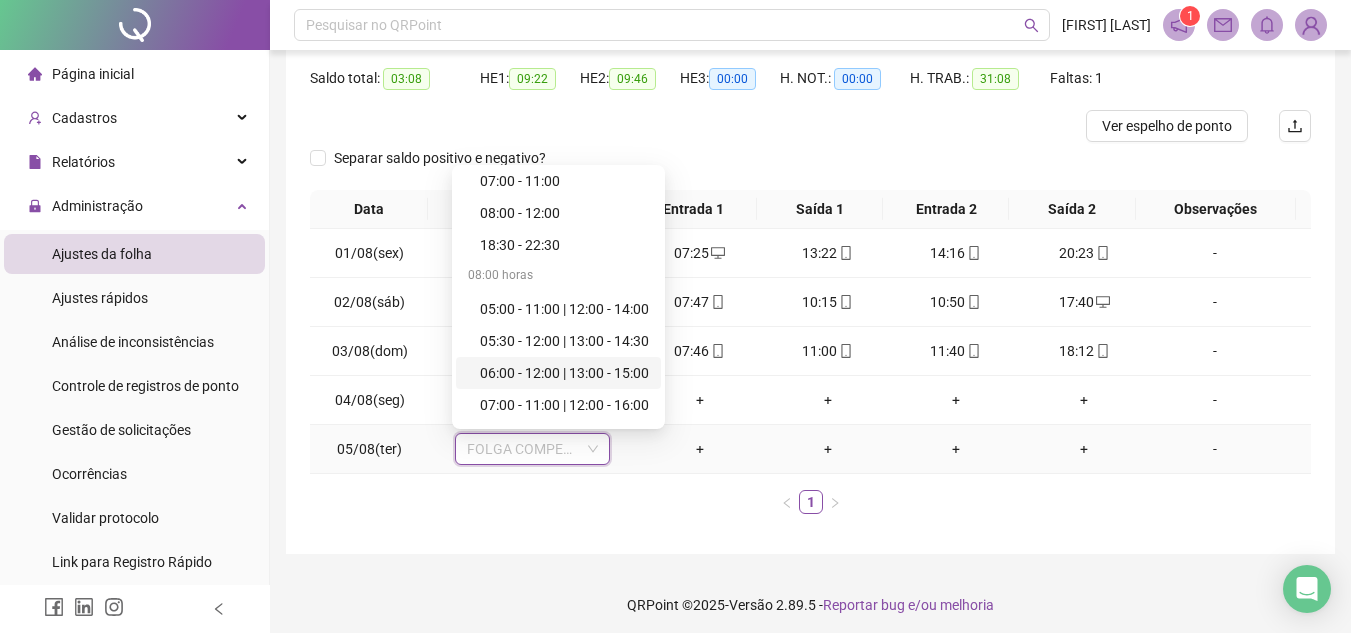 scroll, scrollTop: 200, scrollLeft: 0, axis: vertical 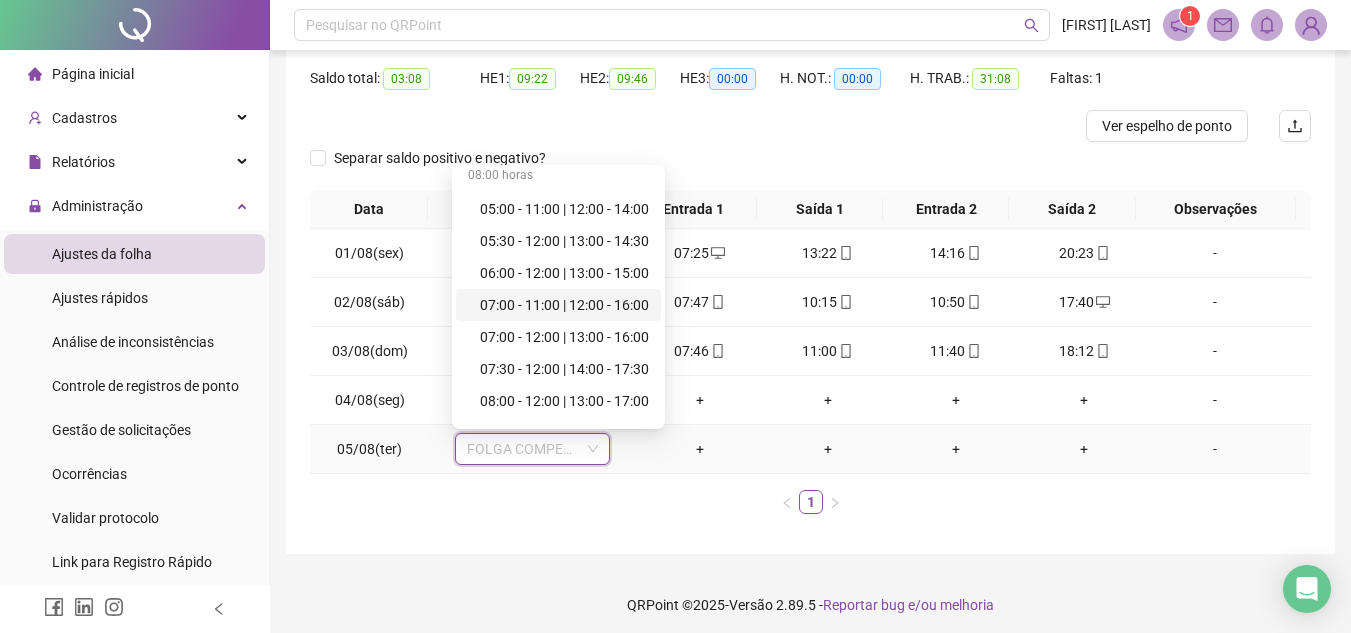 click on "07:00 - 11:00 | 12:00 - 16:00" at bounding box center [564, 305] 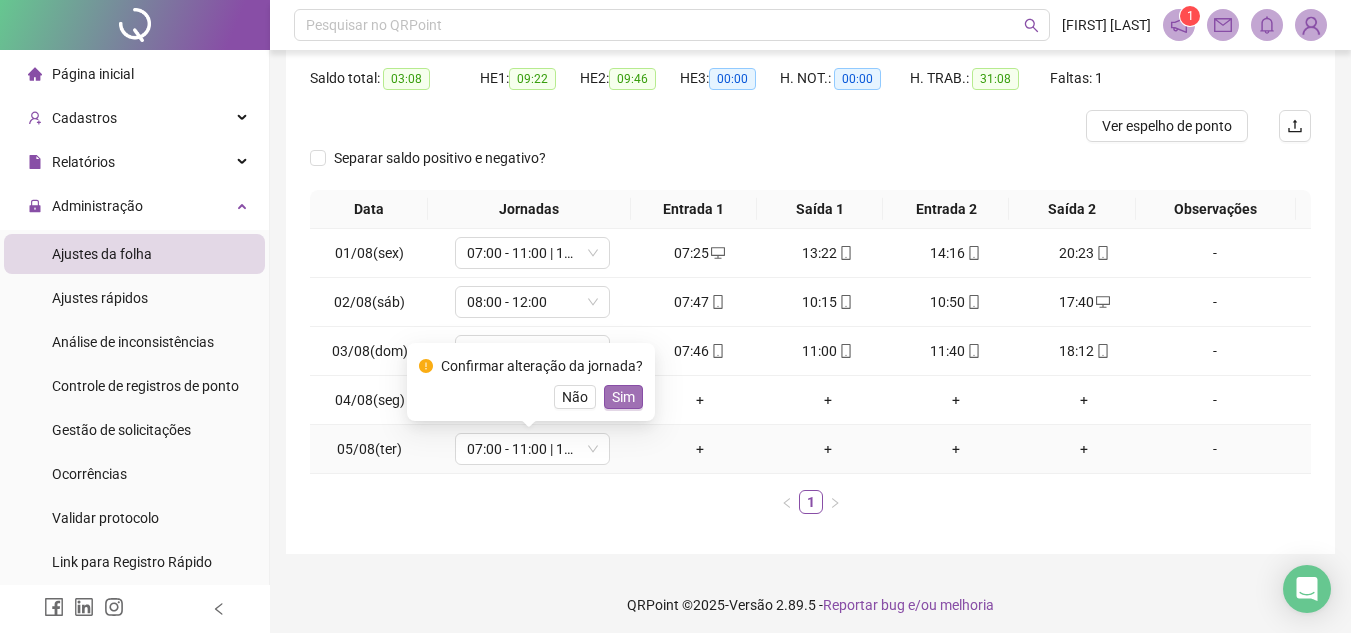 click on "Sim" at bounding box center (623, 397) 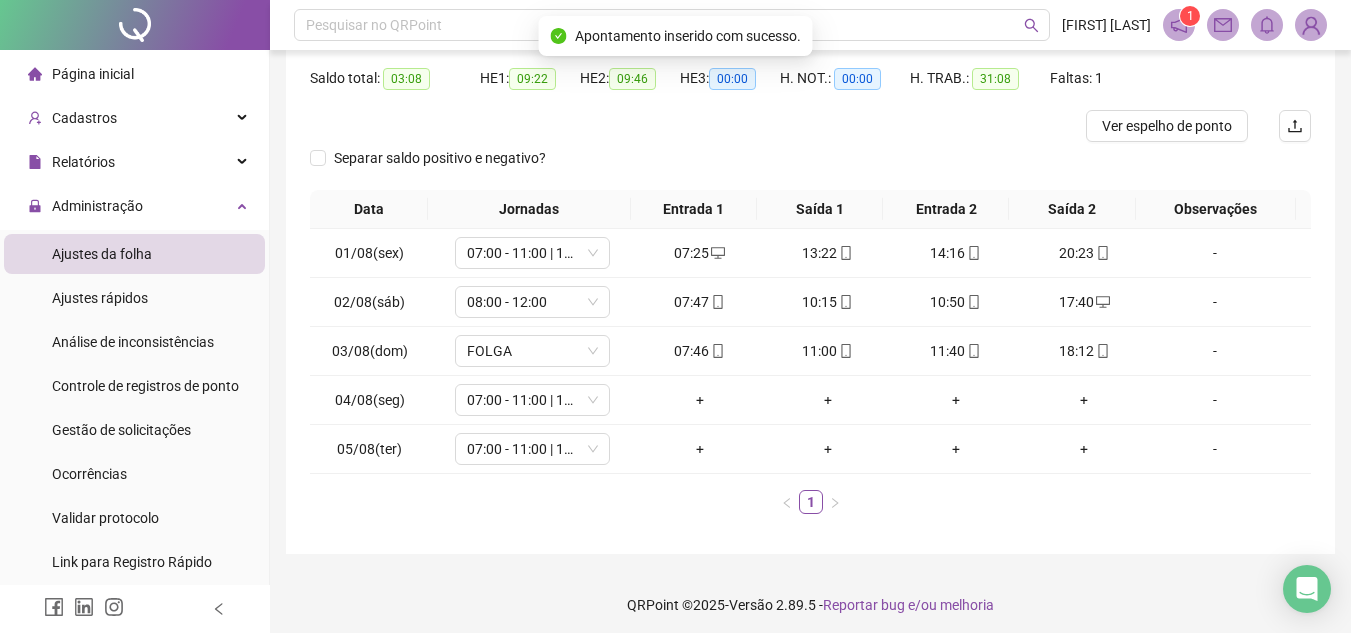 click on "Data Jornadas Entrada 1 Saída 1 Entrada 2 Saída 2 Observações               01/08(sex) 07:00 - 11:00 | 12:00 - 16:00 07:25 13:22 14:16 20:23 - 02/08(sáb) 08:00 - 12:00 07:47 10:15 10:50 17:40 - 03/08(dom) FOLGA 07:46 11:00 11:40 18:12 - 04/08(seg) 07:00 - 11:00 | 12:00 - 16:00 + + + + - 05/08(ter) 07:00 - 11:00 | 12:00 - 16:00 + + + + - 1" at bounding box center [810, 360] 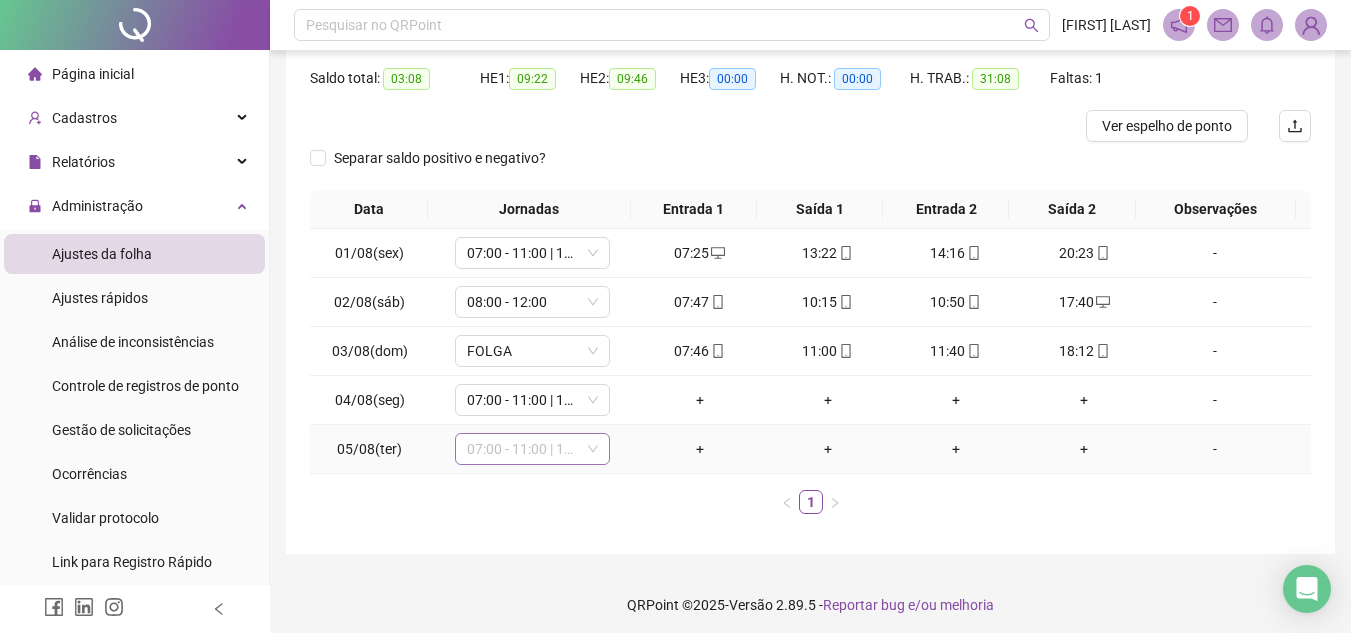 click on "07:00 - 11:00 | 12:00 - 16:00" at bounding box center (532, 449) 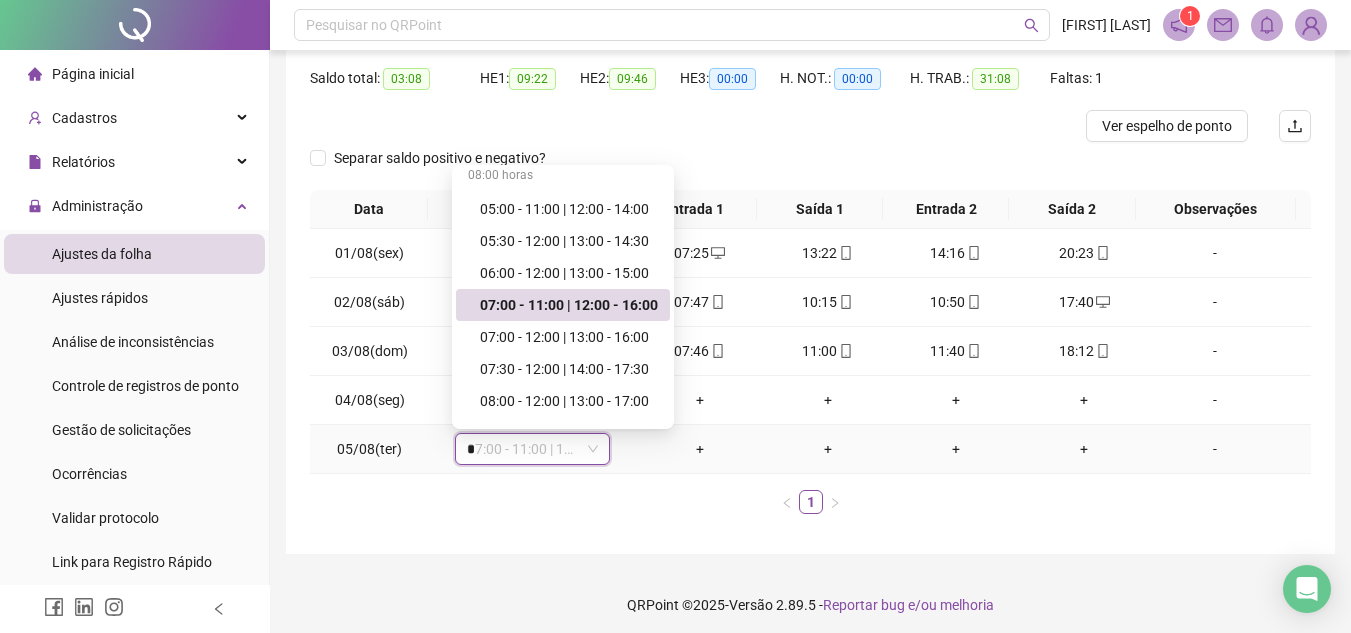 scroll, scrollTop: 0, scrollLeft: 0, axis: both 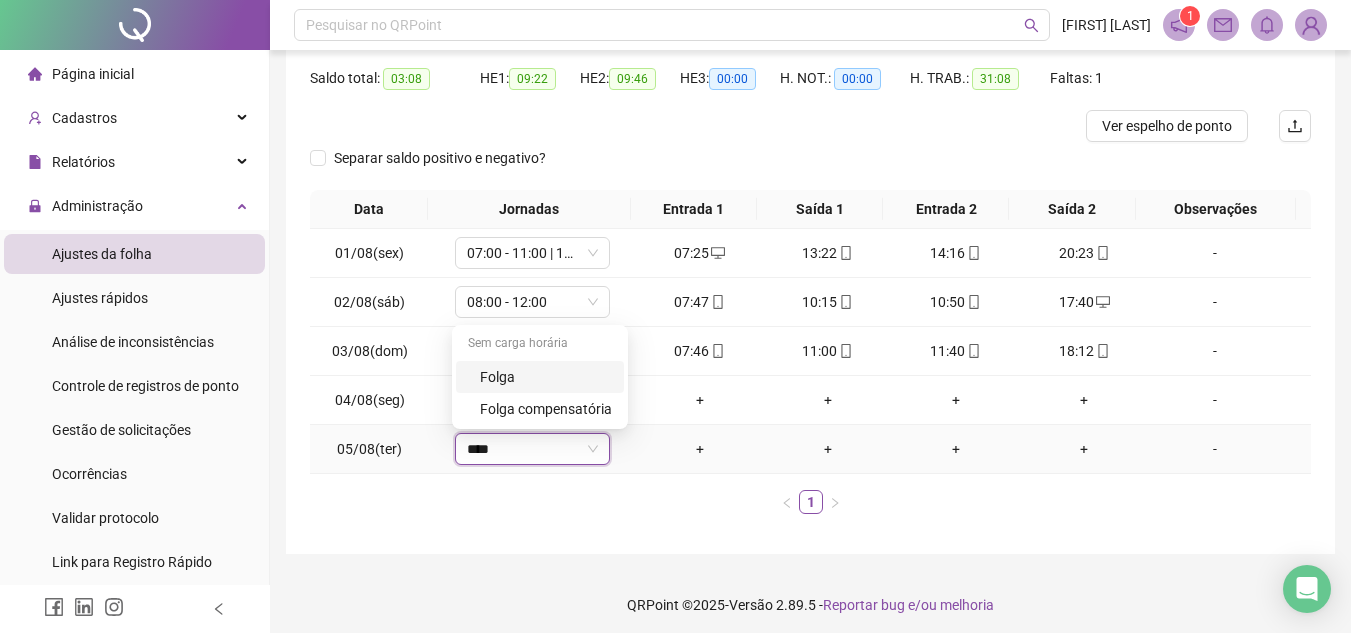type on "*****" 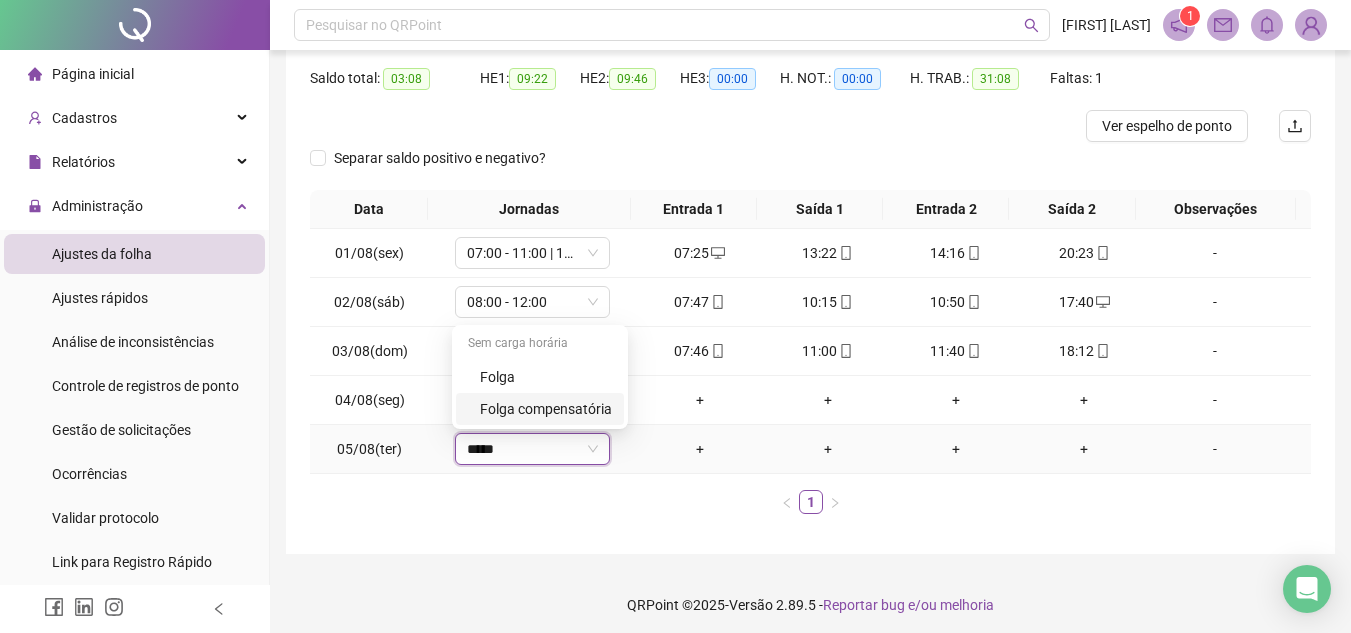 click on "Folga compensatória" at bounding box center [540, 409] 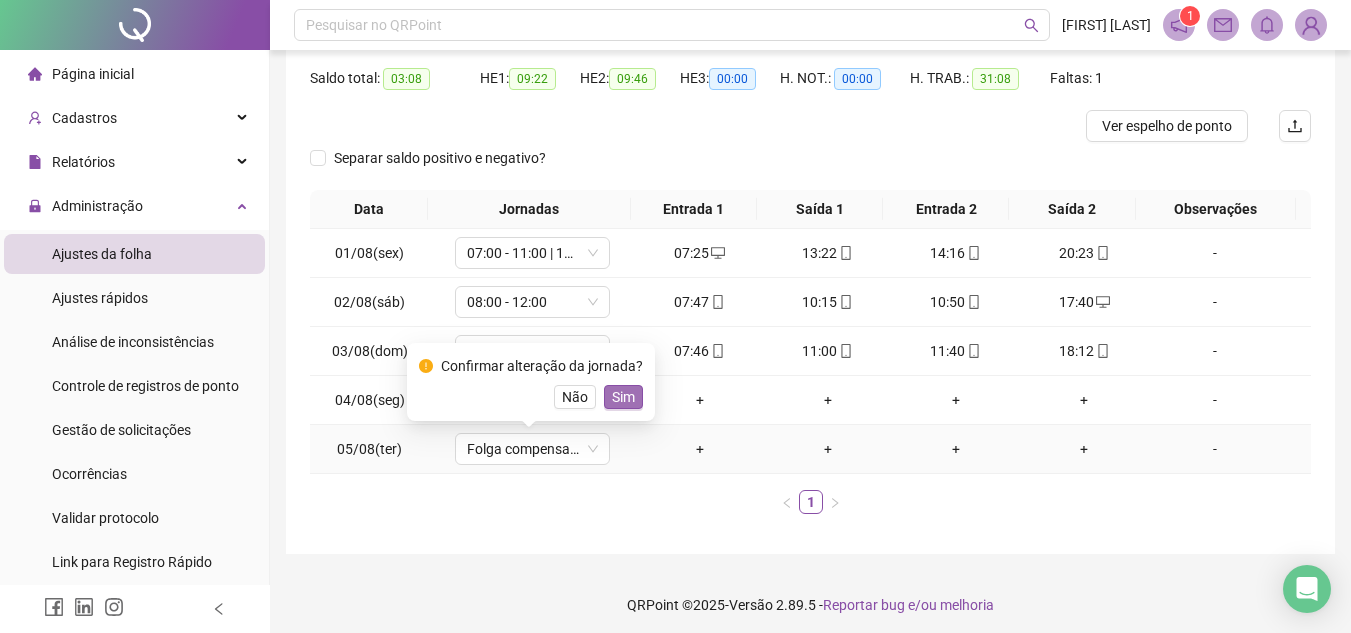 click on "Sim" at bounding box center [623, 397] 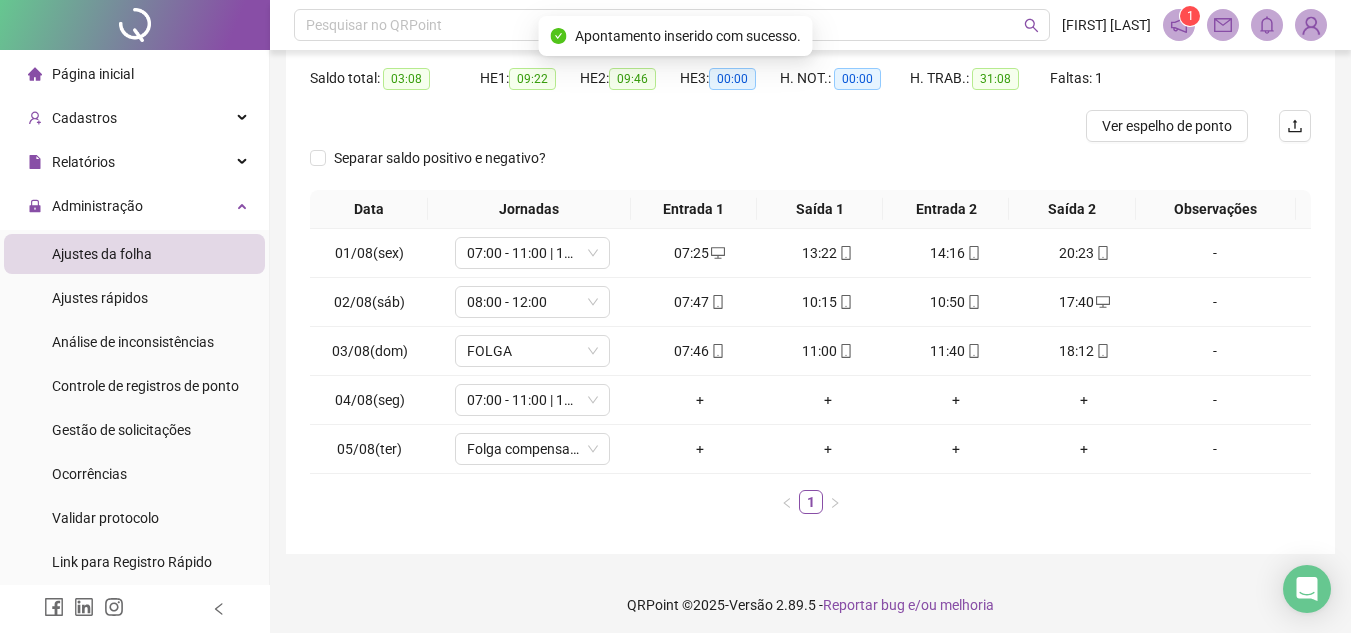 click on "**********" at bounding box center (810, 210) 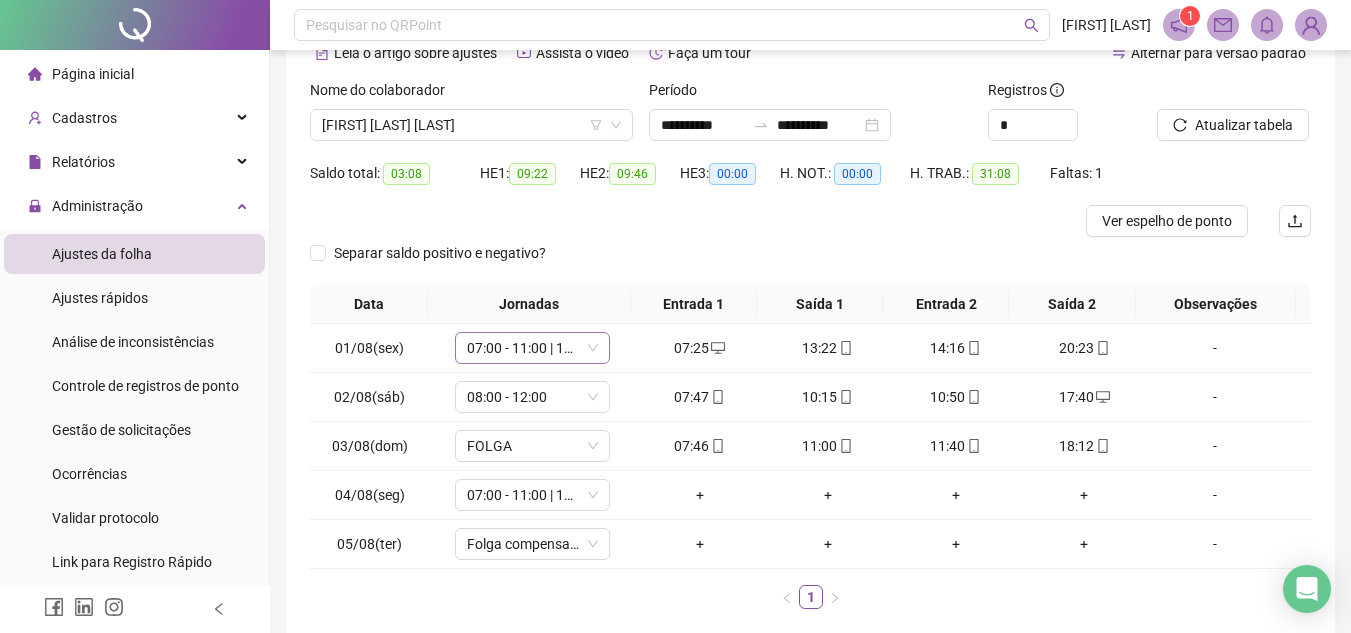 scroll, scrollTop: 0, scrollLeft: 0, axis: both 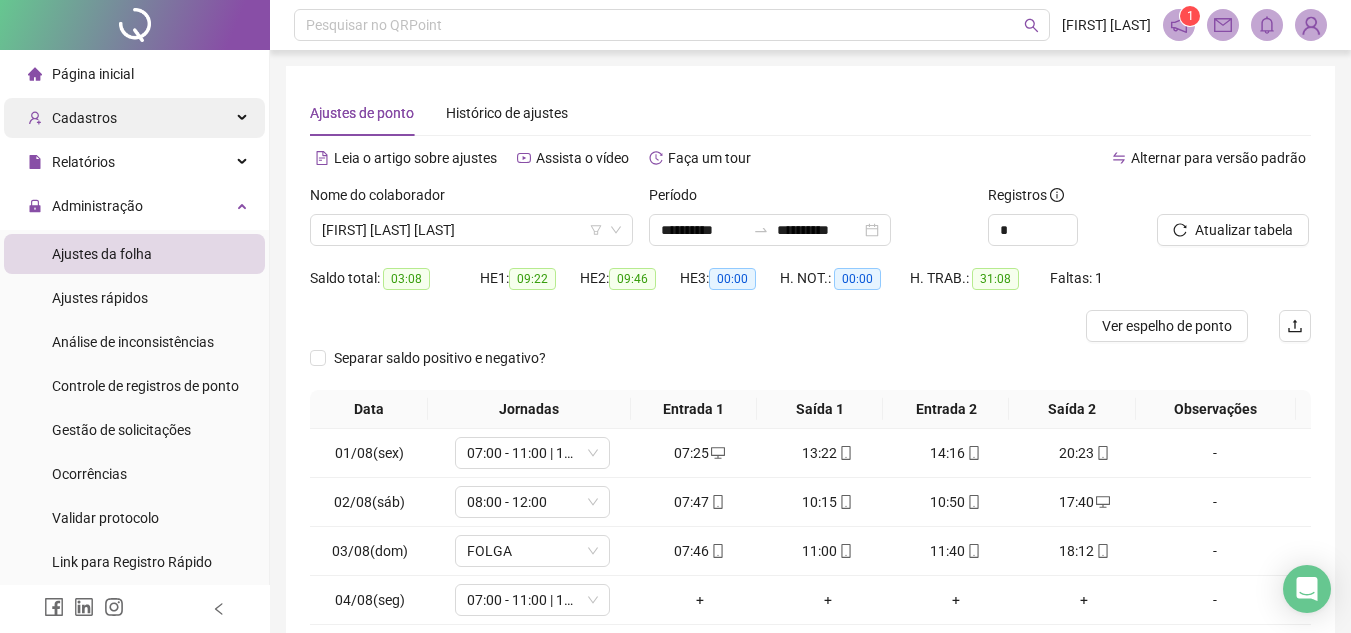 click on "Cadastros" at bounding box center (134, 118) 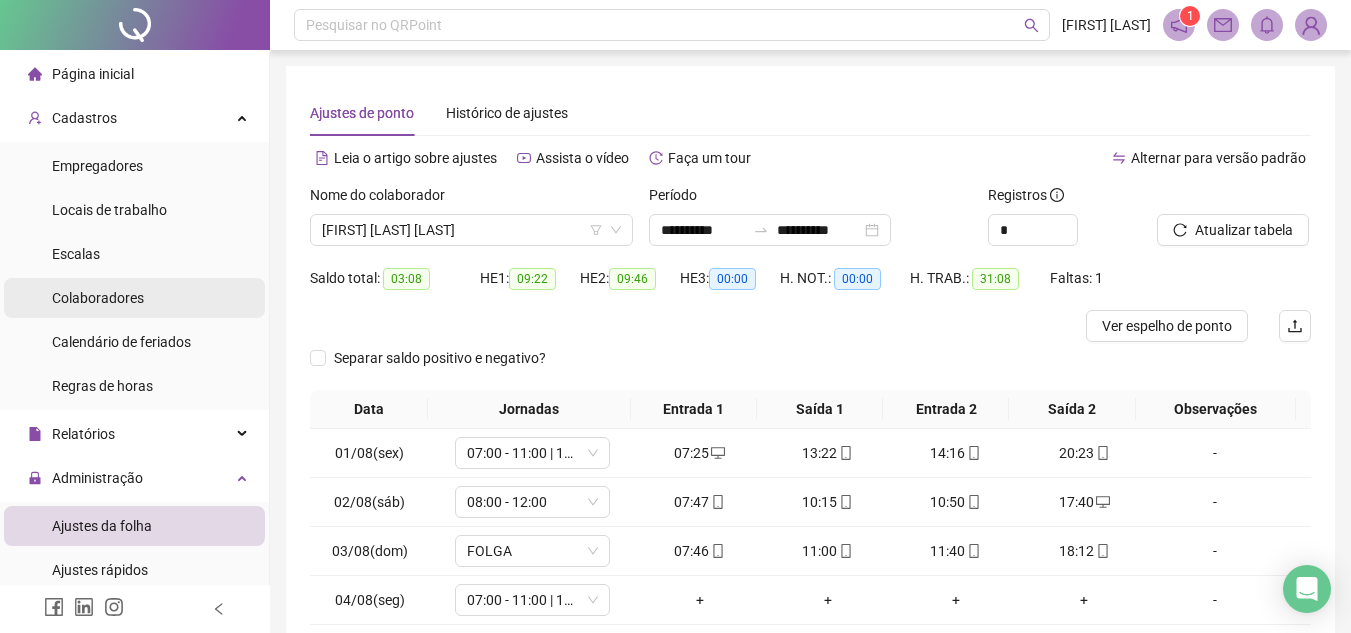 click on "Colaboradores" at bounding box center (98, 298) 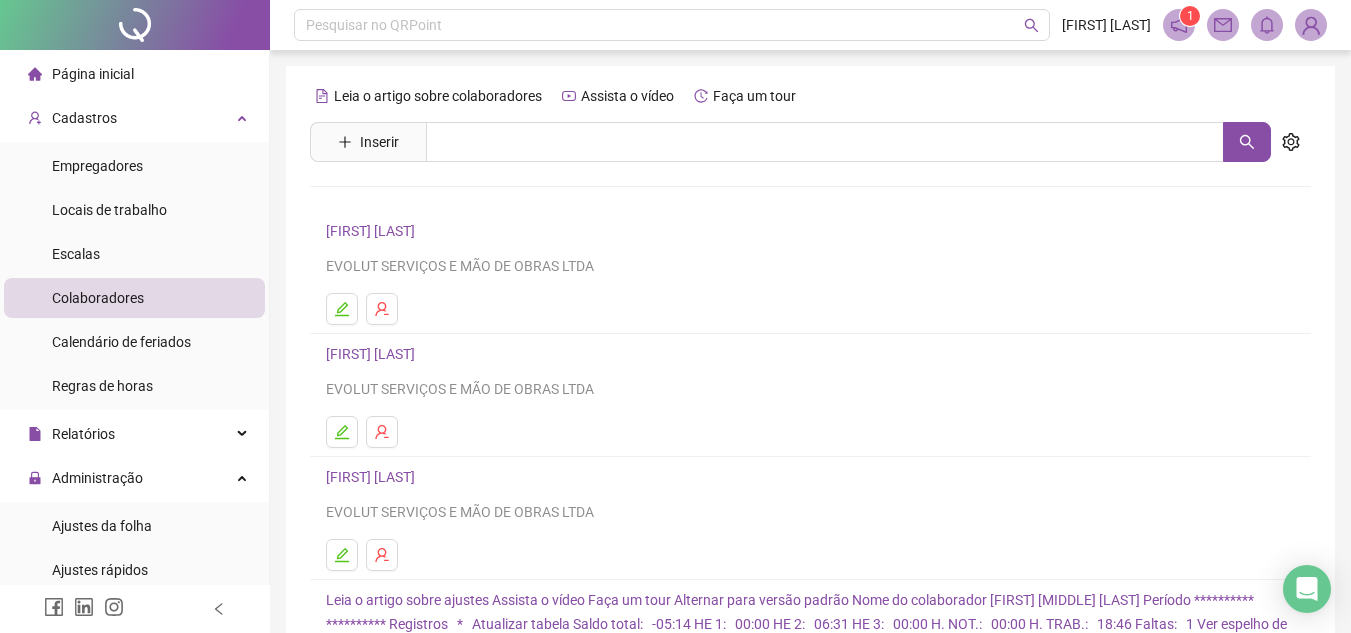 click on "Inserir" at bounding box center (379, 142) 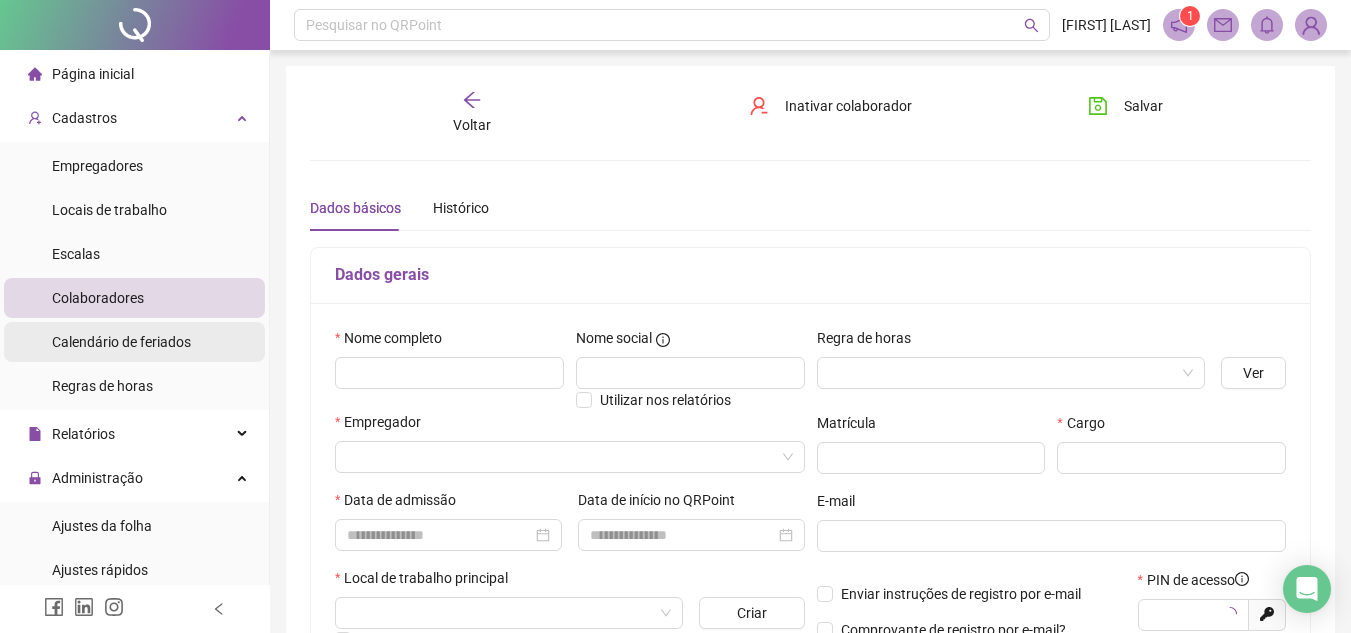 type on "*****" 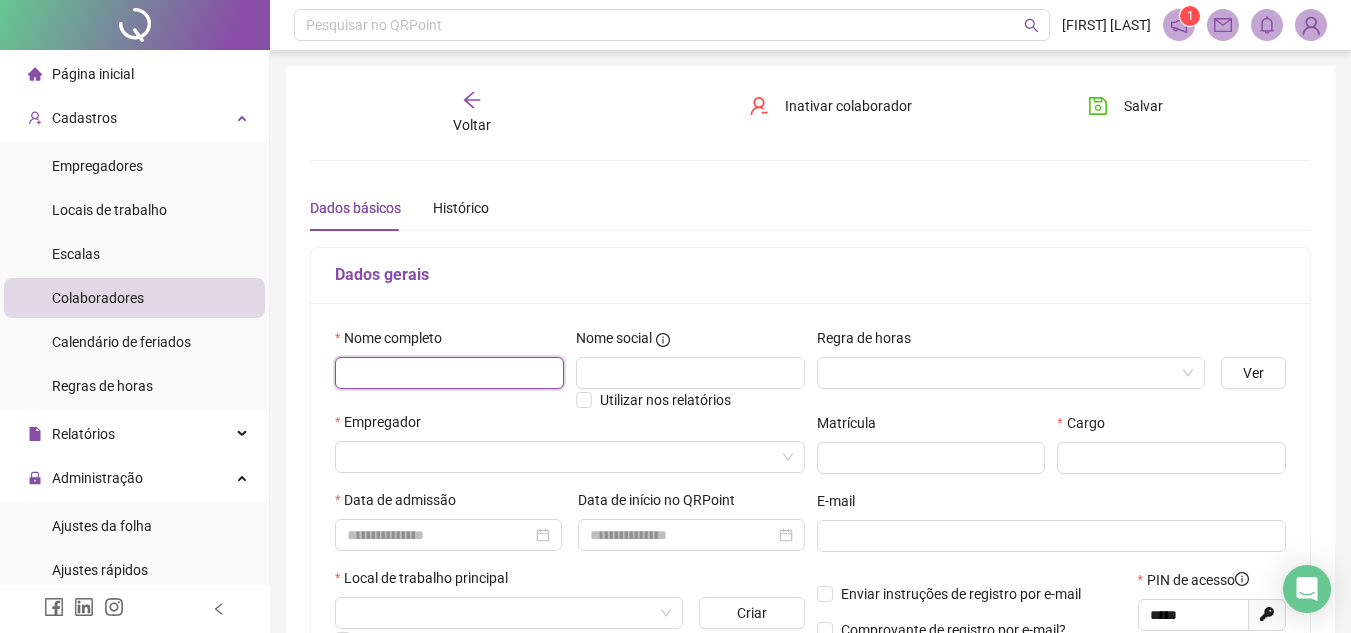 click at bounding box center (449, 373) 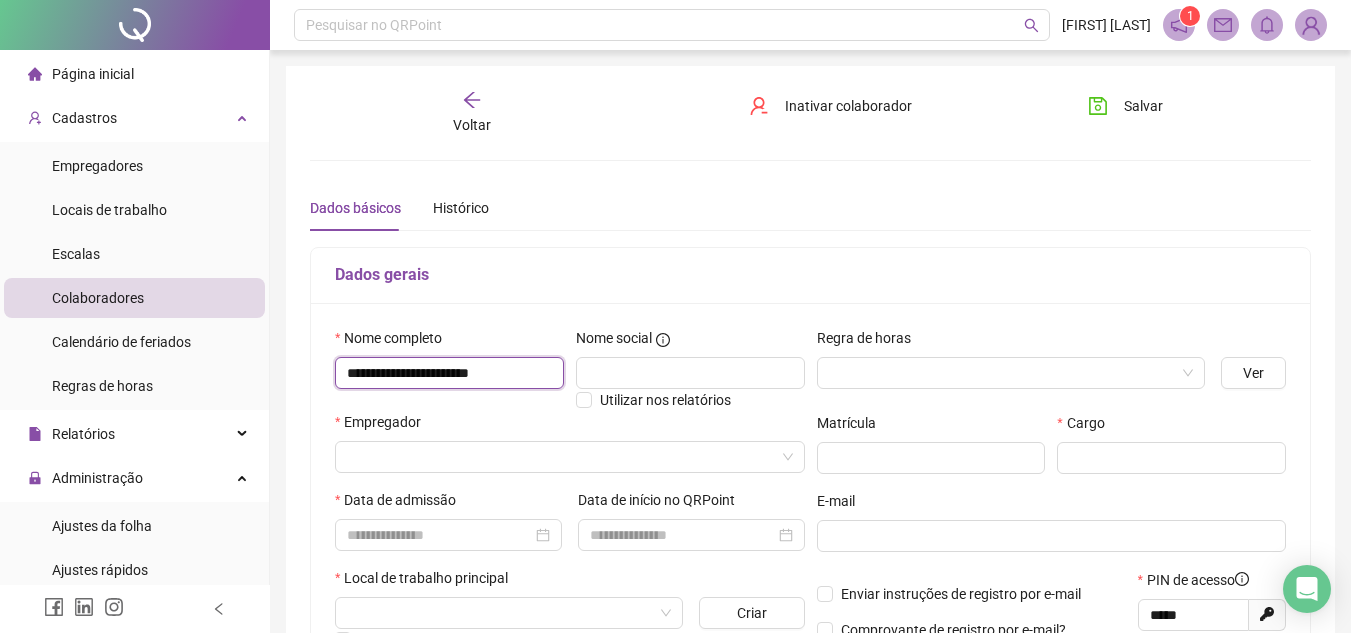 type on "**********" 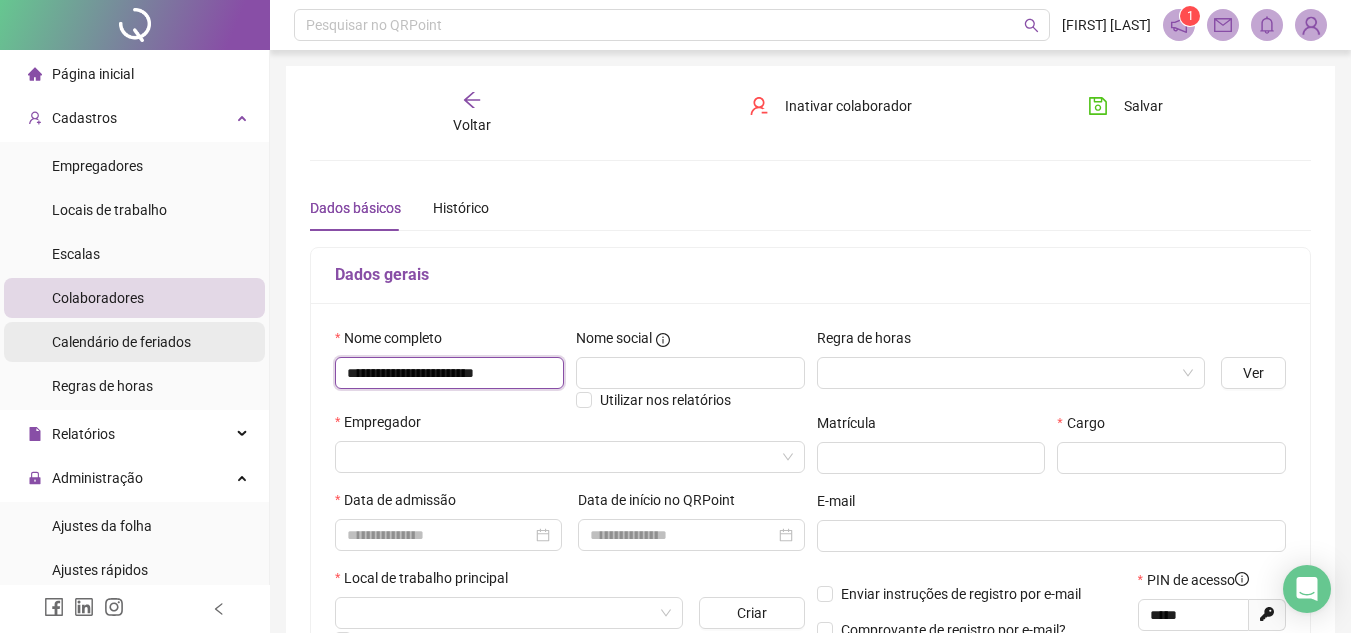 drag, startPoint x: 545, startPoint y: 367, endPoint x: 195, endPoint y: 349, distance: 350.46255 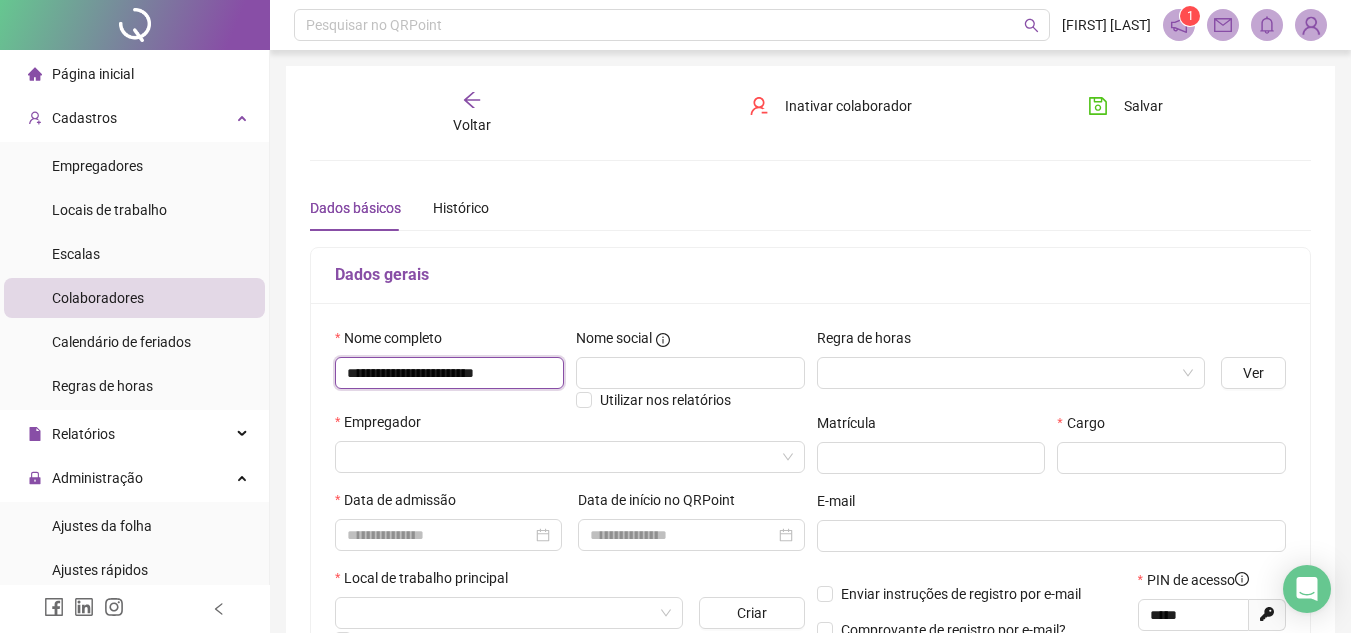 type 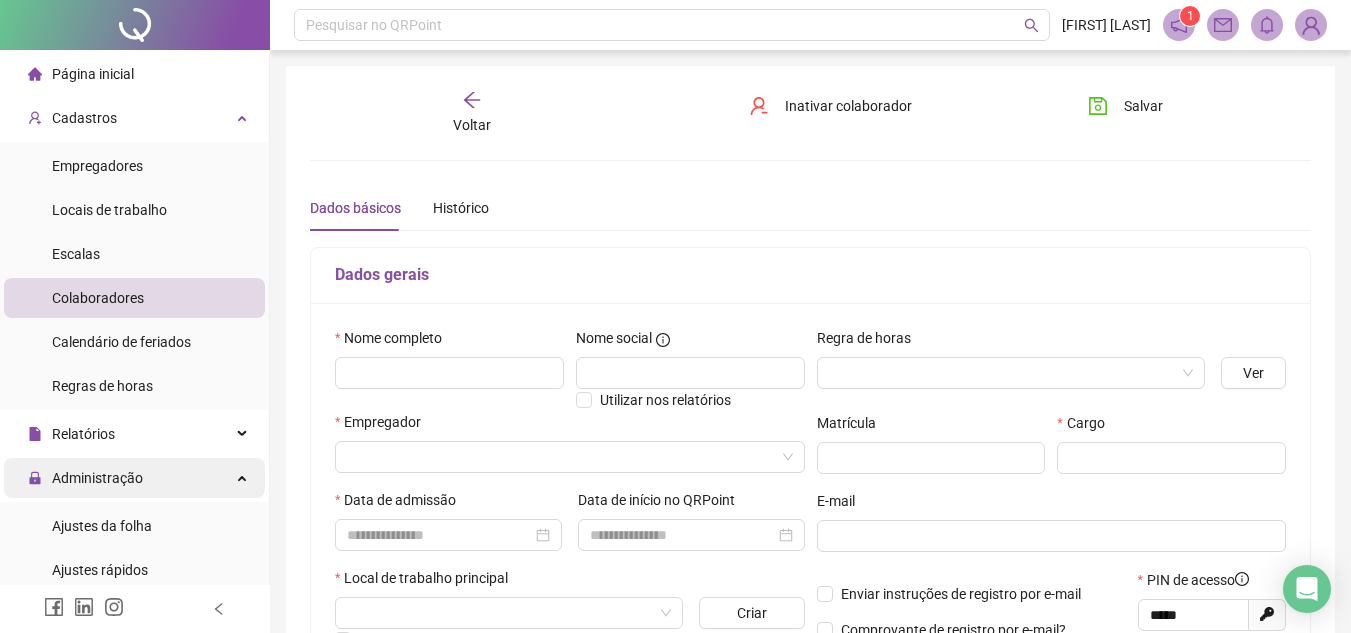 click on "Administração" at bounding box center (97, 478) 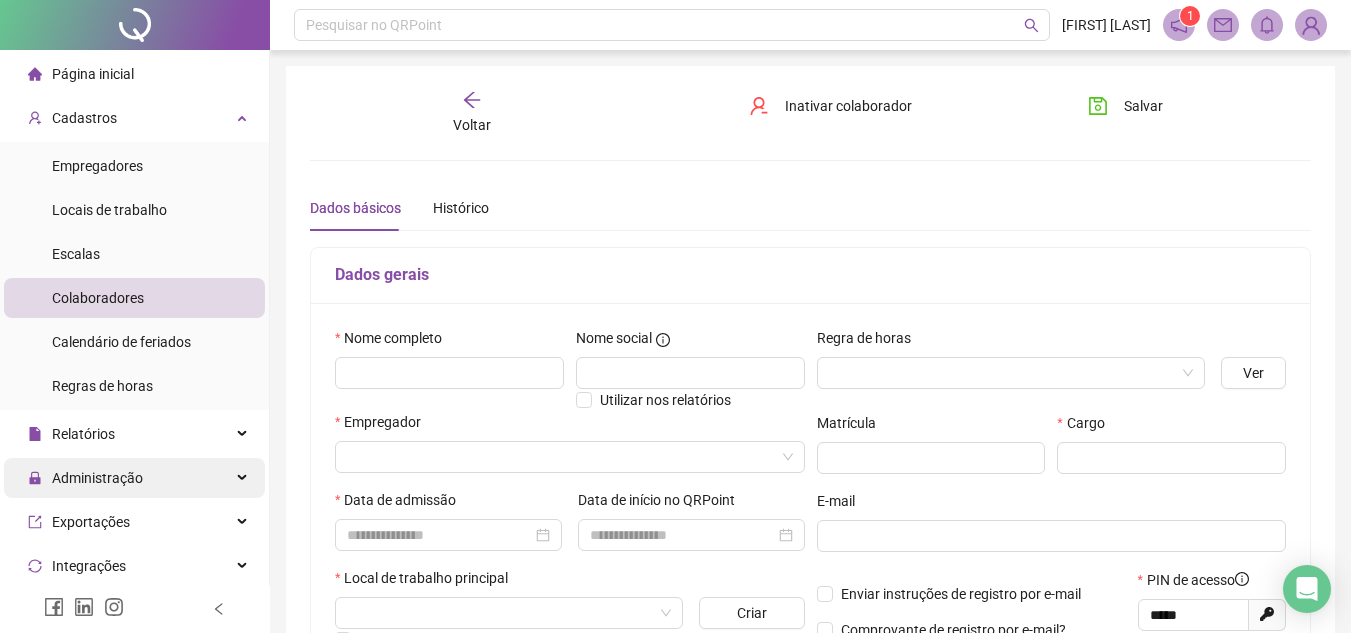 click on "Administração" at bounding box center (97, 478) 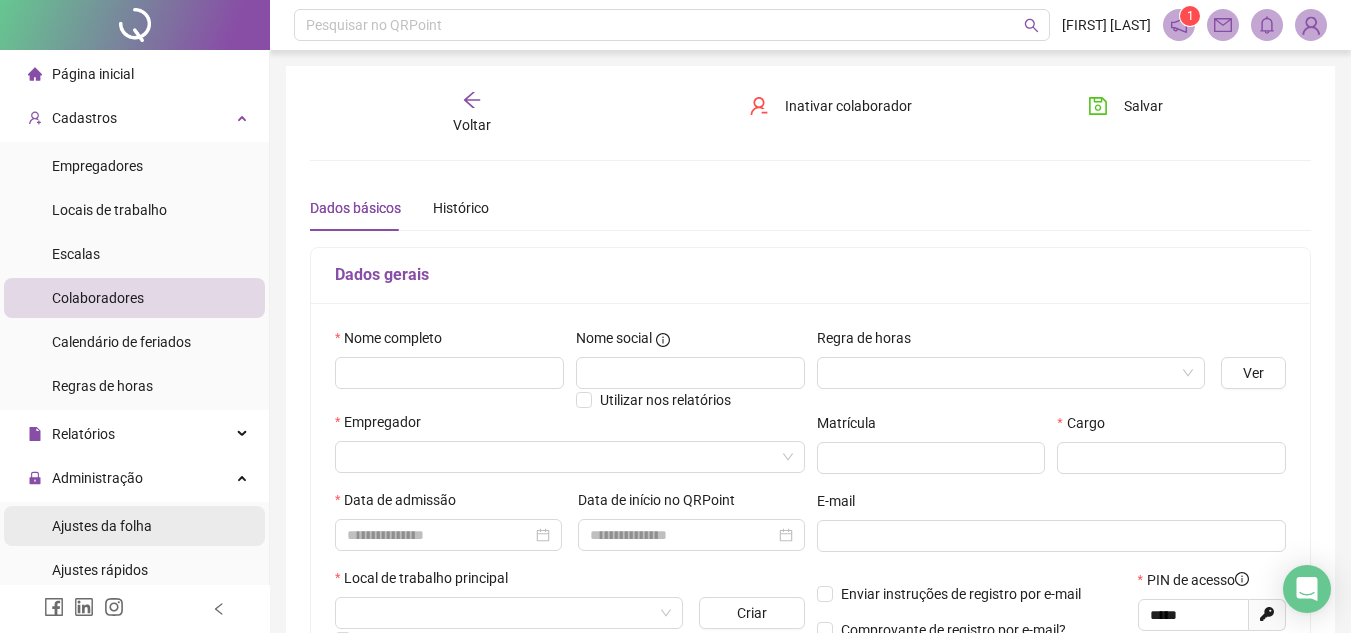 click on "Ajustes da folha" at bounding box center [102, 526] 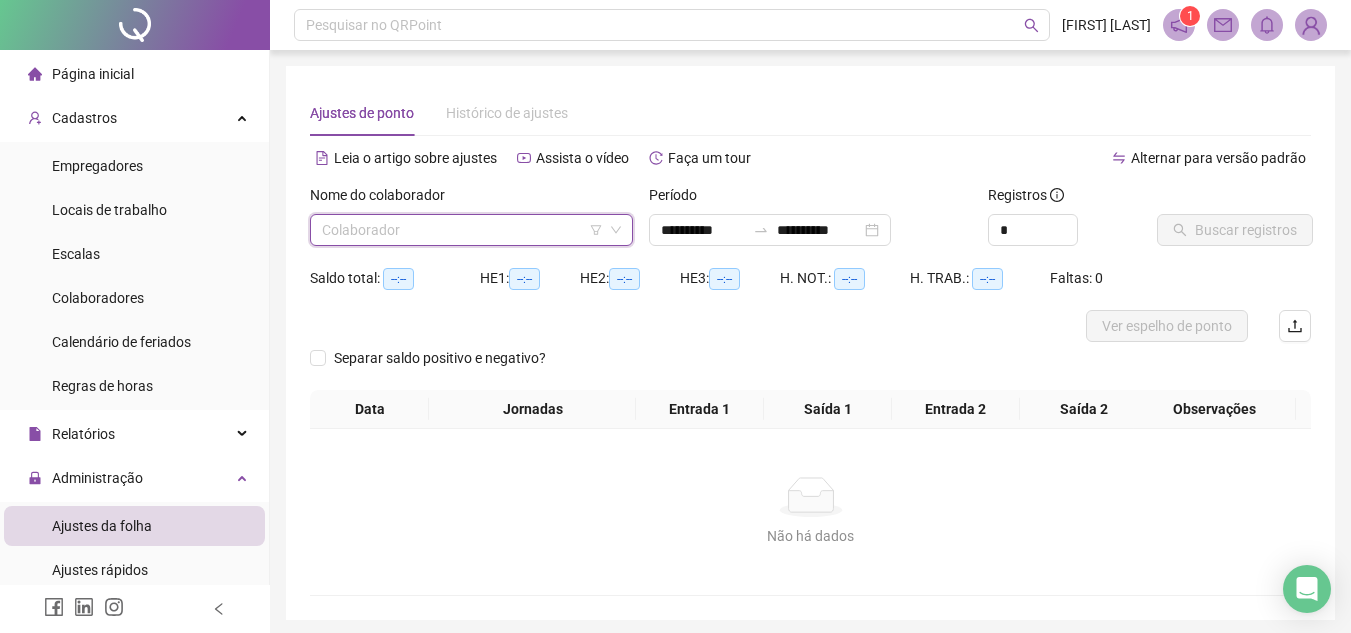 click at bounding box center (462, 230) 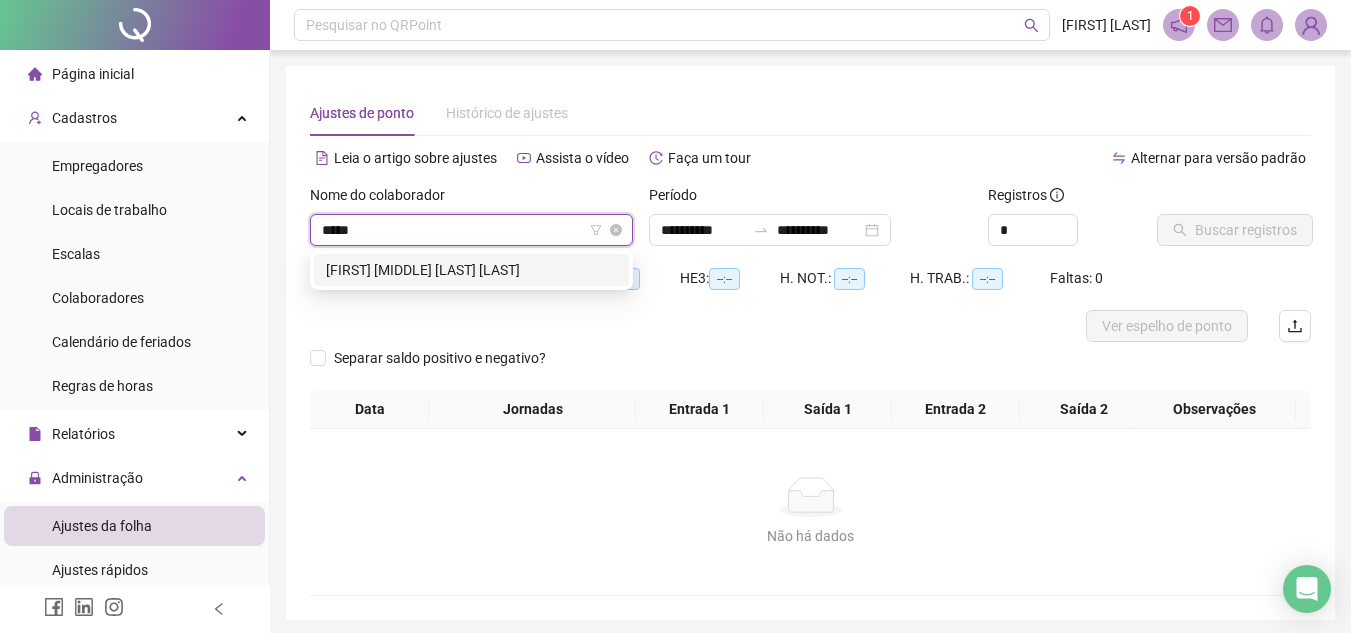 type on "*****" 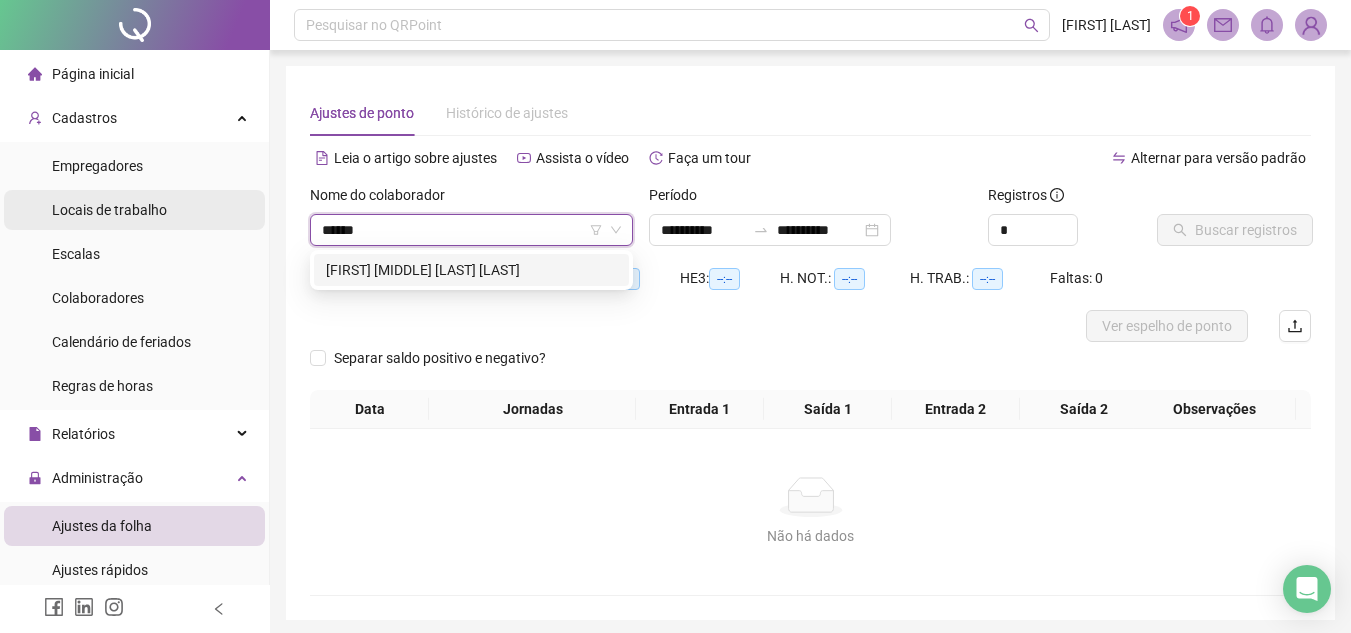 drag, startPoint x: 495, startPoint y: 222, endPoint x: 222, endPoint y: 212, distance: 273.18307 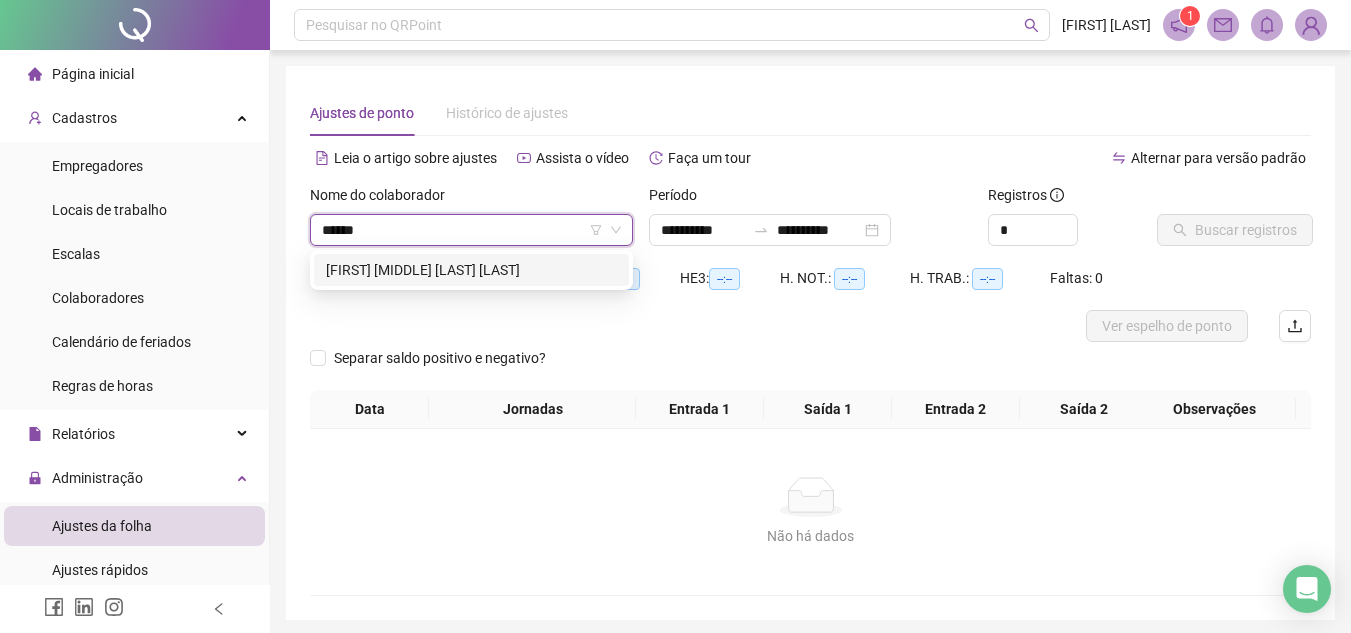 type 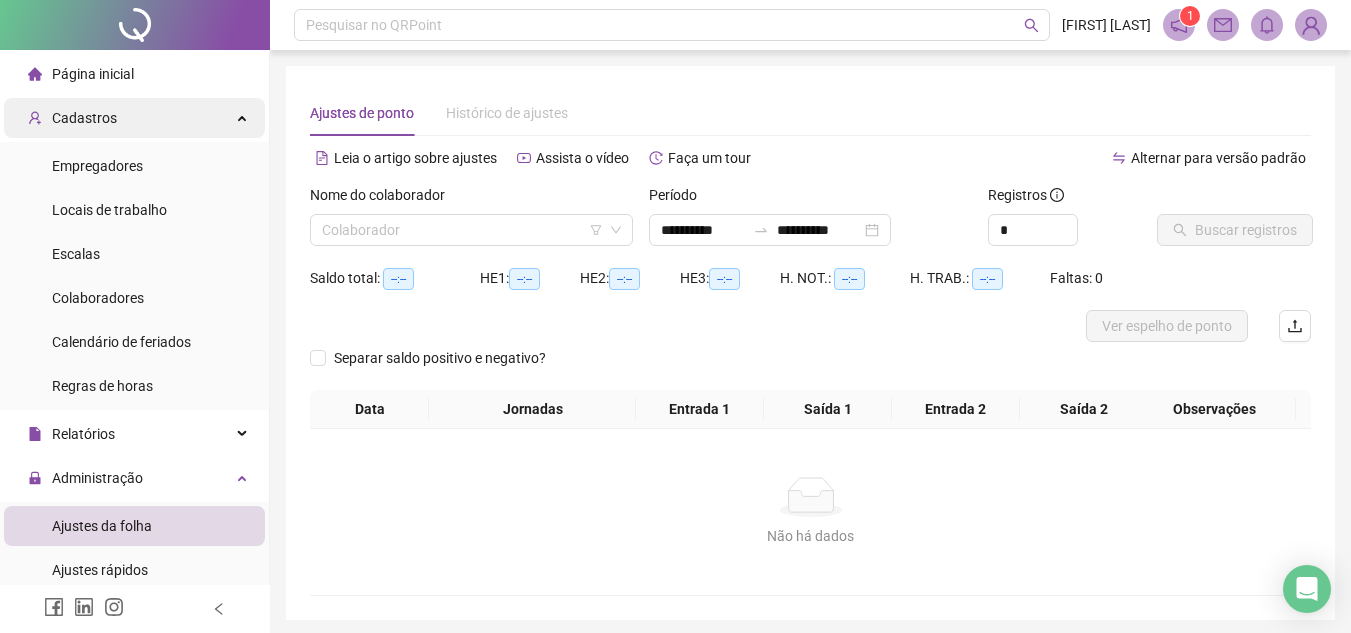 click on "Cadastros" at bounding box center [84, 118] 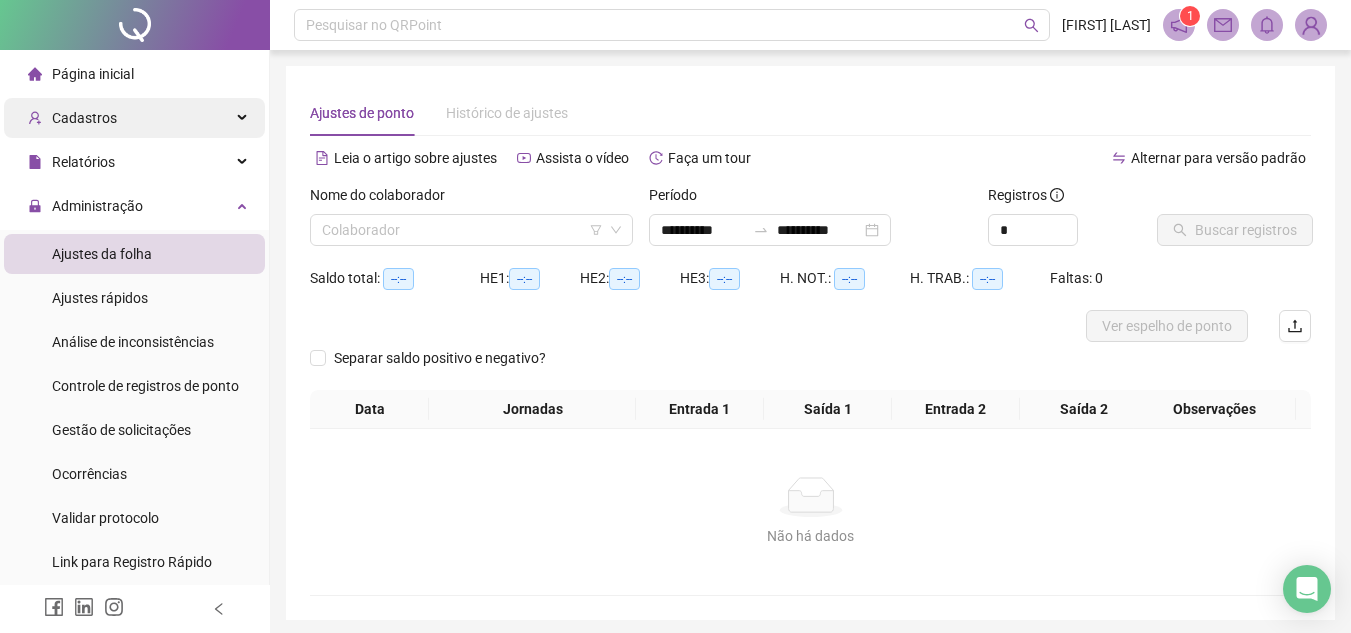 click on "Cadastros" at bounding box center (84, 118) 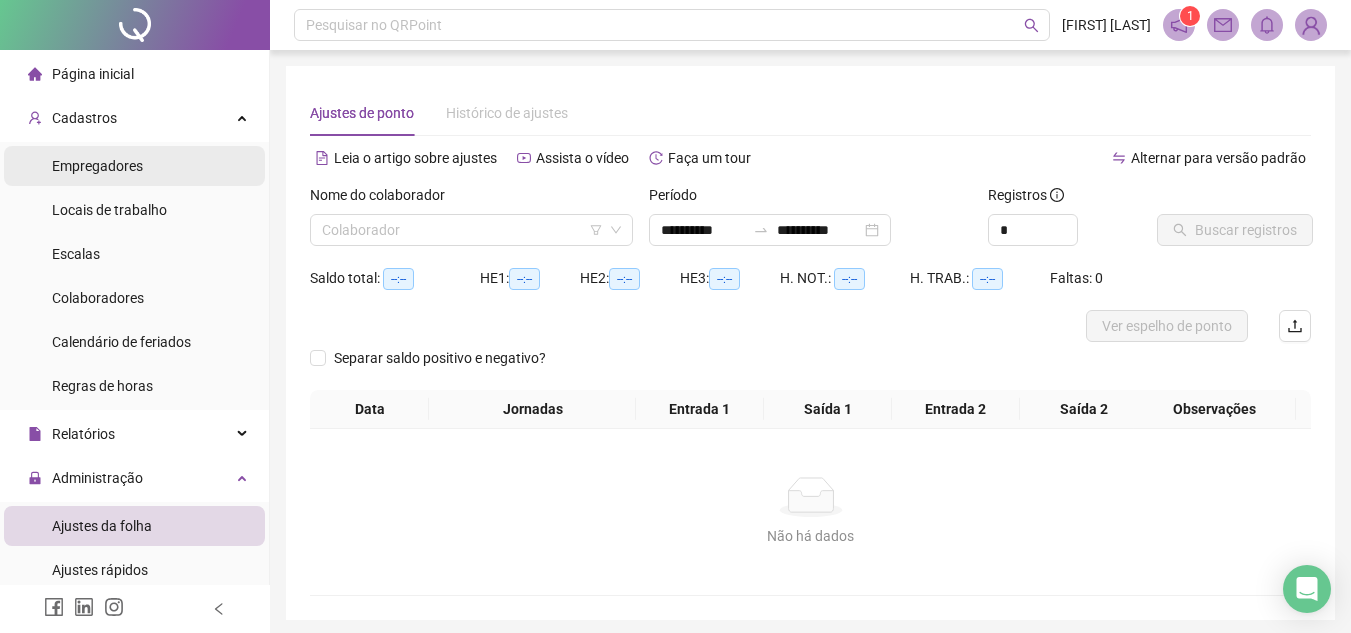 click on "Empregadores" at bounding box center [97, 166] 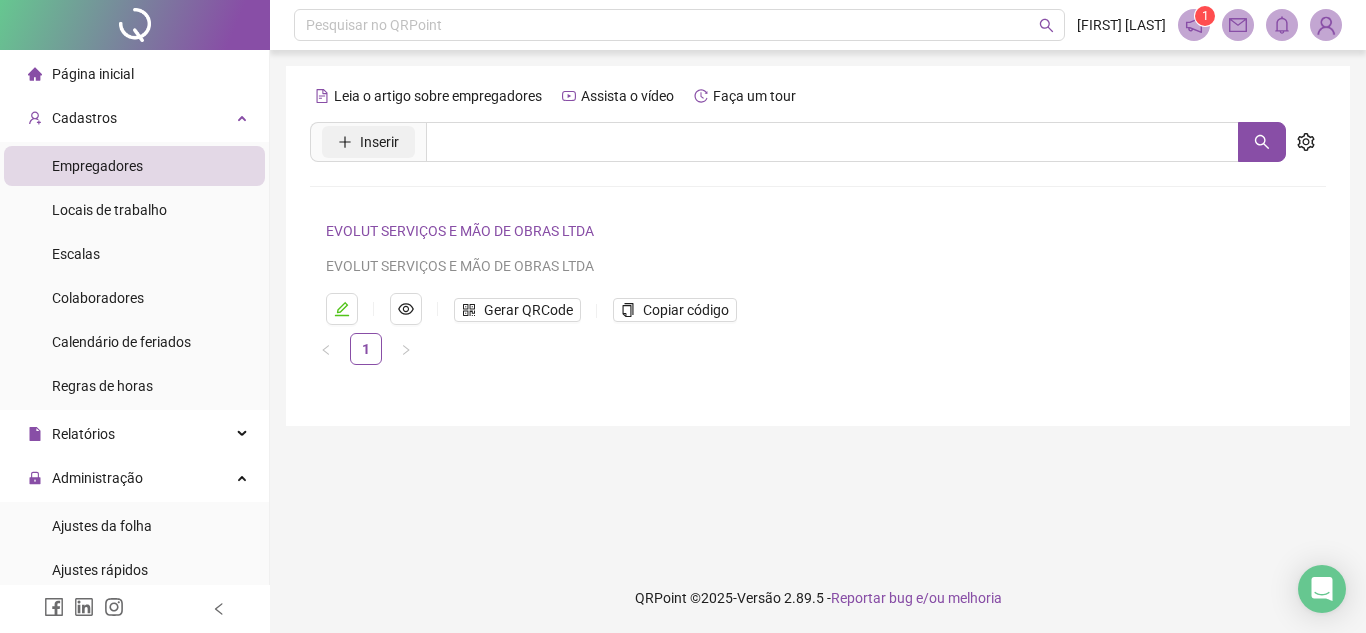 click on "Inserir" at bounding box center (379, 142) 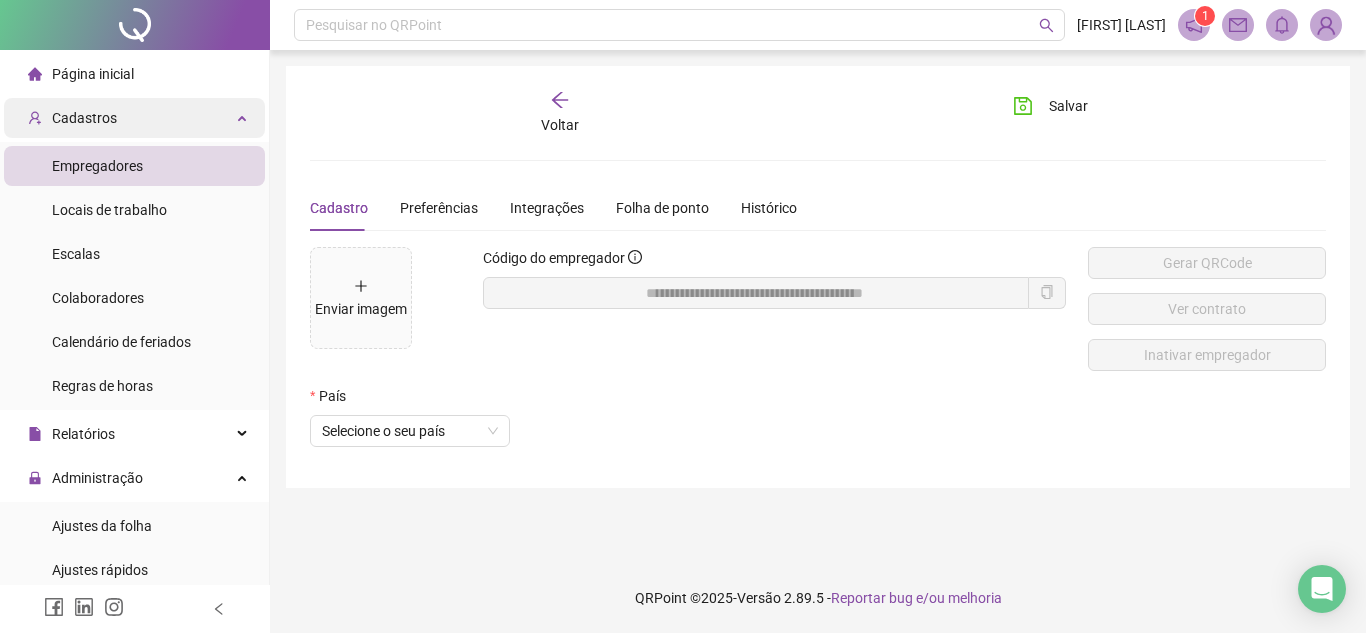 click on "Cadastros" at bounding box center (84, 118) 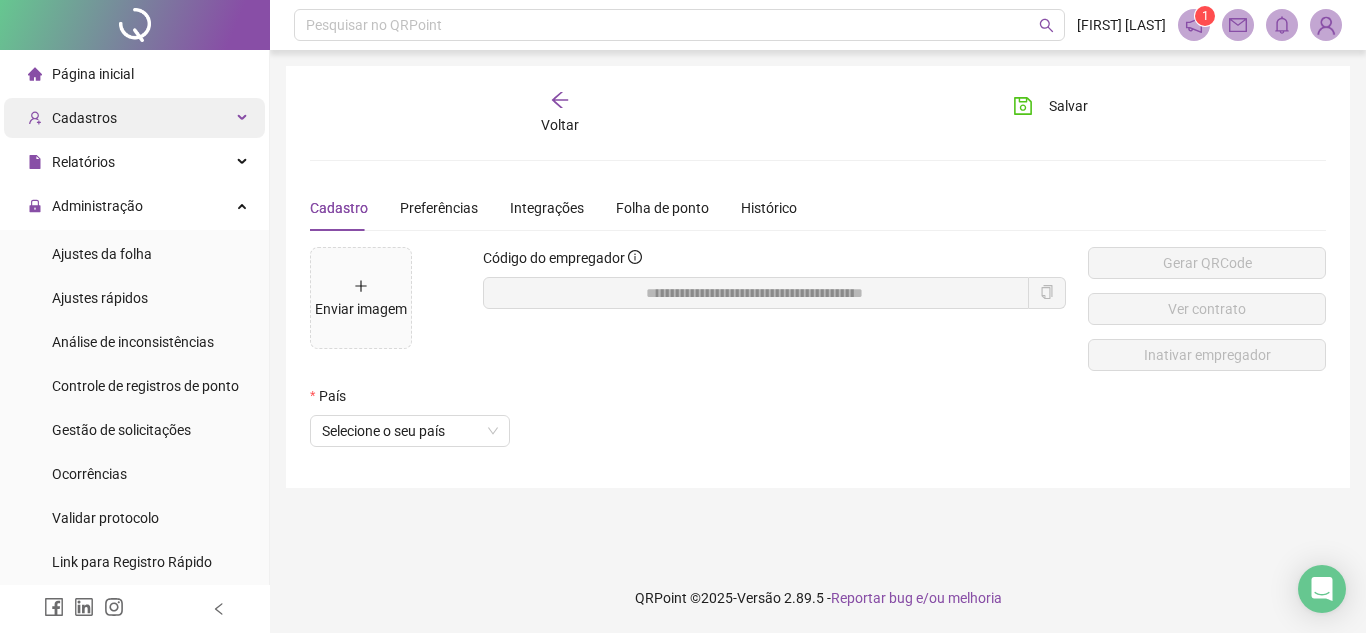click on "Cadastros" at bounding box center (84, 118) 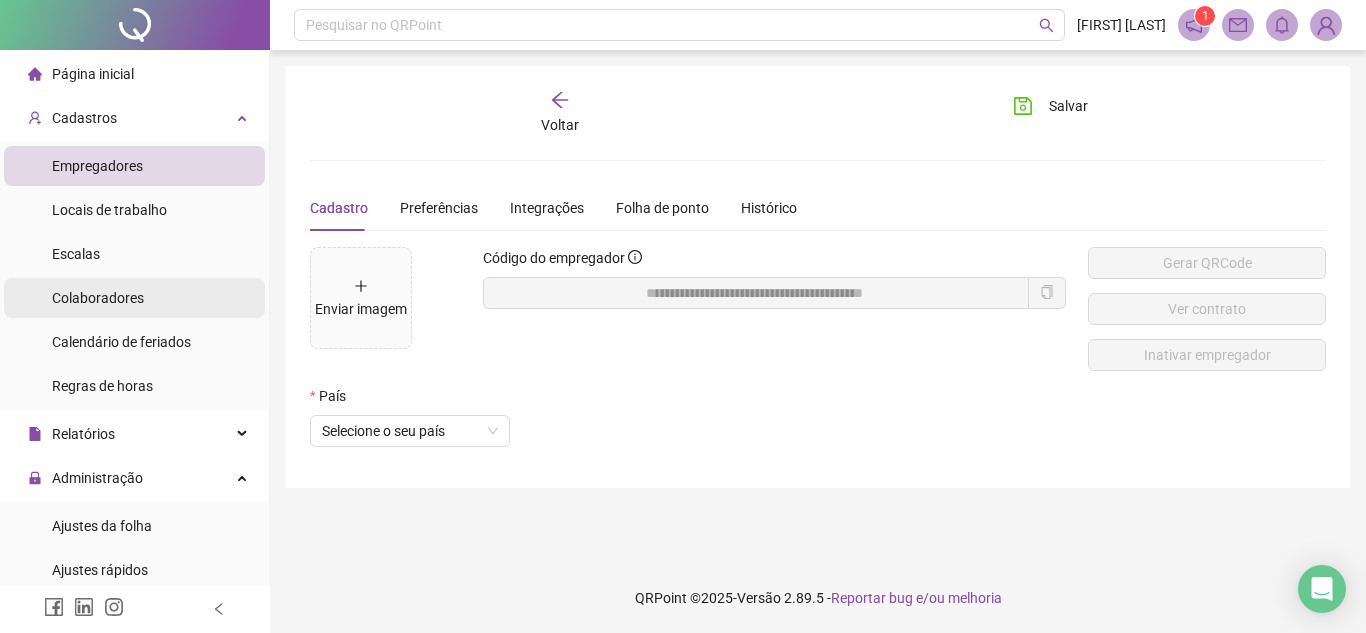 click on "Colaboradores" at bounding box center (98, 298) 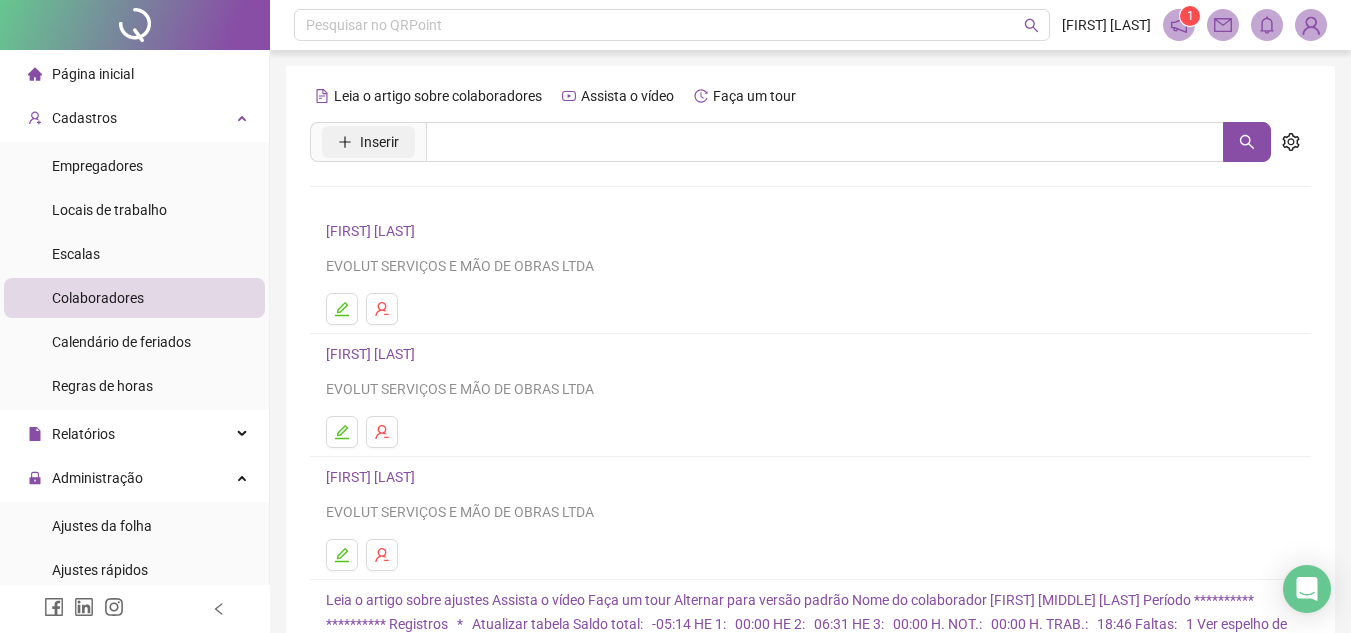 click on "Inserir" at bounding box center [368, 142] 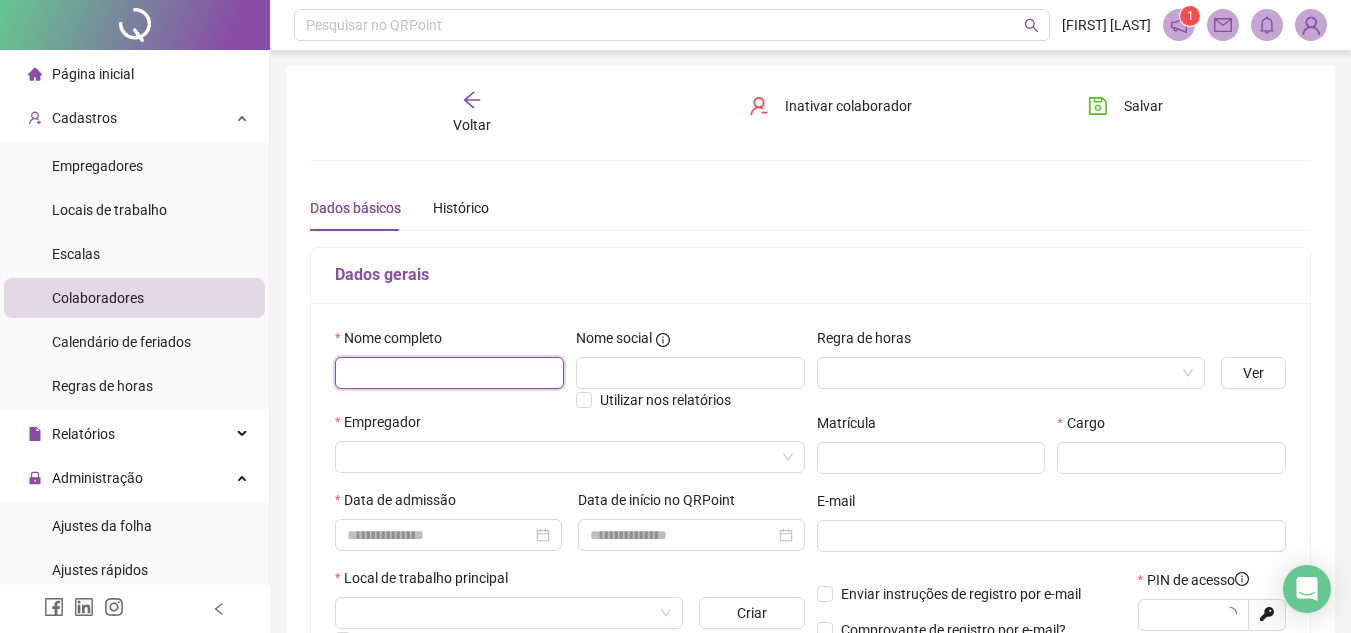 click at bounding box center [449, 373] 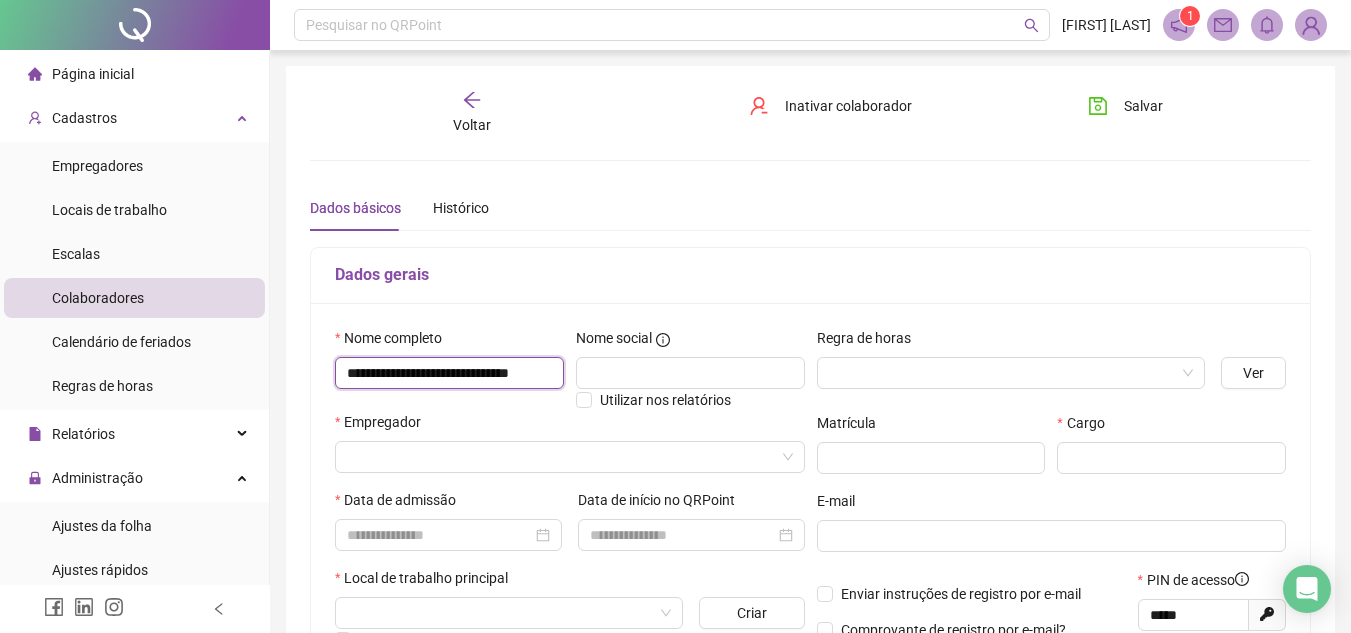 scroll, scrollTop: 0, scrollLeft: 28, axis: horizontal 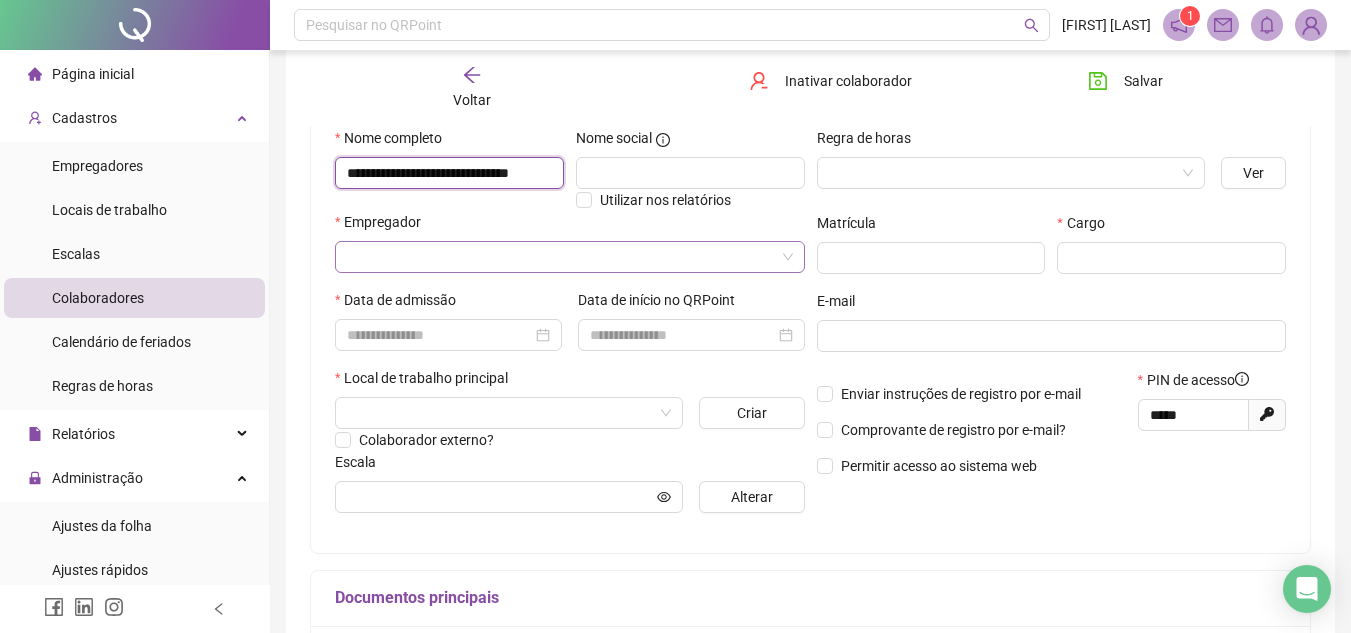 type on "**********" 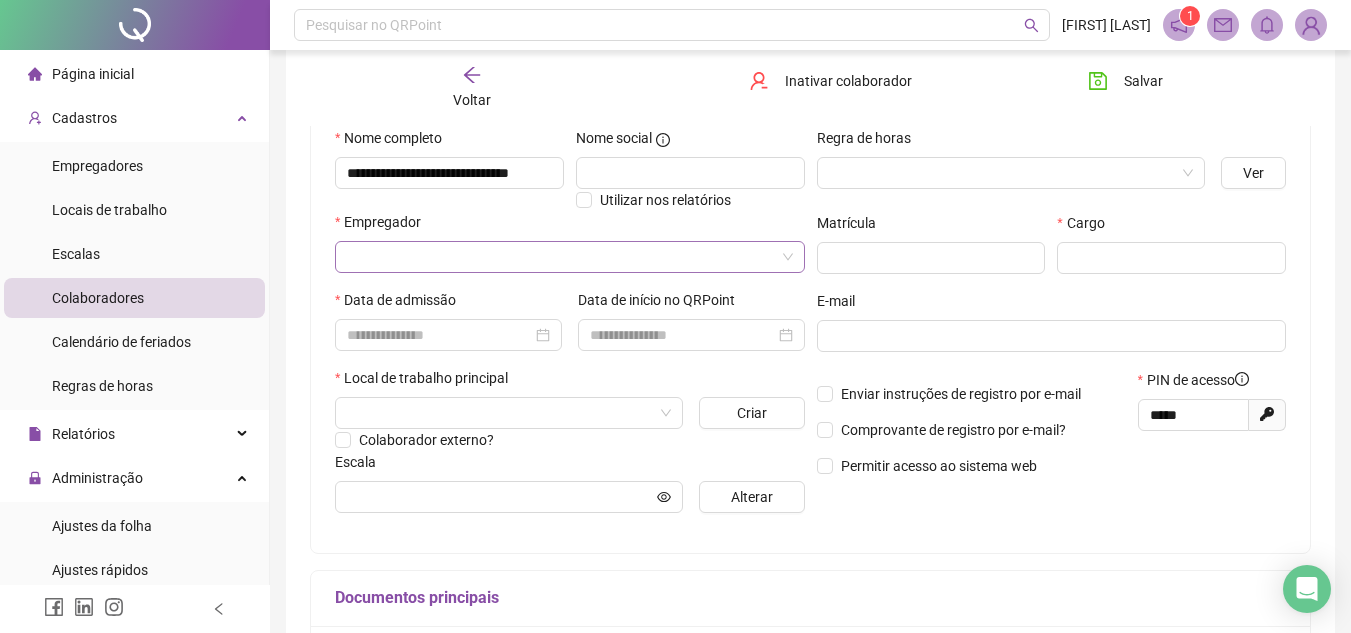 click at bounding box center [561, 257] 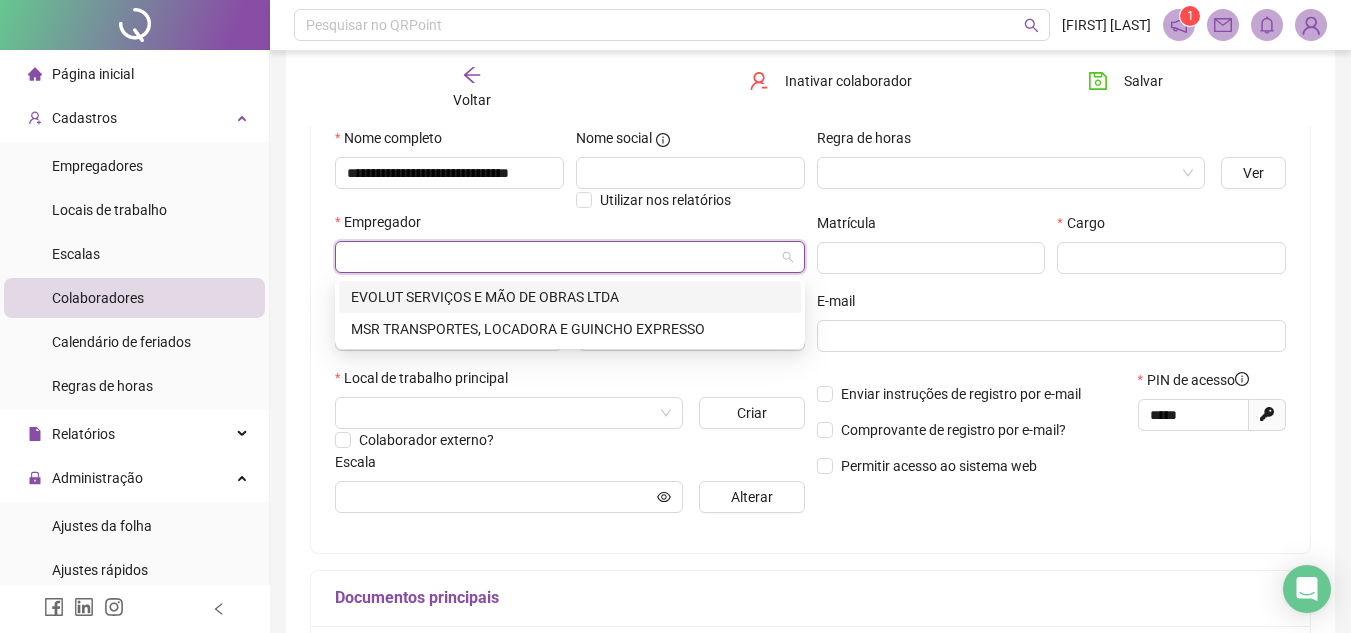 click on "EVOLUT SERVIÇOS E MÃO DE OBRAS LTDA" at bounding box center [570, 297] 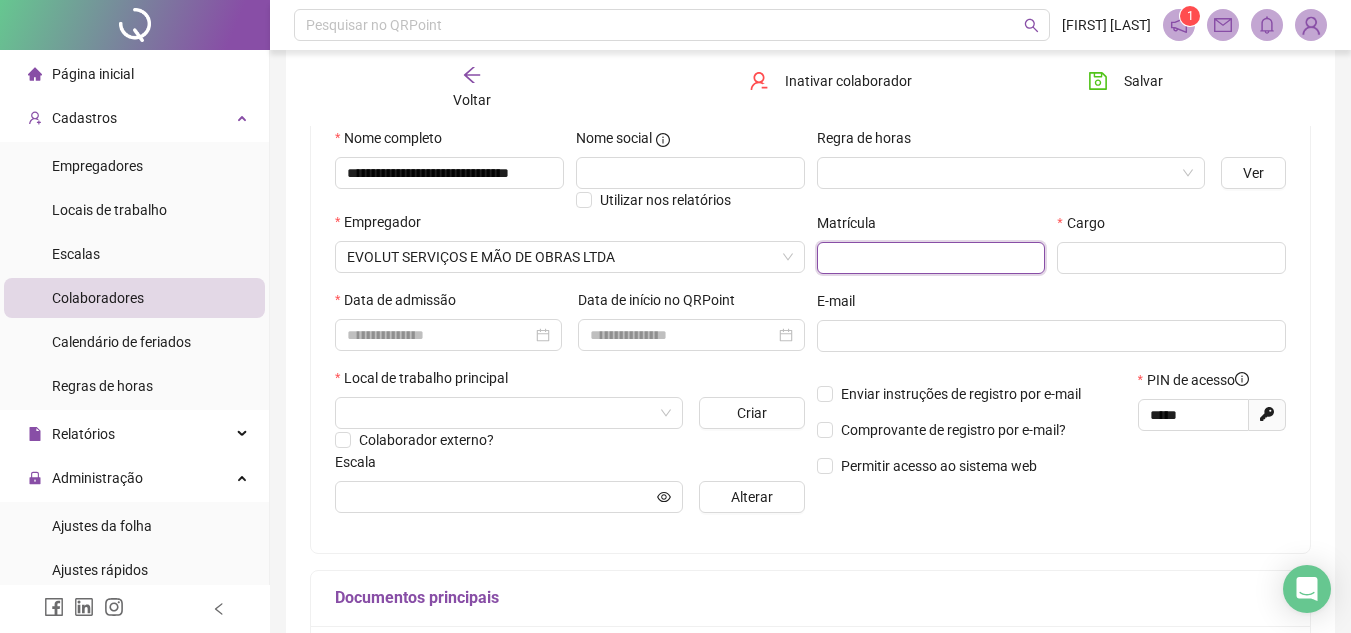 click at bounding box center [931, 258] 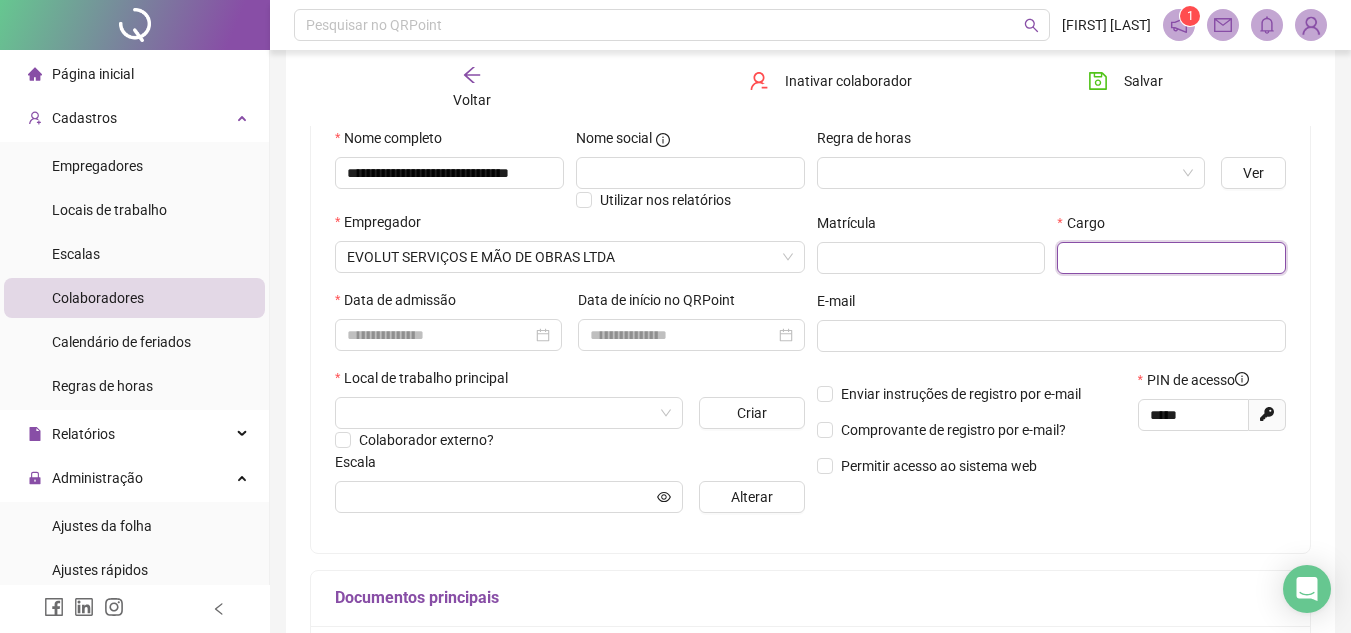 click at bounding box center [1171, 258] 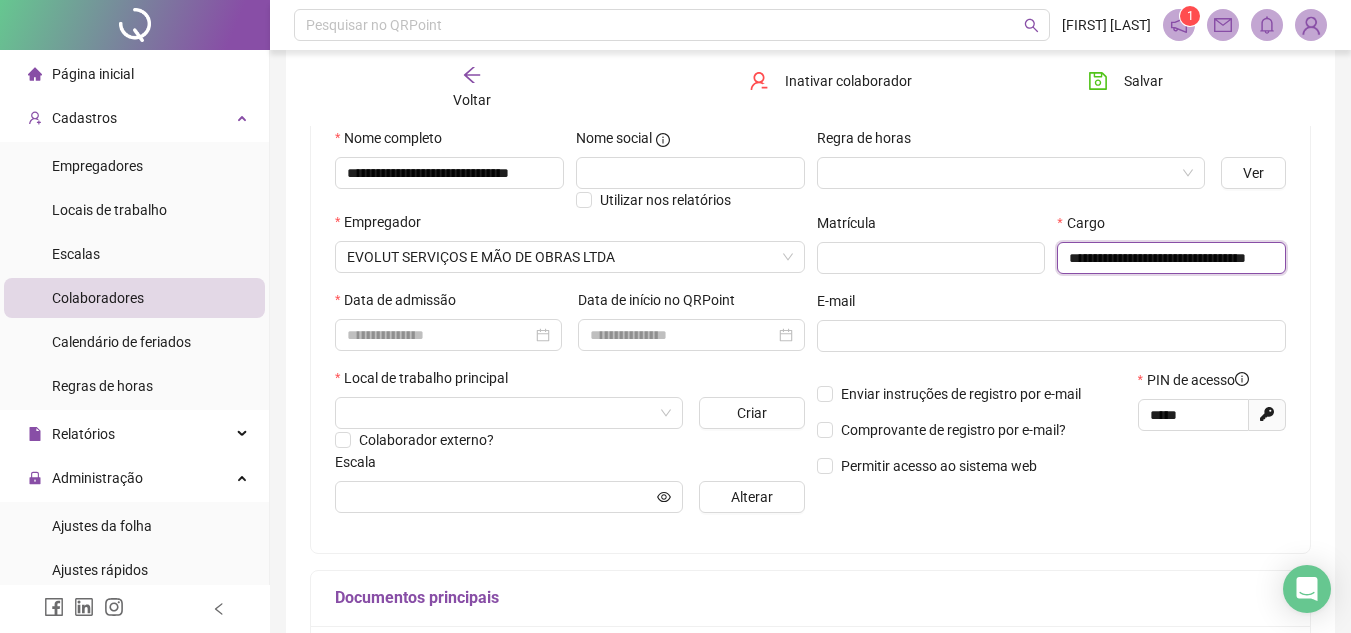 scroll, scrollTop: 0, scrollLeft: 61, axis: horizontal 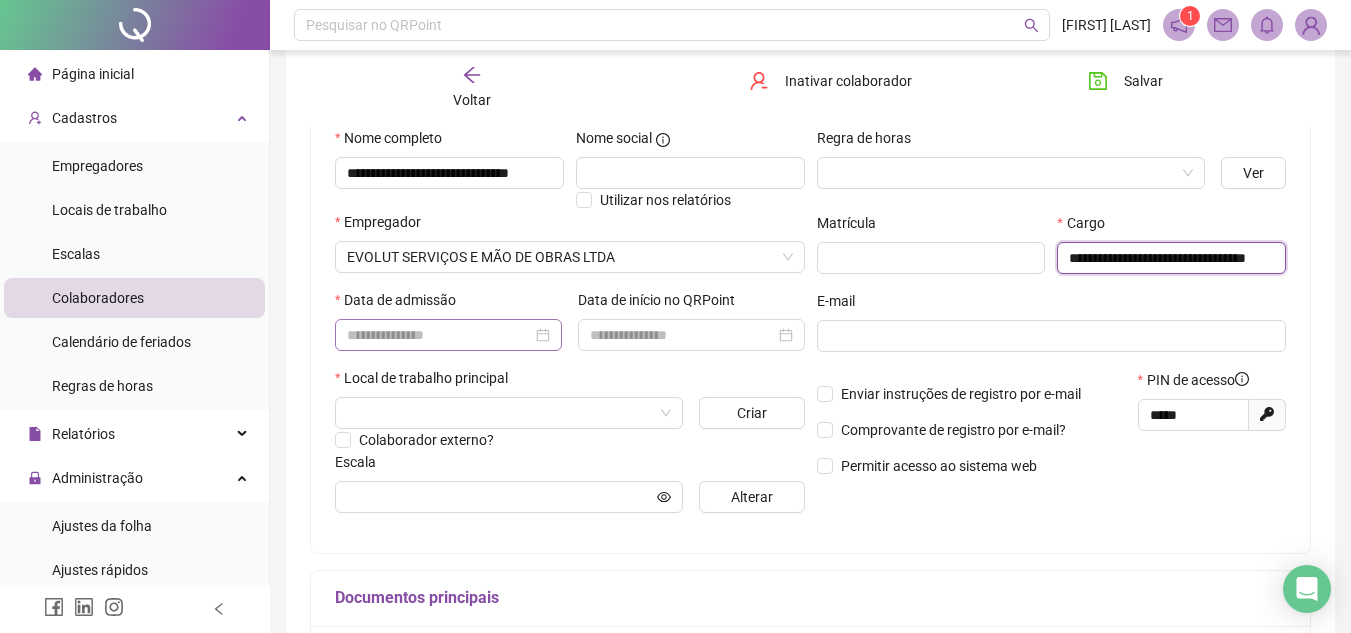type on "**********" 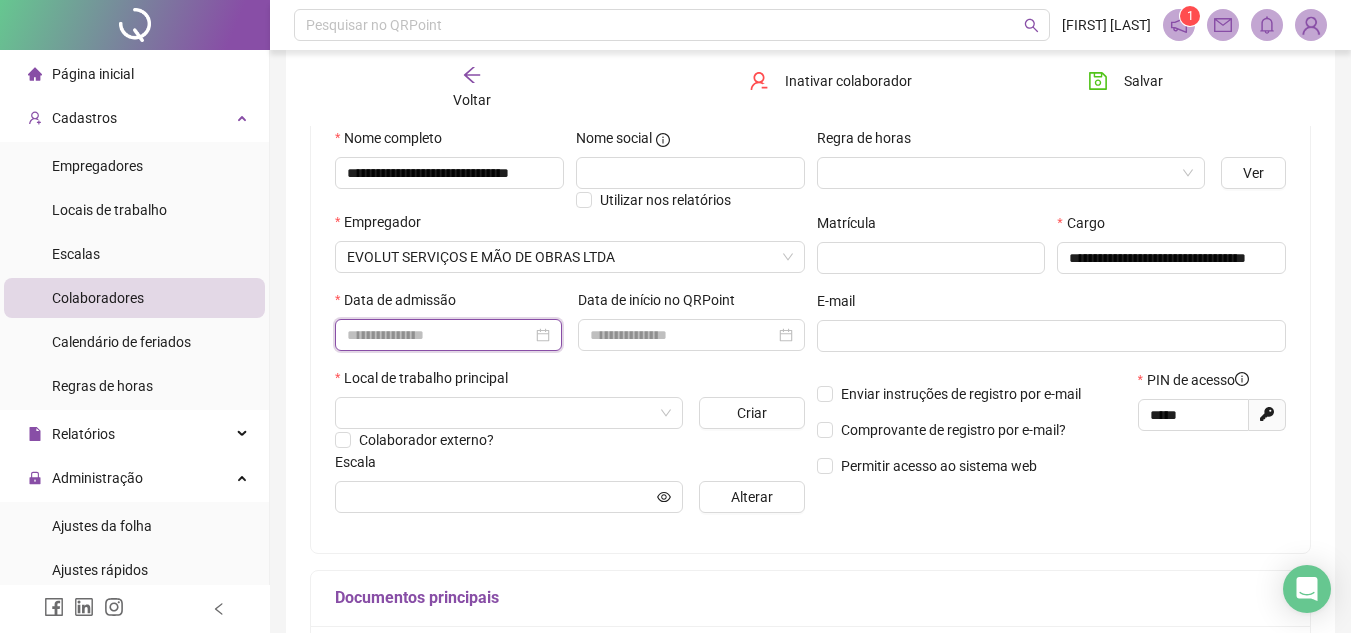 scroll, scrollTop: 0, scrollLeft: 0, axis: both 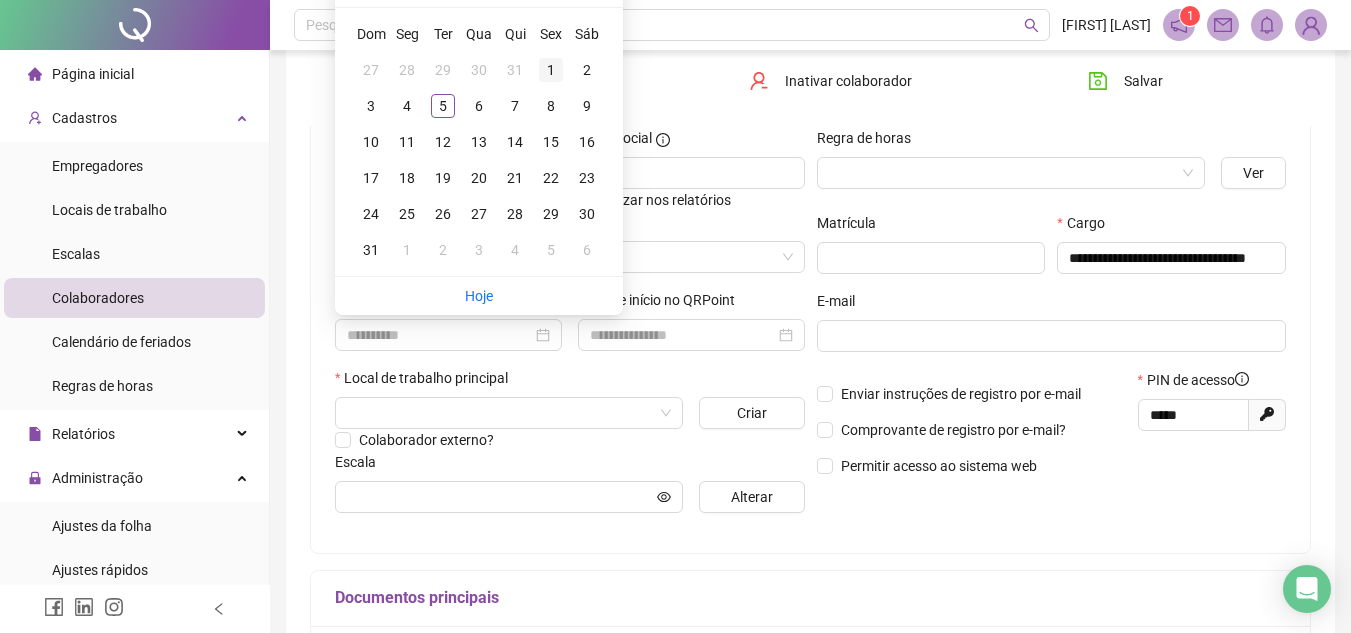 click on "1" at bounding box center [551, 70] 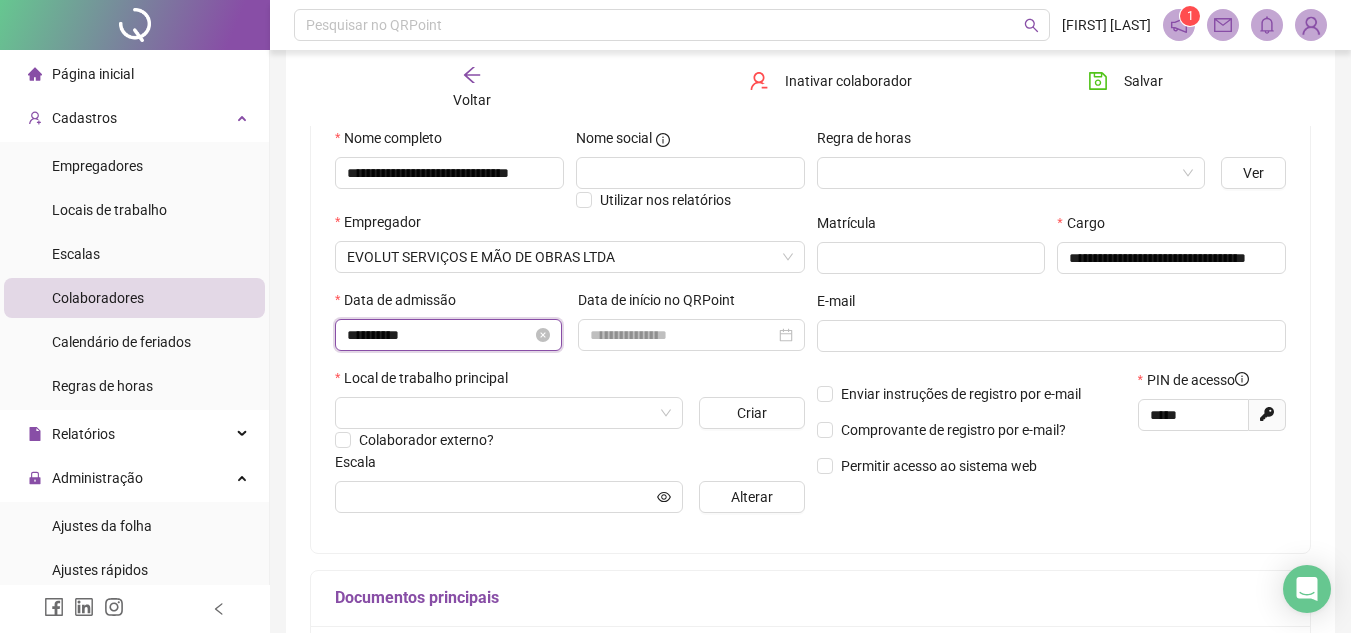click on "**********" at bounding box center [439, 335] 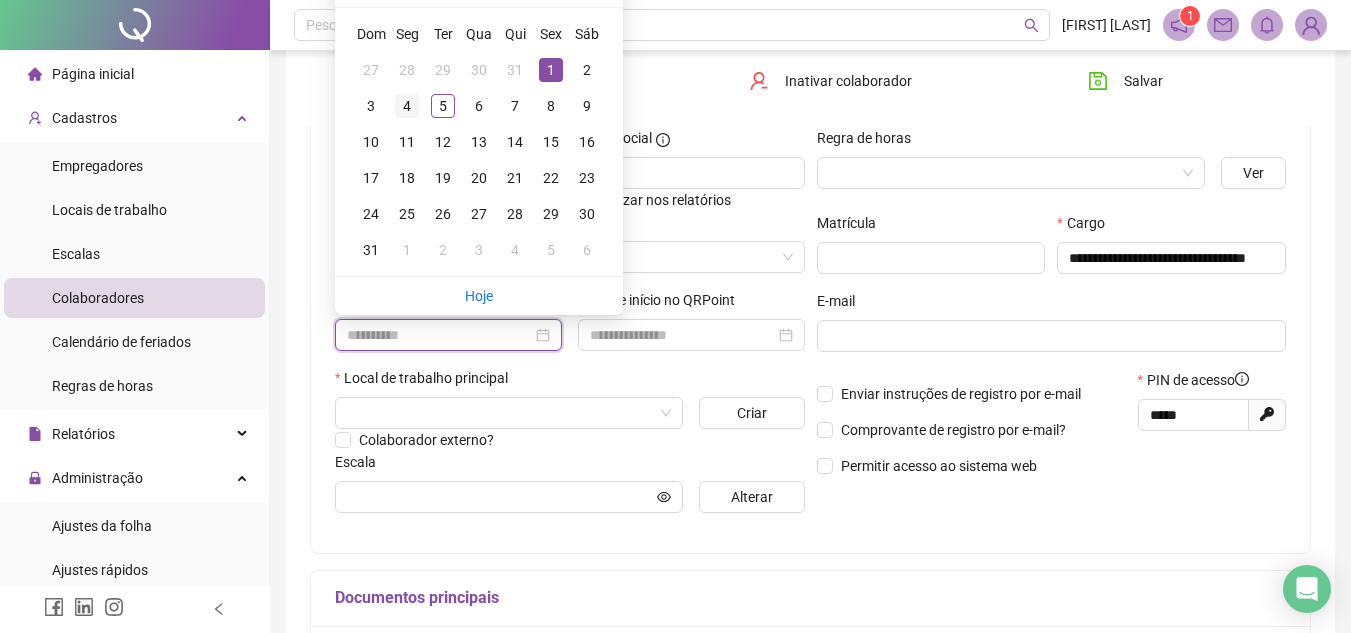 type on "**********" 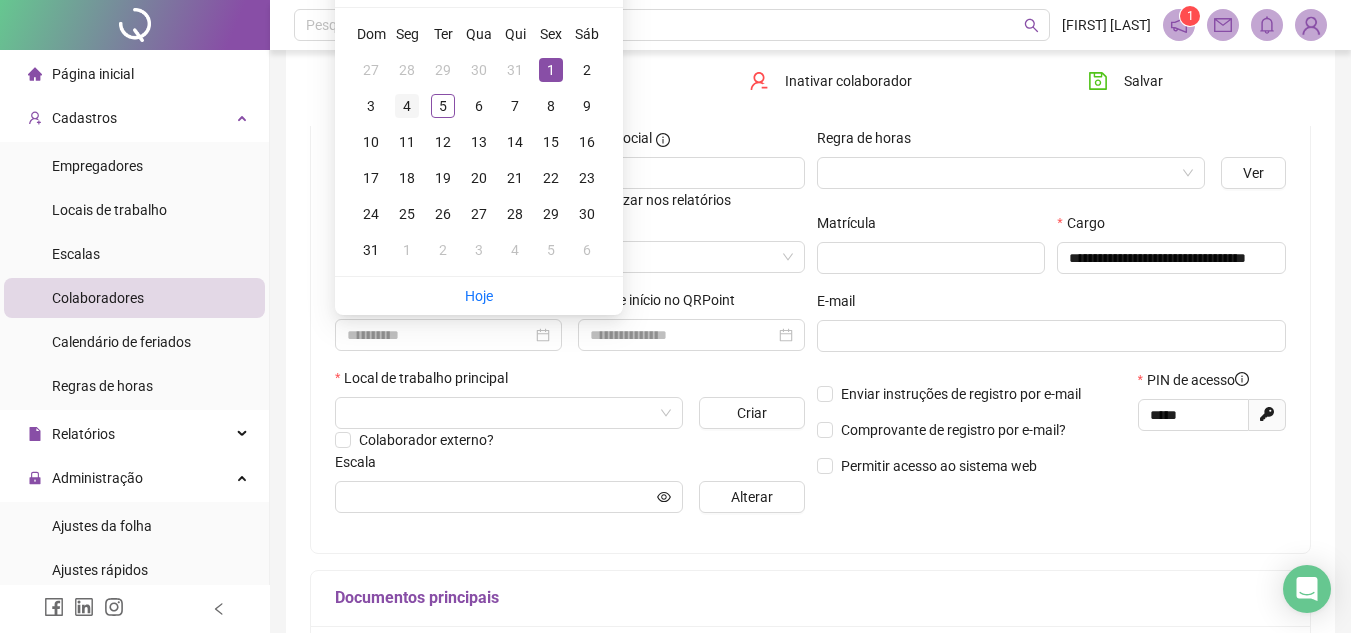 click on "4" at bounding box center (407, 106) 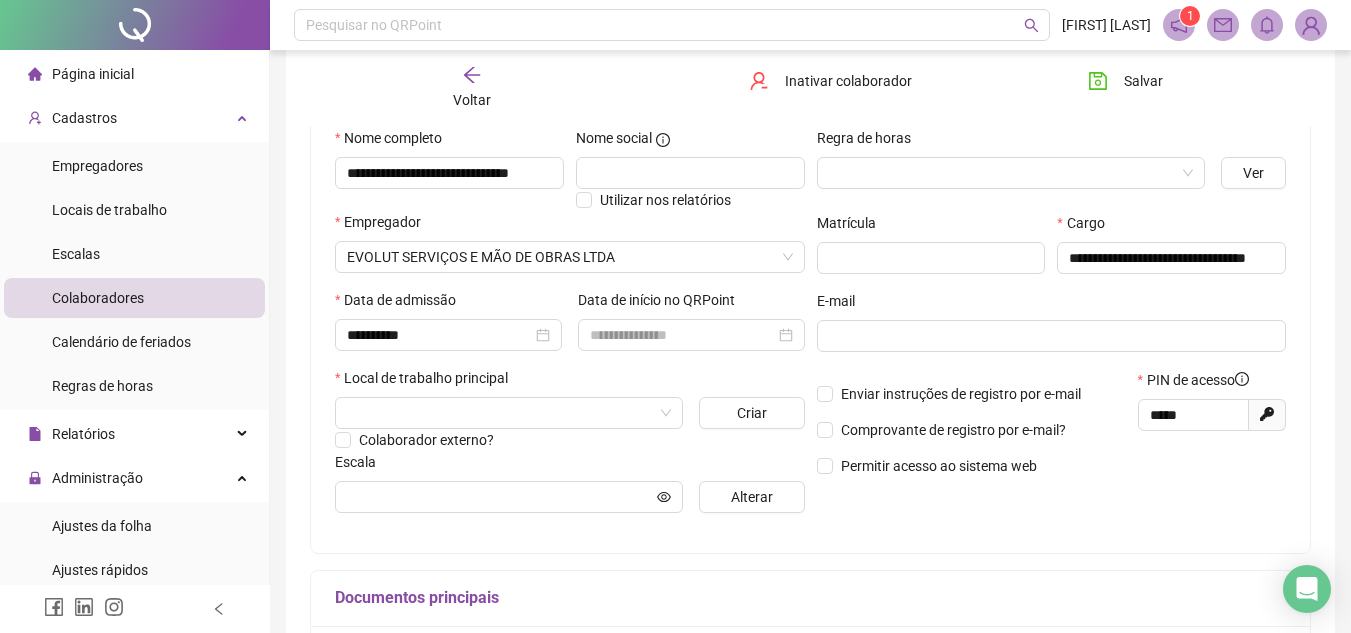 click on "Local de trabalho principal" at bounding box center [570, 382] 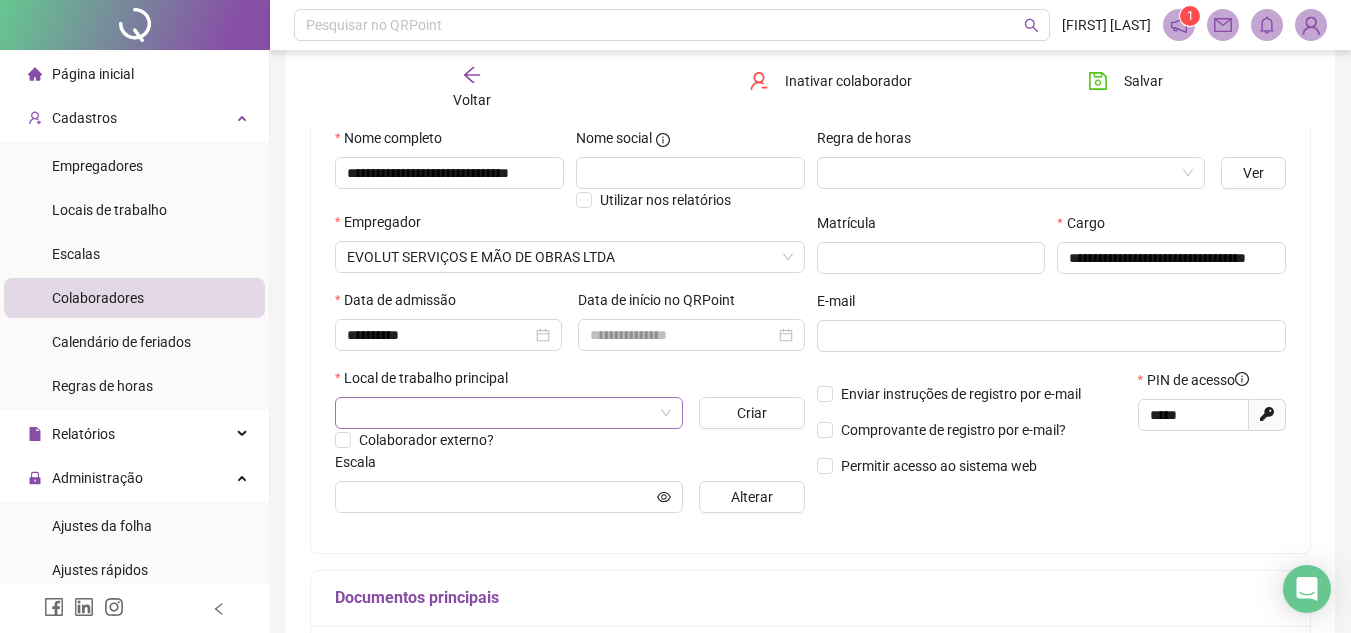 click at bounding box center (500, 413) 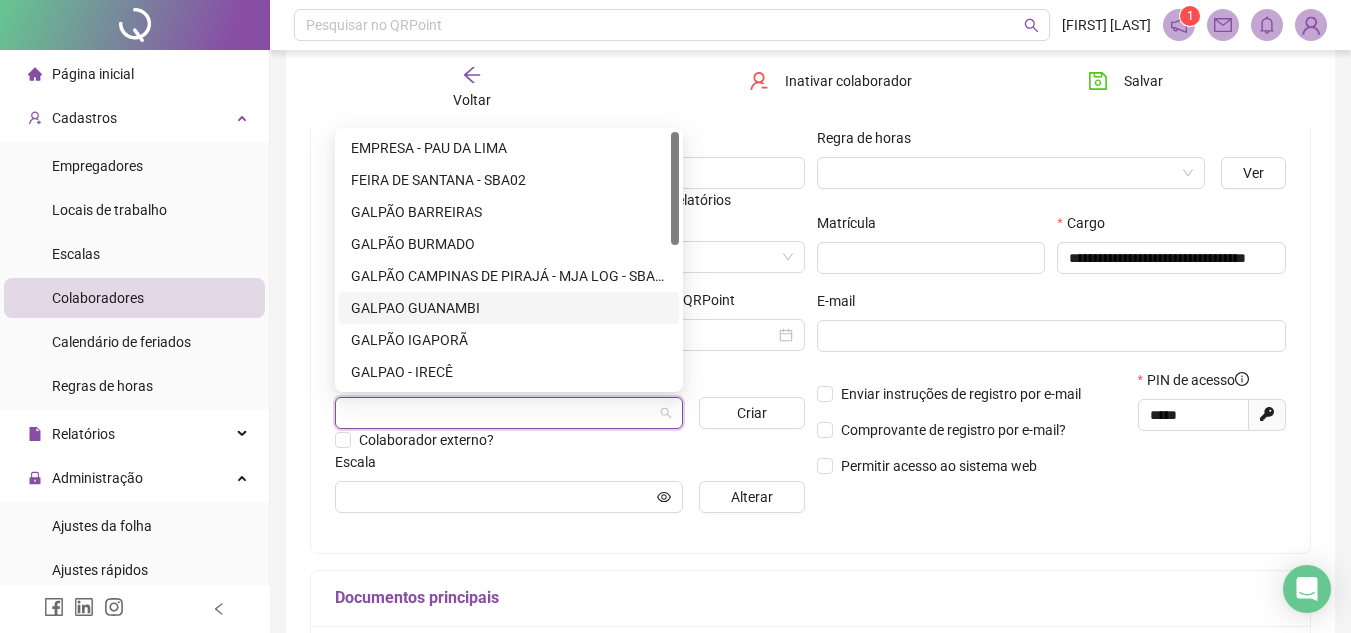 click on "Local de trabalho principal" at bounding box center [570, 382] 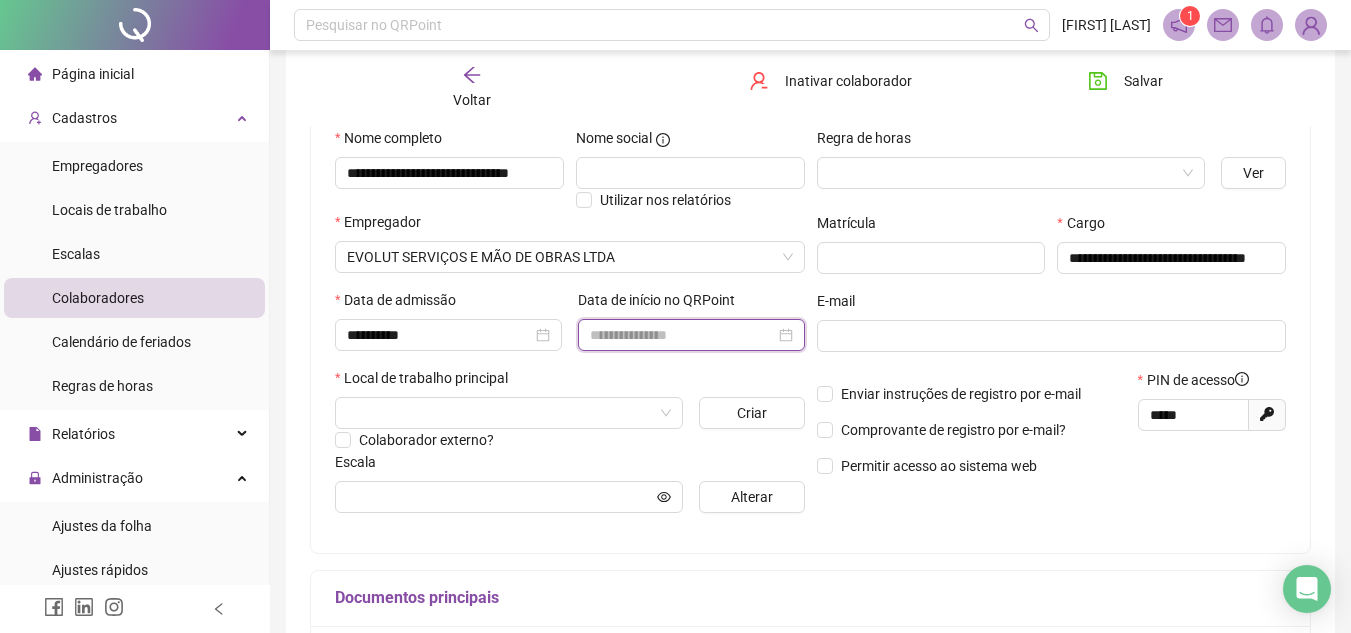 click at bounding box center (682, 335) 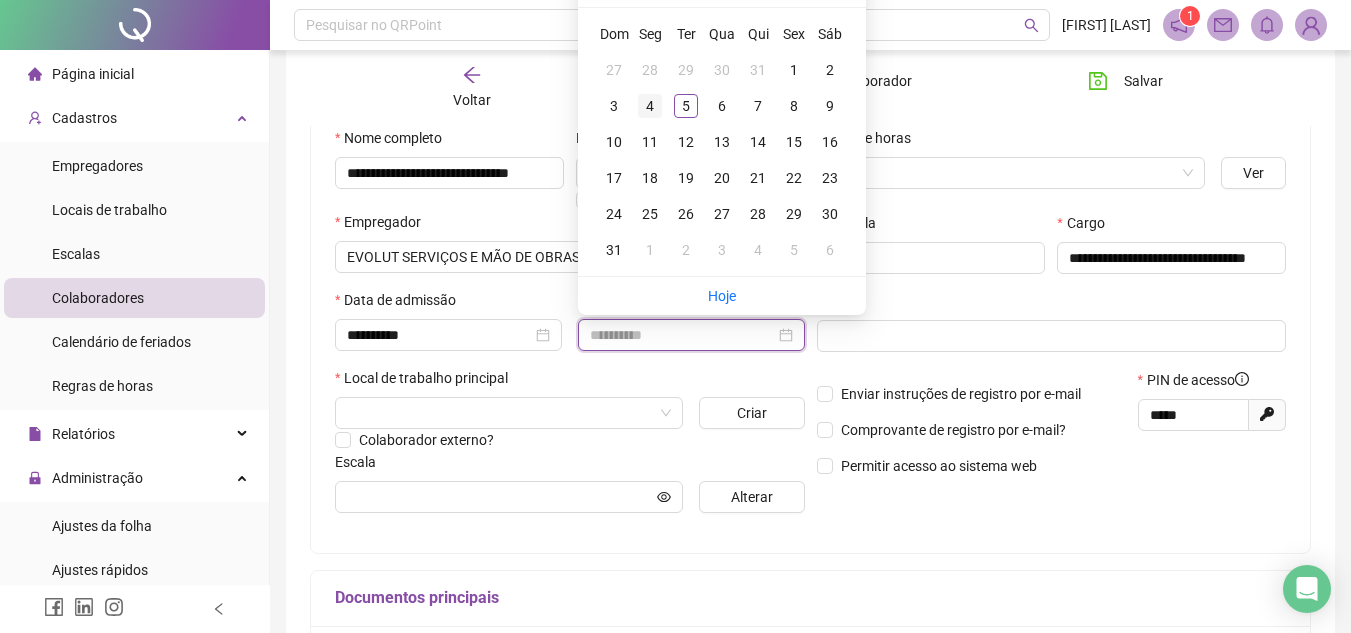 type on "**********" 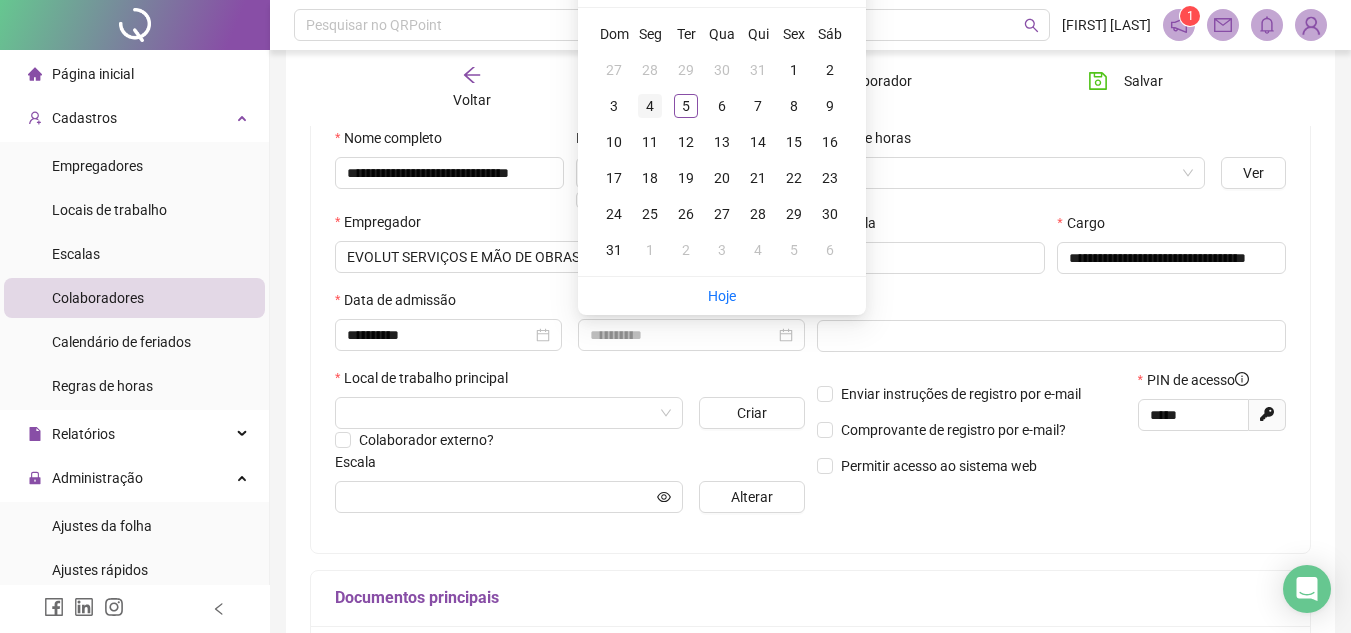click on "4" at bounding box center [650, 106] 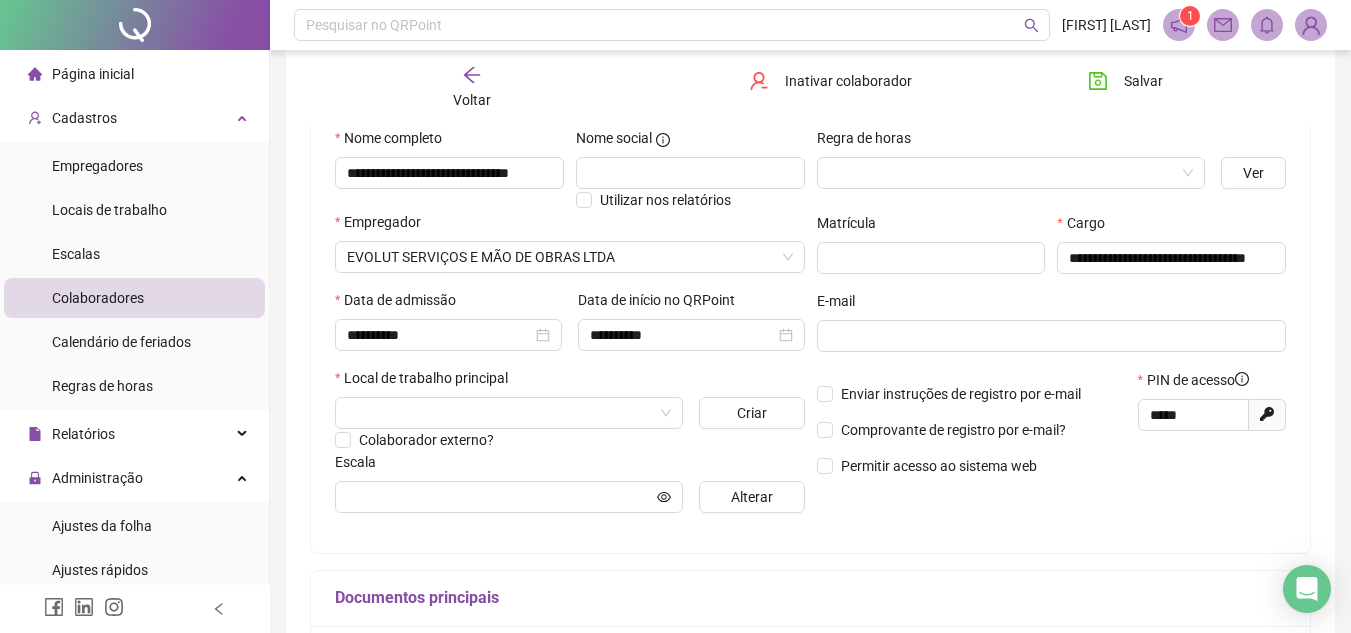 click on "**********" at bounding box center (691, 328) 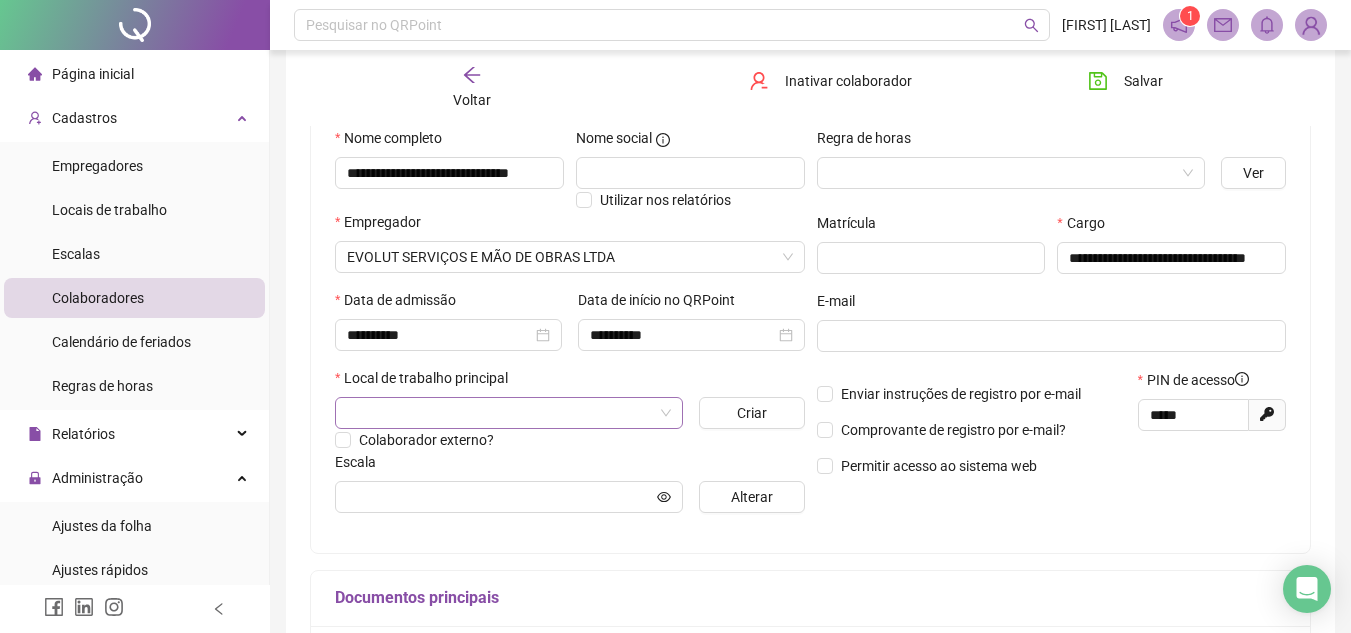 click at bounding box center [500, 413] 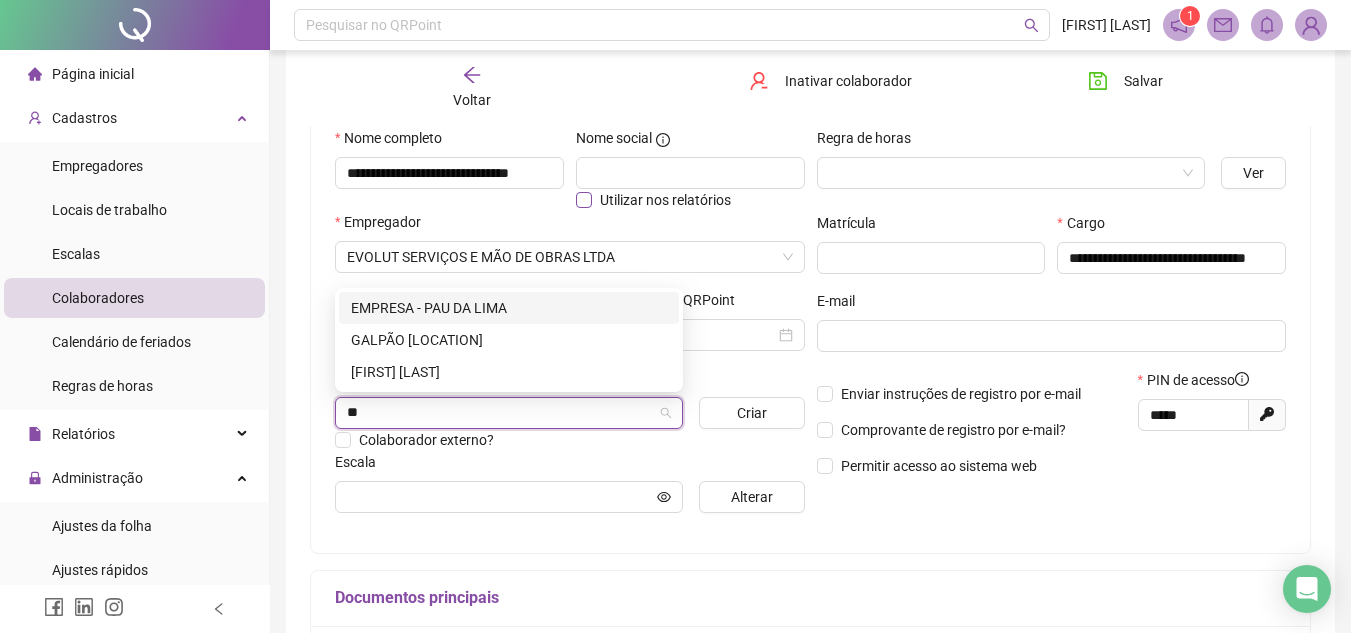 type on "*" 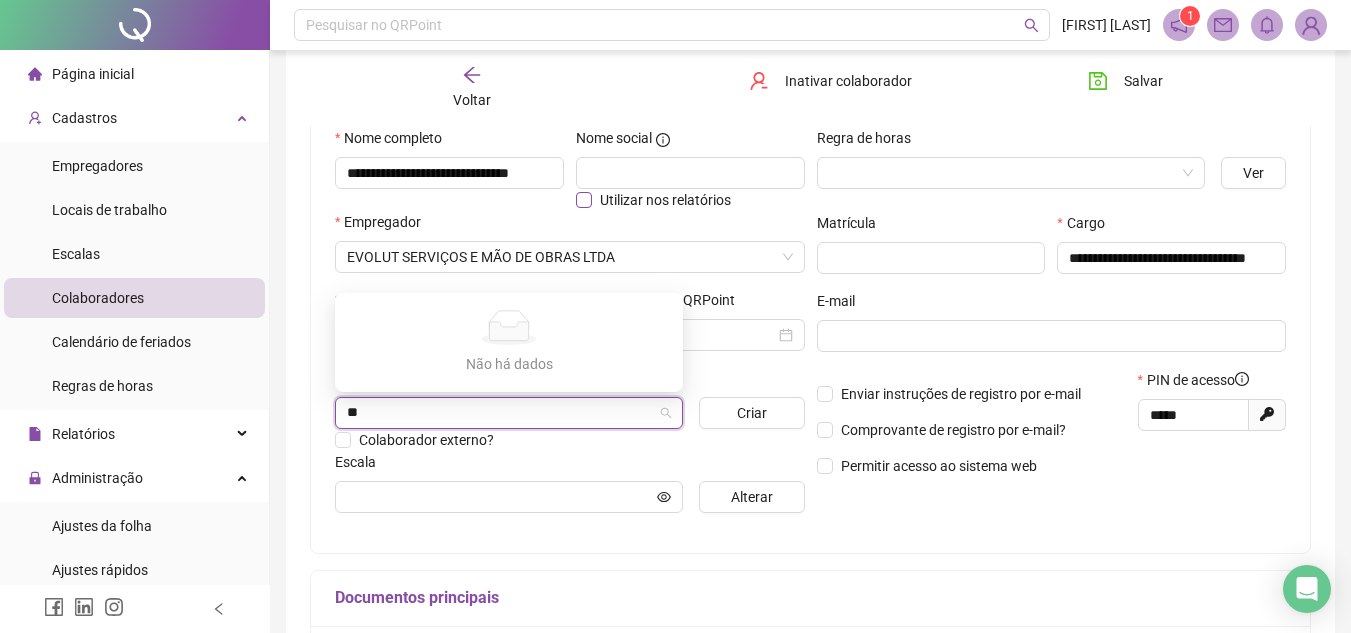 type on "*" 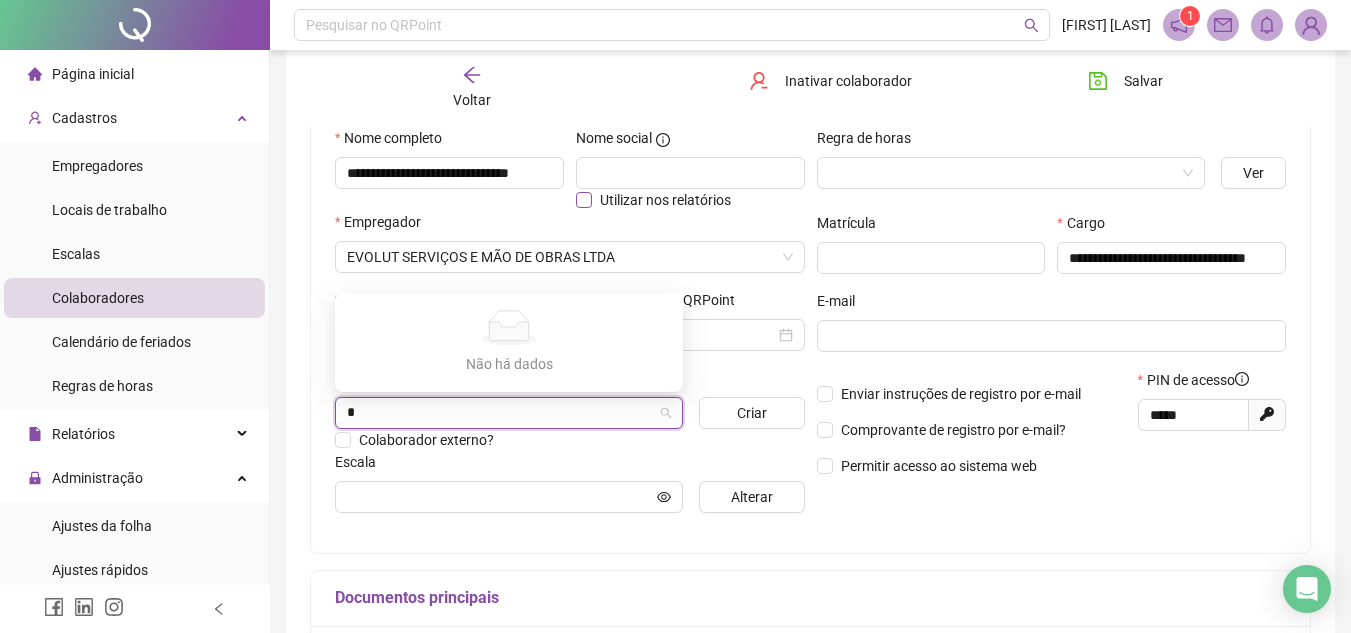 type 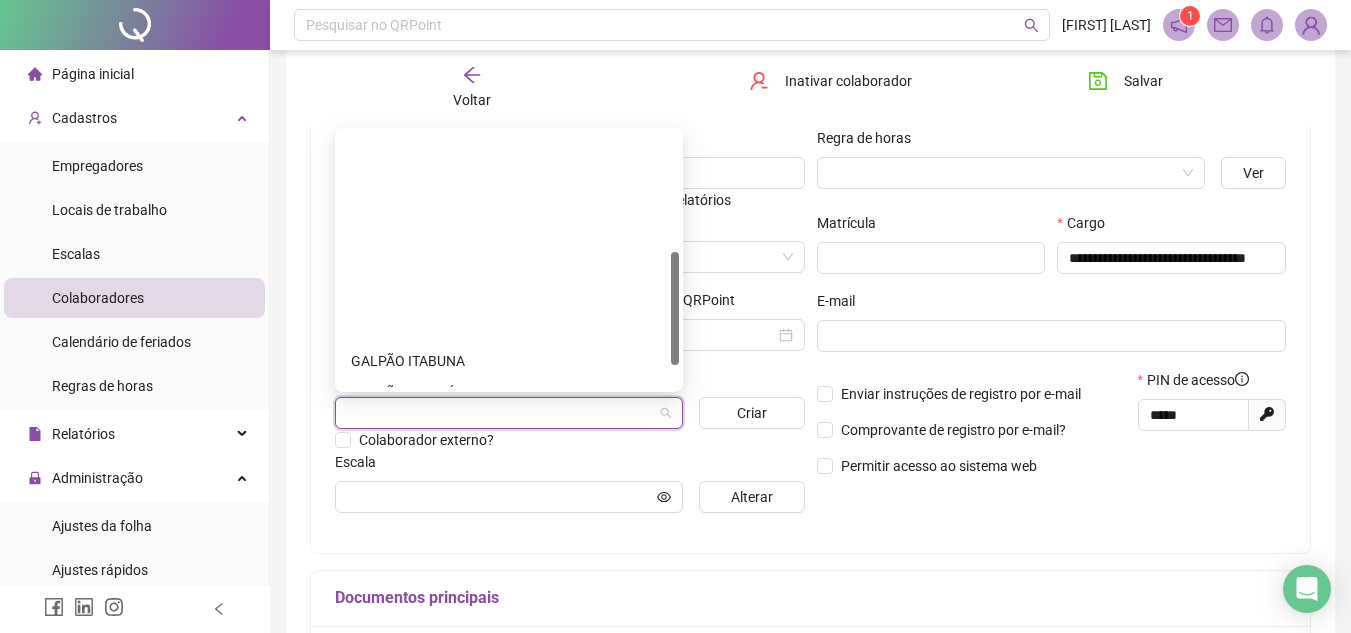 scroll, scrollTop: 0, scrollLeft: 0, axis: both 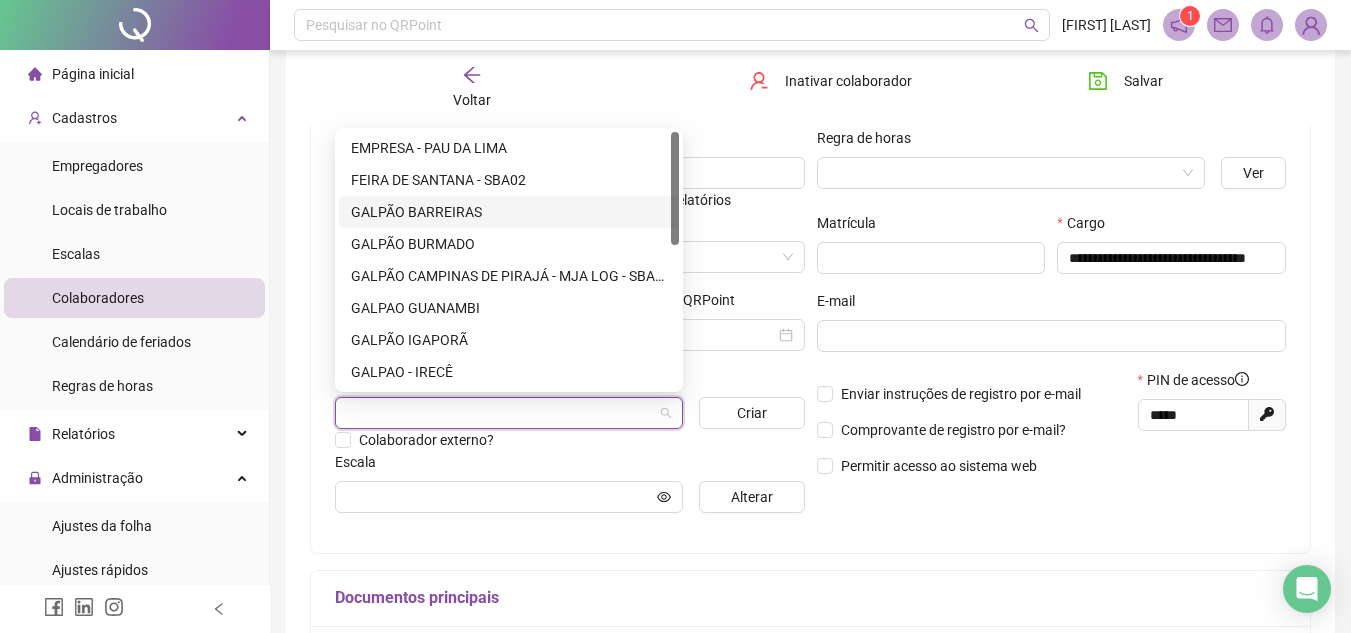 drag, startPoint x: 676, startPoint y: 214, endPoint x: 679, endPoint y: 151, distance: 63.07139 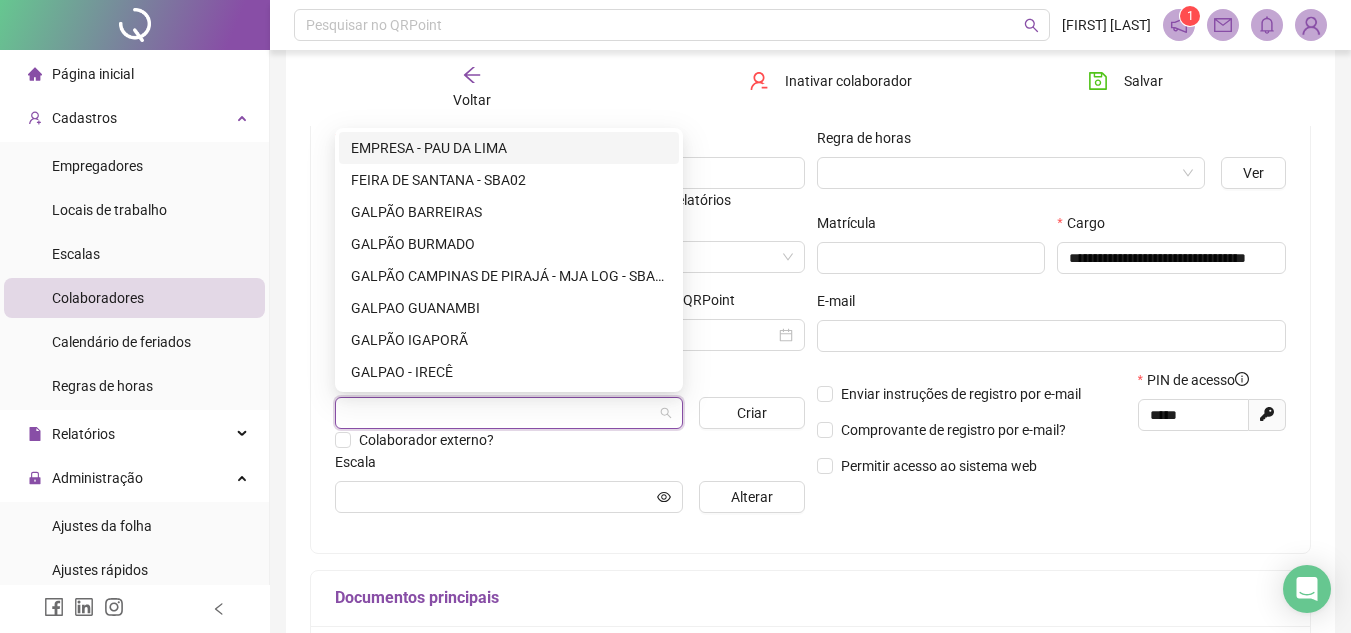 click on "EMPRESA - PAU DA LIMA" at bounding box center (509, 148) 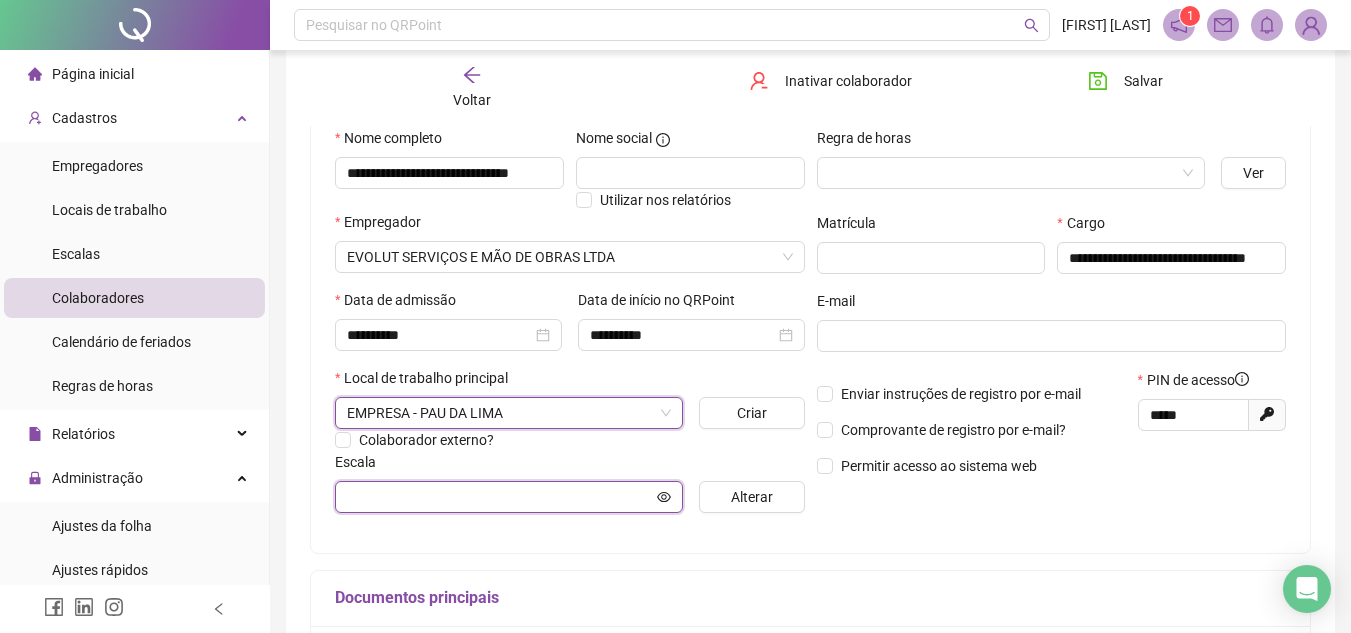 click at bounding box center [500, 497] 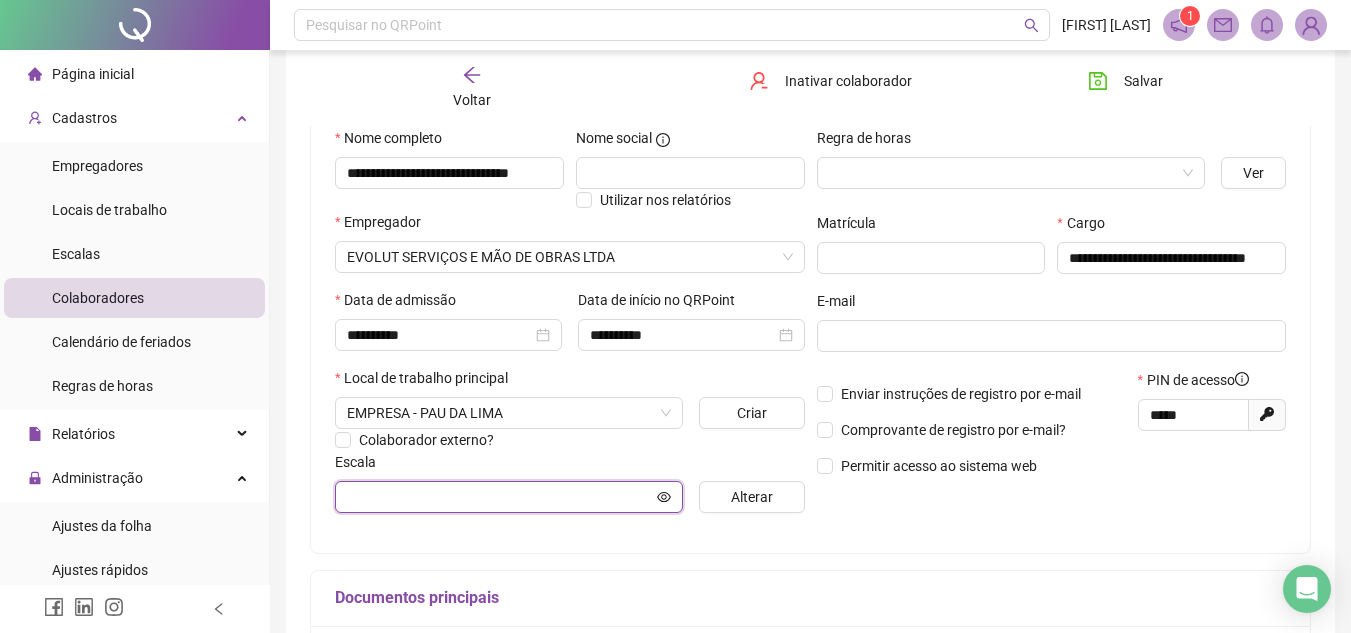 click 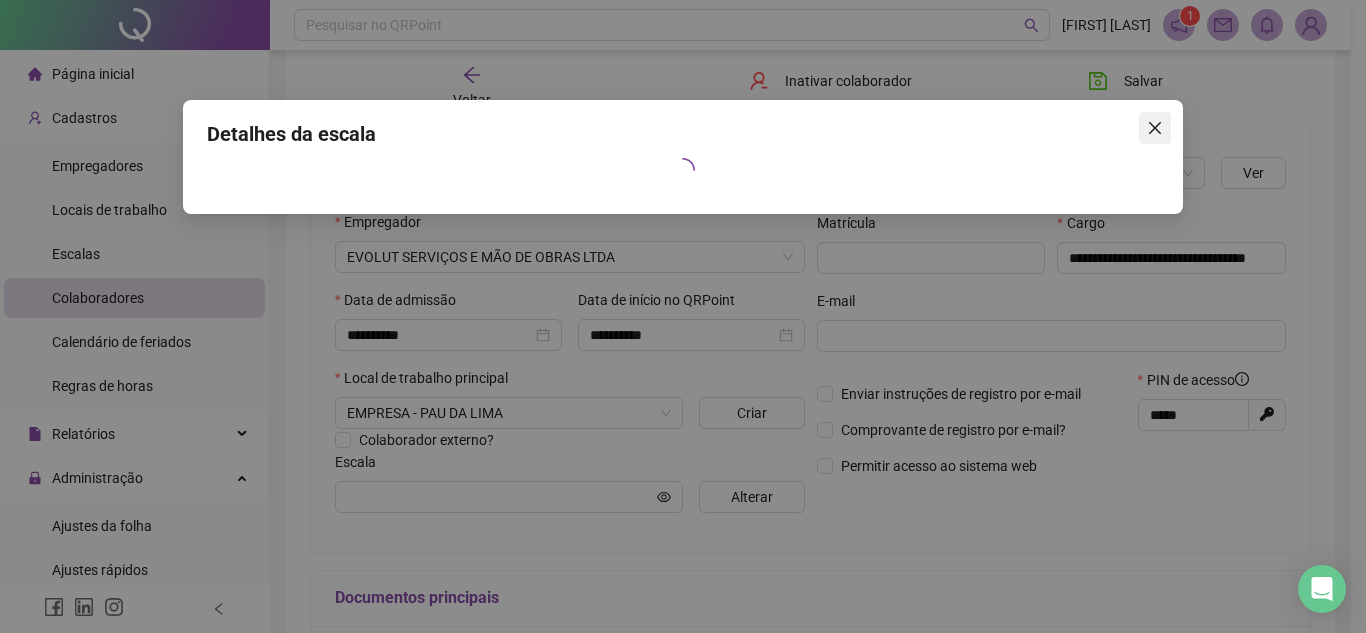 click at bounding box center (1155, 128) 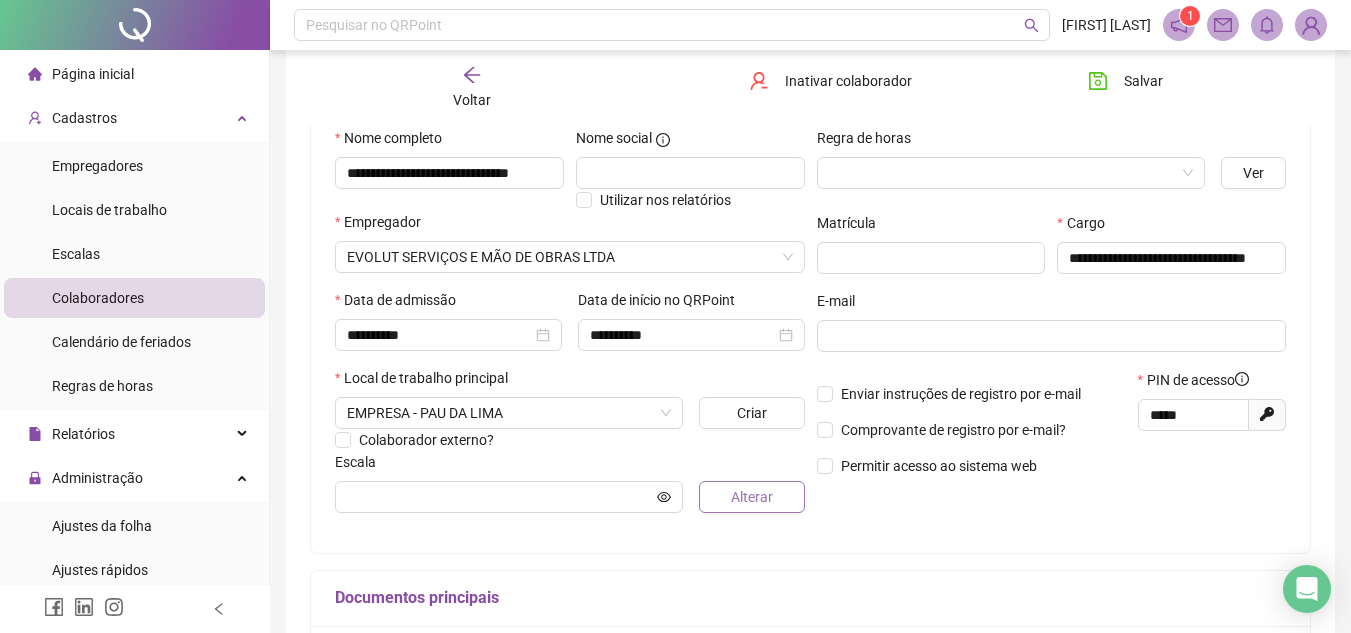 click on "Alterar" at bounding box center [752, 497] 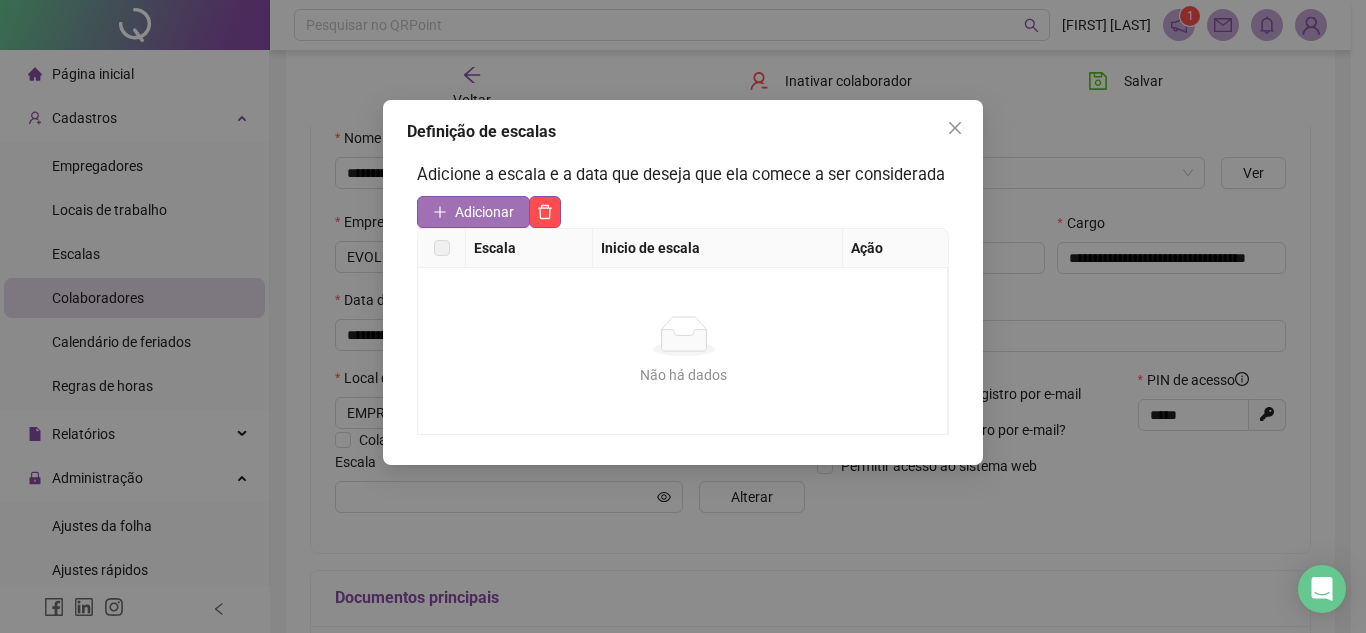 click on "Adicionar" at bounding box center (484, 212) 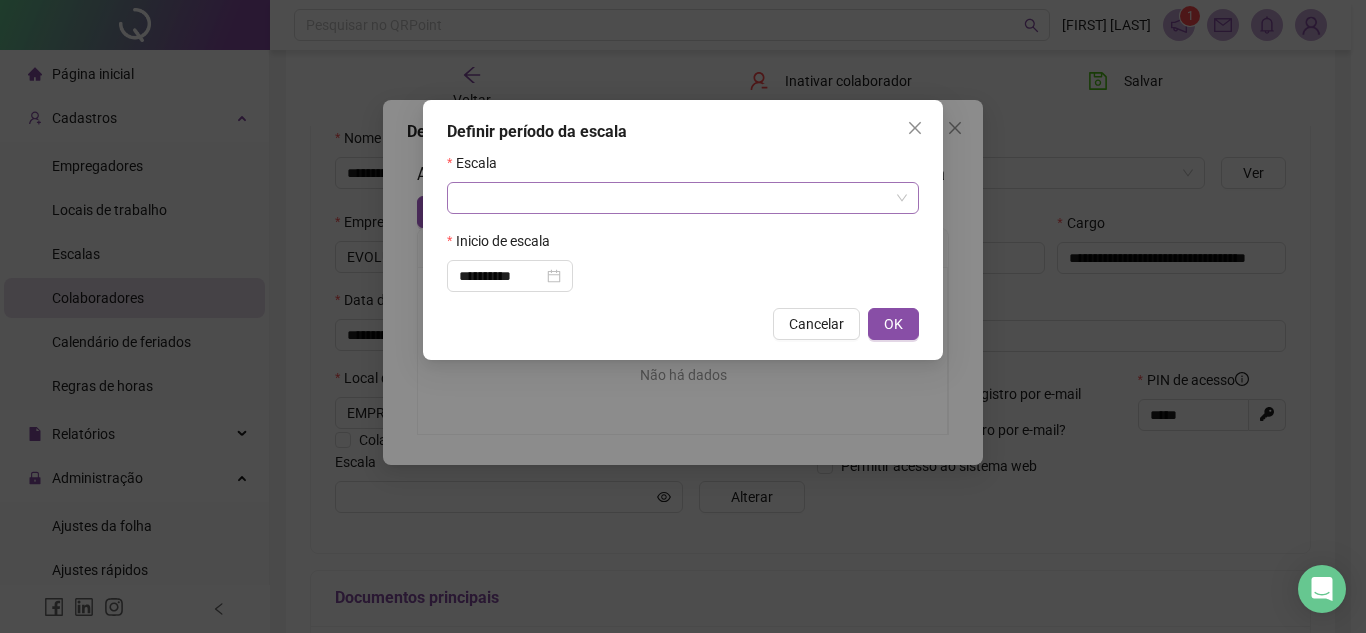 click at bounding box center [674, 198] 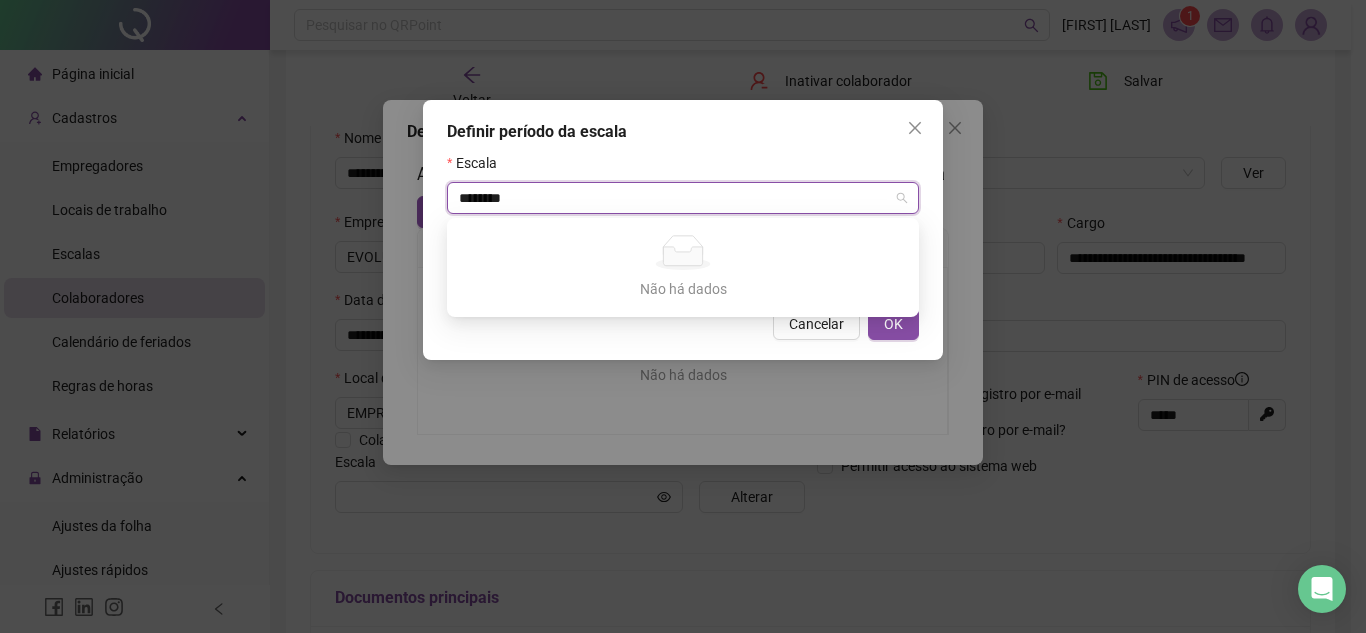 type on "******" 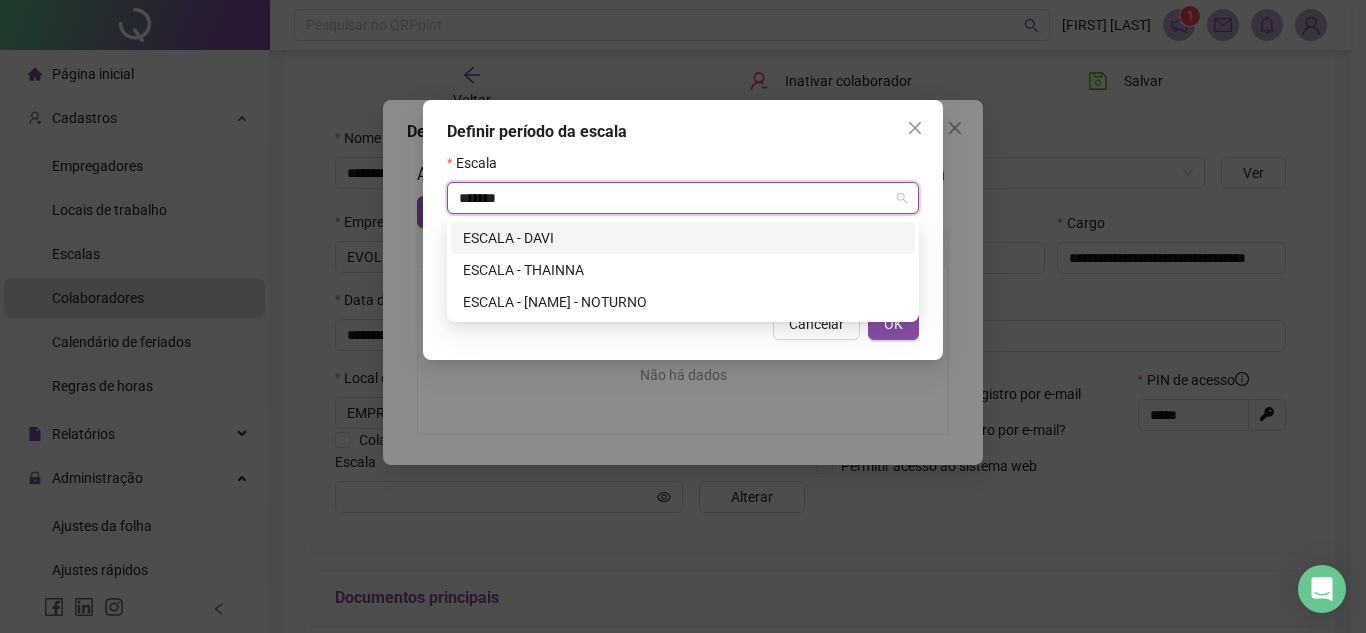 click on "ESCALA - DAVI" at bounding box center (683, 238) 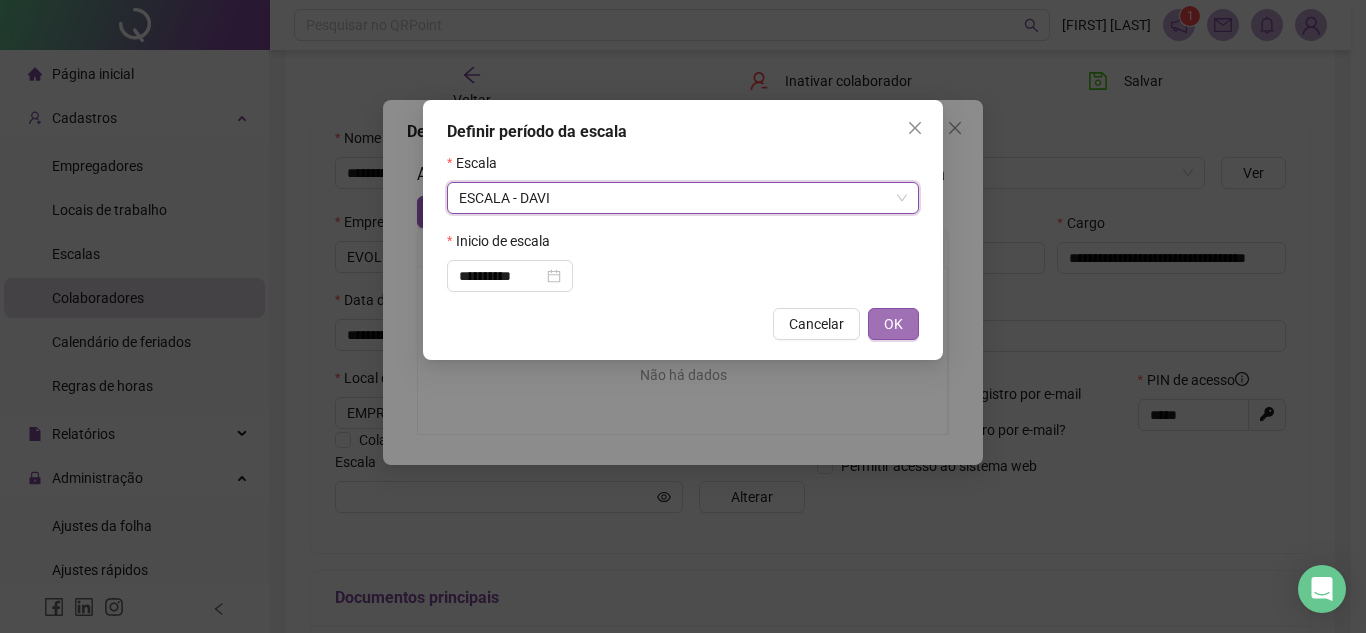click on "OK" at bounding box center [893, 324] 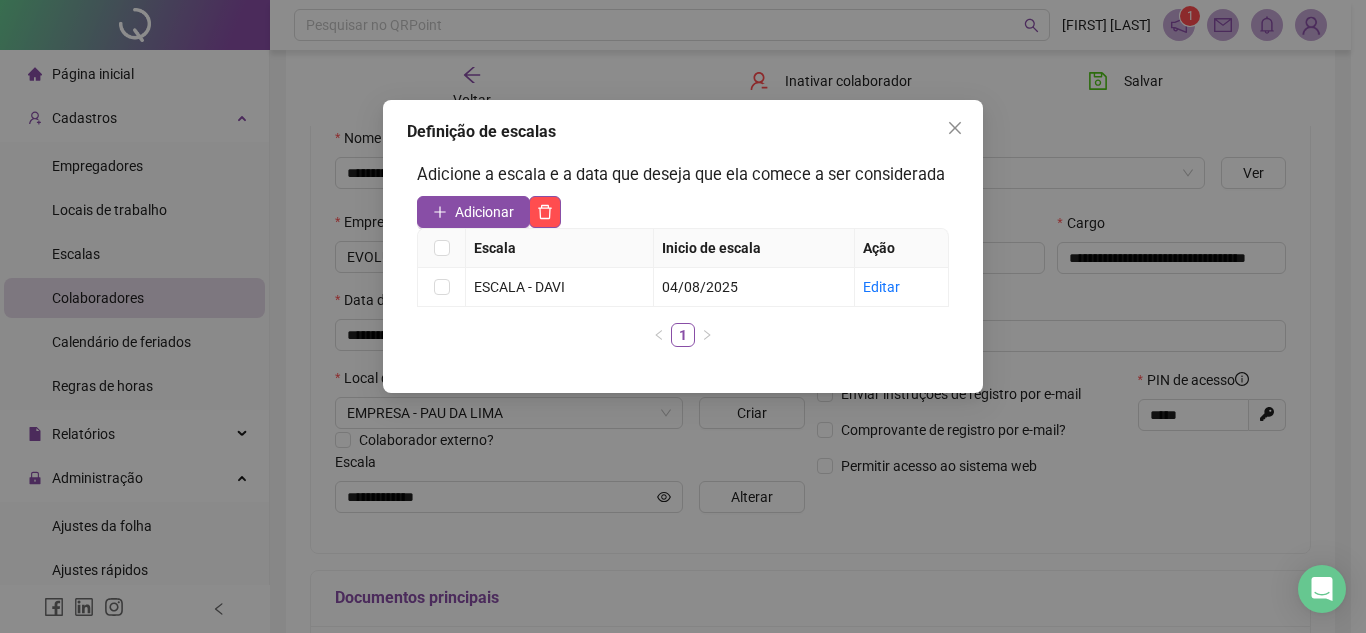click 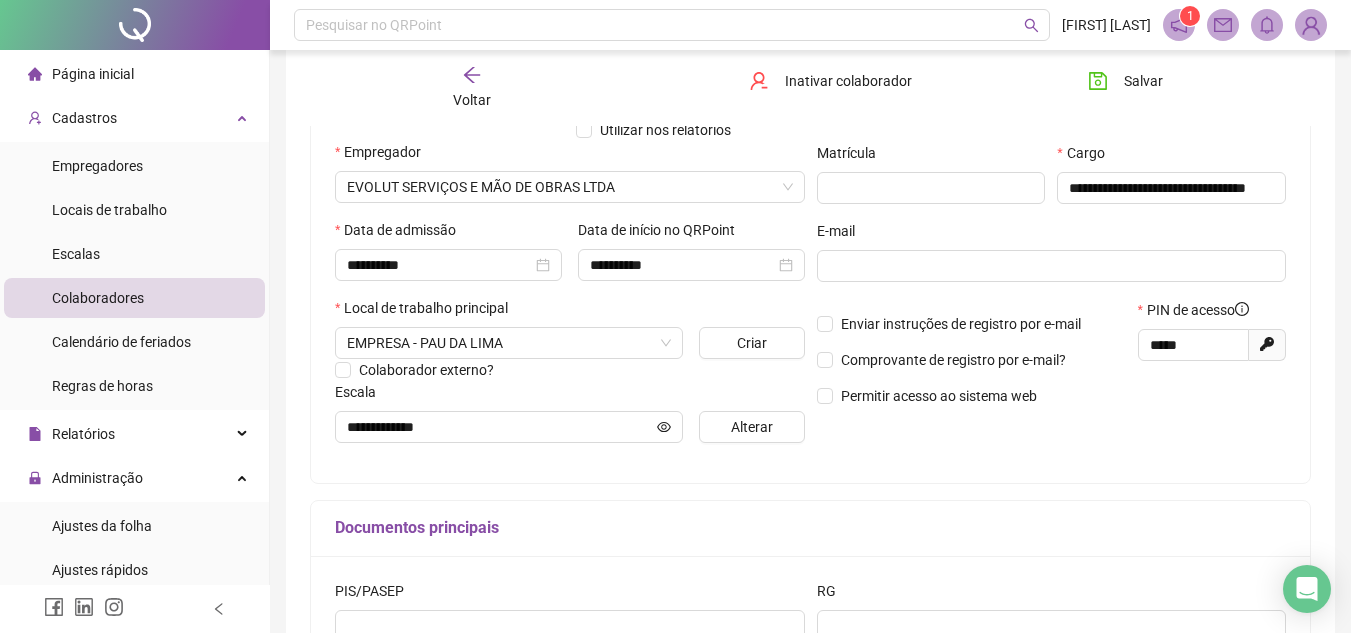scroll, scrollTop: 400, scrollLeft: 0, axis: vertical 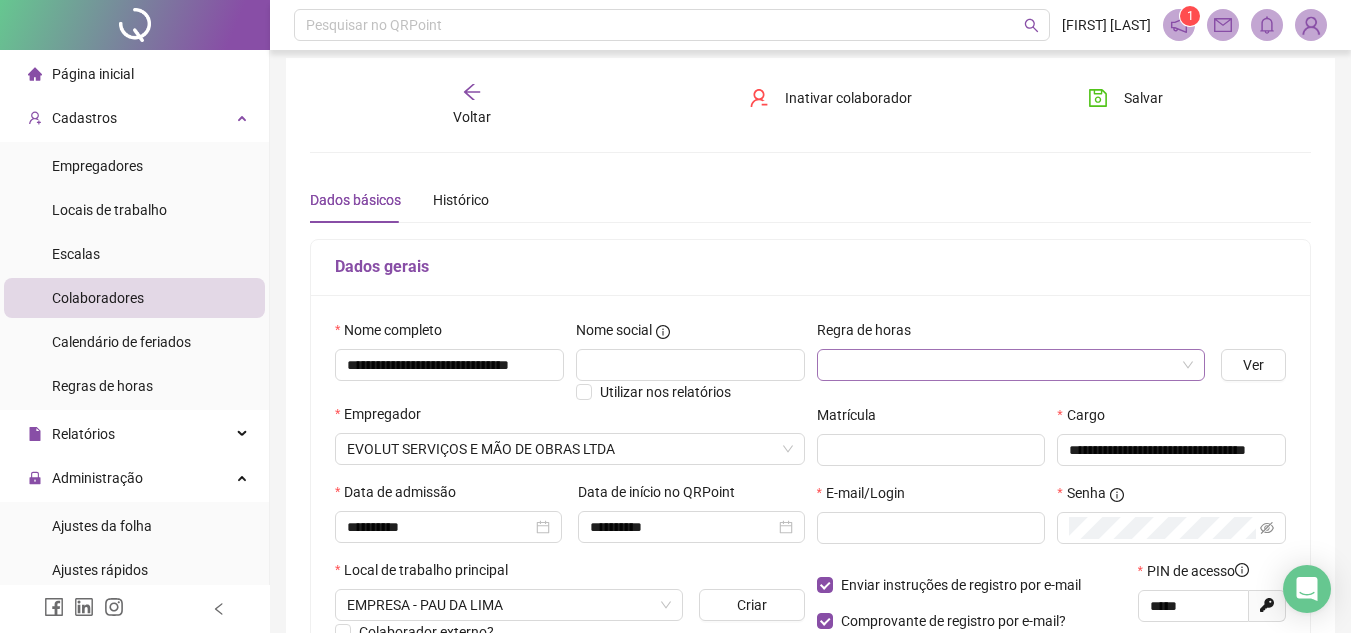 click at bounding box center [1002, 365] 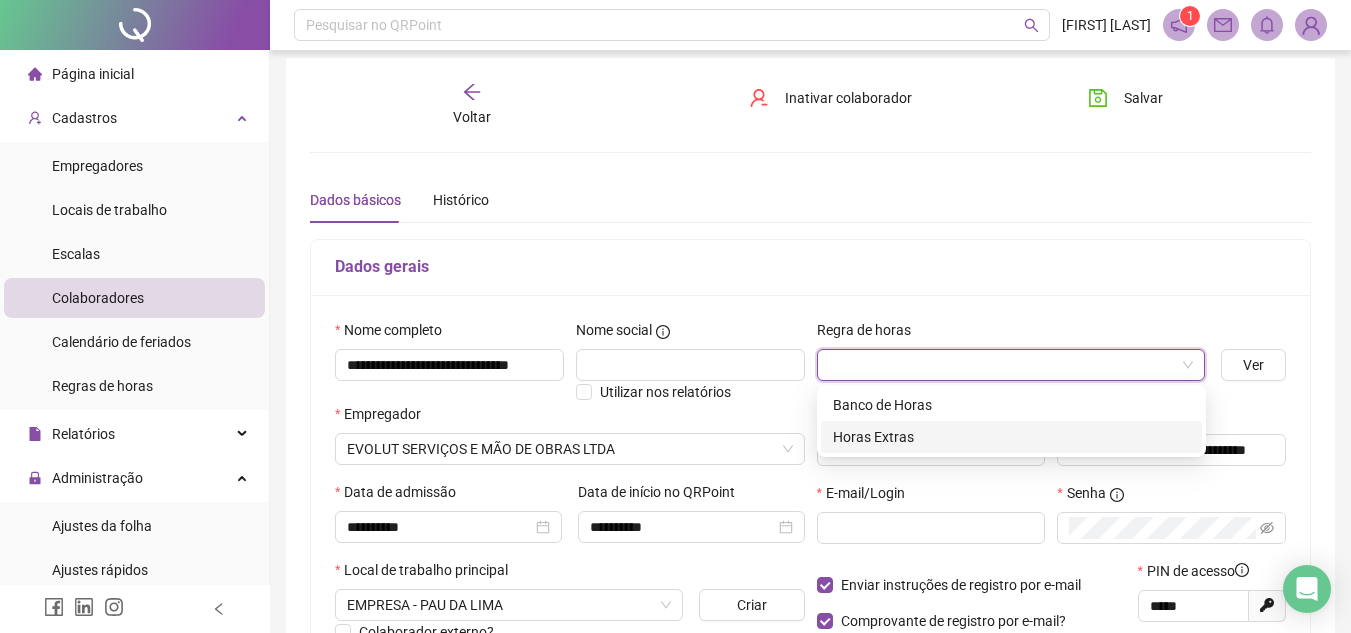 click on "Horas Extras" at bounding box center (1011, 437) 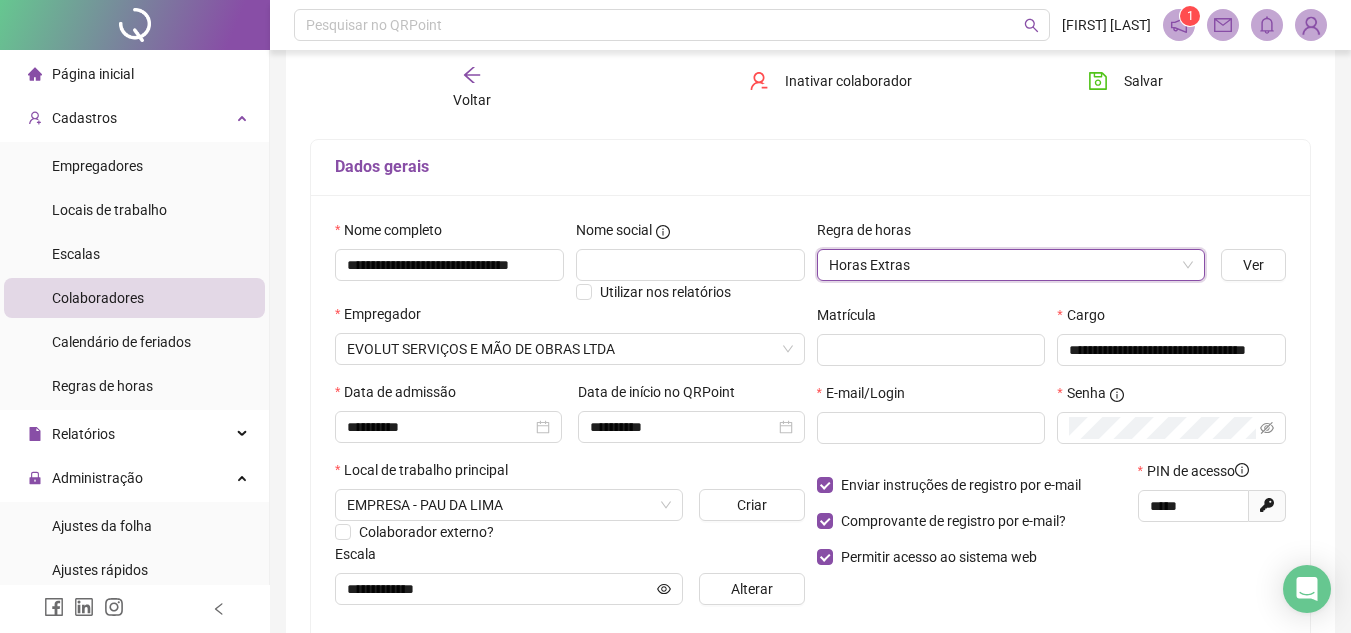 scroll, scrollTop: 208, scrollLeft: 0, axis: vertical 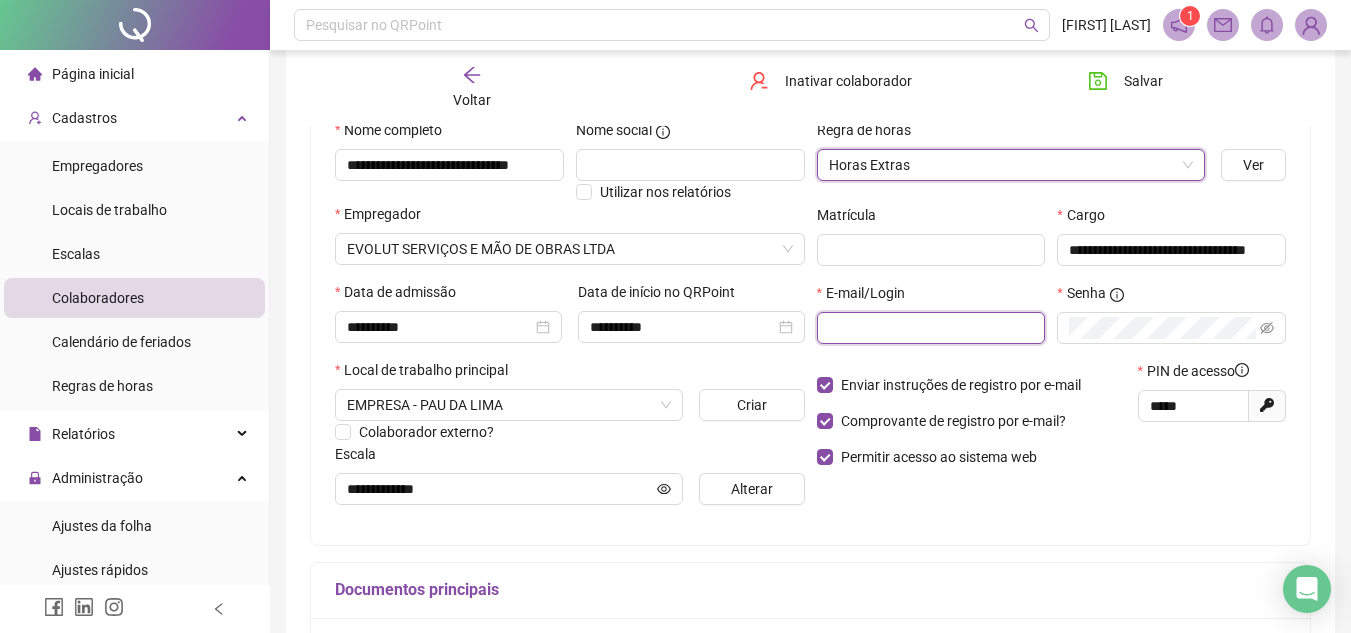 click at bounding box center [929, 328] 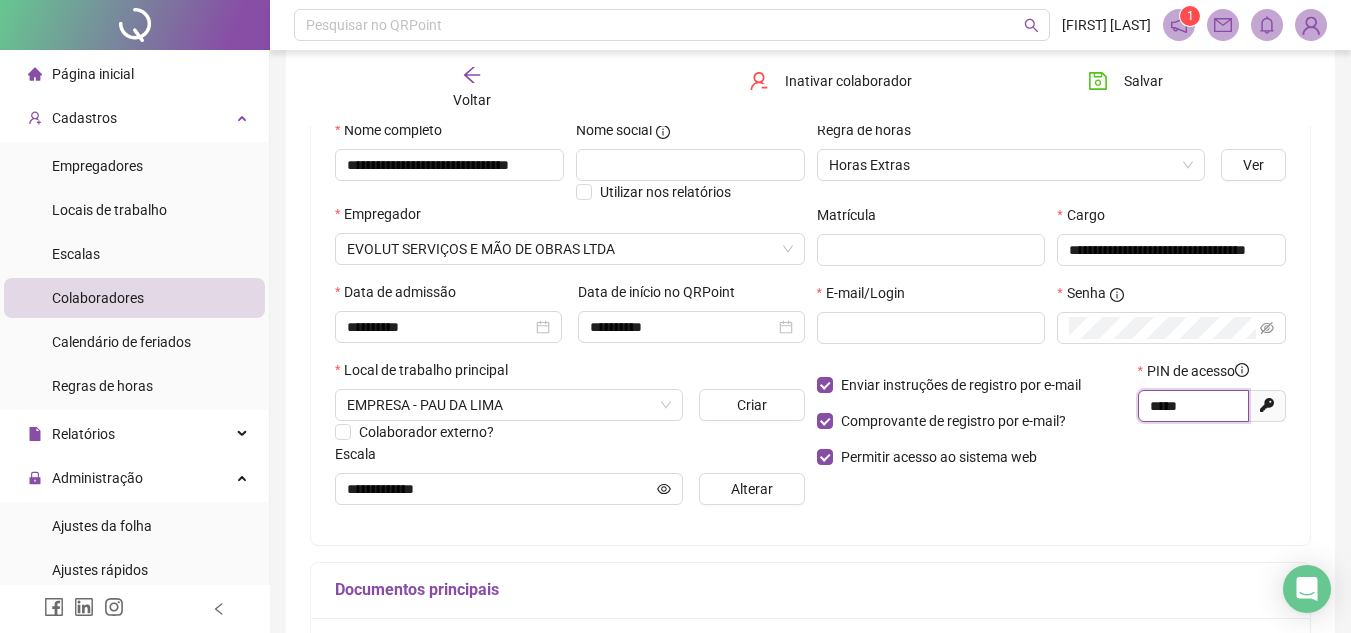 drag, startPoint x: 1161, startPoint y: 408, endPoint x: 1085, endPoint y: 421, distance: 77.10383 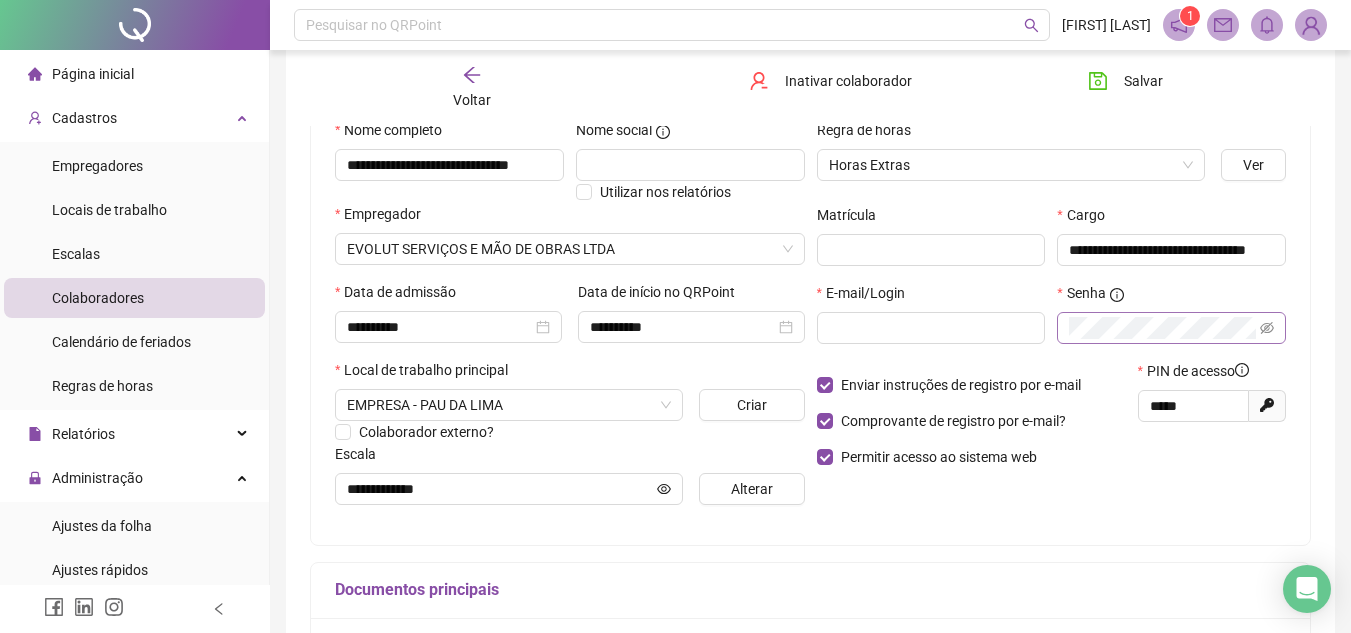 click at bounding box center (1171, 328) 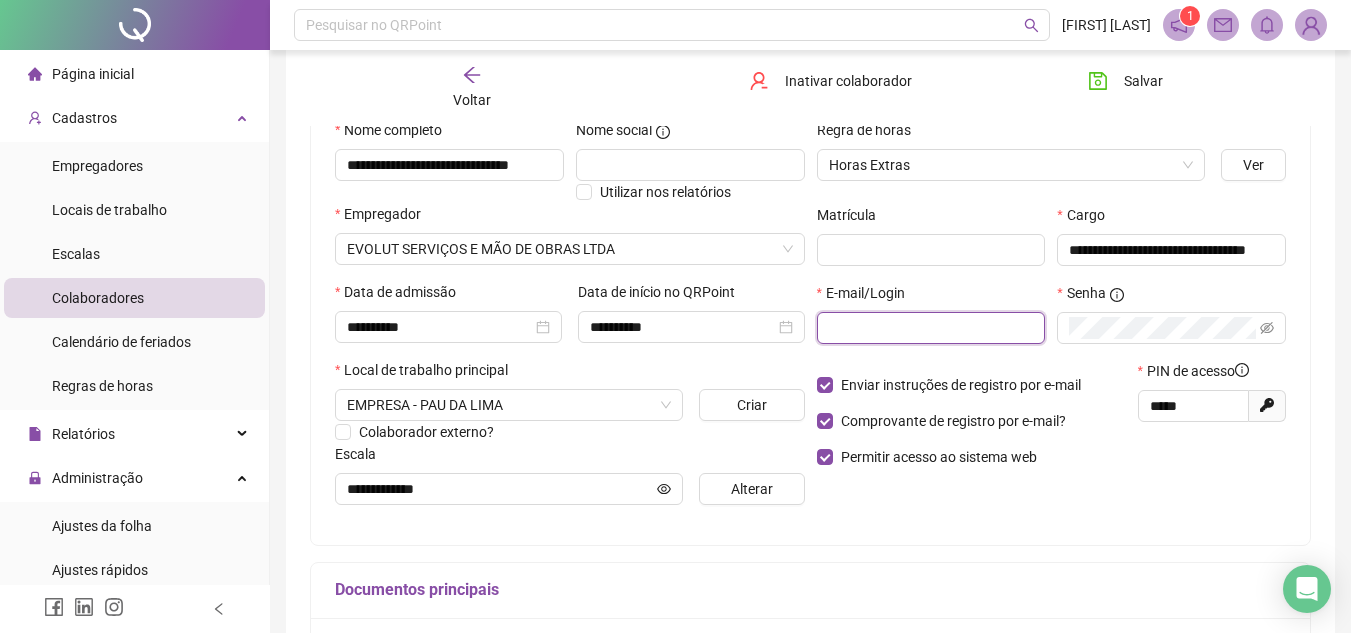 click at bounding box center (929, 328) 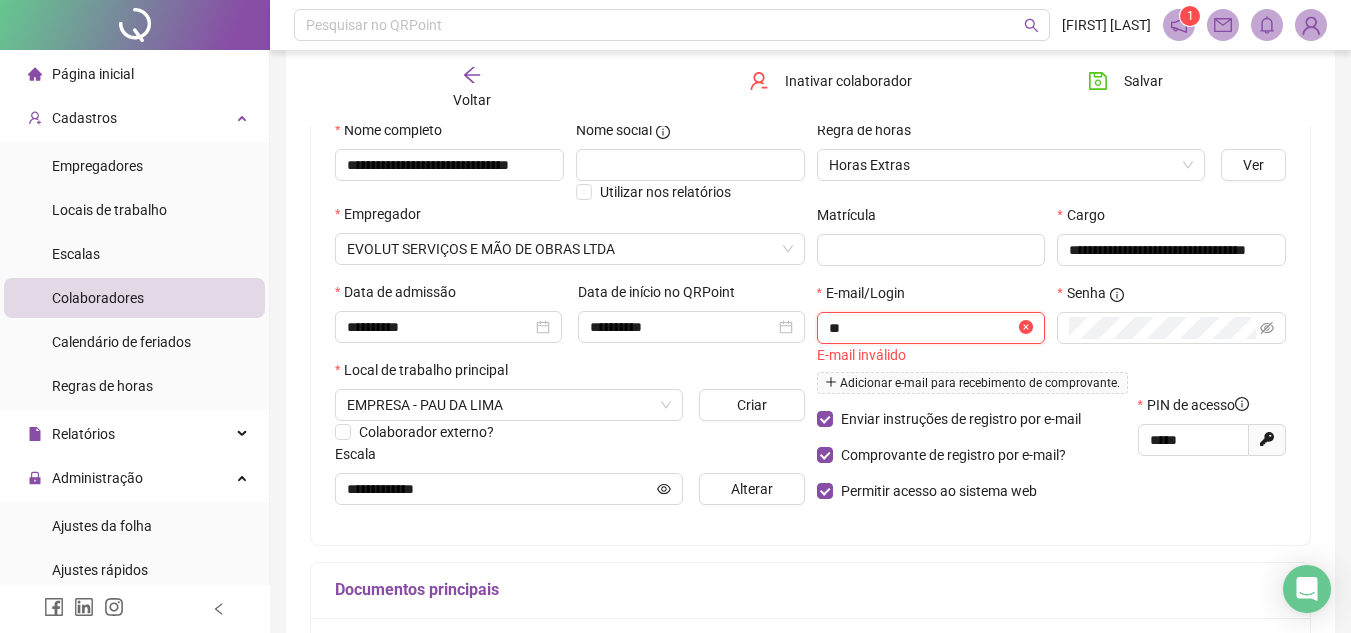 type on "*" 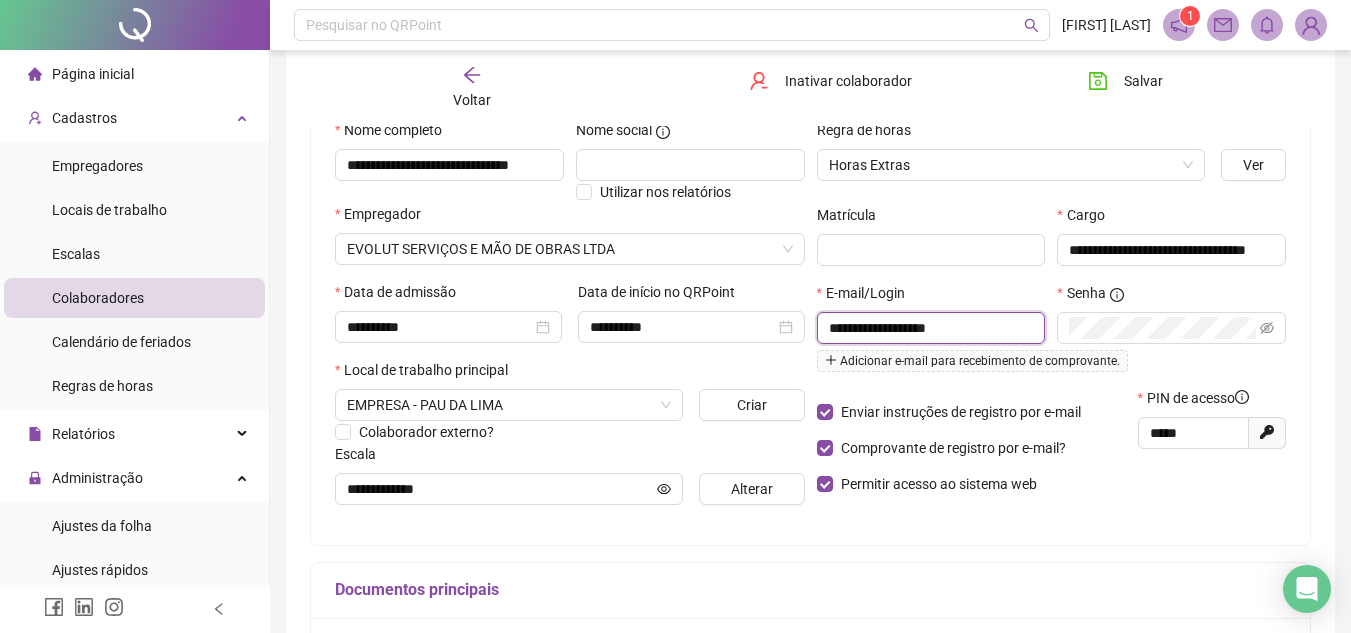 type on "**********" 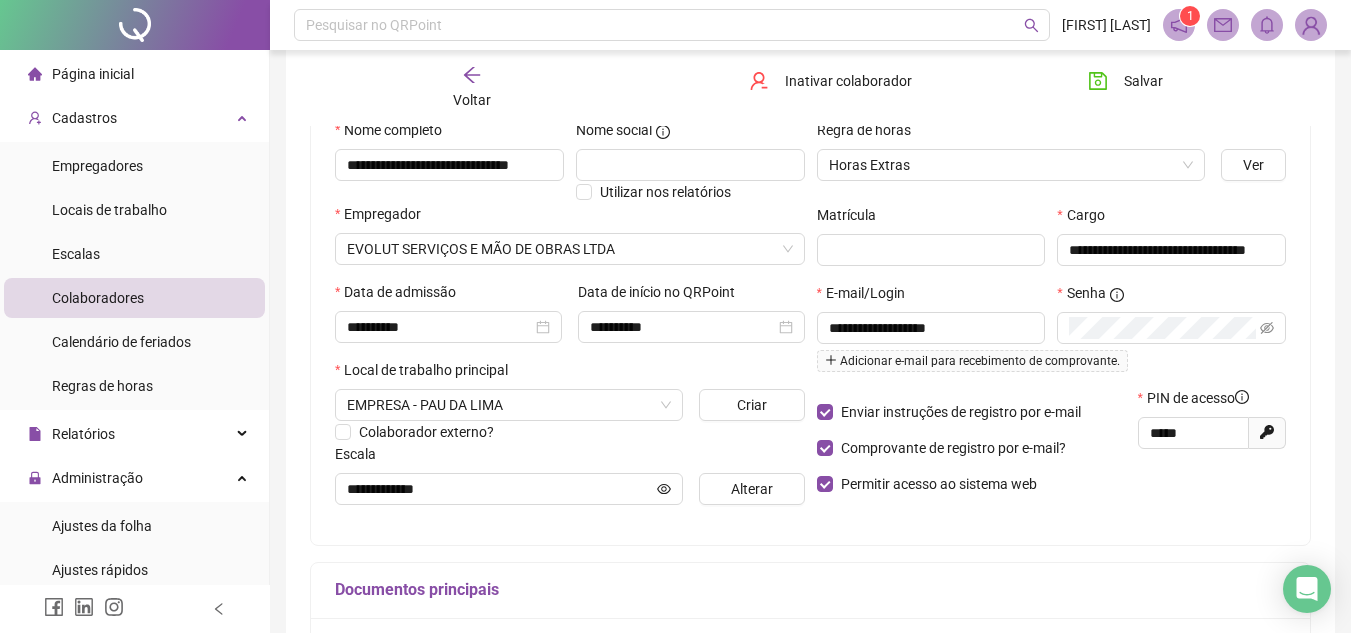 click on "**********" at bounding box center (810, 431) 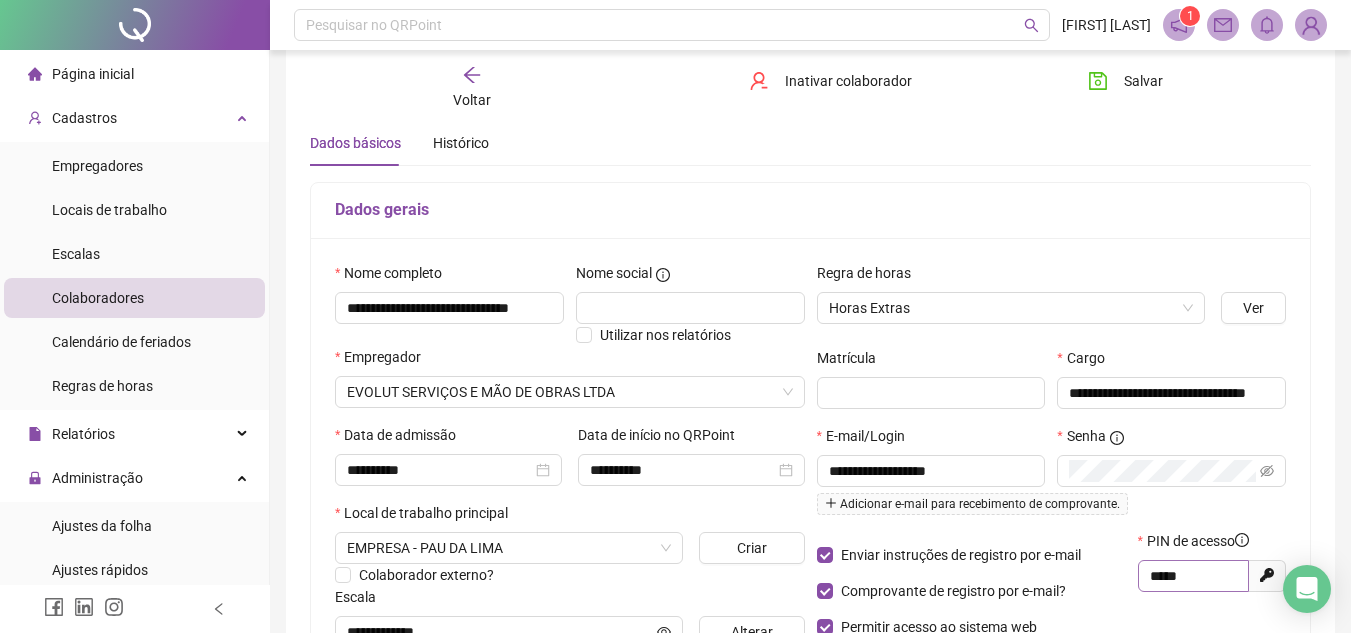 scroll, scrollTop: 100, scrollLeft: 0, axis: vertical 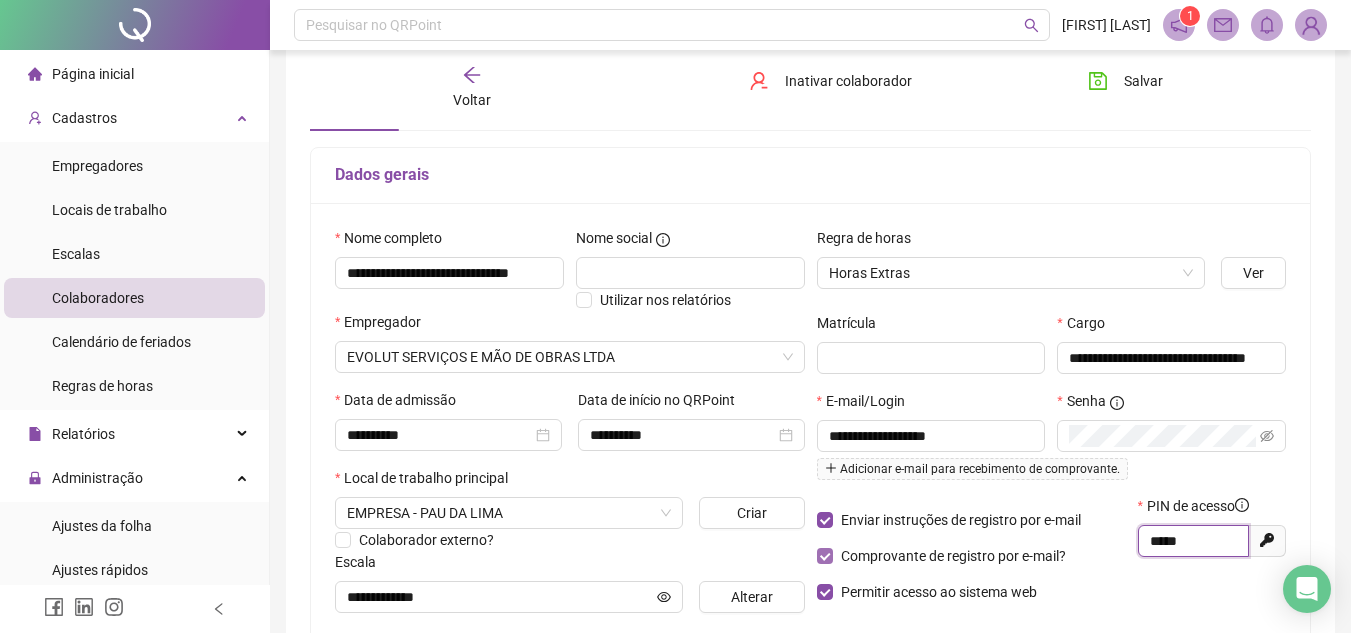 drag, startPoint x: 1192, startPoint y: 545, endPoint x: 1056, endPoint y: 546, distance: 136.00368 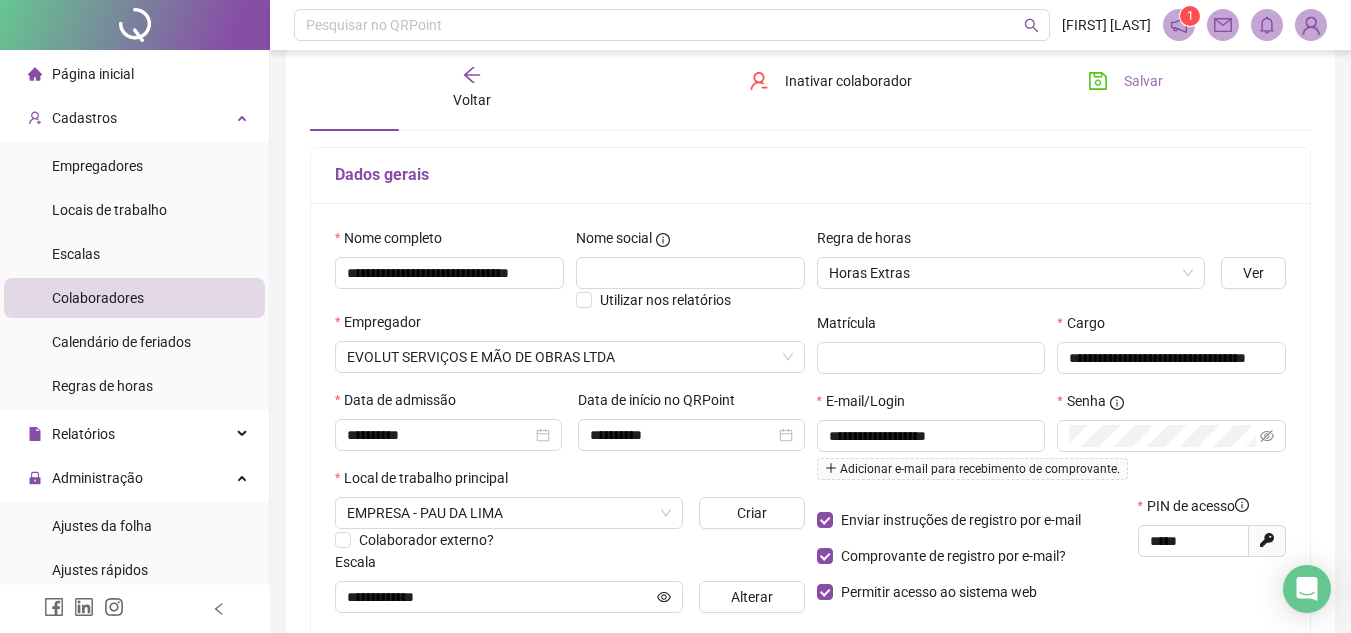 click on "Salvar" at bounding box center (1143, 81) 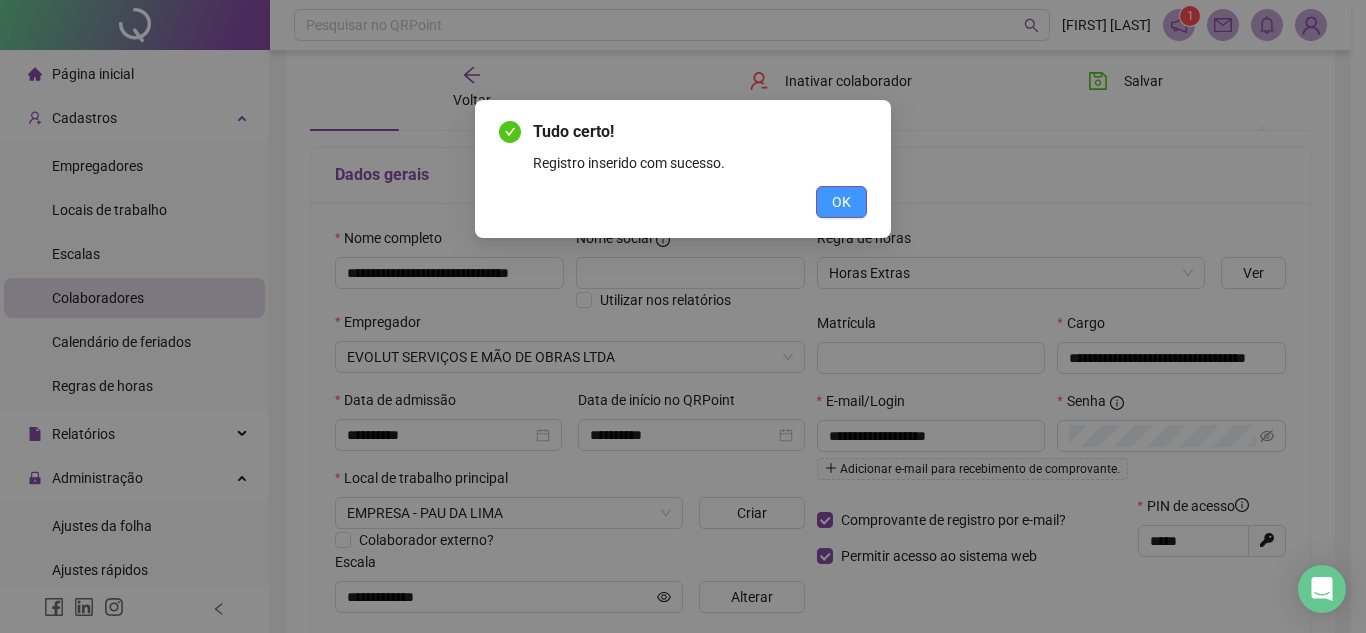 click on "OK" at bounding box center [841, 202] 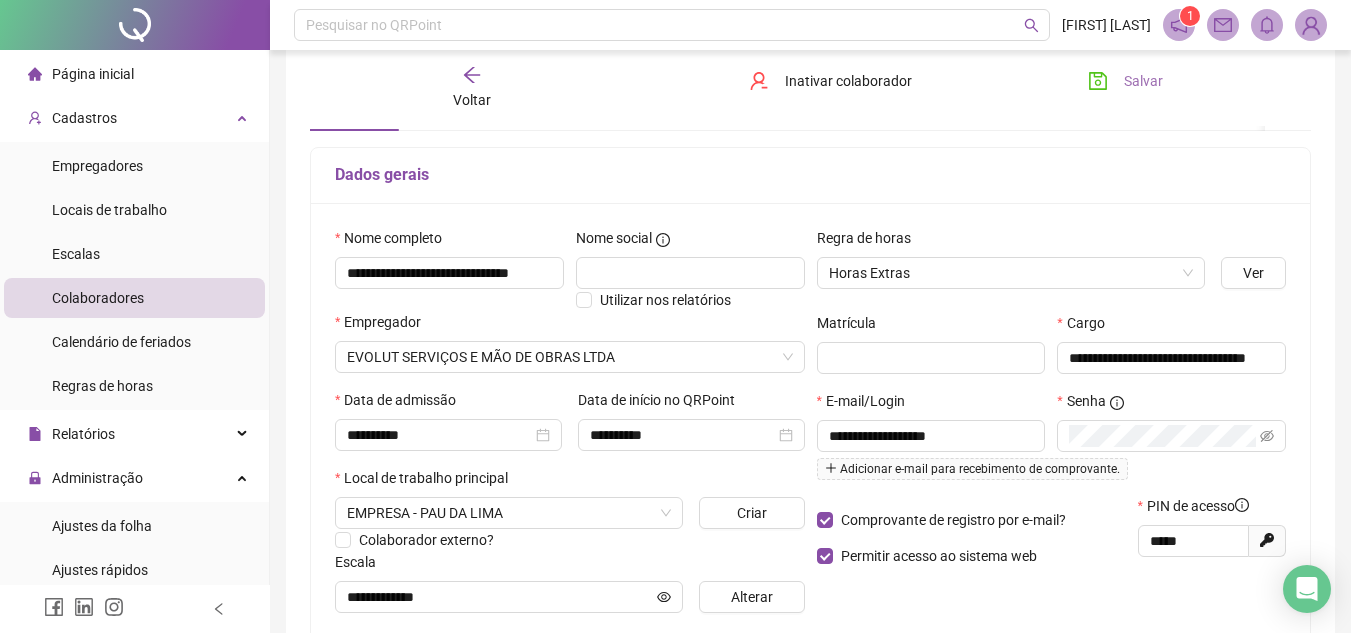 click on "Salvar" at bounding box center (1125, 81) 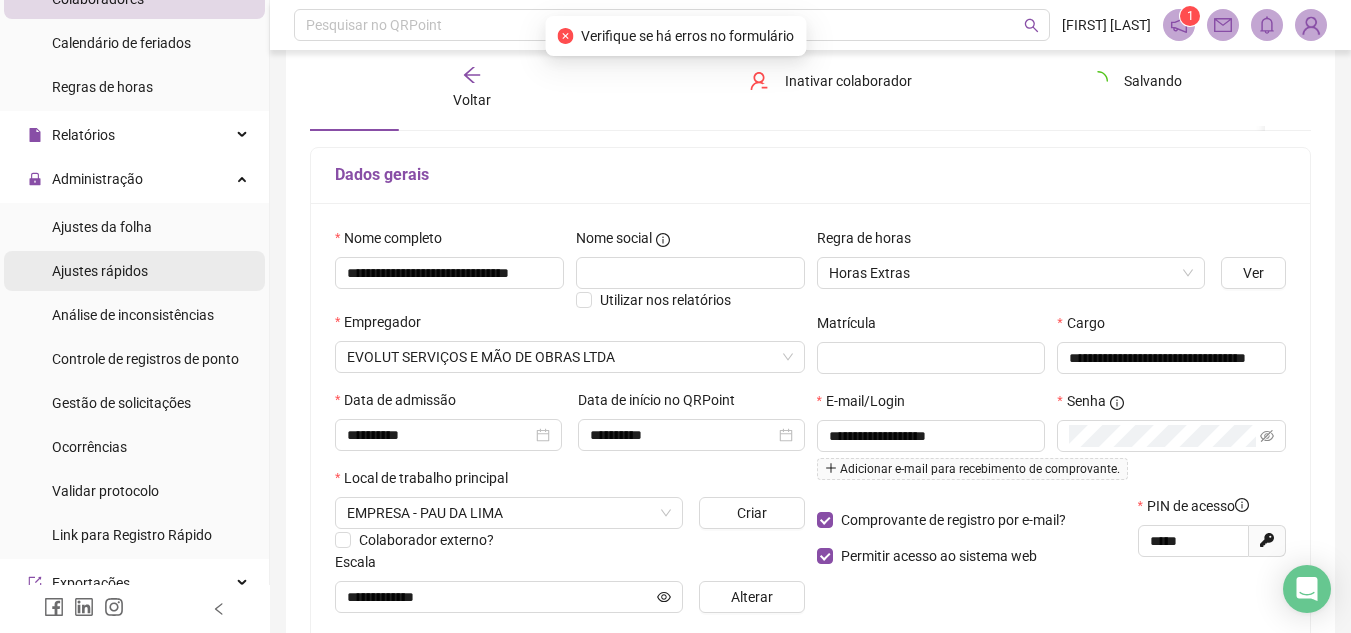 scroll, scrollTop: 300, scrollLeft: 0, axis: vertical 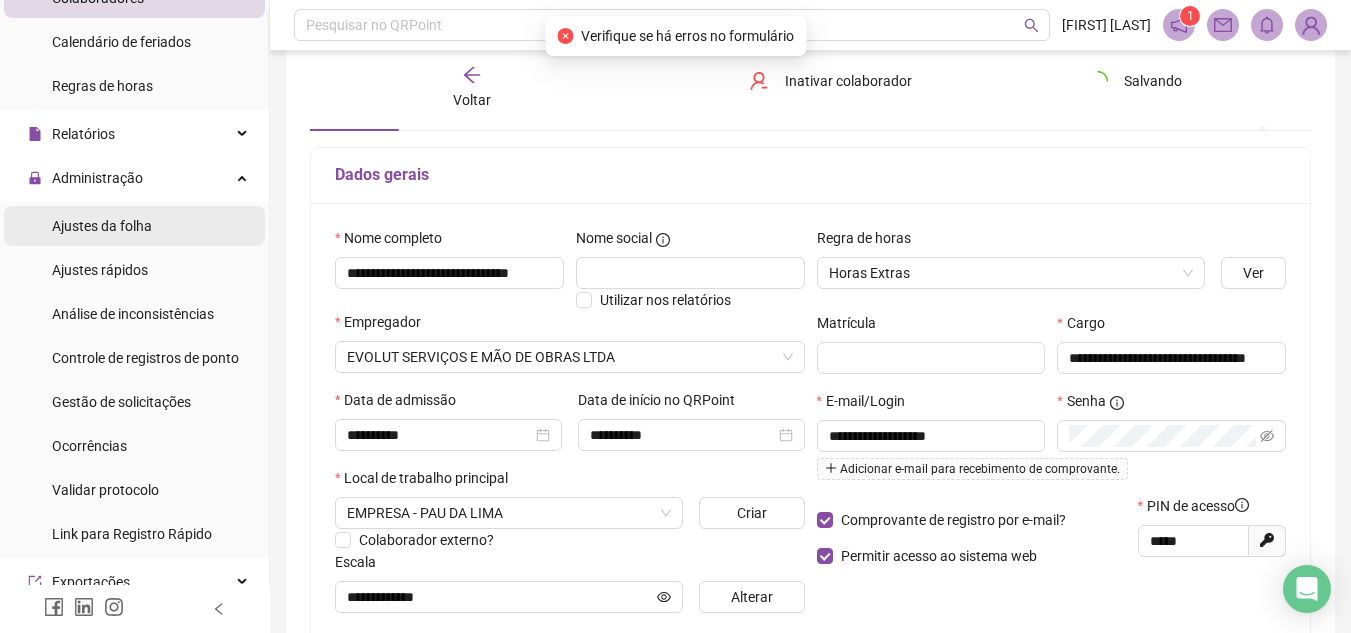 click on "Ajustes da folha" at bounding box center (134, 226) 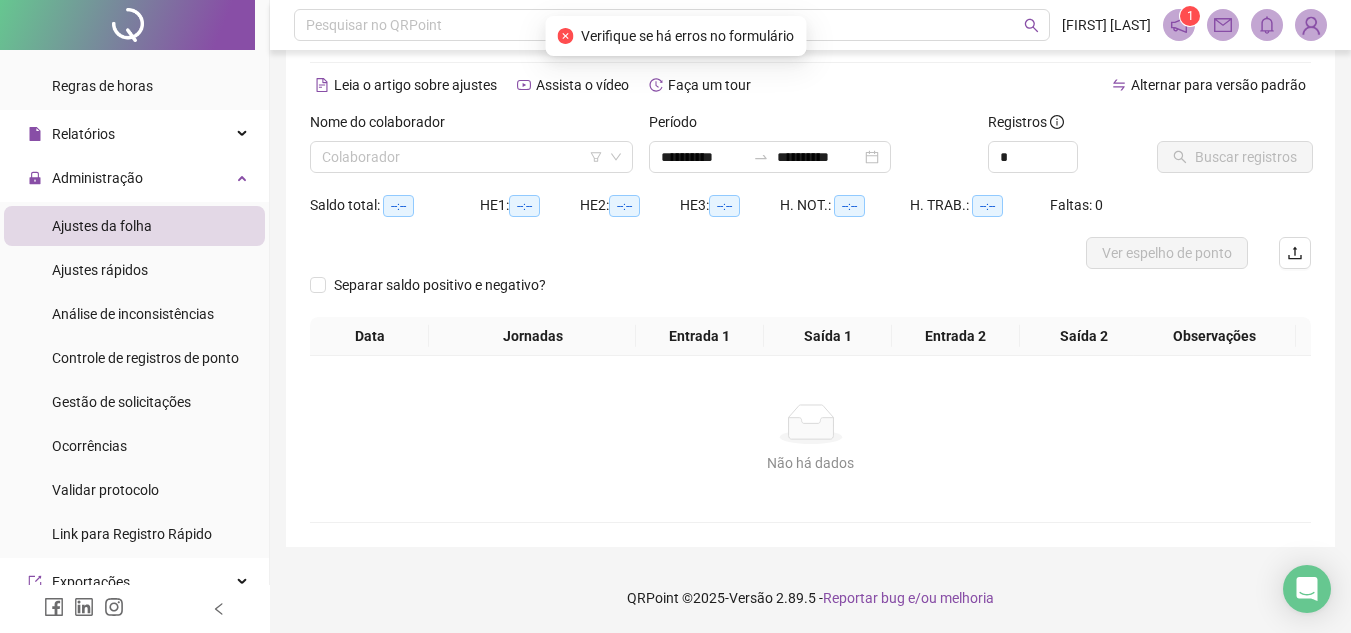 scroll, scrollTop: 73, scrollLeft: 0, axis: vertical 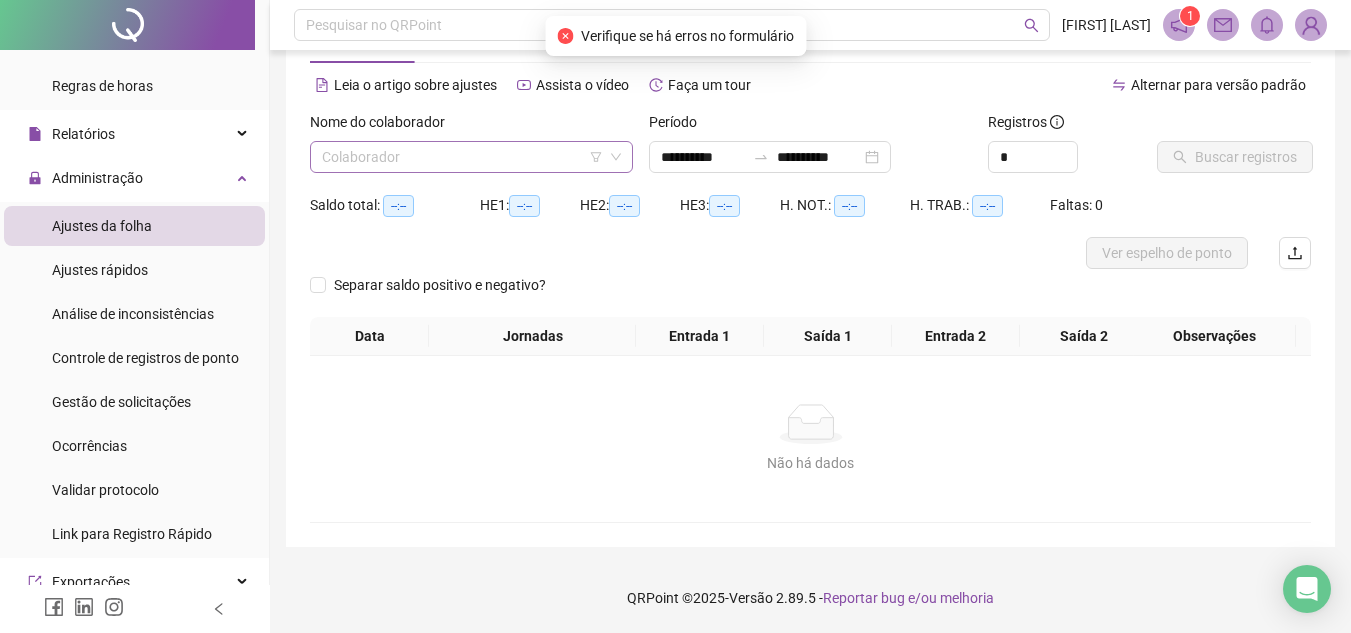 click at bounding box center [462, 157] 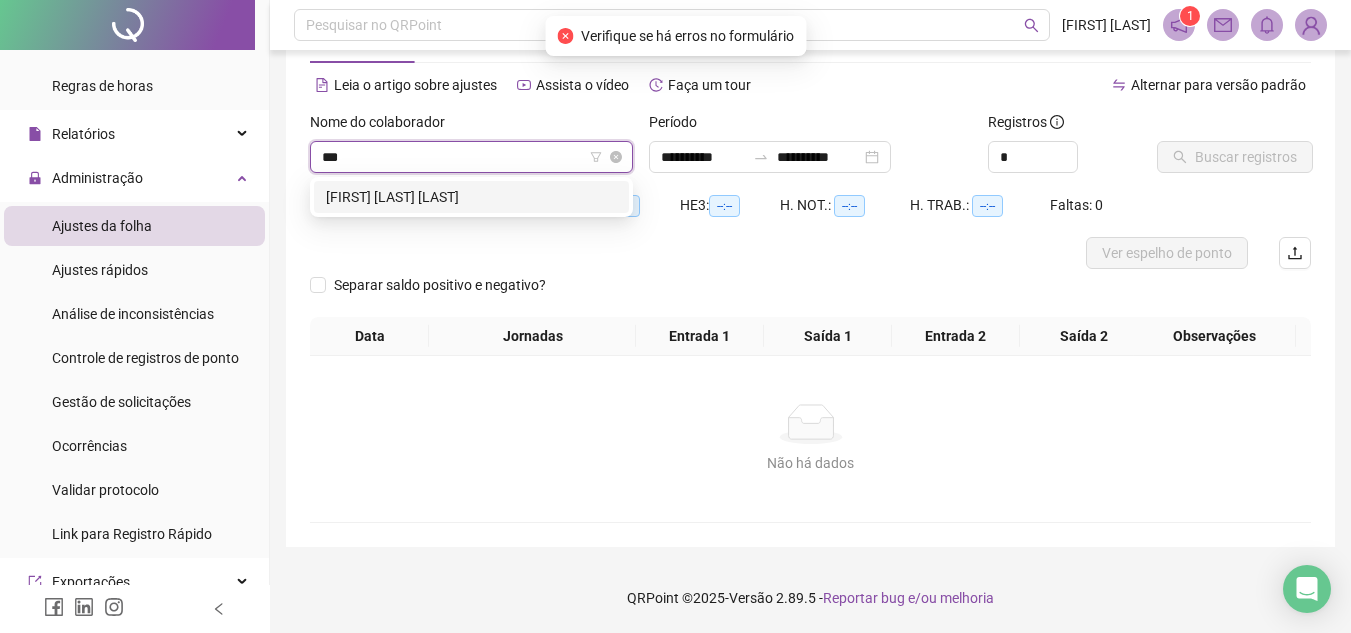 type on "****" 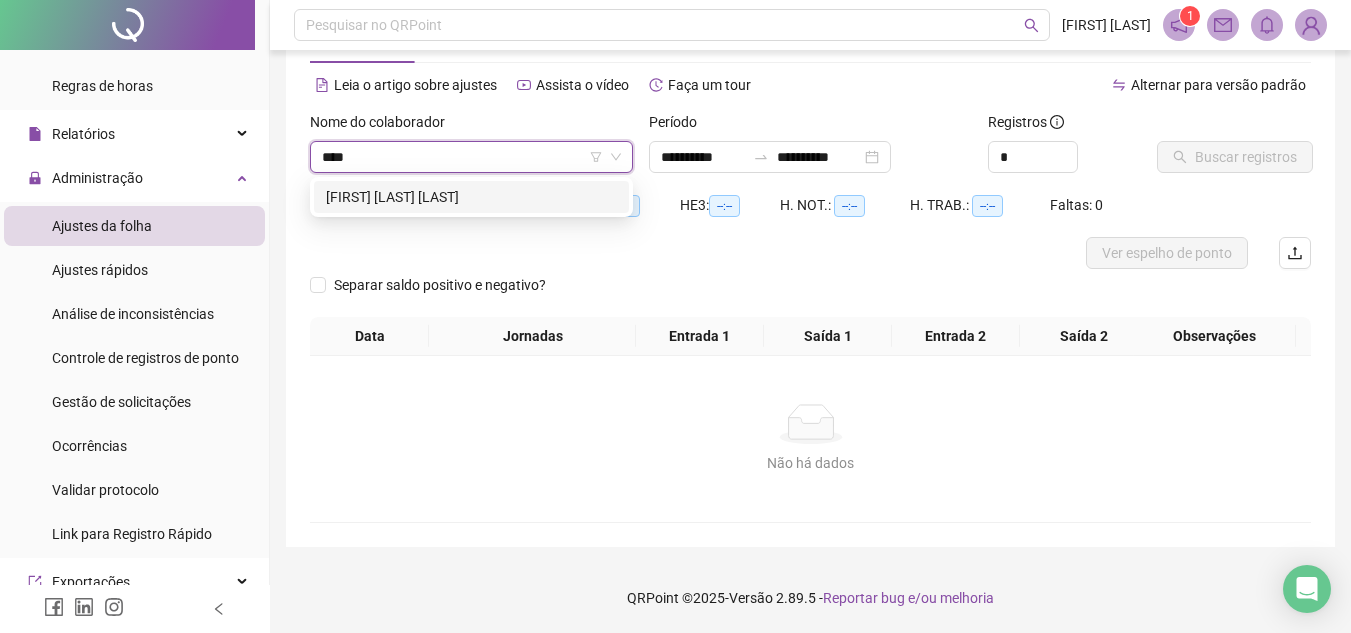 click on "[FIRST] [LAST] [LAST]" at bounding box center [471, 197] 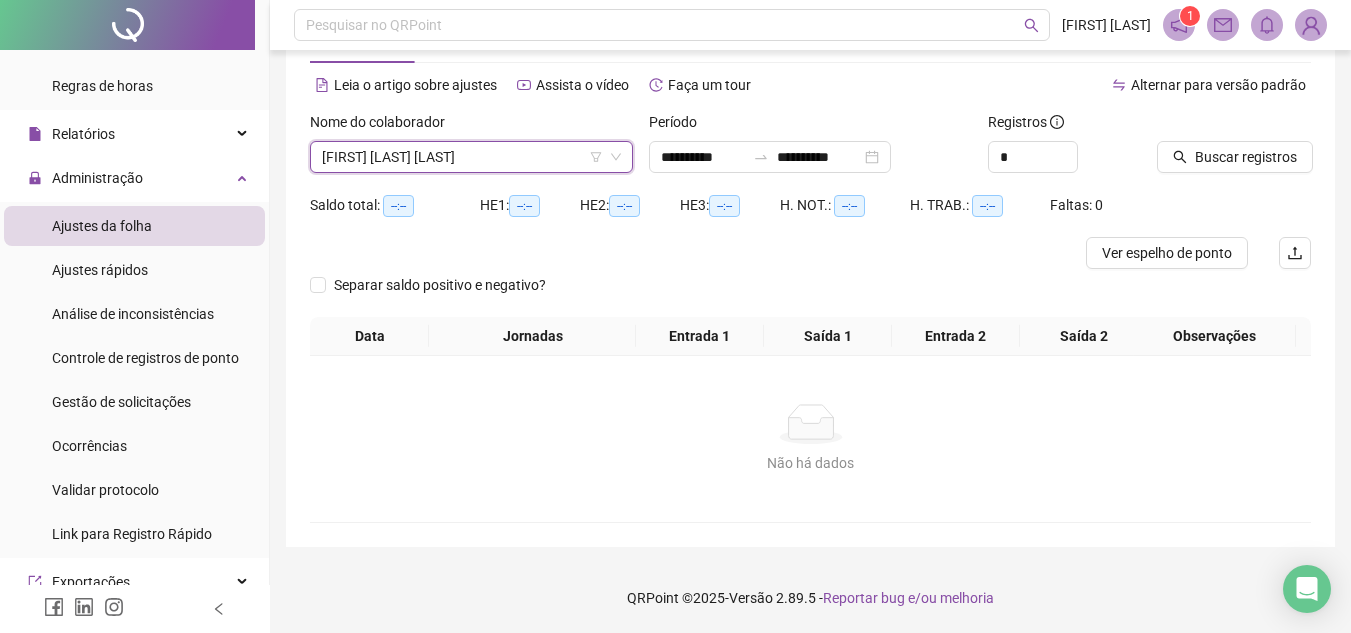 click on "Saldo total:   --:--" at bounding box center (395, 213) 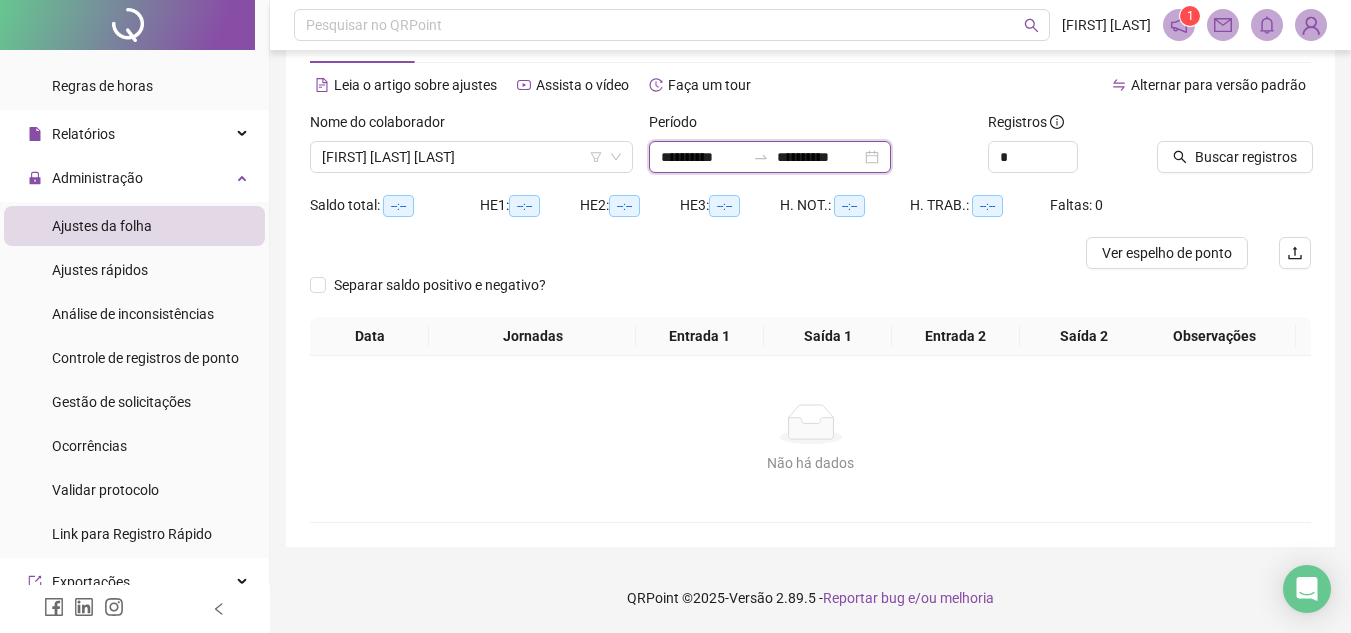 click on "**********" at bounding box center [703, 157] 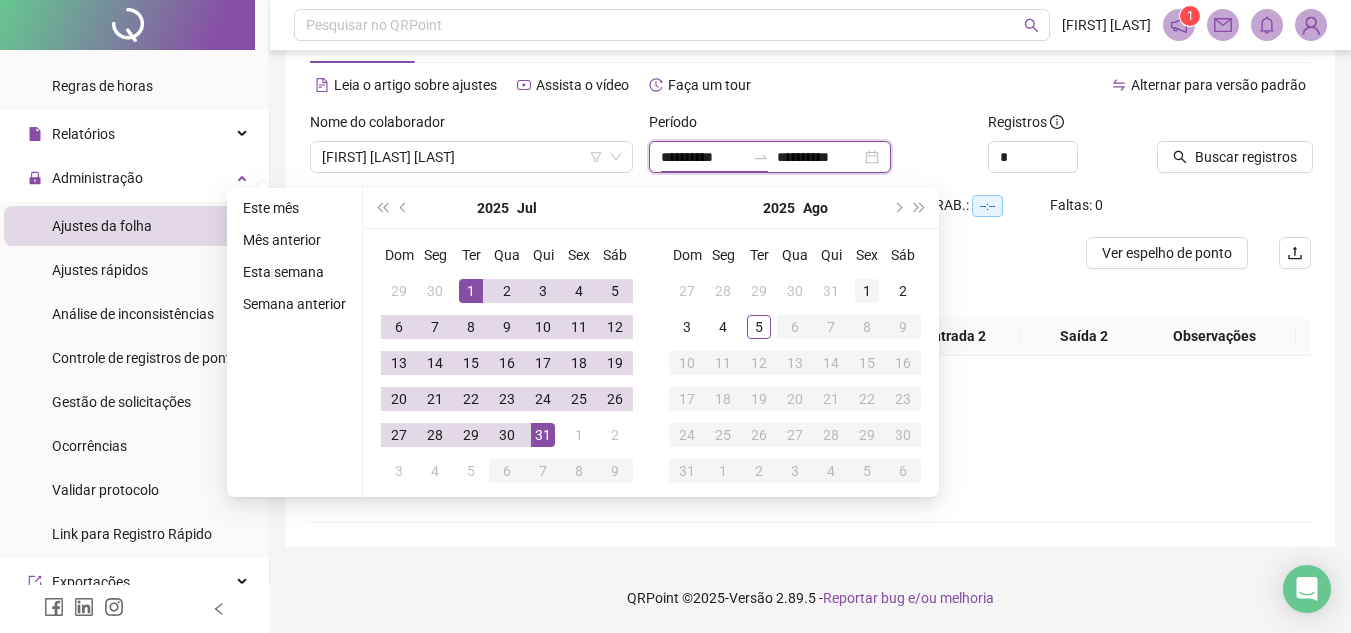 type on "**********" 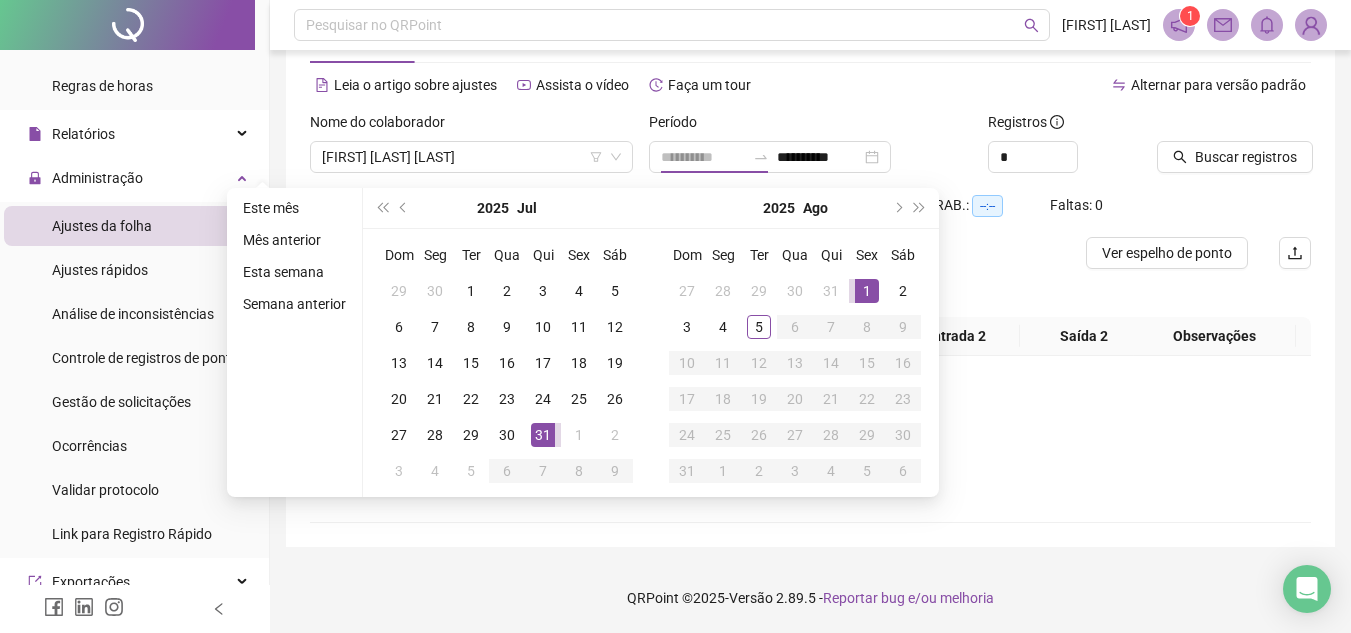 click on "1" at bounding box center [867, 291] 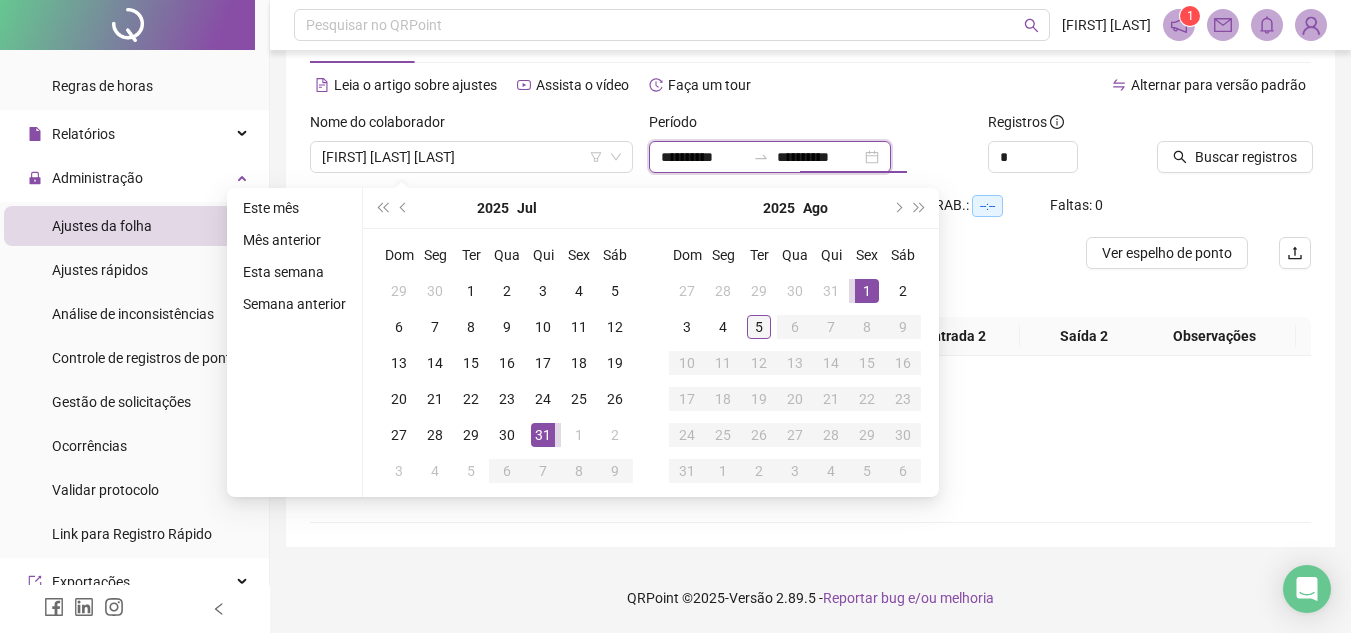 type on "**********" 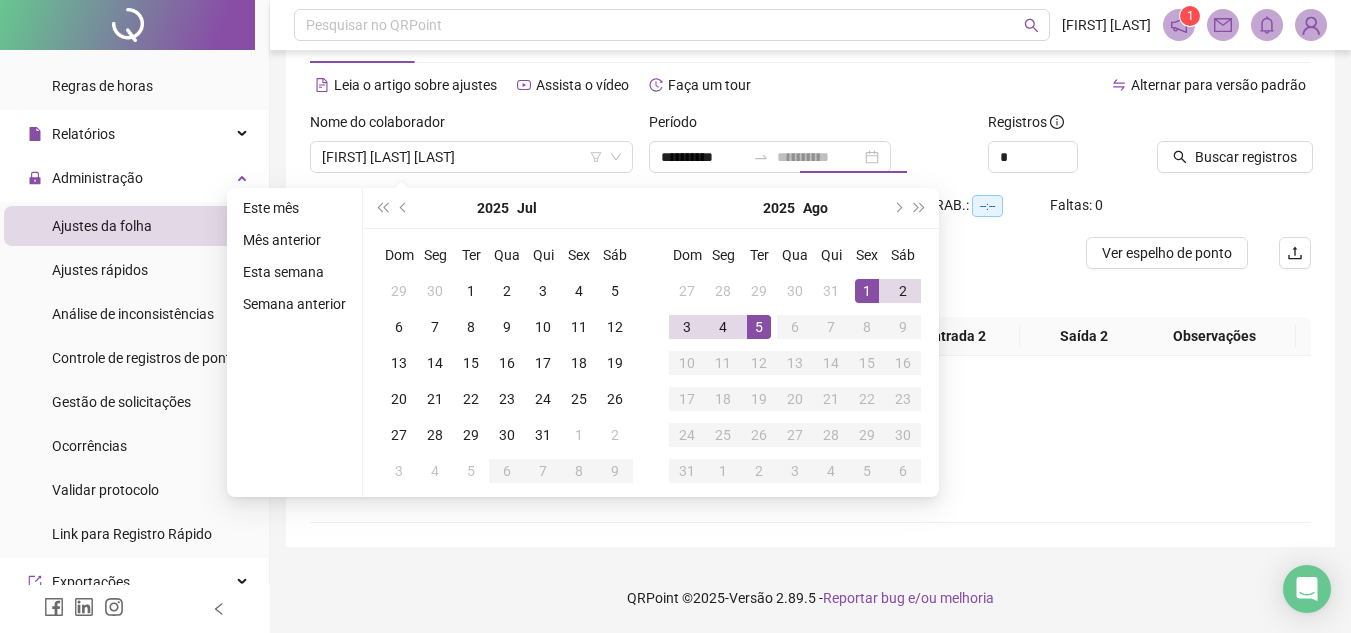 click on "5" at bounding box center [759, 327] 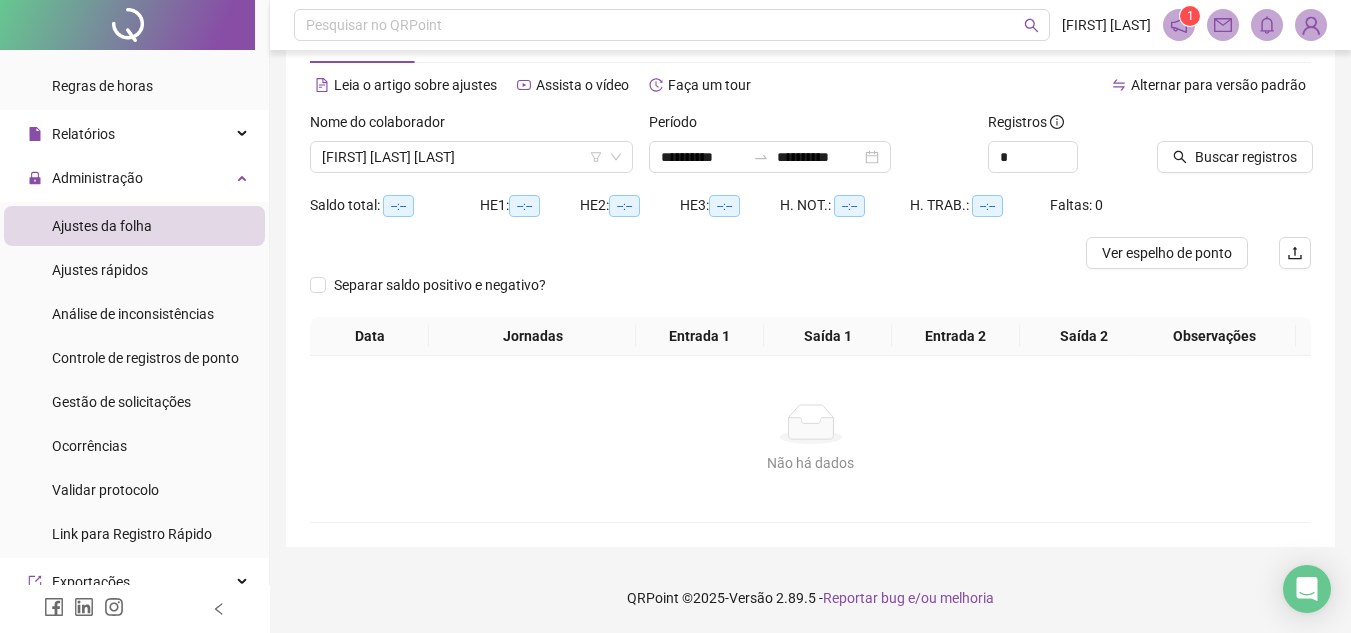 click on "Alternar para versão padrão" at bounding box center [1061, 85] 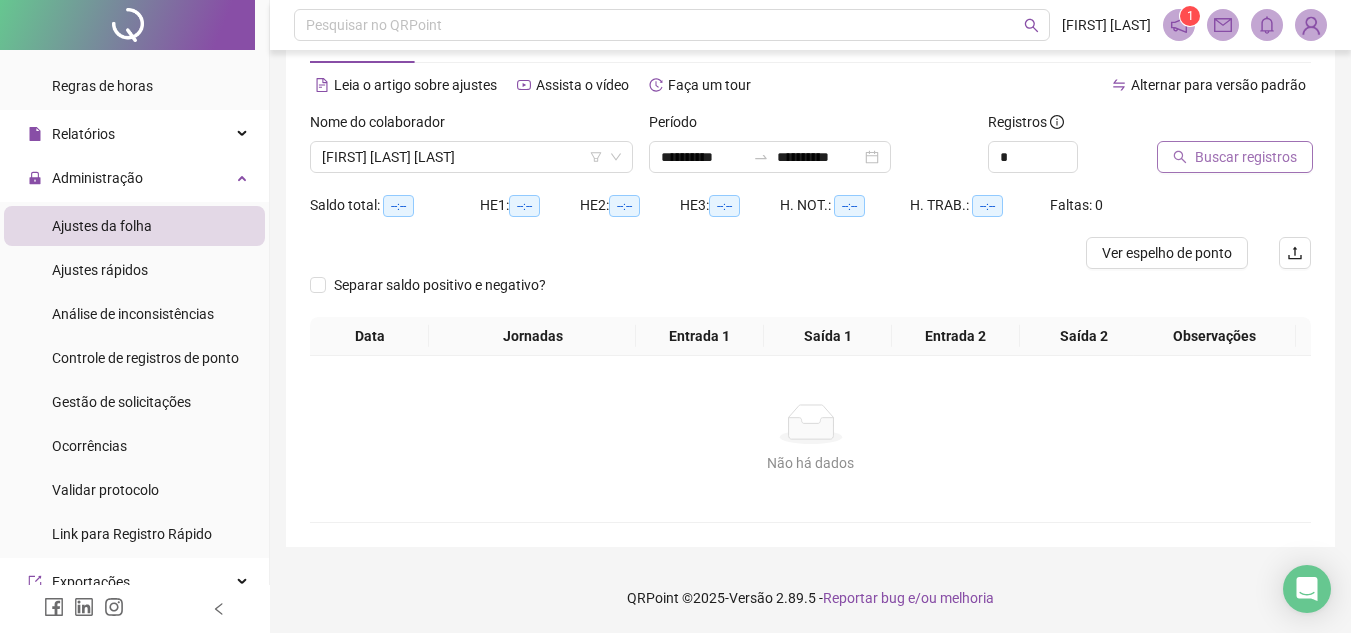 click on "Buscar registros" at bounding box center [1246, 157] 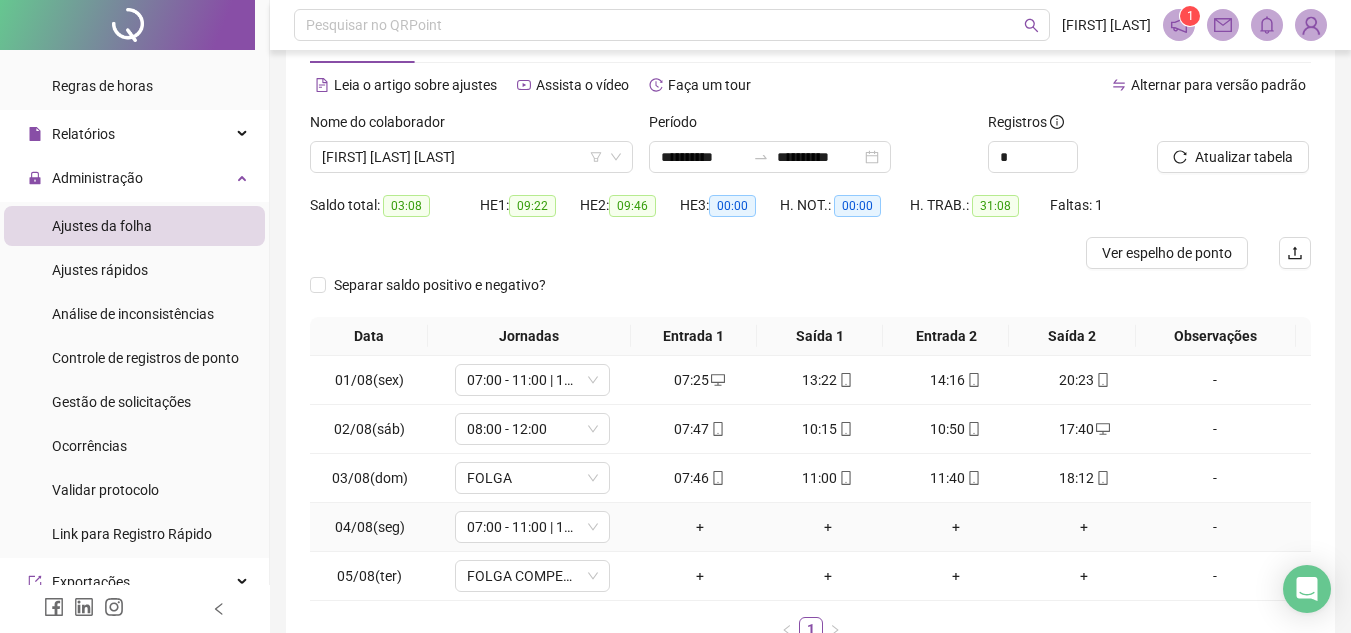 click on "+" at bounding box center (700, 527) 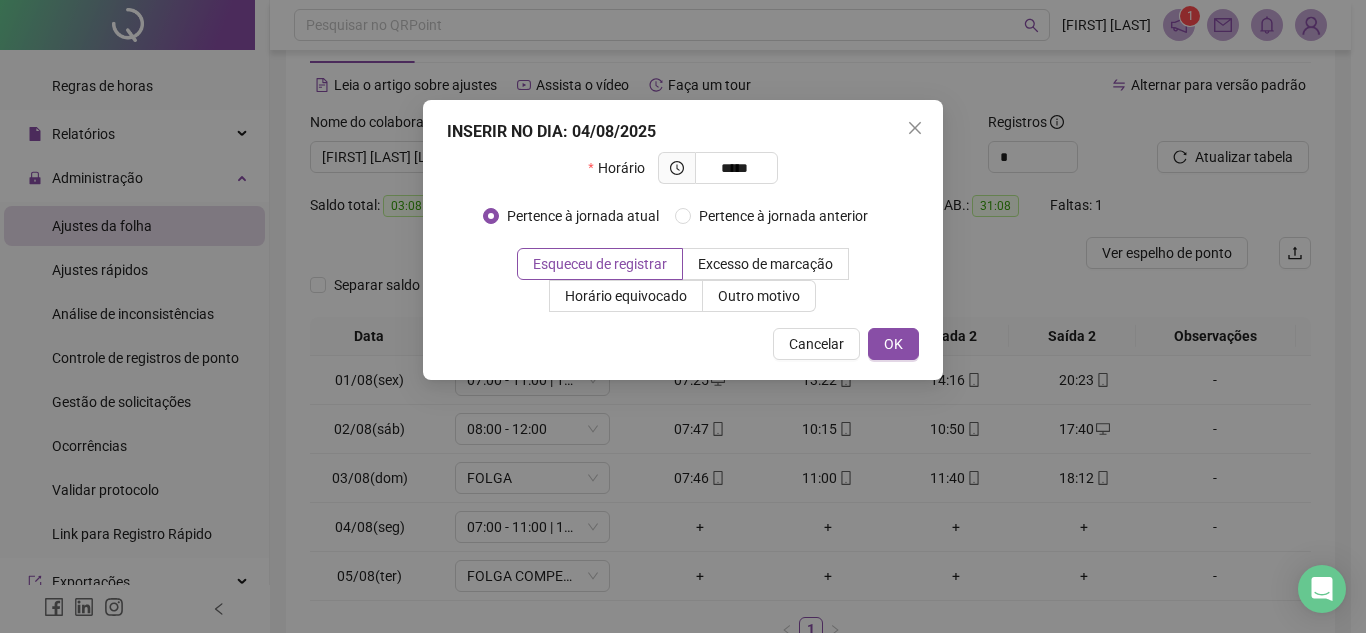 type on "*****" 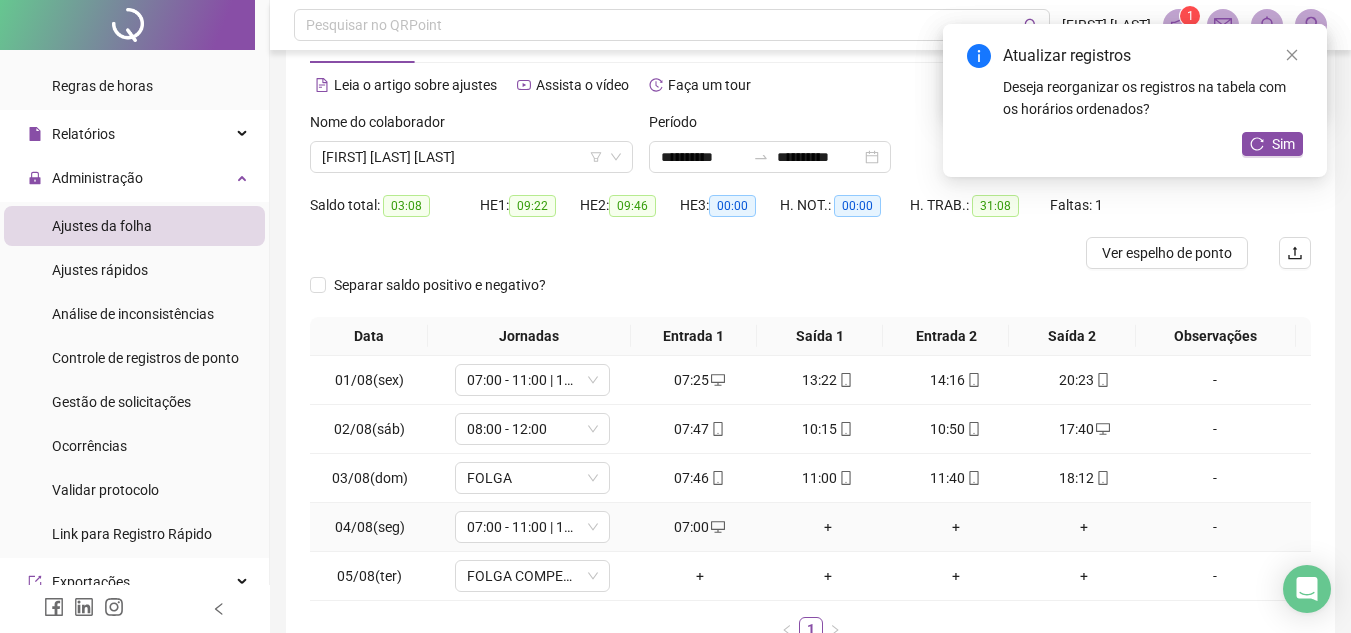 click on "+" at bounding box center [828, 527] 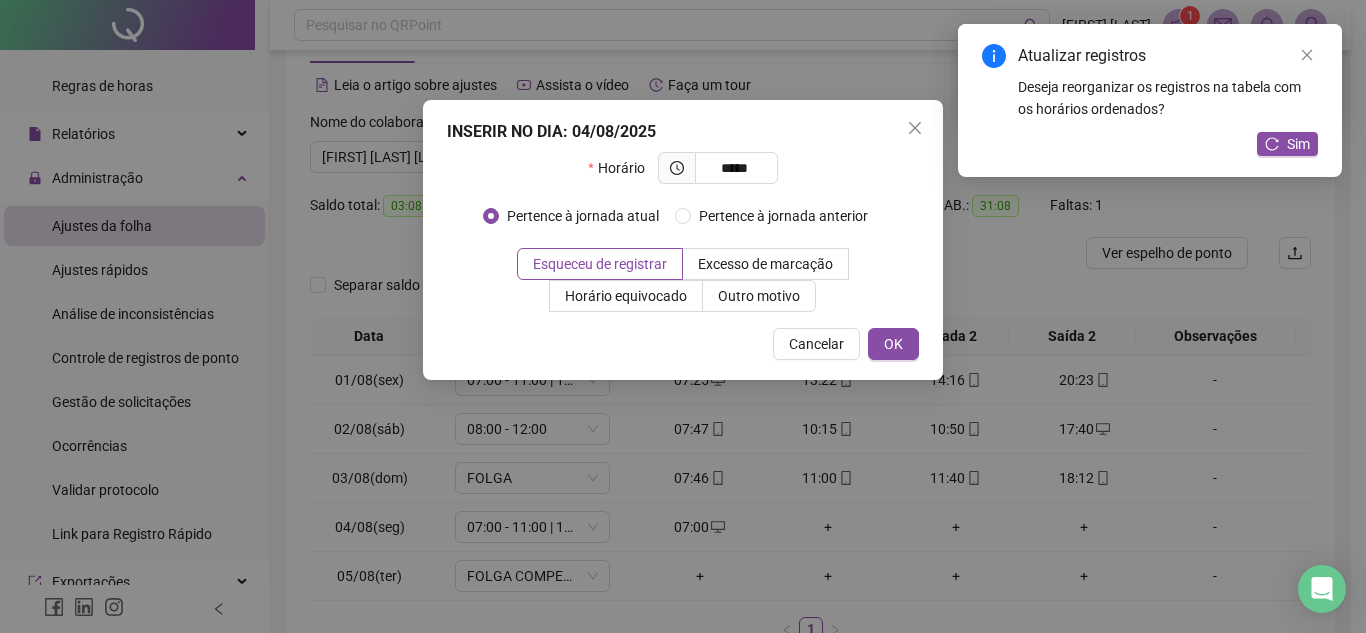 type on "*****" 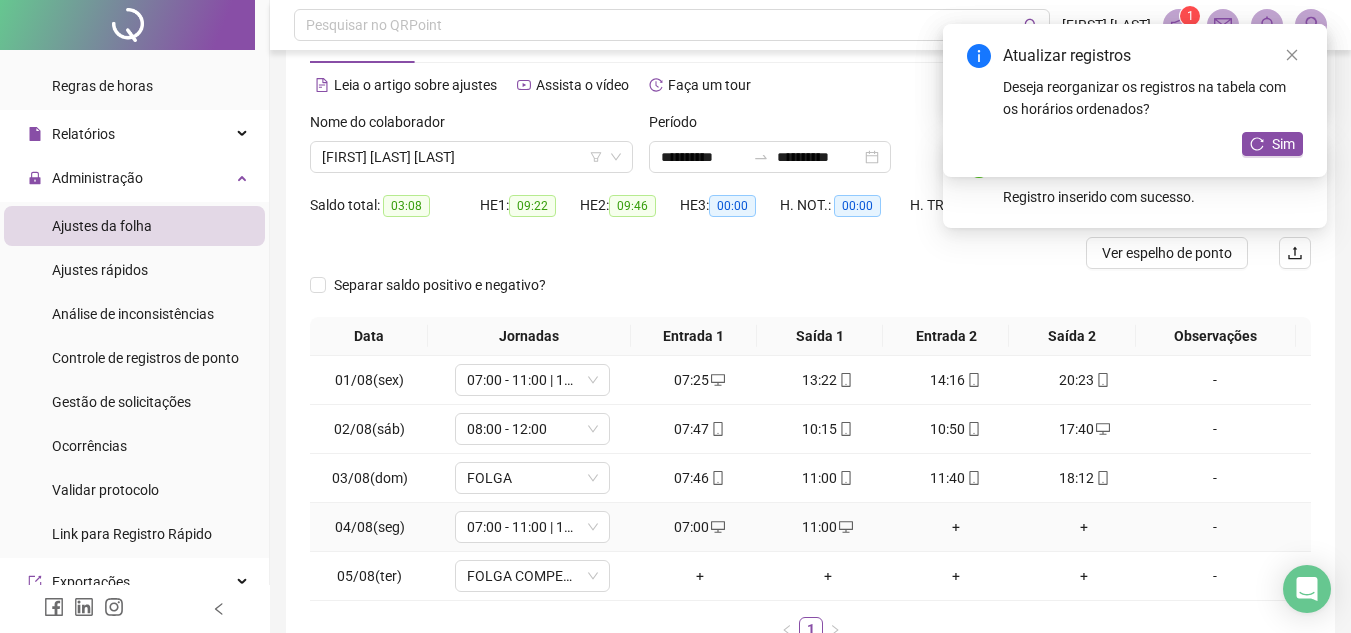 click on "+" at bounding box center [956, 527] 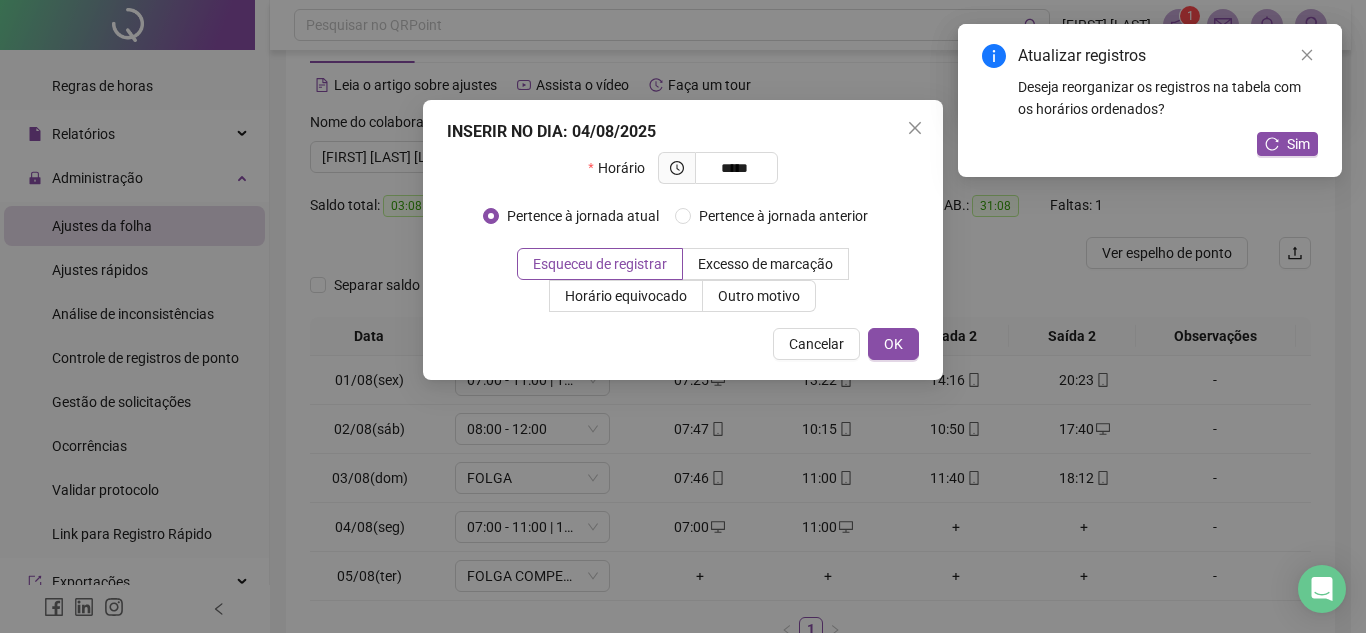 type on "*****" 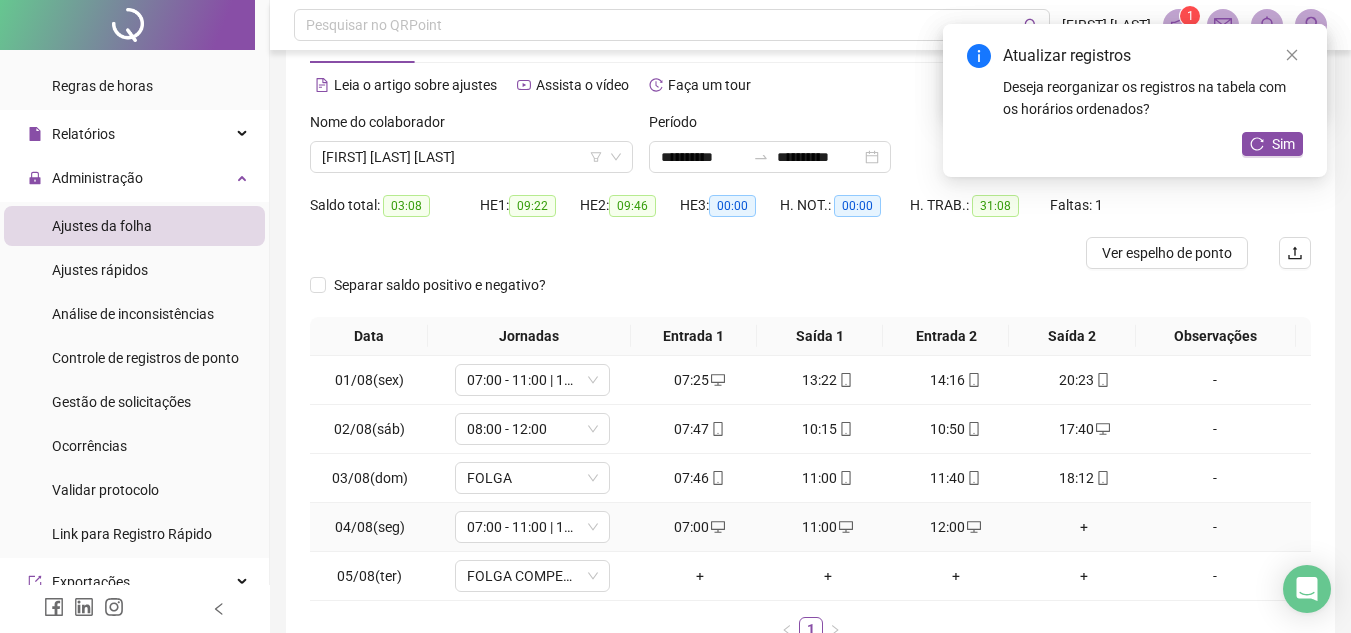 click on "+" at bounding box center [1084, 527] 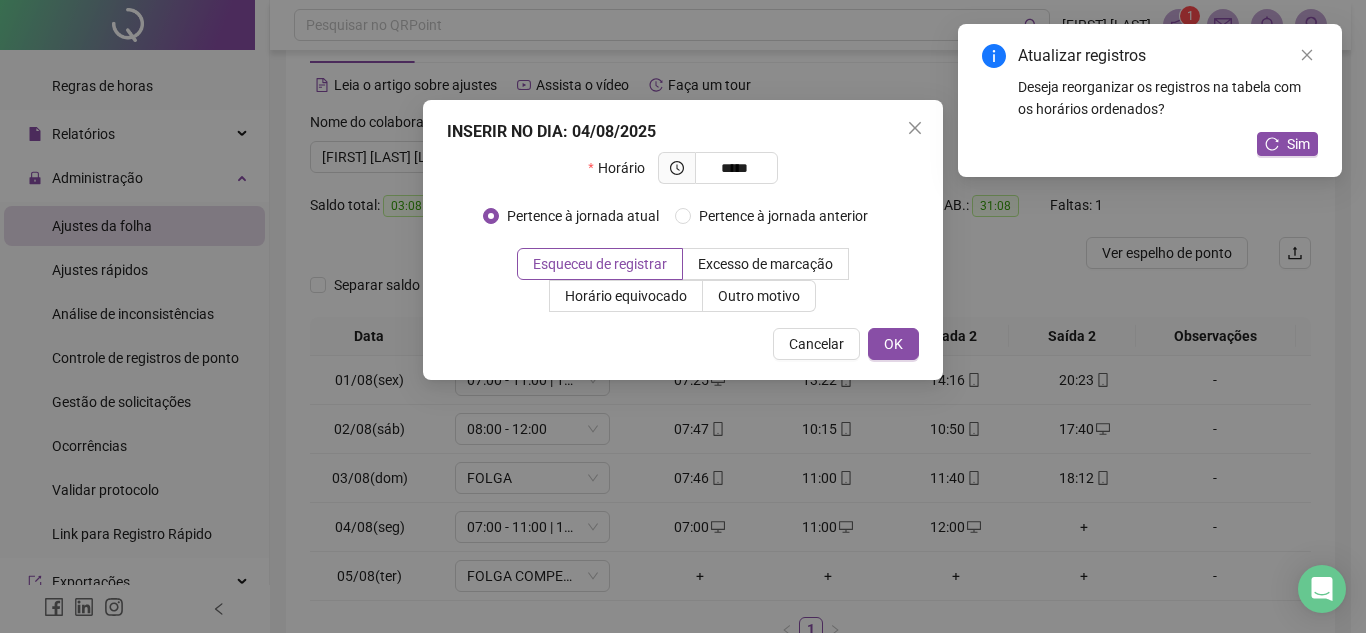 type on "*****" 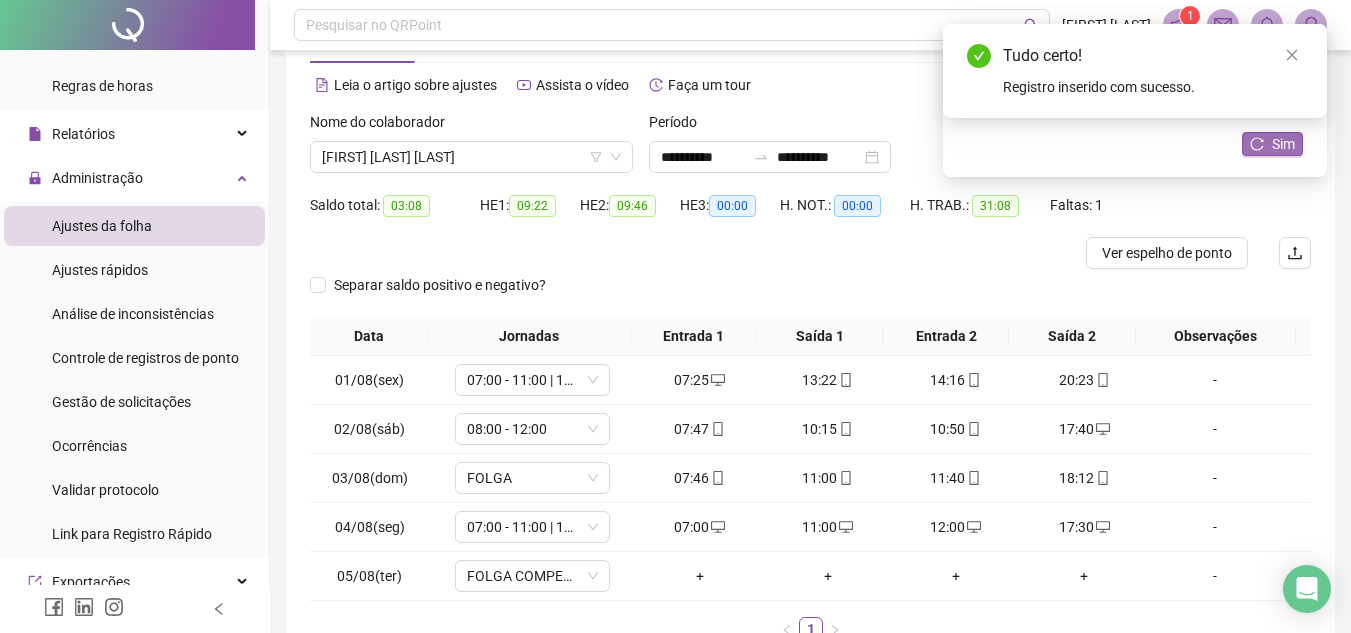 click on "Sim" at bounding box center [1283, 144] 